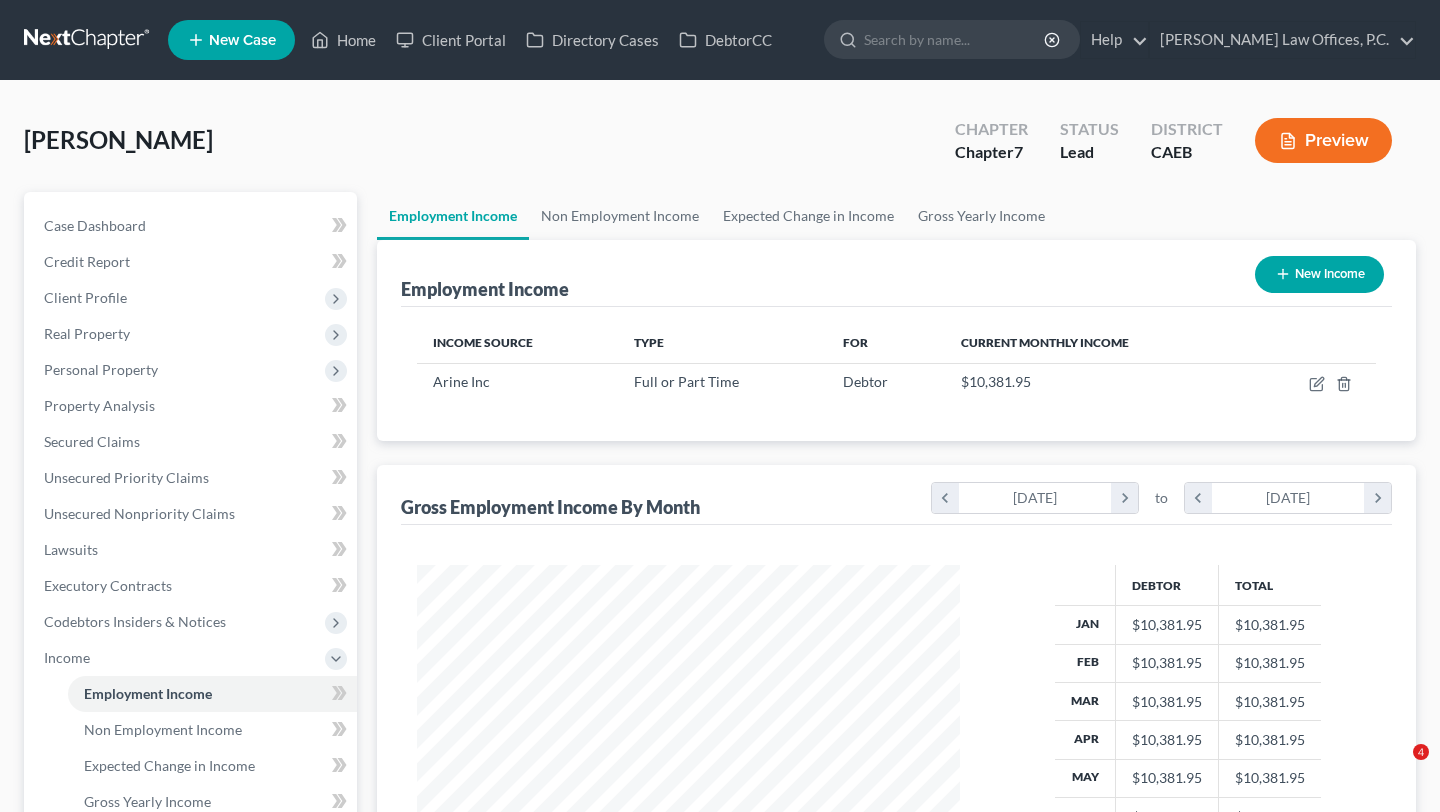 scroll, scrollTop: 0, scrollLeft: 0, axis: both 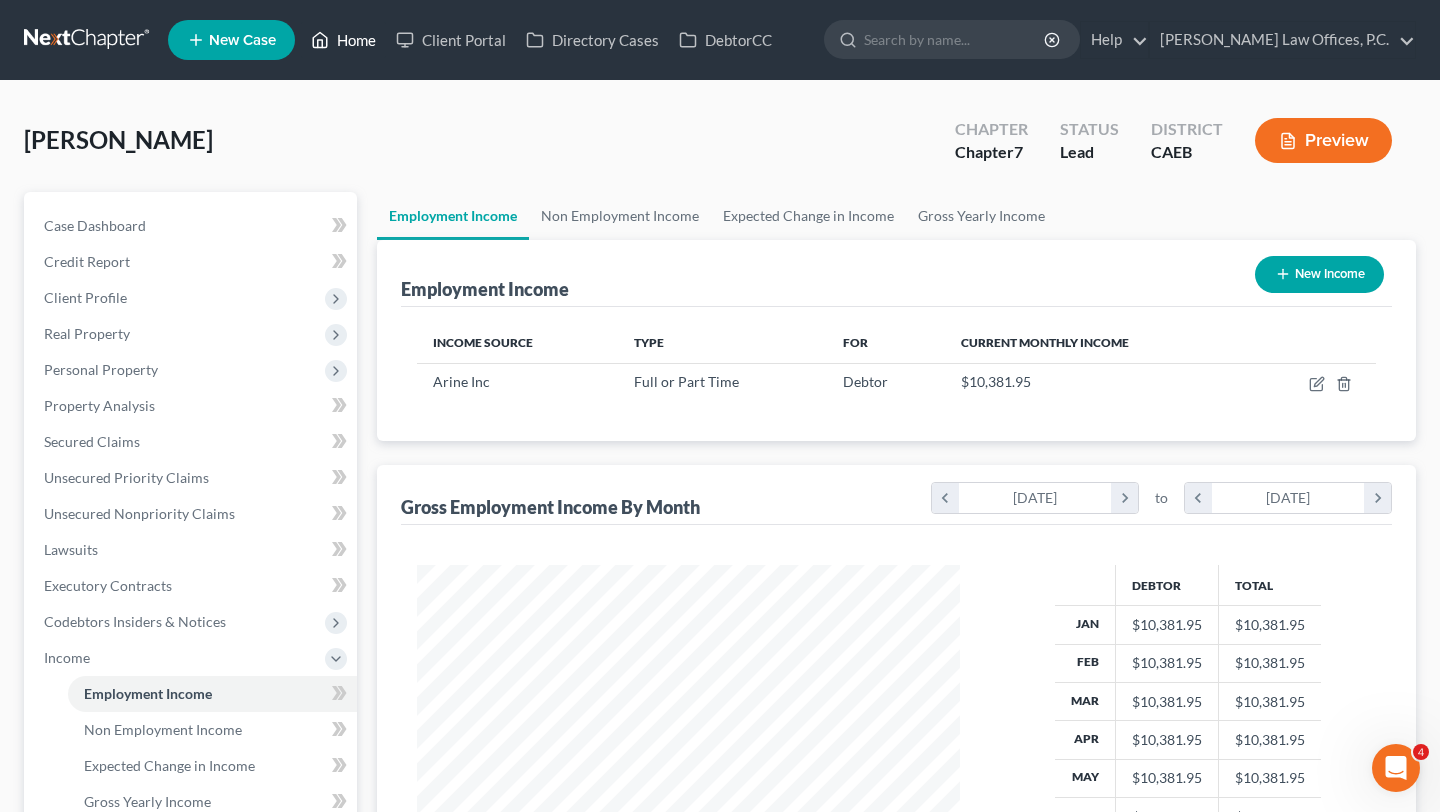 click on "Home" at bounding box center (343, 40) 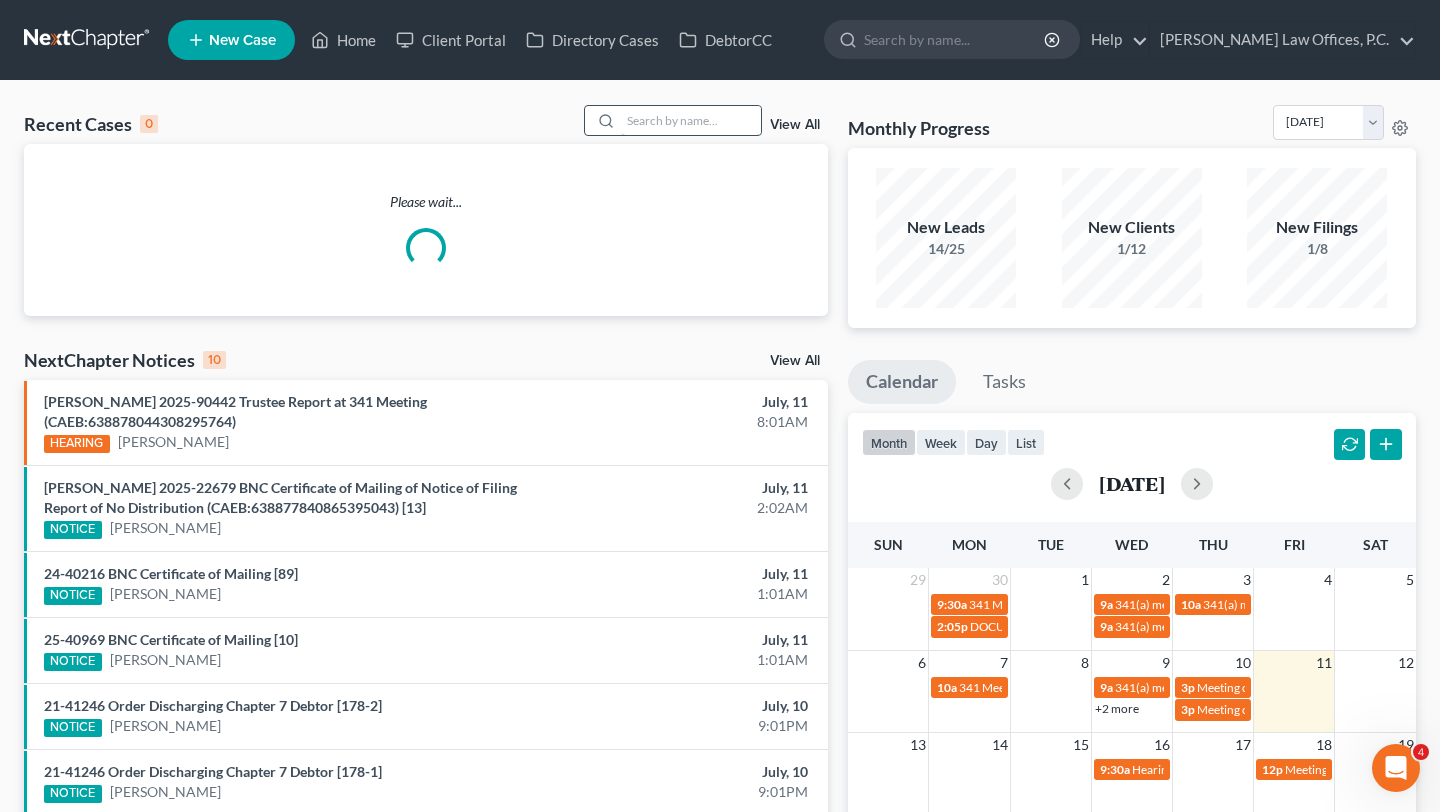 click at bounding box center [691, 120] 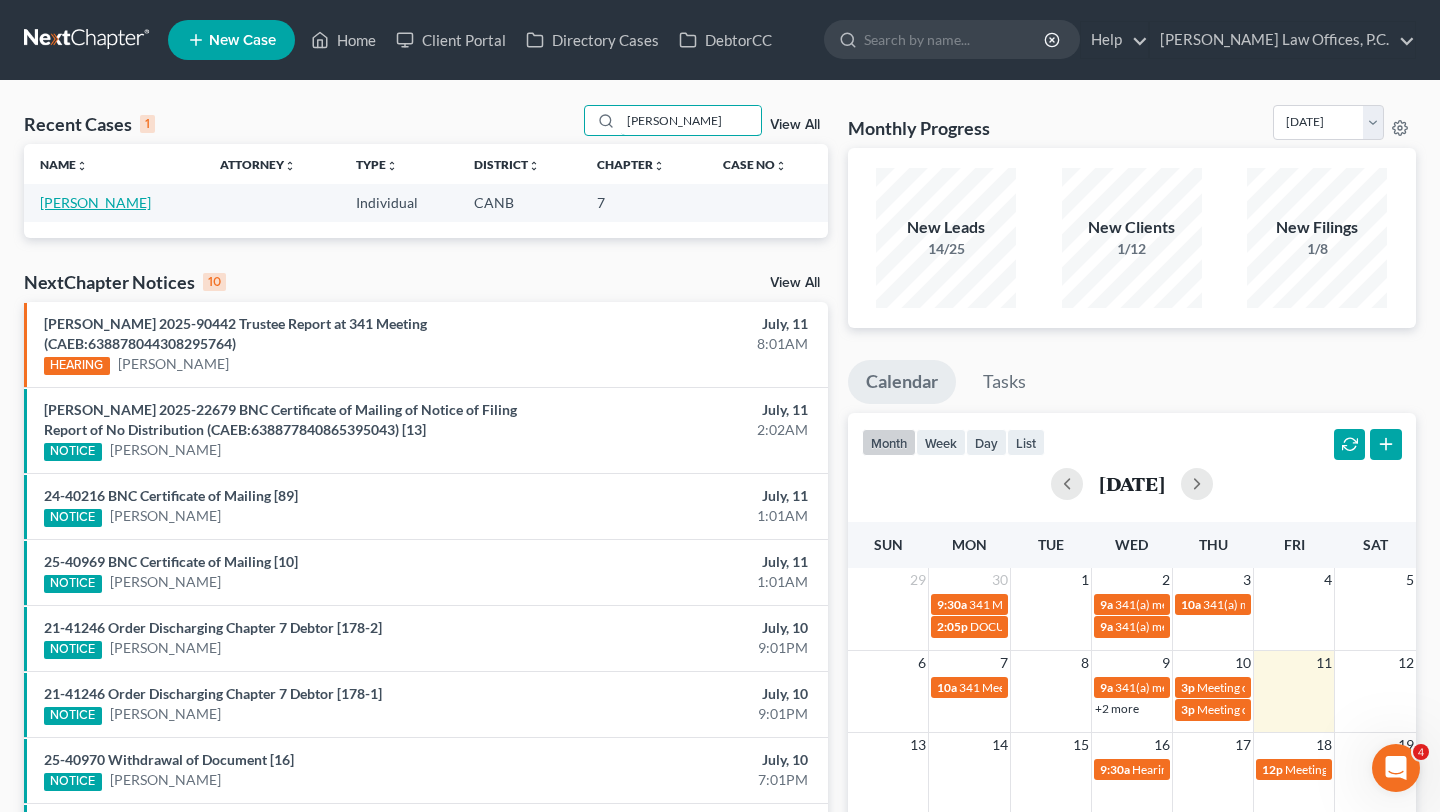 type on "[PERSON_NAME]" 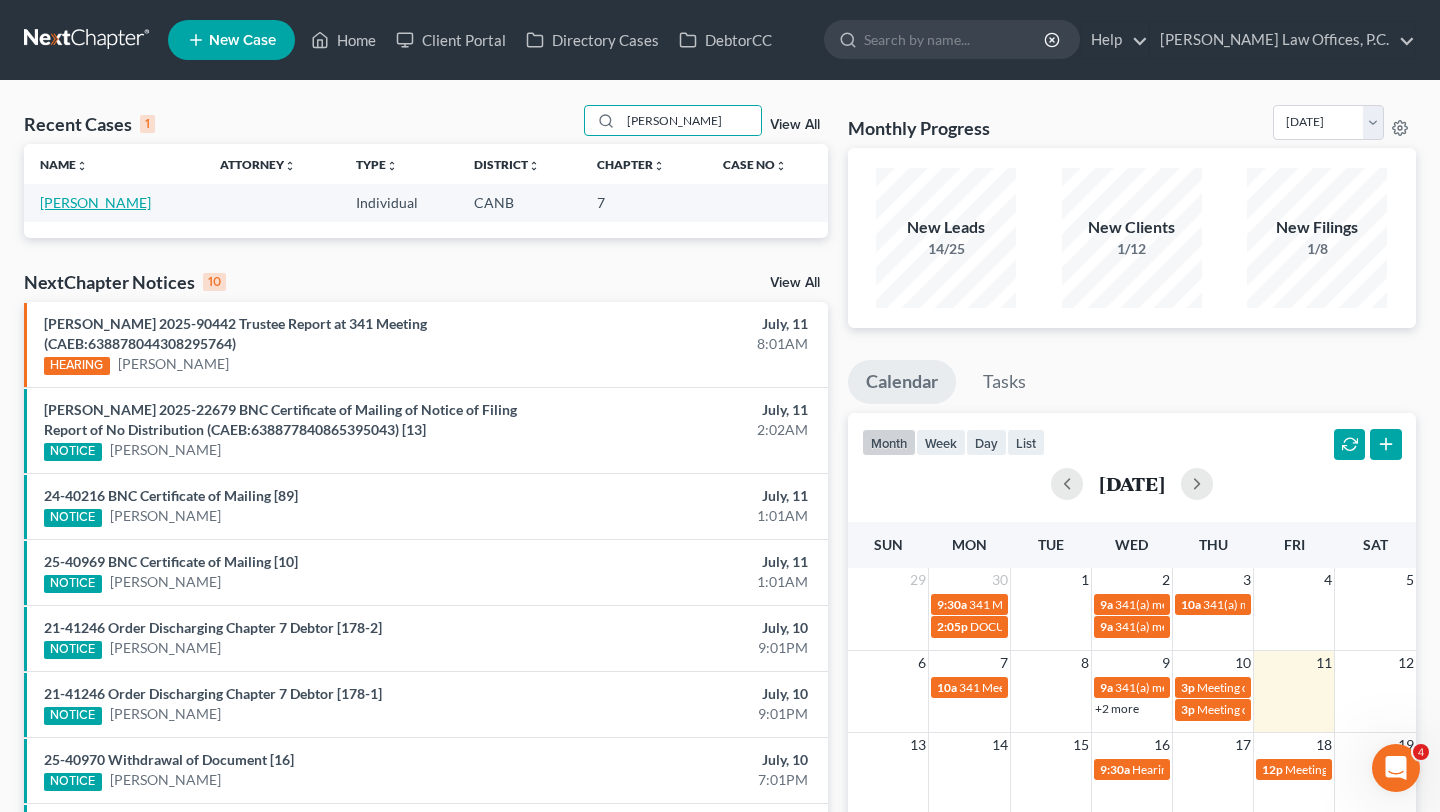 click on "[PERSON_NAME]" at bounding box center [95, 202] 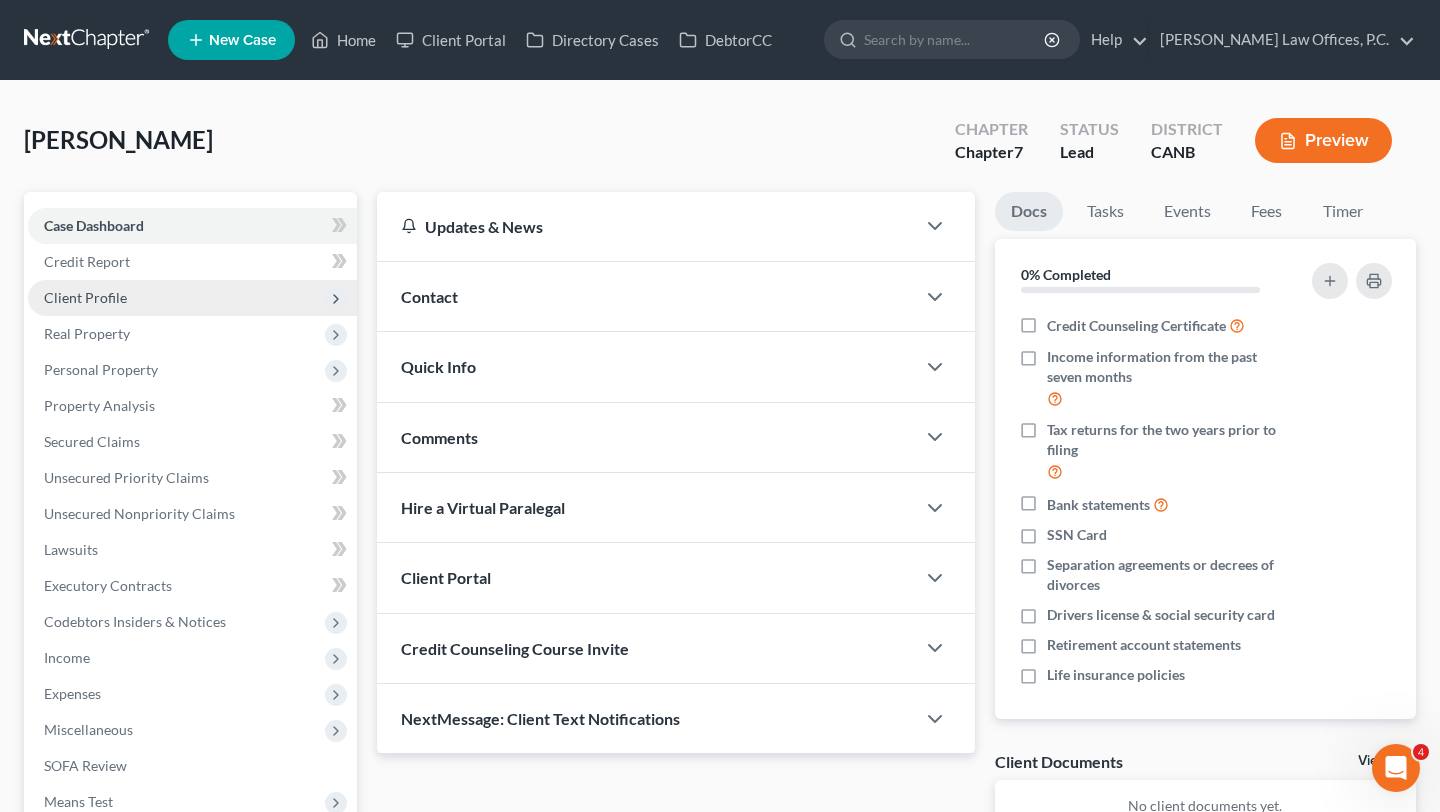 click on "Client Profile" at bounding box center [85, 297] 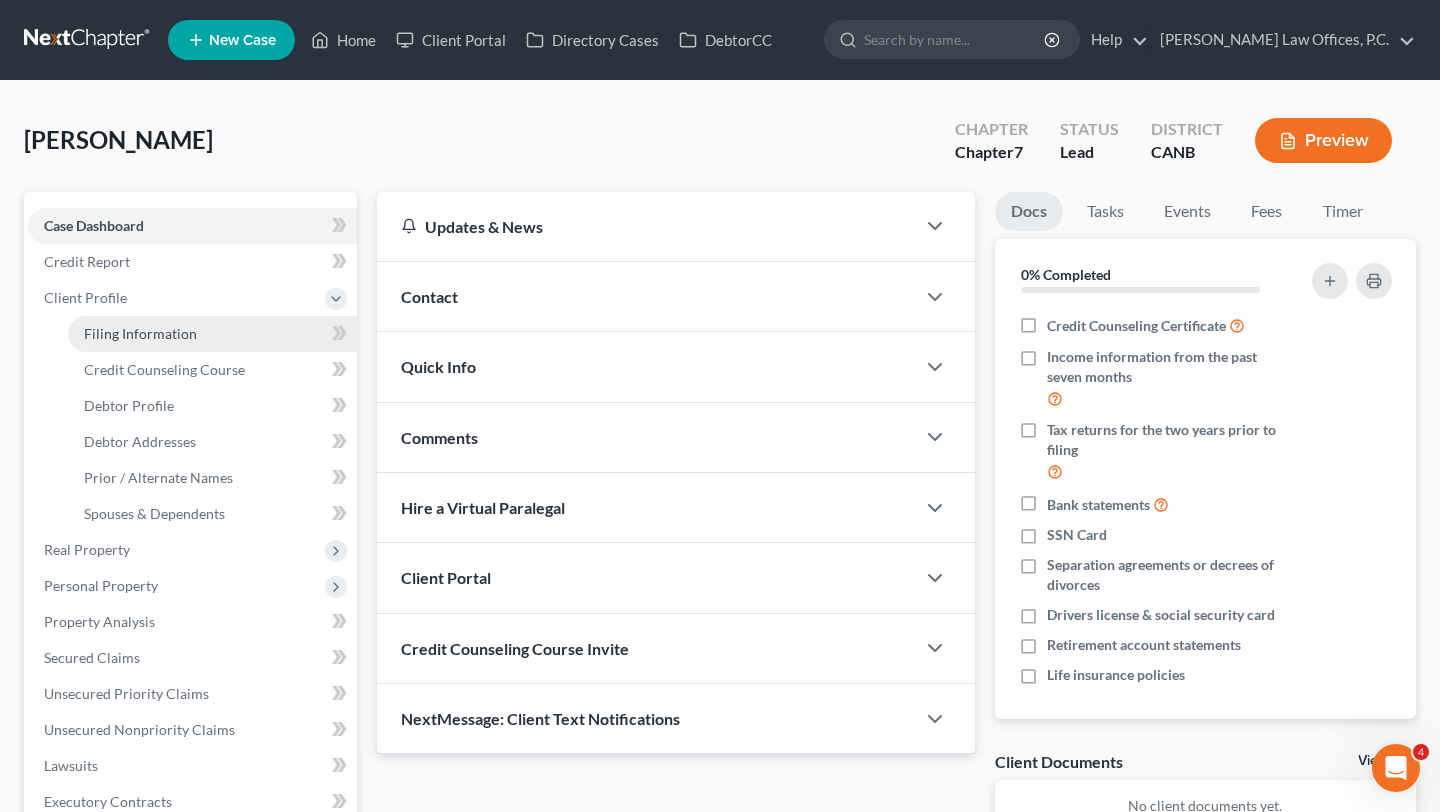 click on "Filing Information" at bounding box center (140, 333) 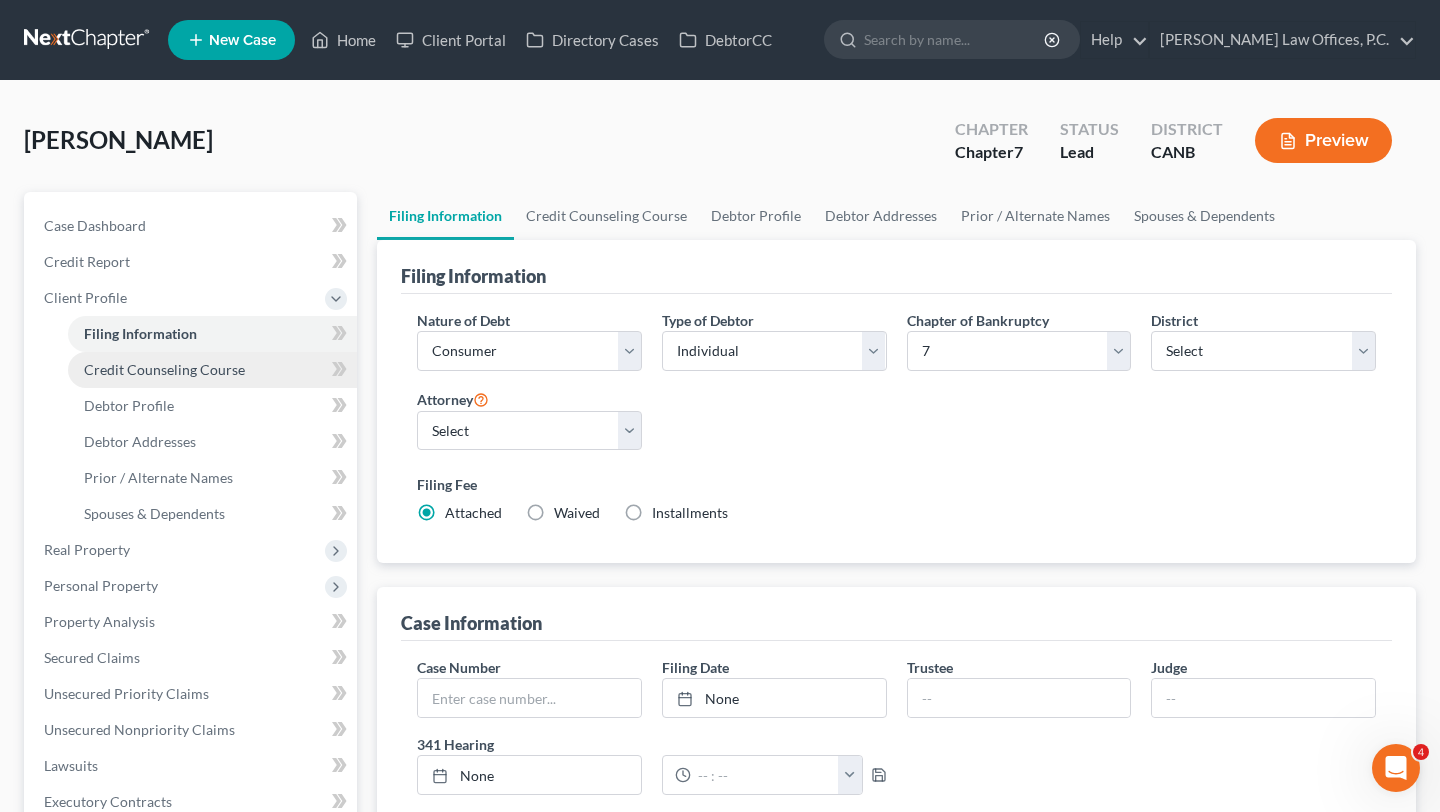 click on "Credit Counseling Course" at bounding box center [164, 369] 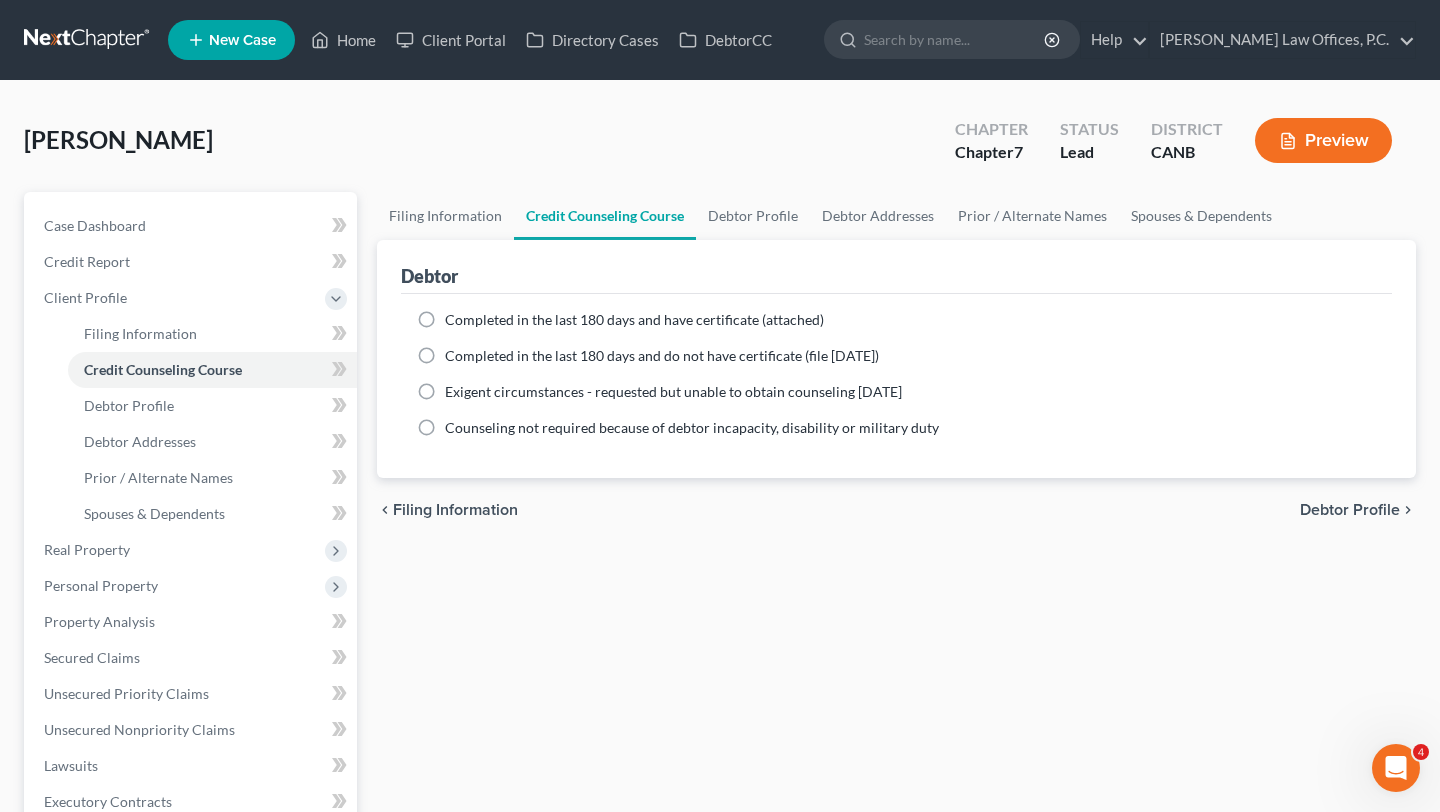 click on "Completed in the last 180 days and have certificate (attached) Date Completed
None
close
Date
Time
chevron_left
[DATE]
chevron_right
Su M Tu W Th F Sa
29 30 1 2 3 4 5
6 7 8 9 10 11 12
13 14 15 16 17 18 19
20 21 22 23 24 25 26
27 28 29 30 31 1 2
Clear
Completed in the last 180 days and do not have certificate (file [DATE]) Date Completed
None
close
Date
Time
chevron_left
[DATE]
chevron_right
Su M Tu W Th F Sa
29 30 1 2 3 4 5 6 7 8 9" at bounding box center [896, 374] 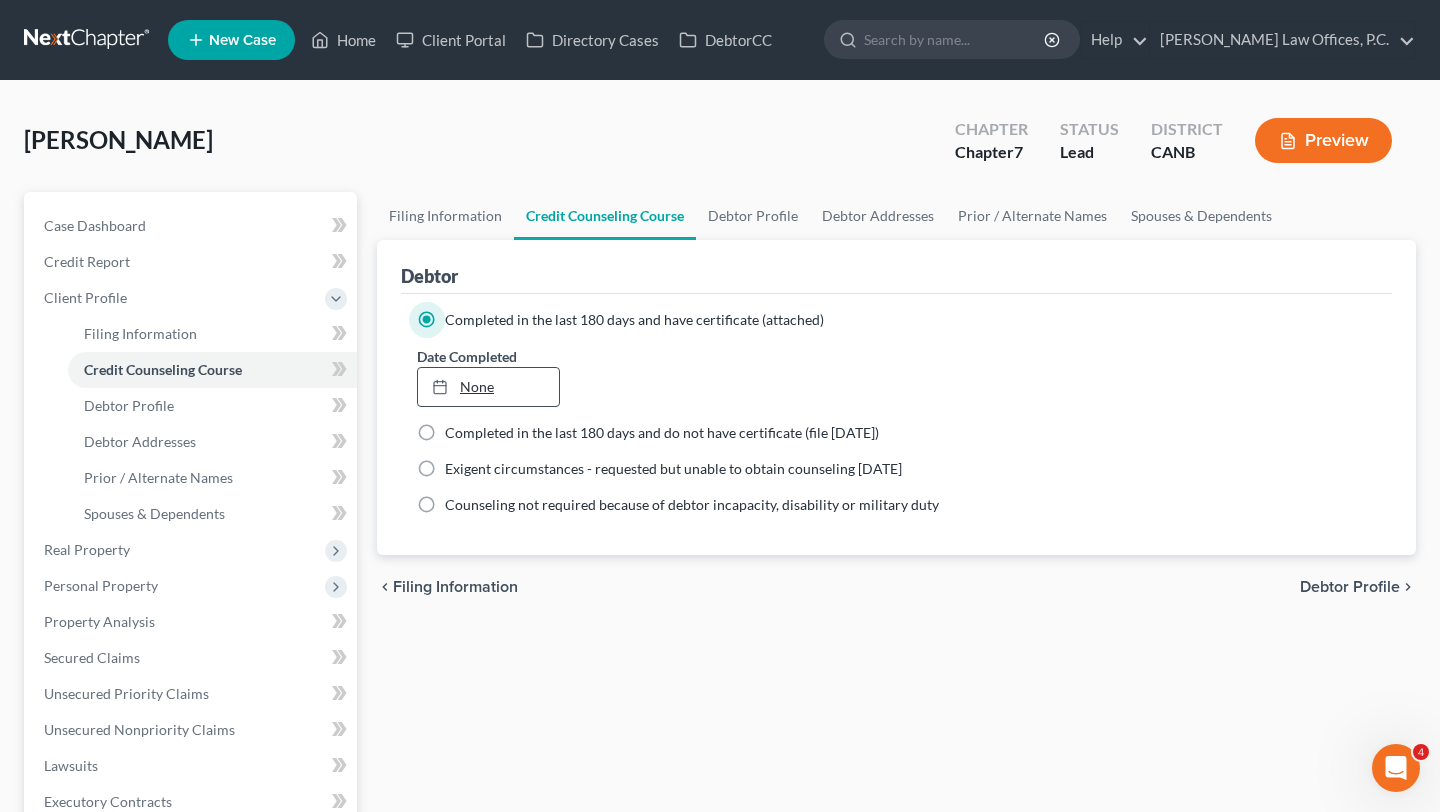 click on "None" at bounding box center [488, 387] 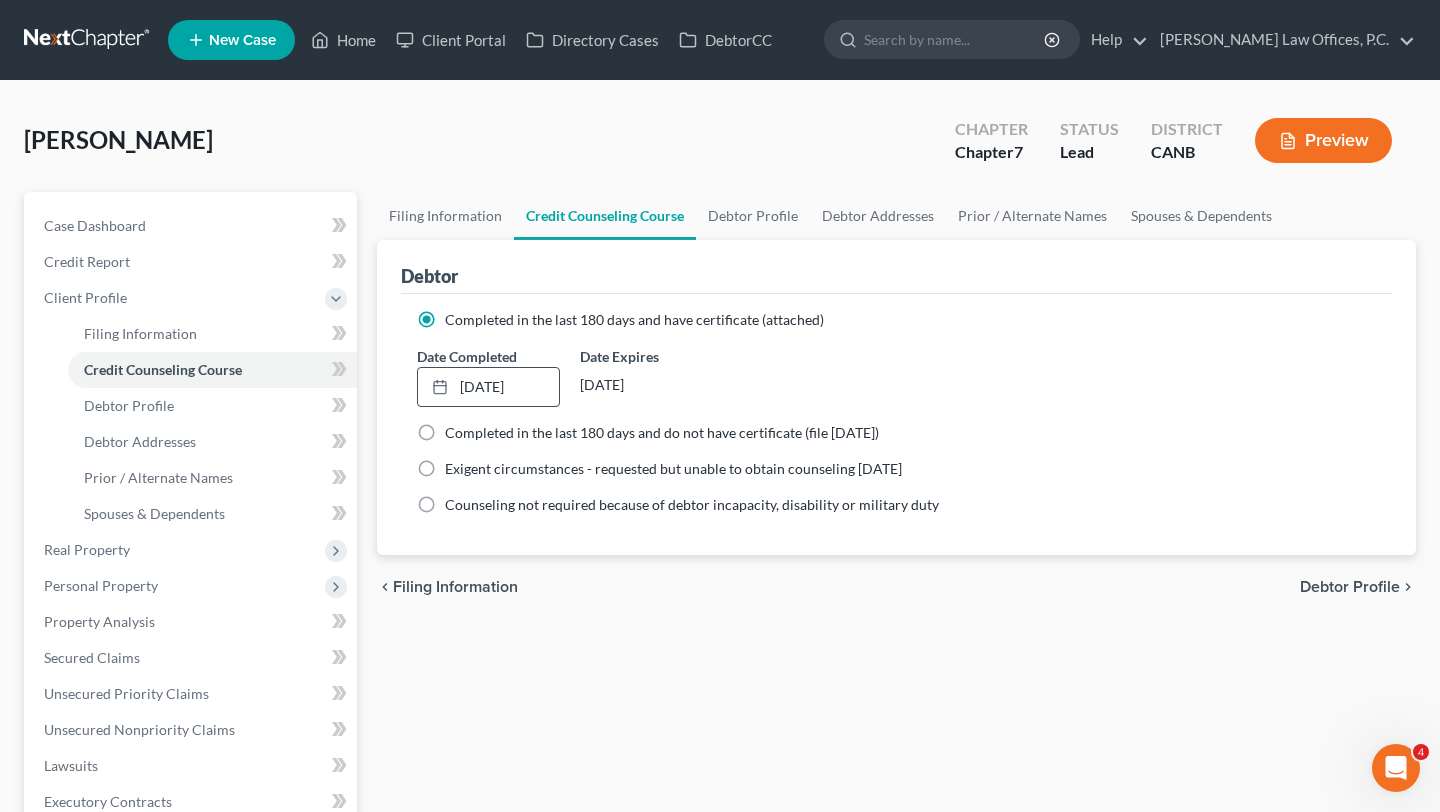 click on "chevron_left
Filing Information
Debtor Profile
chevron_right" at bounding box center [896, 587] 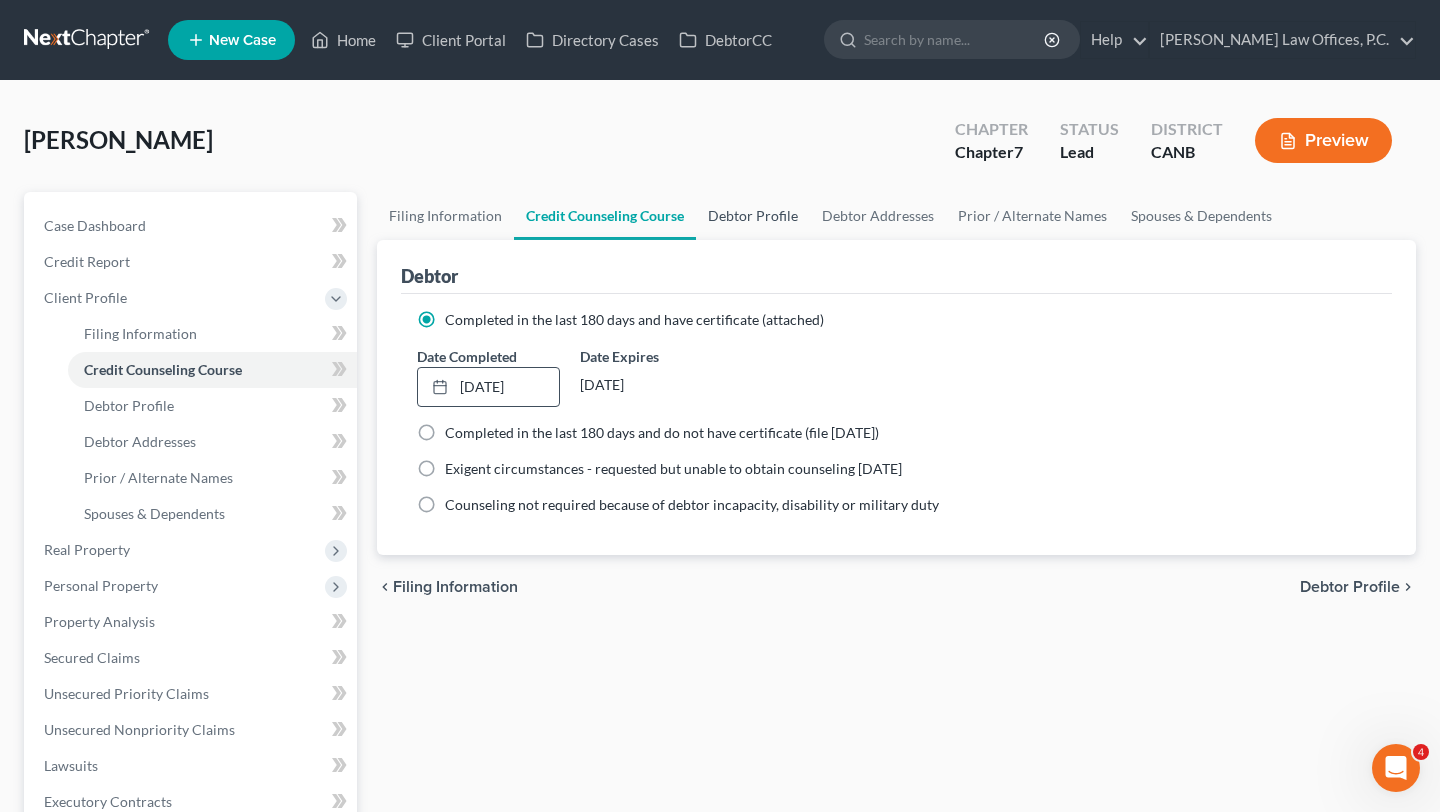 click on "Debtor Profile" at bounding box center [753, 216] 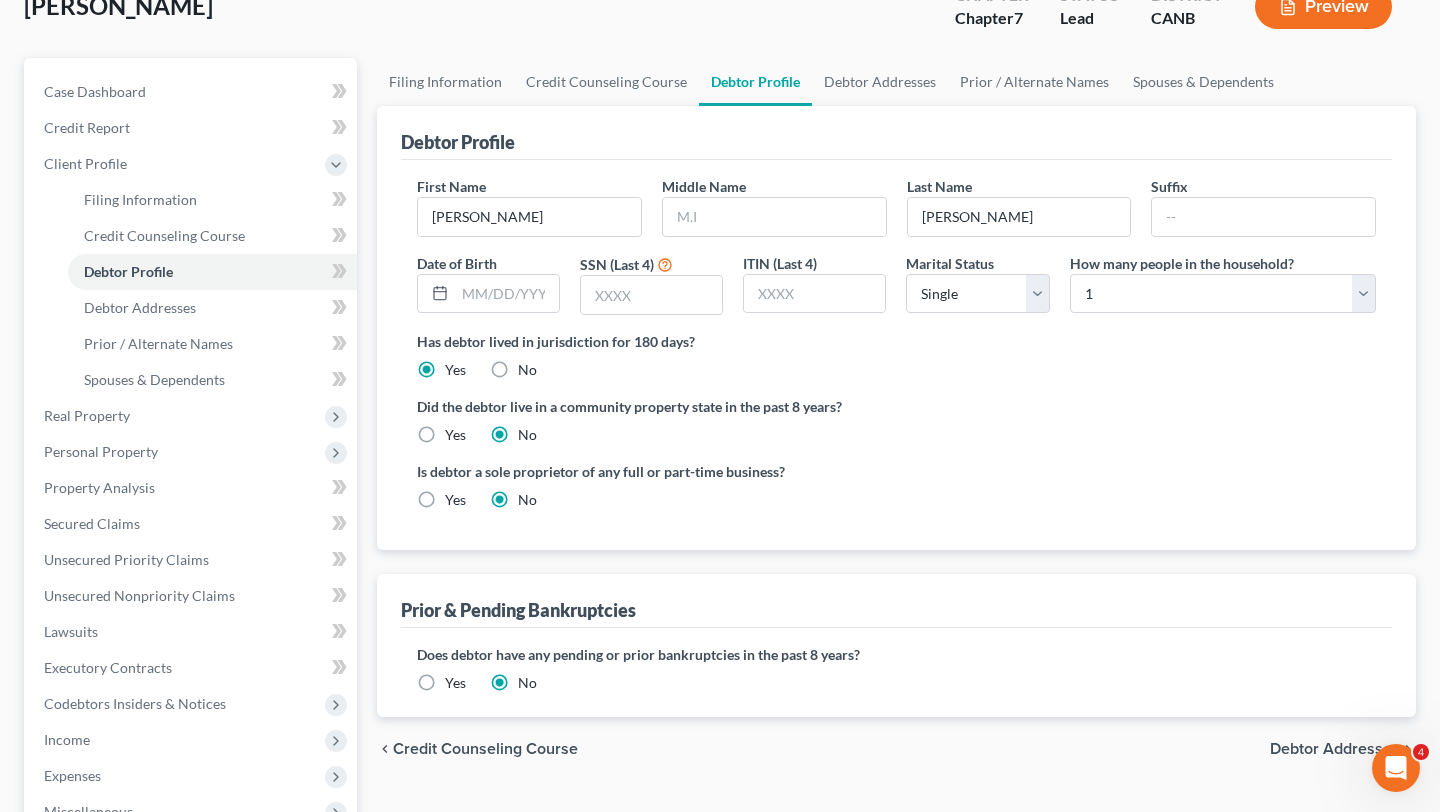scroll, scrollTop: 195, scrollLeft: 0, axis: vertical 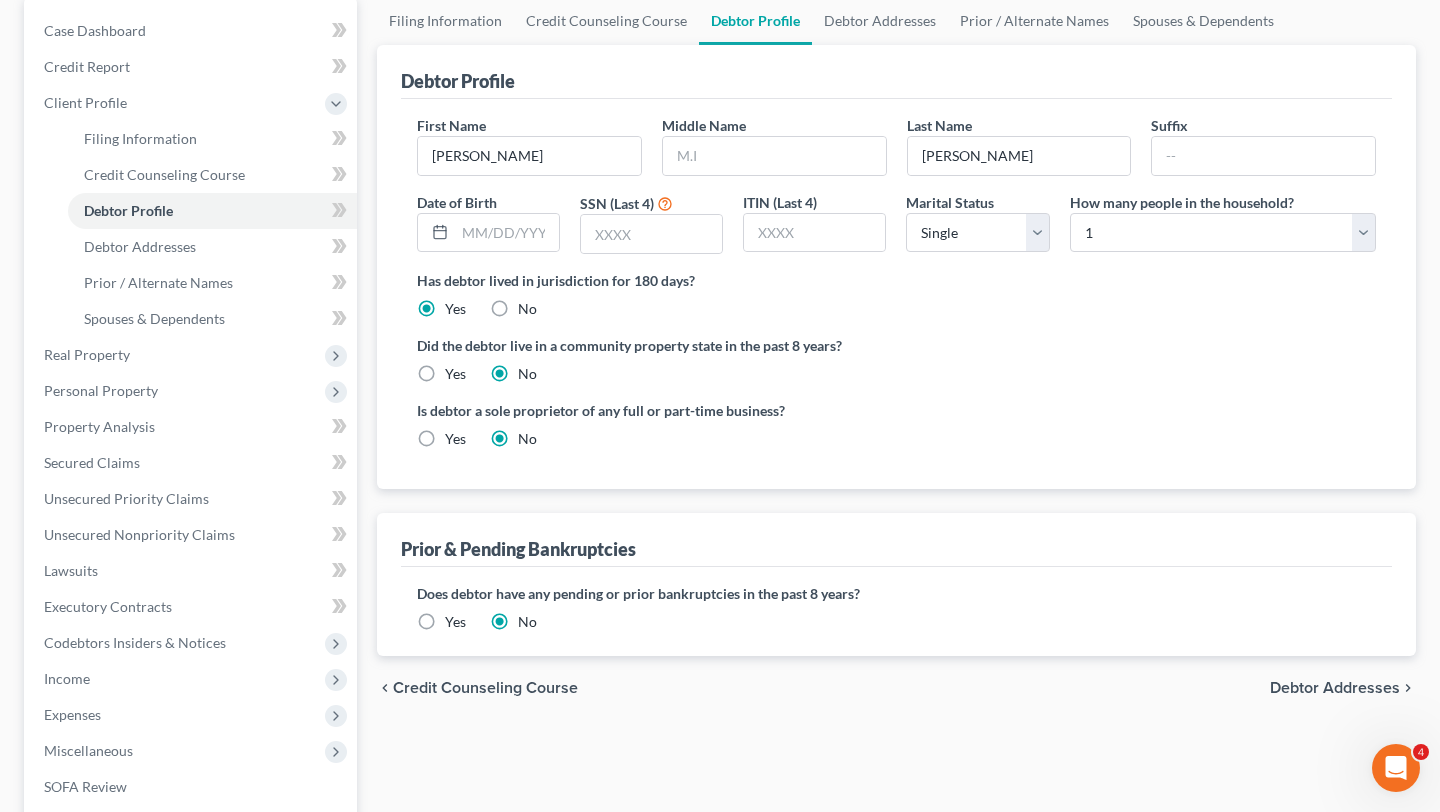click on "First Name [PERSON_NAME] Middle Name Last Name [PERSON_NAME] Suffix Date of Birth         SSN (Last 4)   ITIN (Last 4) Marital Status Select [DEMOGRAPHIC_DATA] Married [DEMOGRAPHIC_DATA] Divorced Widowed How many people in the household? Select 1 2 3 4 5 6 7 8 9 10 11 12 13 14 15 16 17 18 19 20 Is debtor deceased? Yes No Has debtor lived in jurisdiction for 180 days? Yes No Debtor must reside in jurisdiction for 180 prior to filing bankruptcy pursuant to U.S.C. 11 28 USC § 1408.   More Info Explain: Did the debtor live in a community property state in the past 8 years? Yes No Is debtor a sole proprietor of any full or part-time business? Yes No" at bounding box center [896, 294] 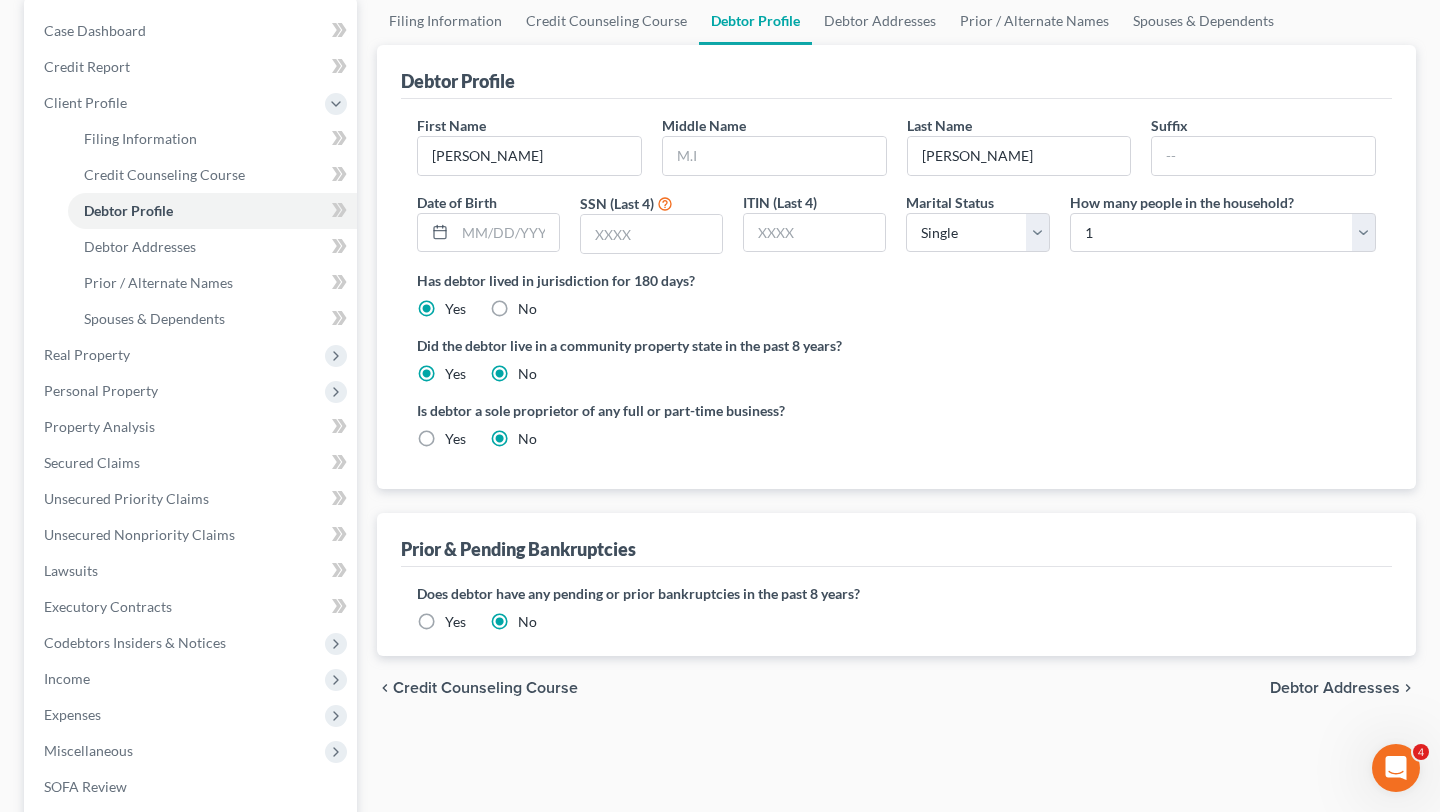 radio on "false" 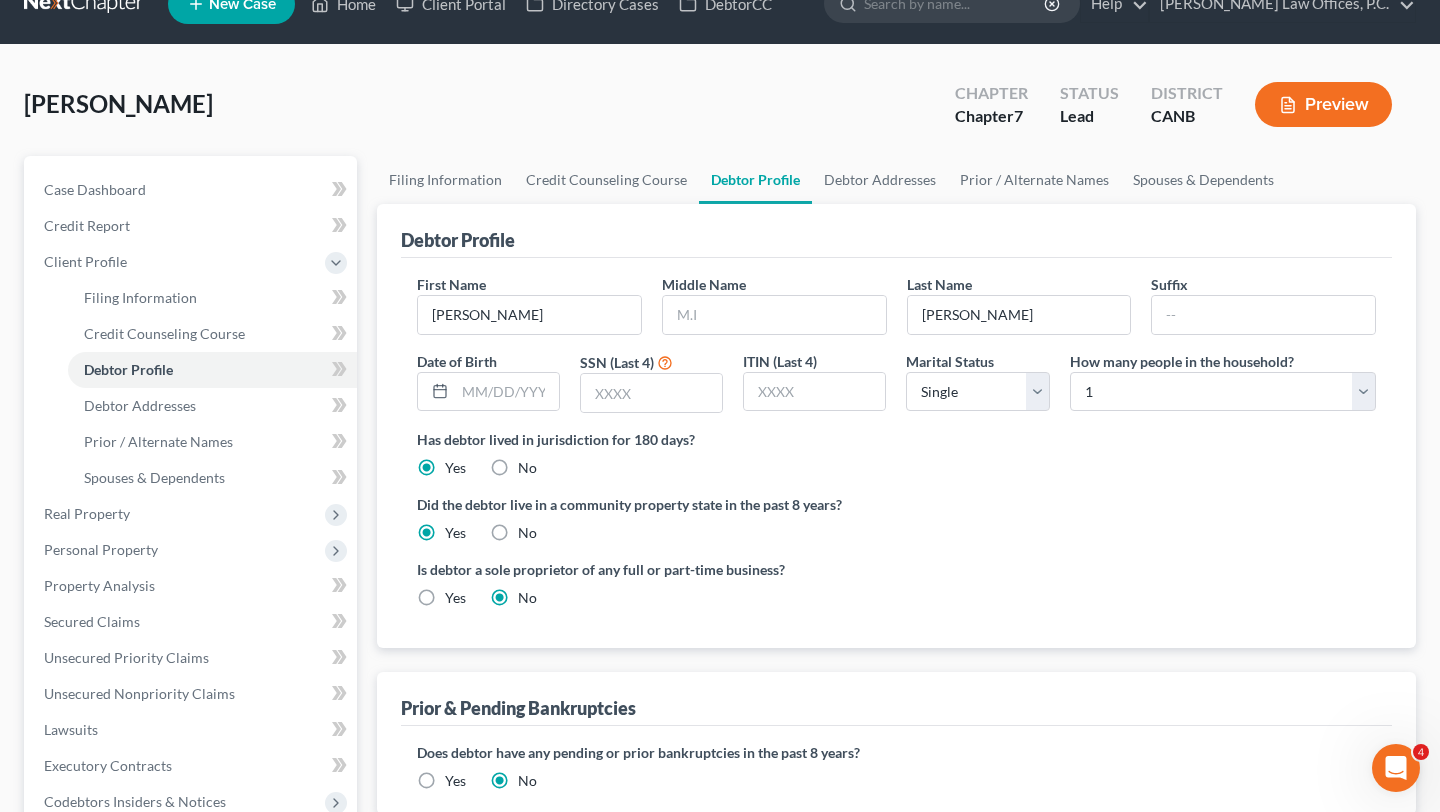 scroll, scrollTop: 0, scrollLeft: 0, axis: both 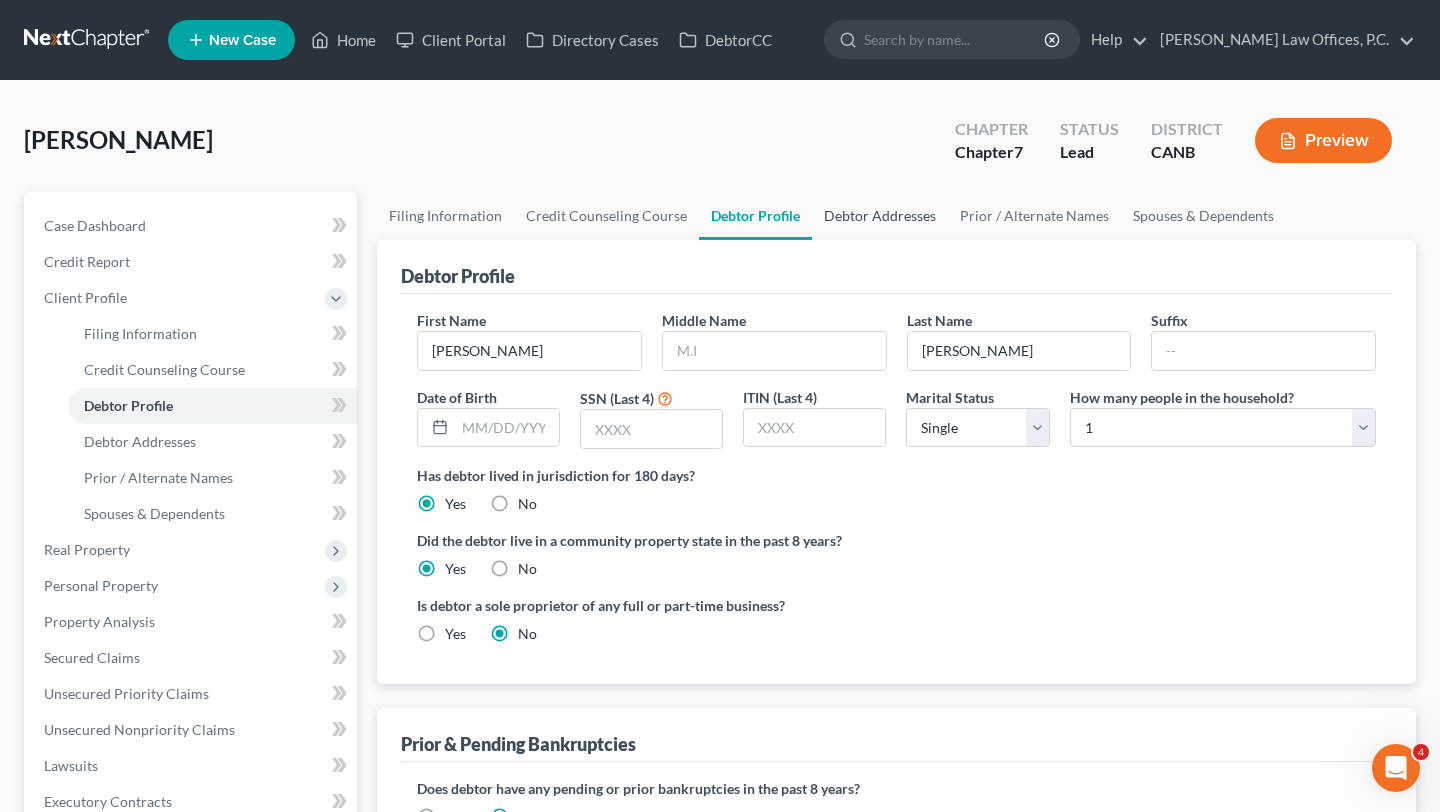 click on "Debtor Addresses" at bounding box center (880, 216) 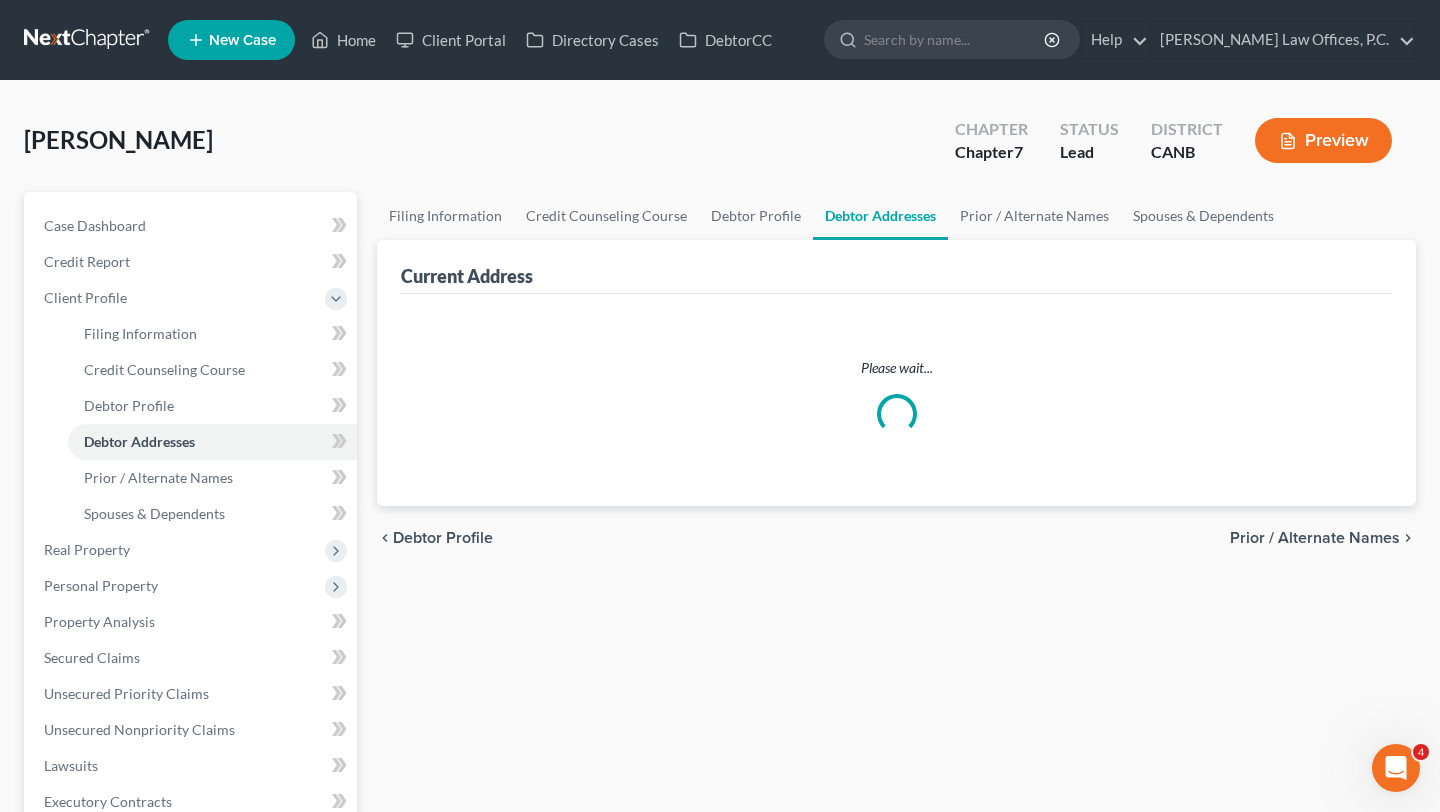 select on "0" 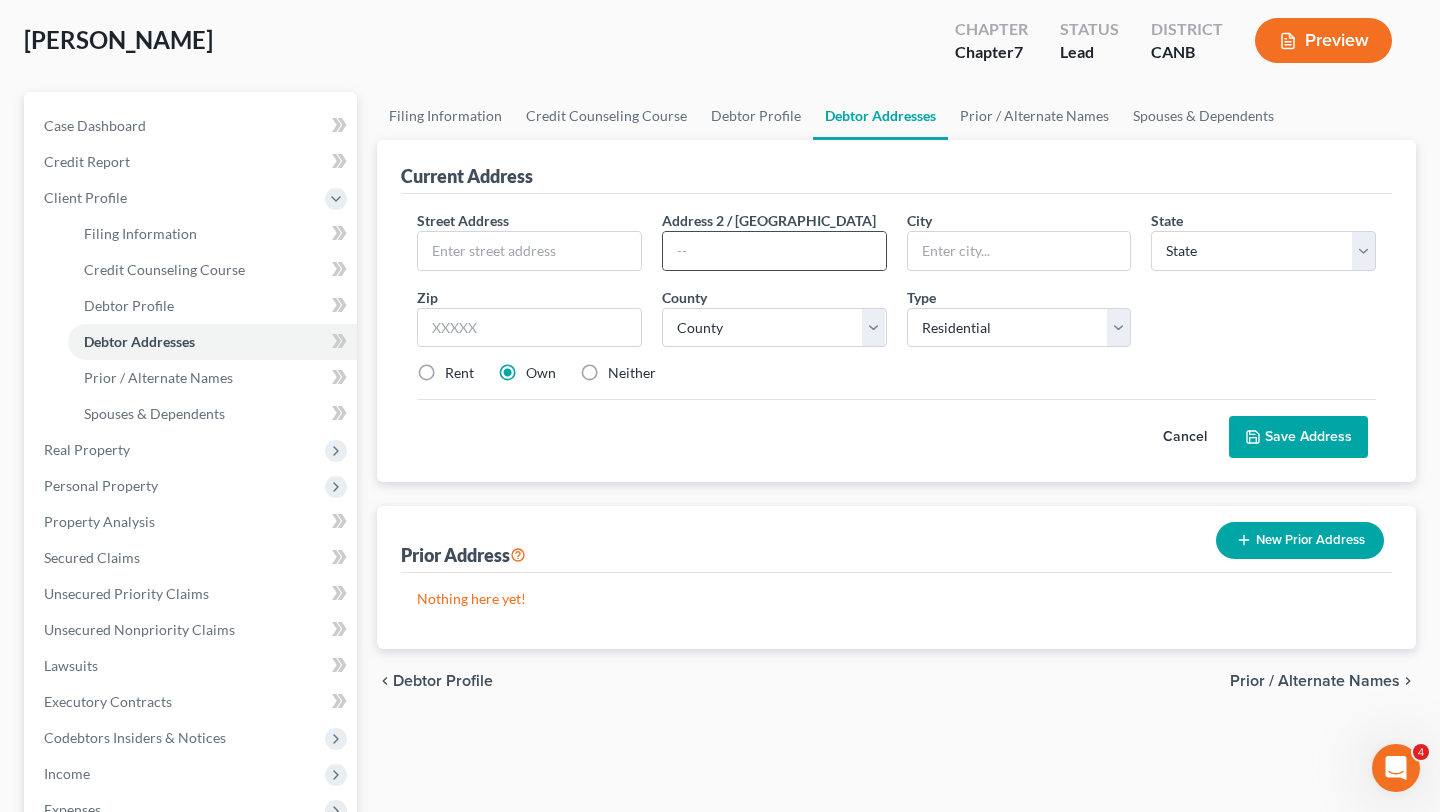scroll, scrollTop: 57, scrollLeft: 0, axis: vertical 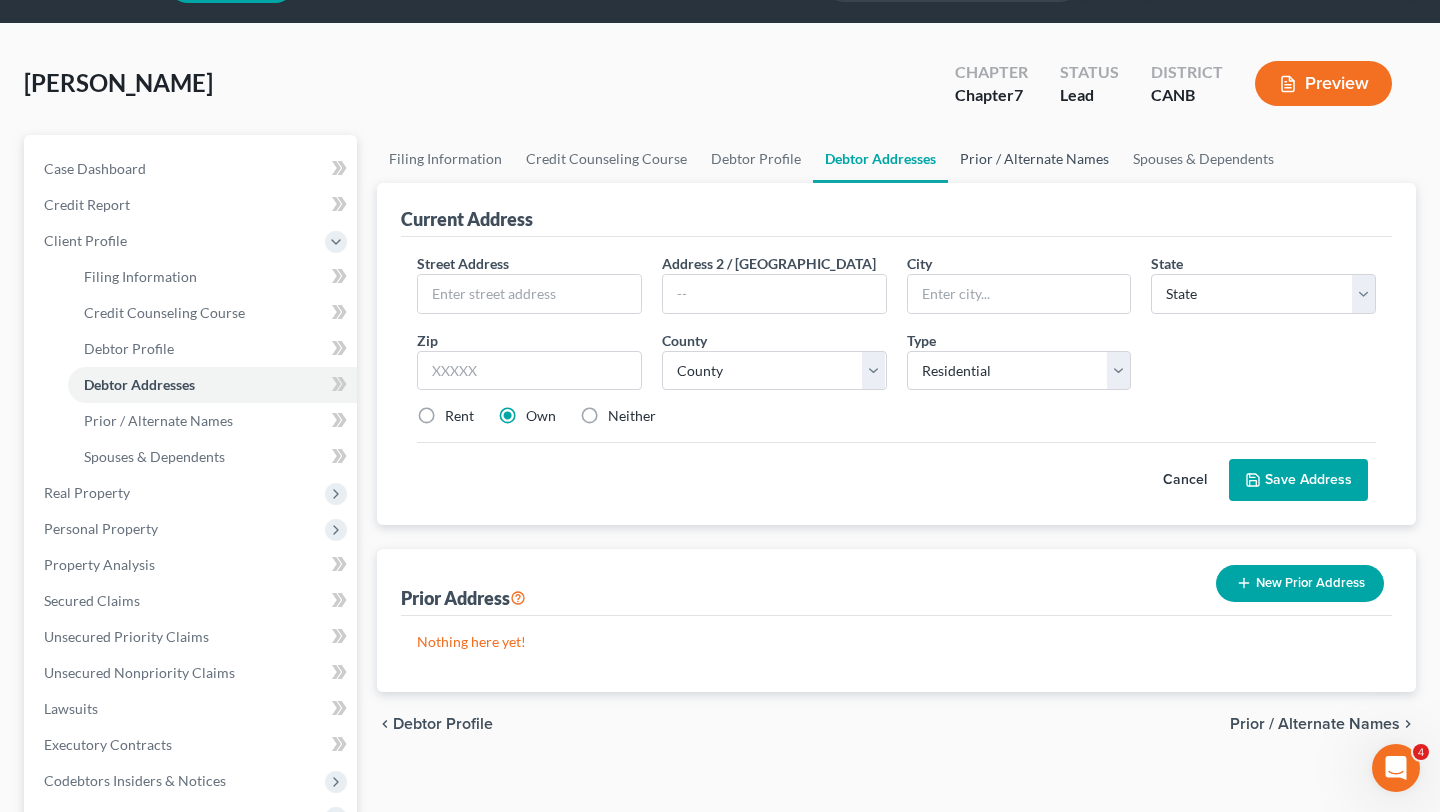 click on "Prior / Alternate Names" at bounding box center [1034, 159] 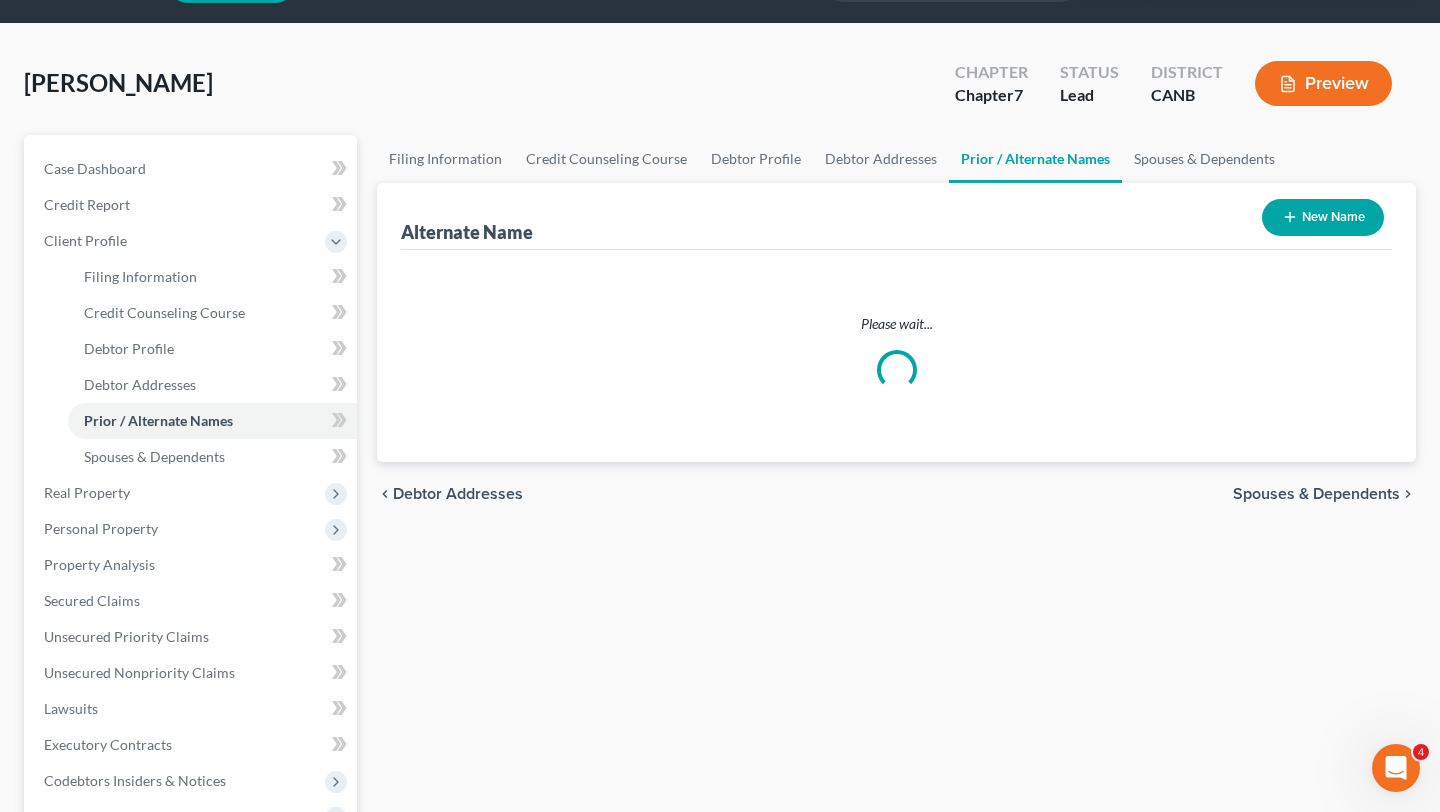 scroll, scrollTop: 0, scrollLeft: 0, axis: both 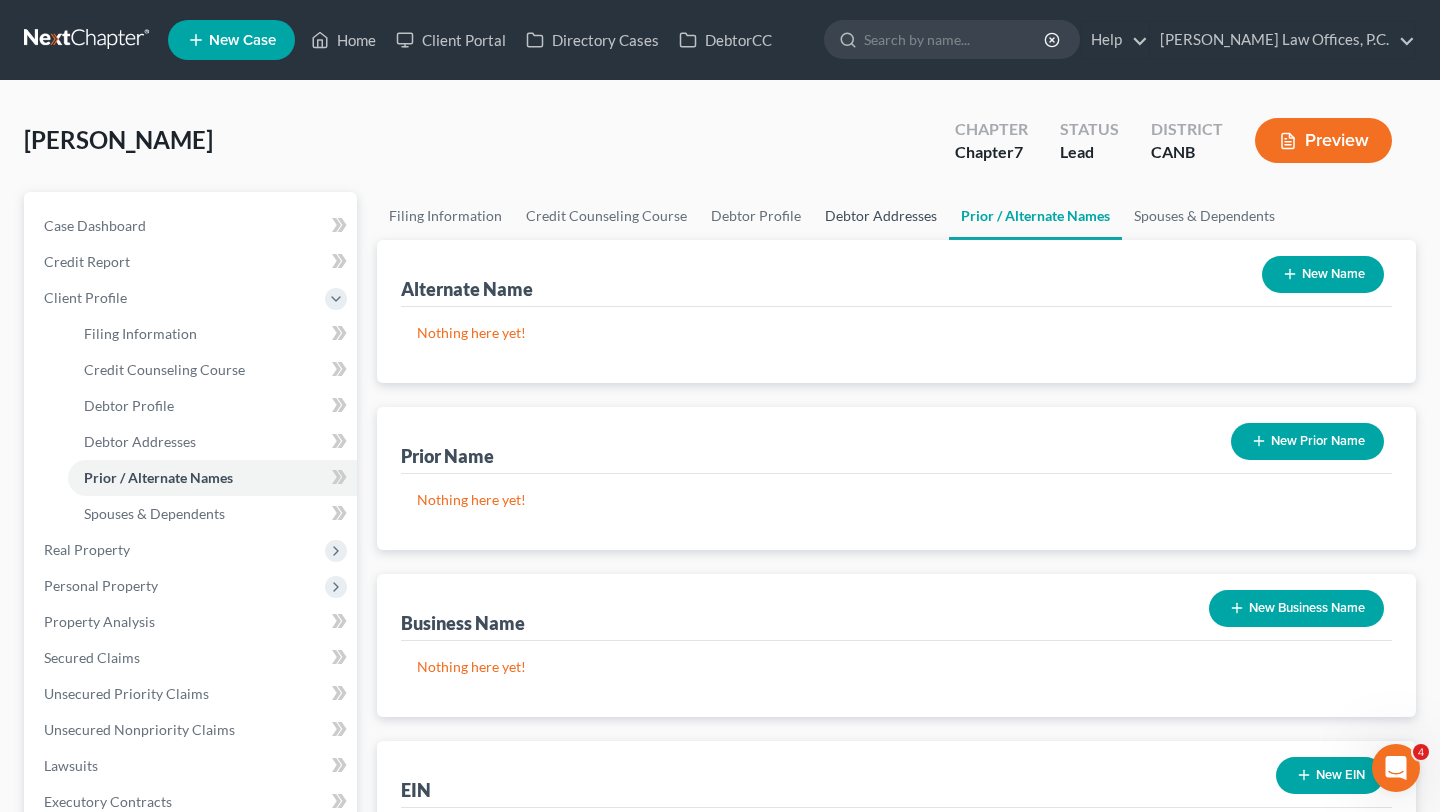 click on "Debtor Addresses" at bounding box center [881, 216] 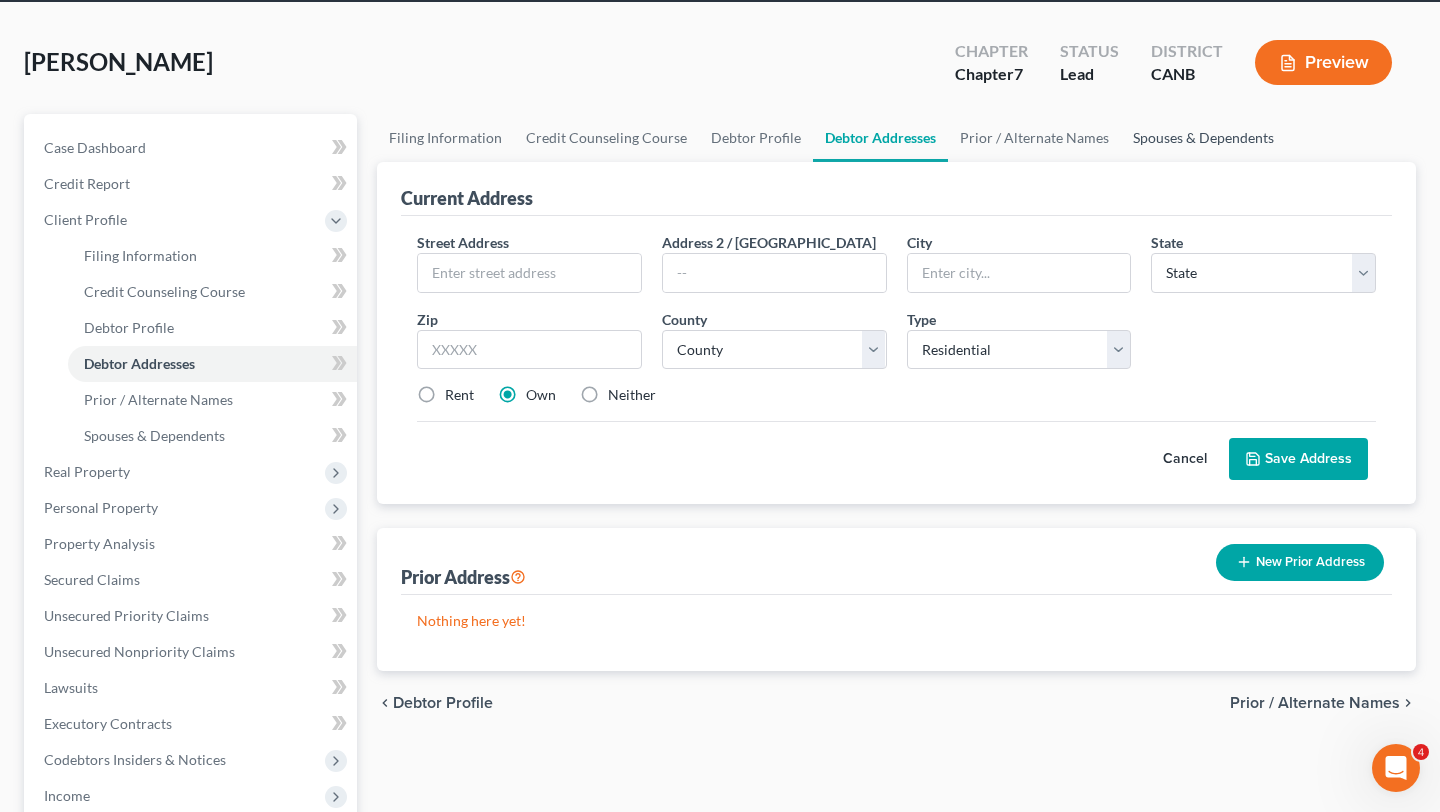 click on "Spouses & Dependents" at bounding box center (1203, 138) 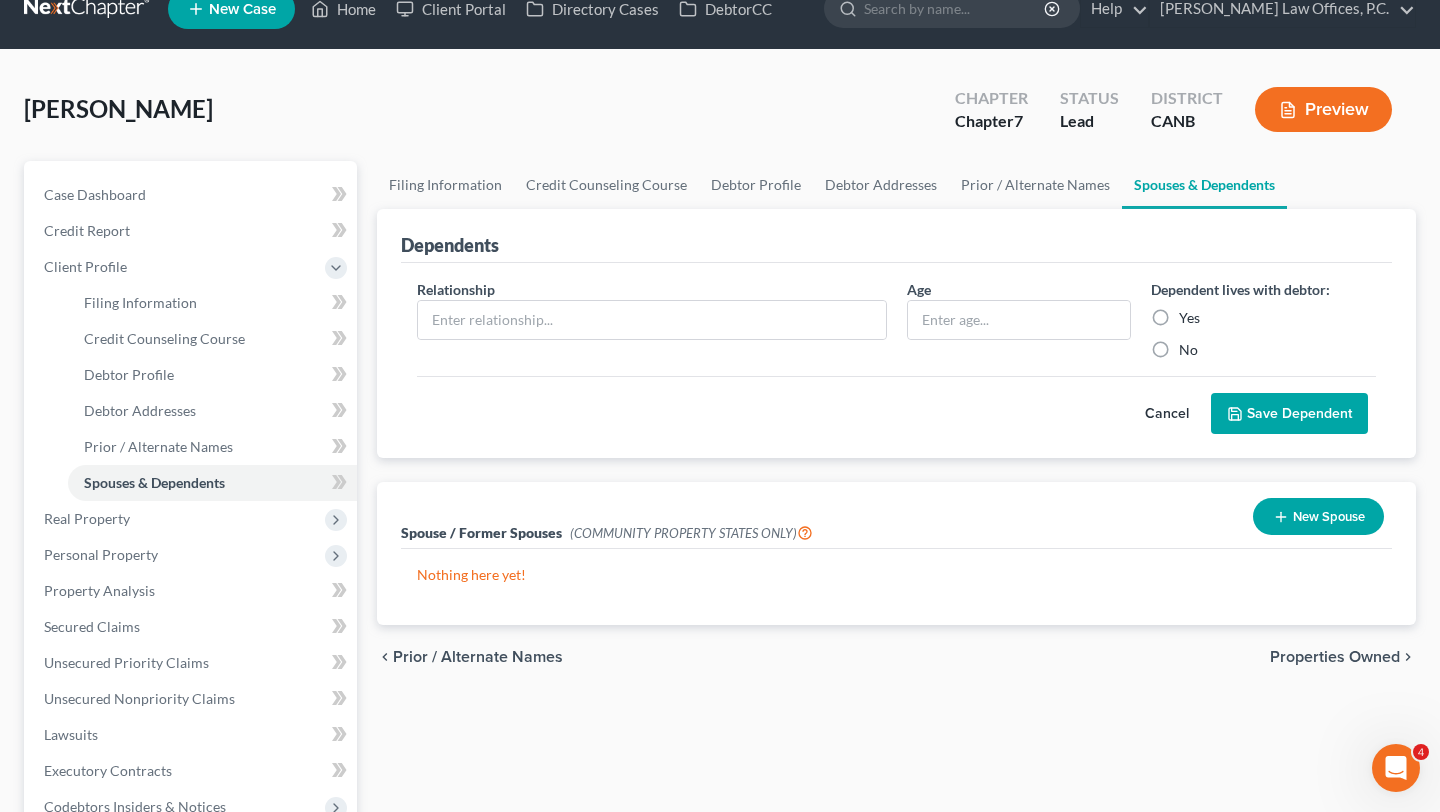 scroll, scrollTop: 0, scrollLeft: 0, axis: both 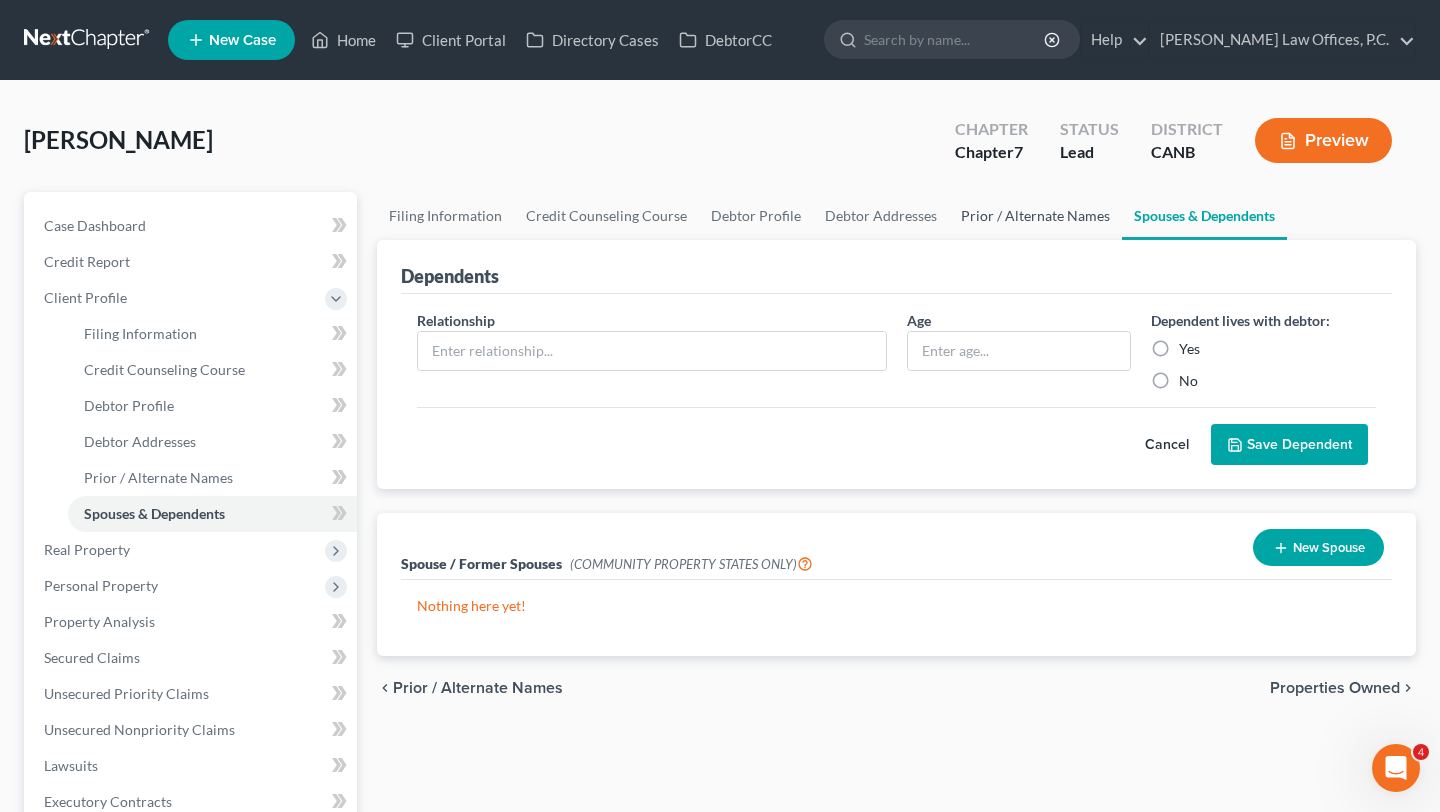 click on "Prior / Alternate Names" at bounding box center (1035, 216) 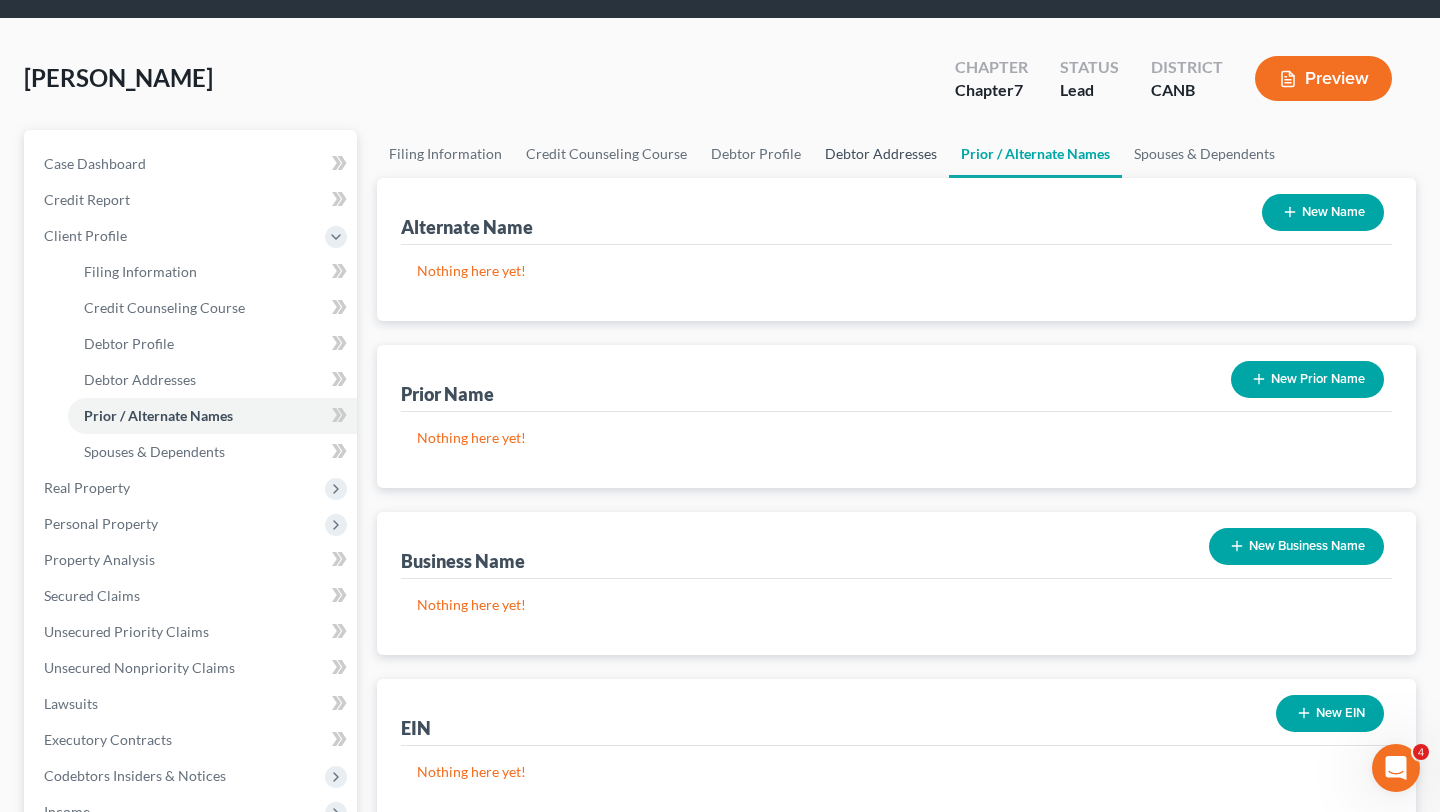 click on "Debtor Addresses" at bounding box center [881, 154] 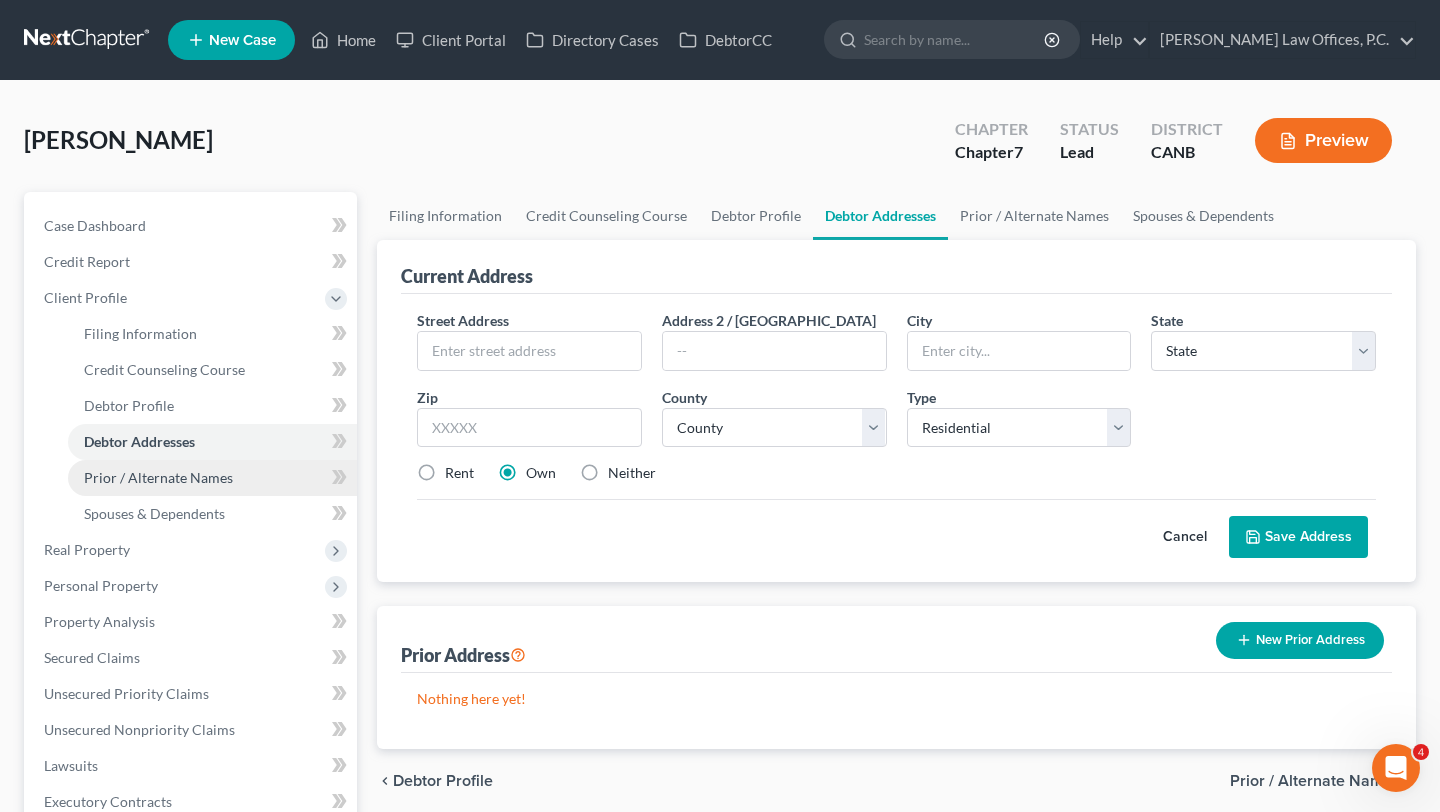 scroll, scrollTop: 69, scrollLeft: 0, axis: vertical 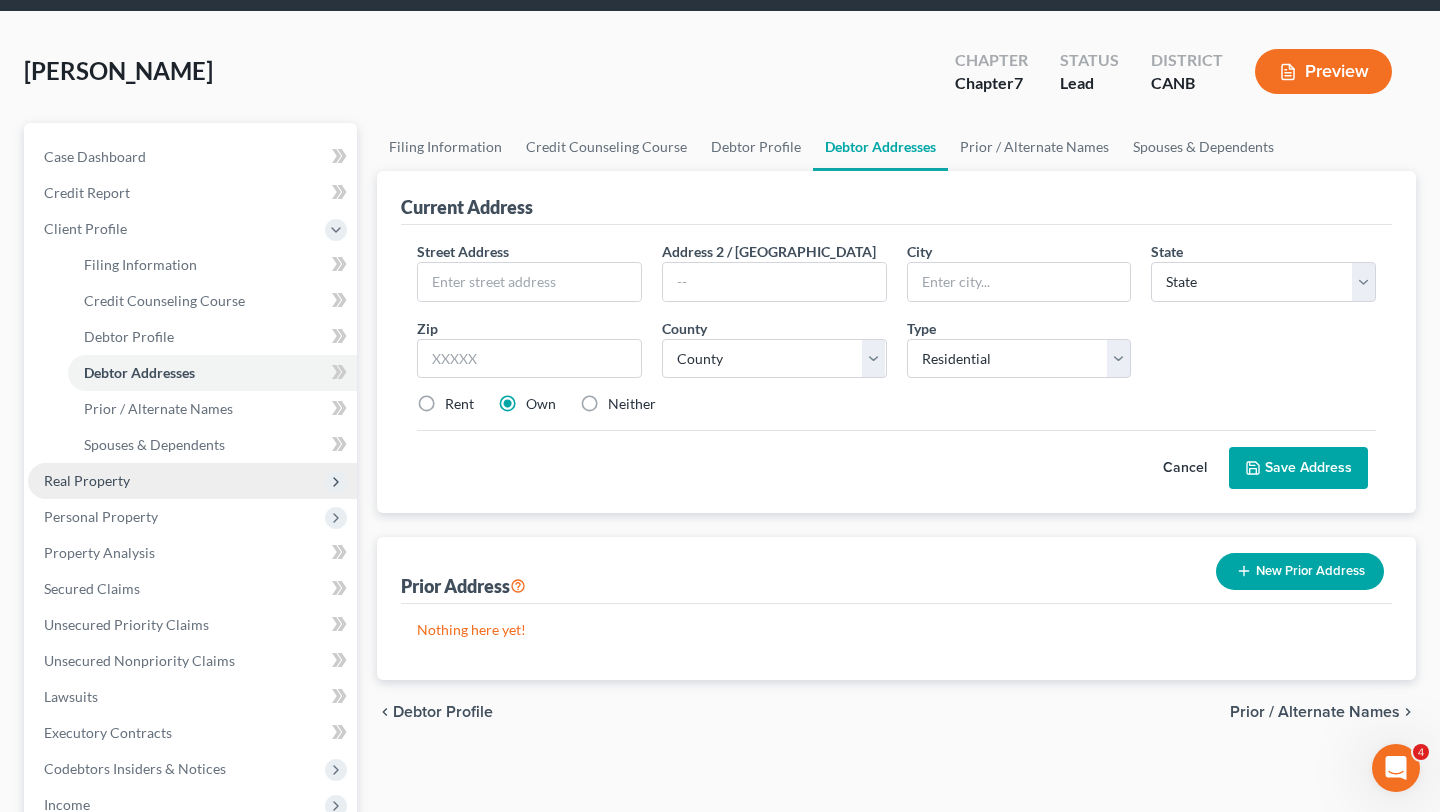 click on "Real Property" at bounding box center [192, 481] 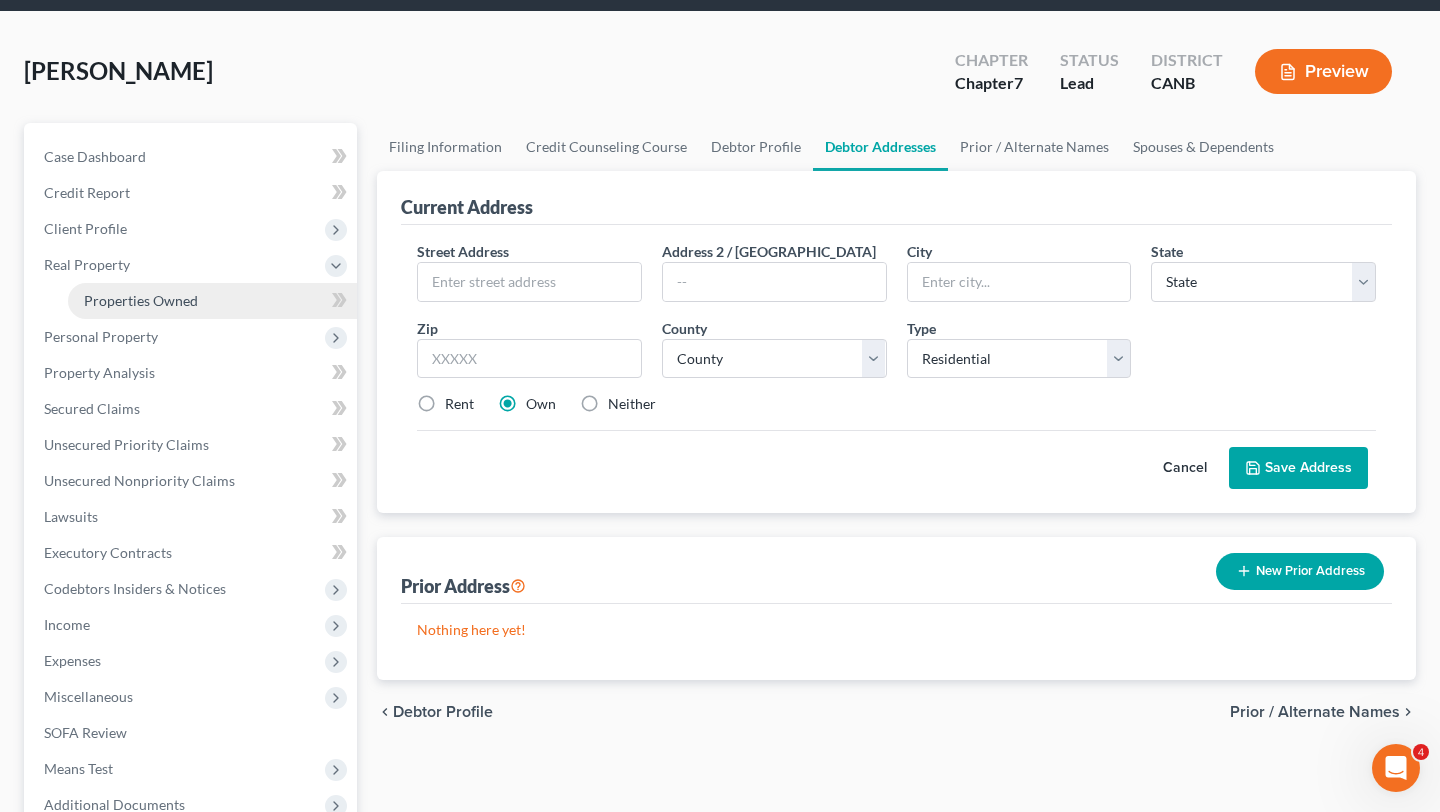 click on "Properties Owned" at bounding box center (212, 301) 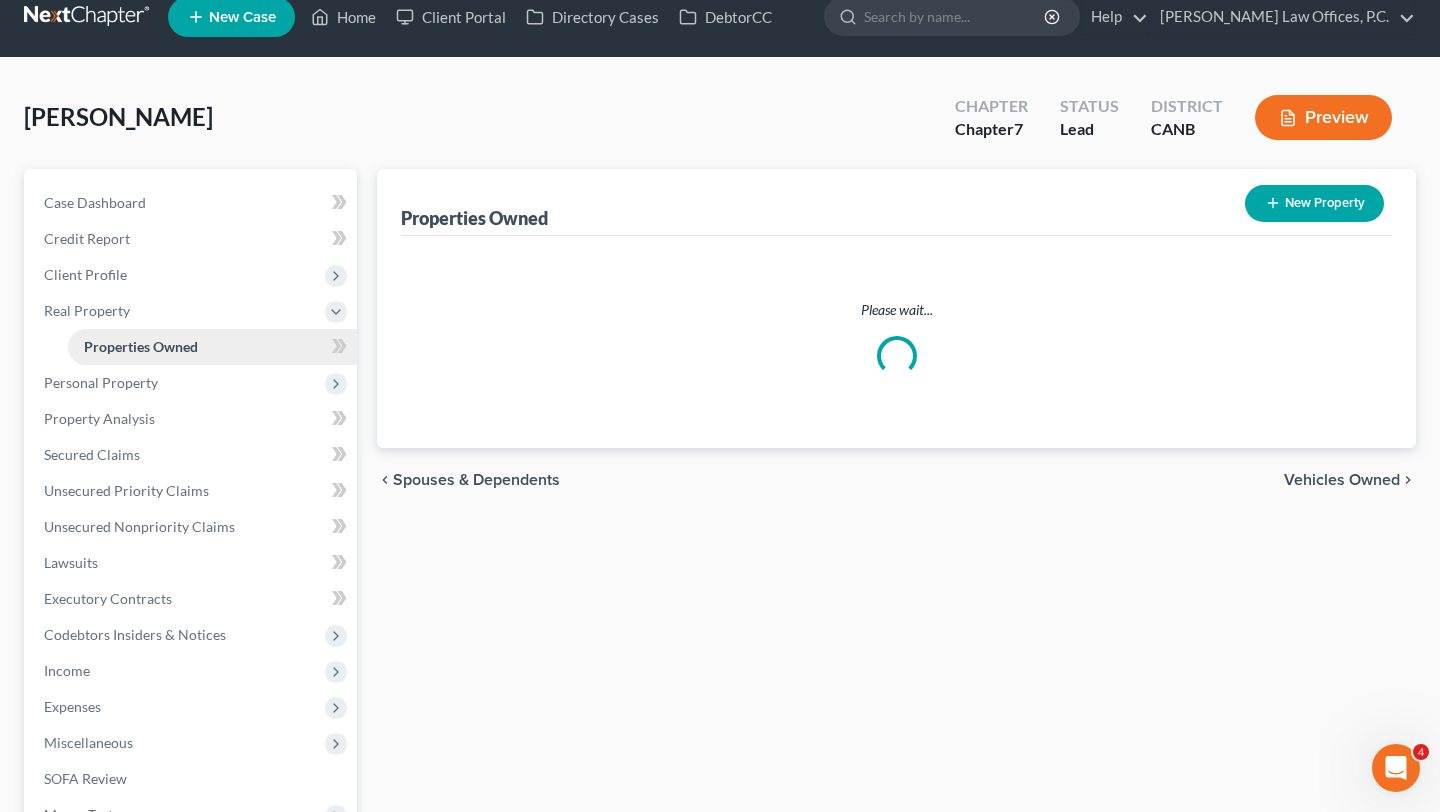 scroll, scrollTop: 0, scrollLeft: 0, axis: both 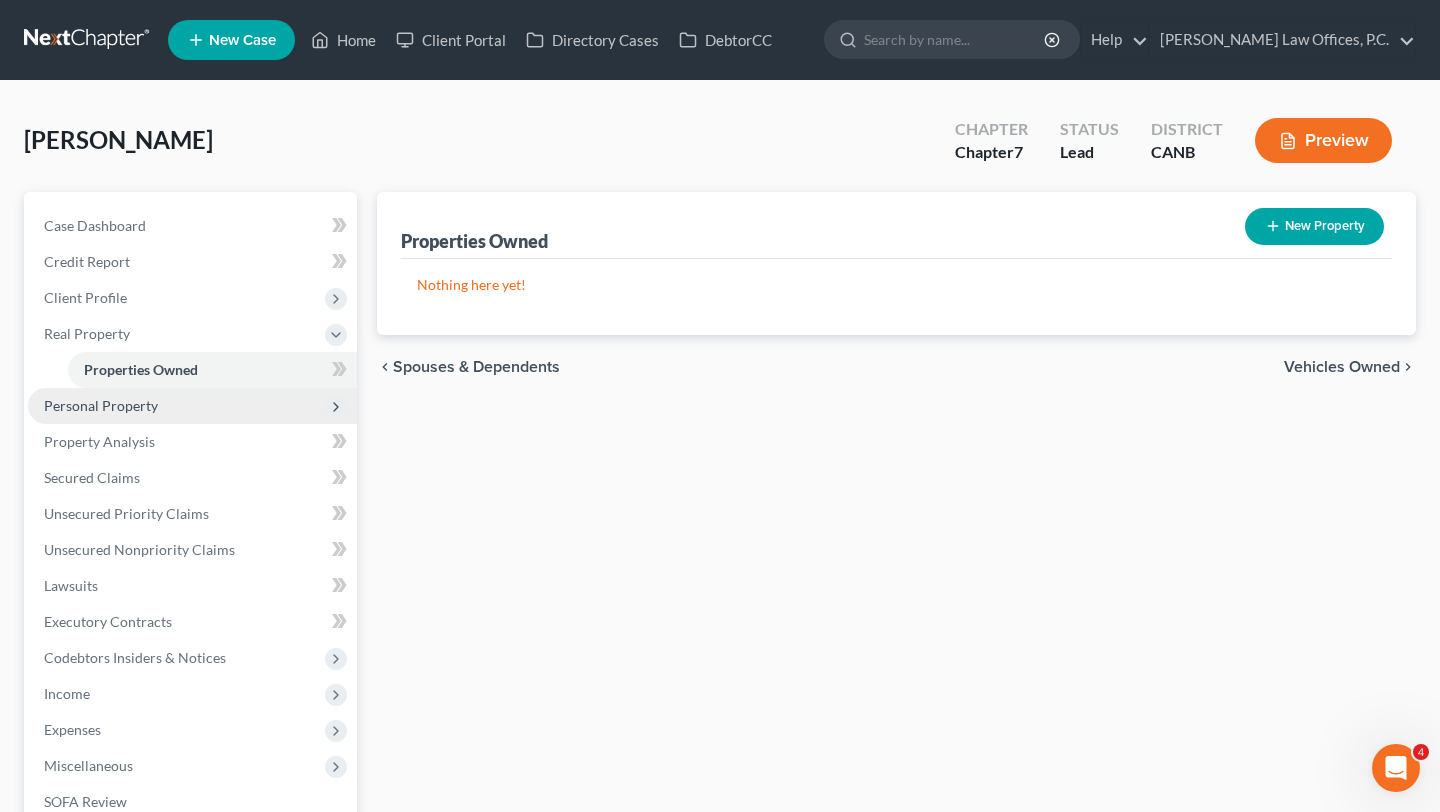 click on "Personal Property" at bounding box center [192, 406] 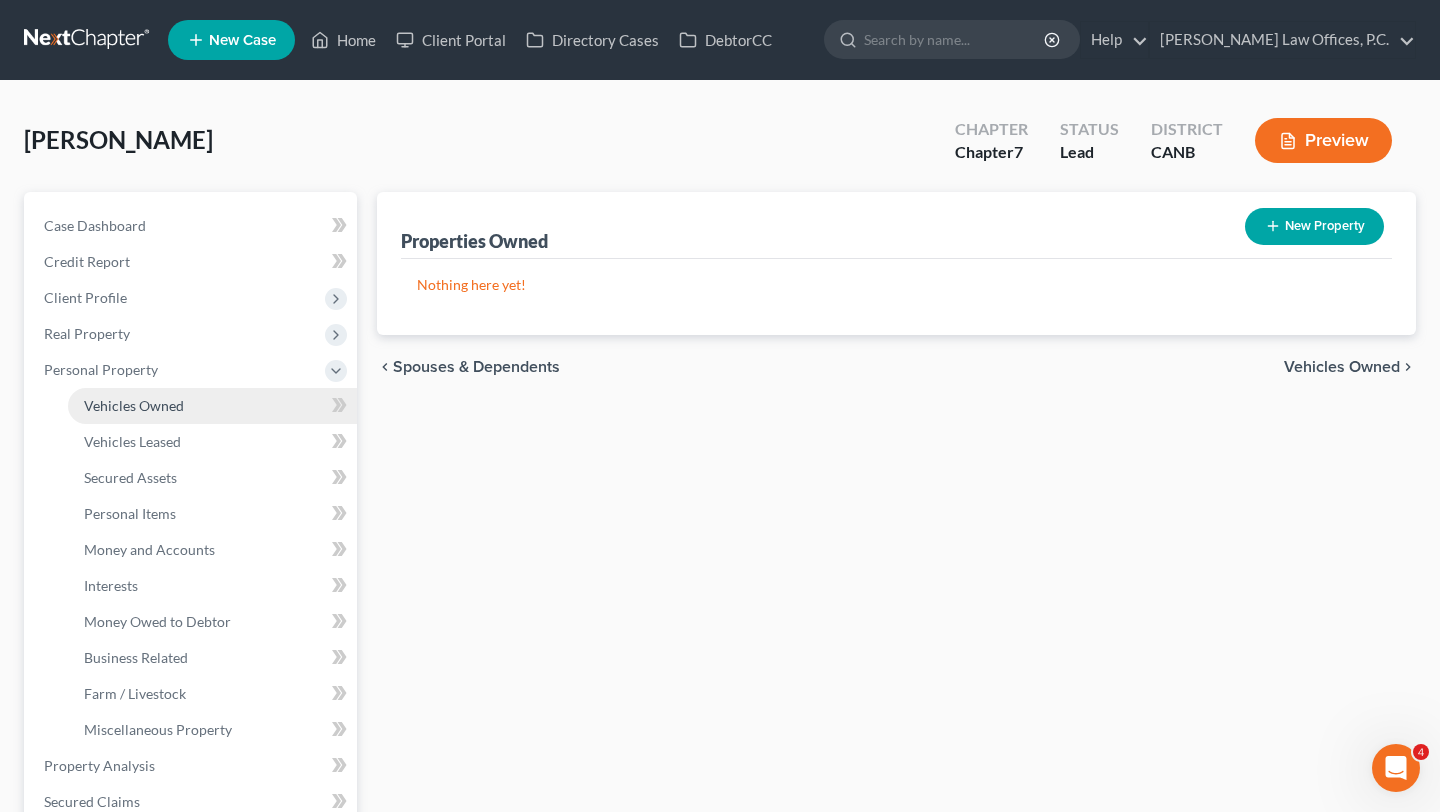 click on "Vehicles Owned" at bounding box center [134, 405] 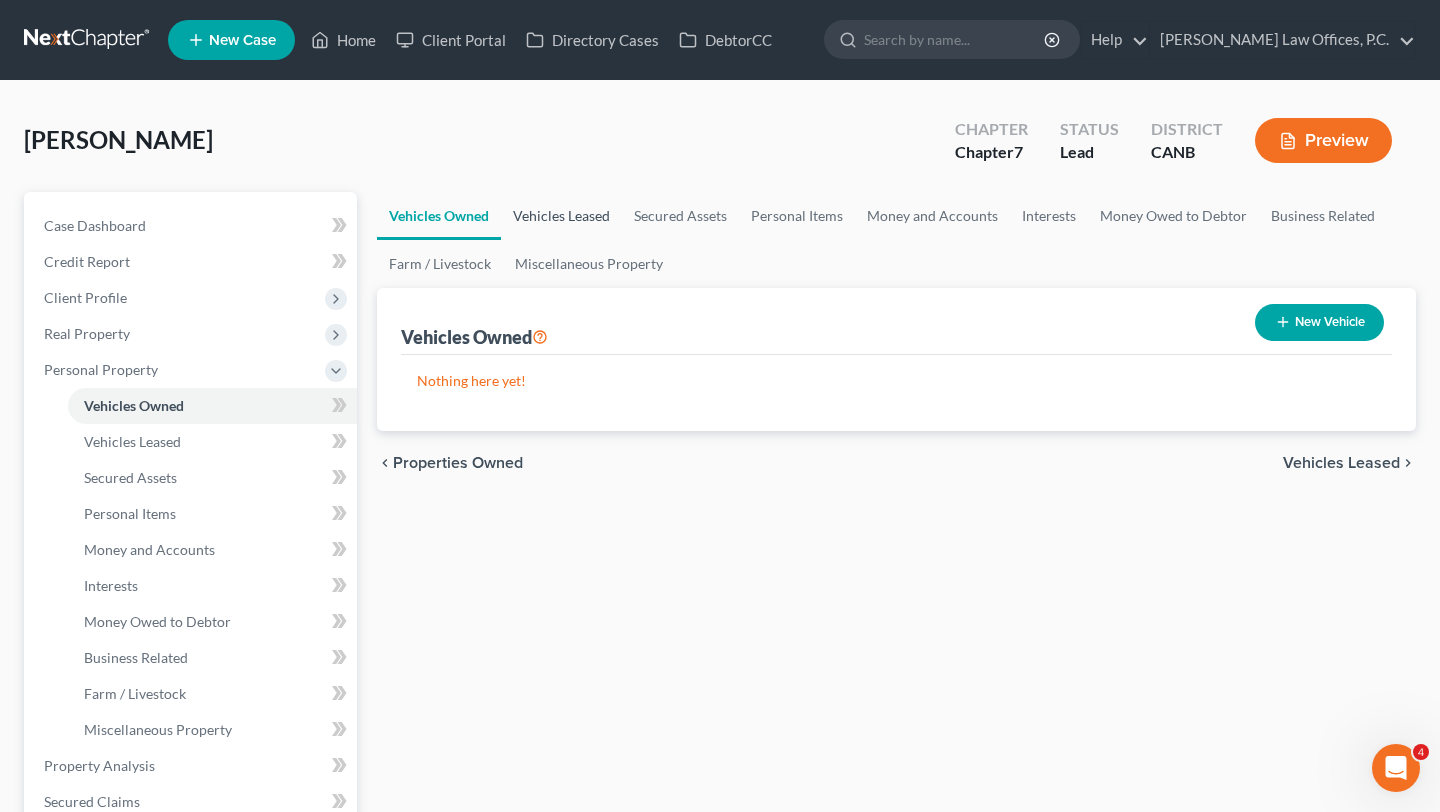 click on "Vehicles Leased" at bounding box center (561, 216) 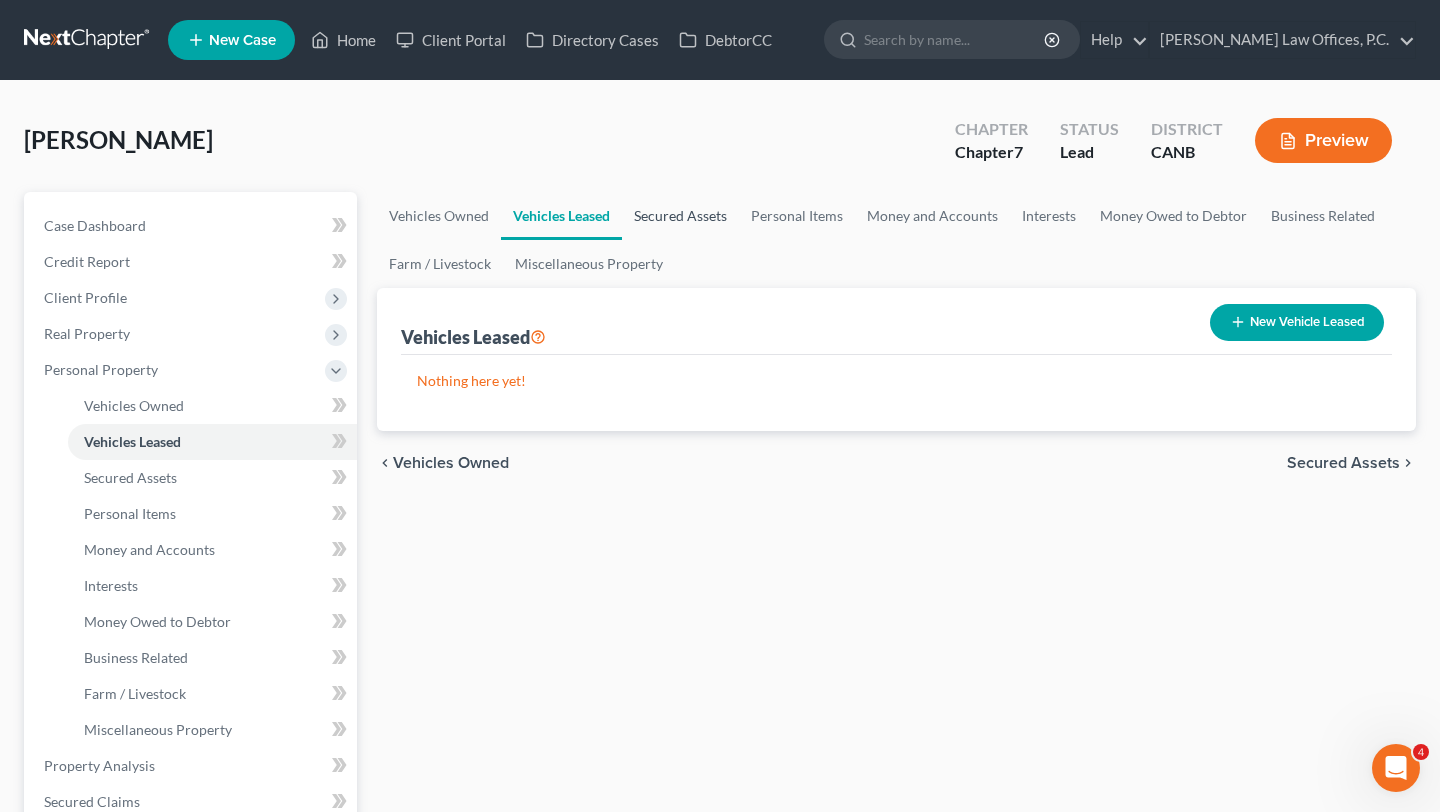 click on "Secured Assets" at bounding box center [680, 216] 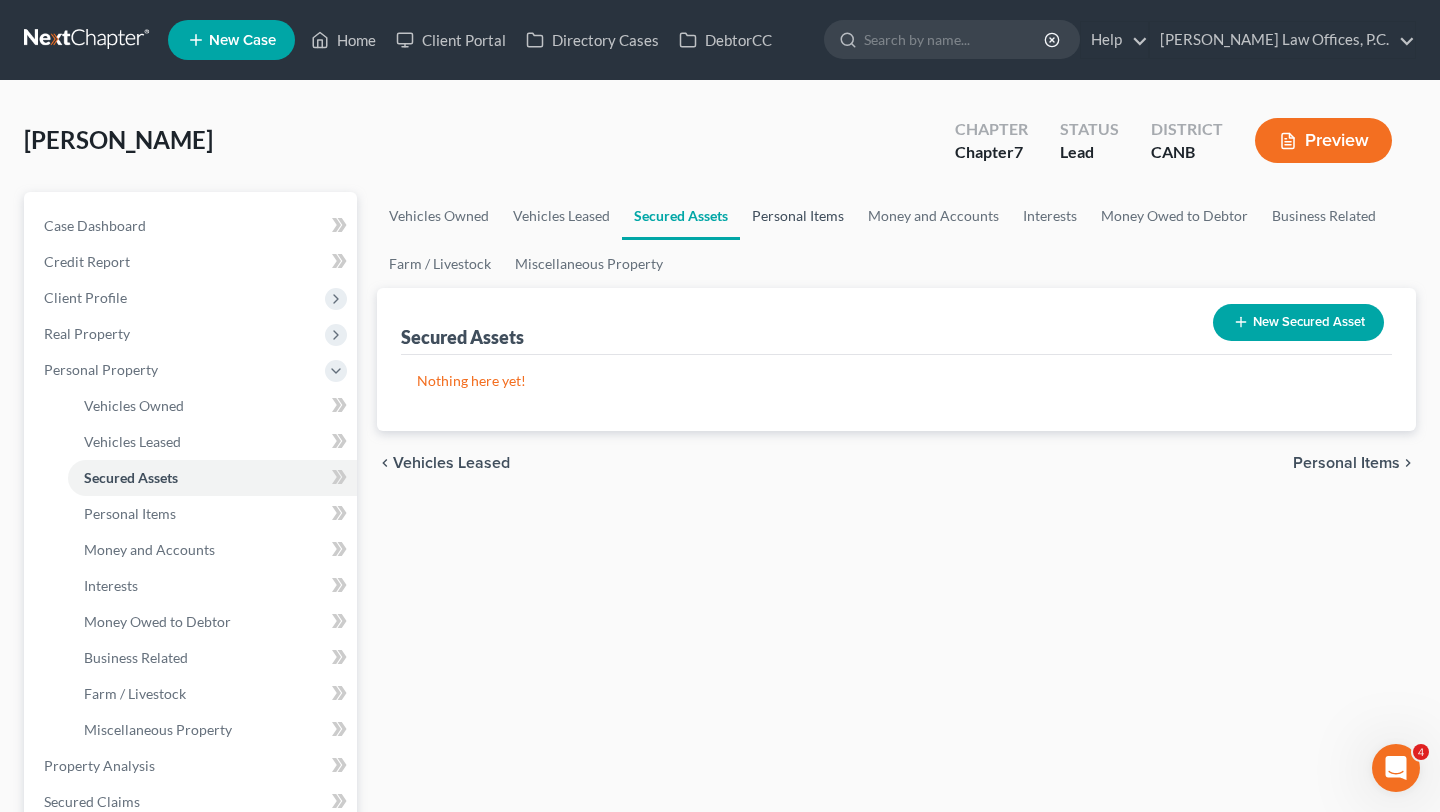 click on "Personal Items" at bounding box center [798, 216] 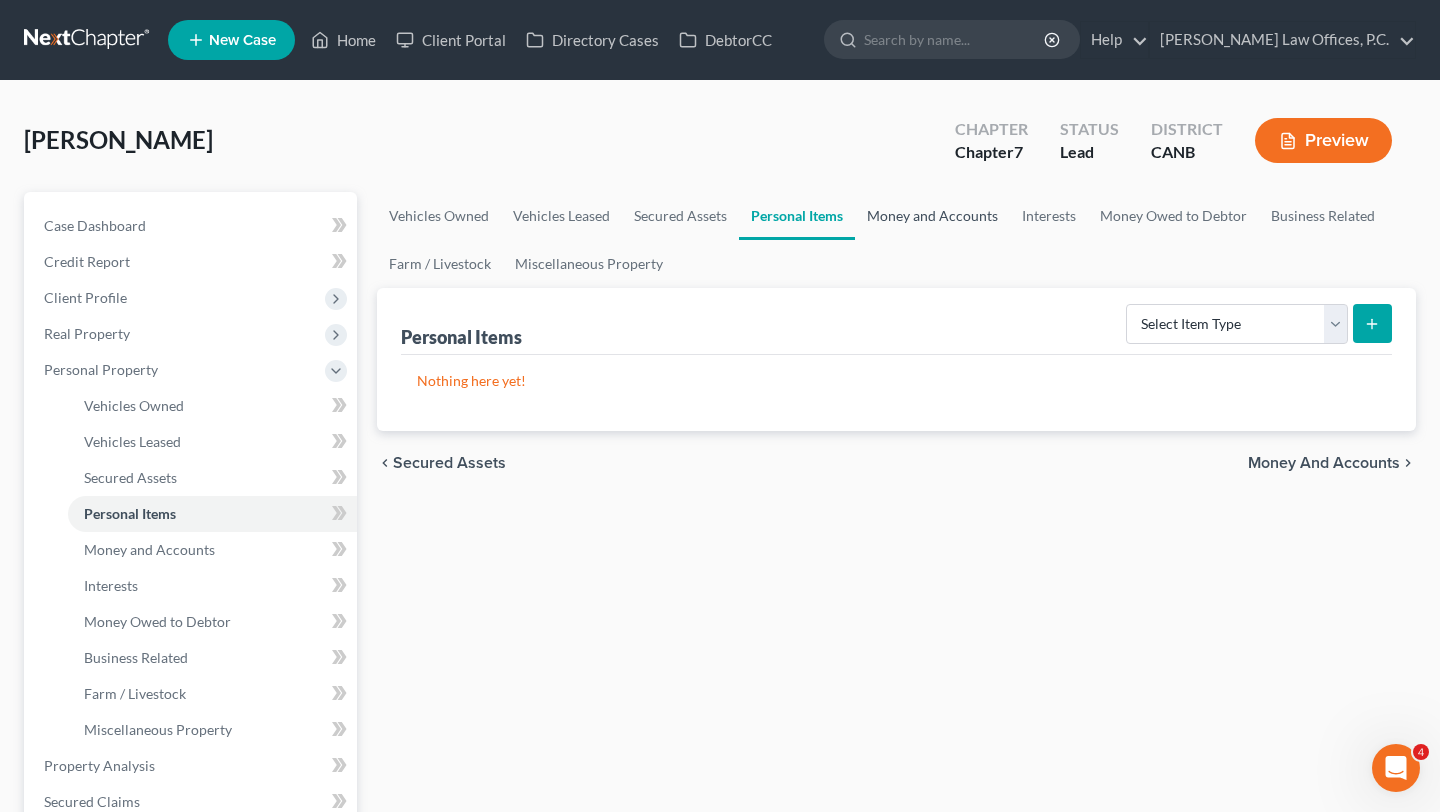 click on "Money and Accounts" at bounding box center (932, 216) 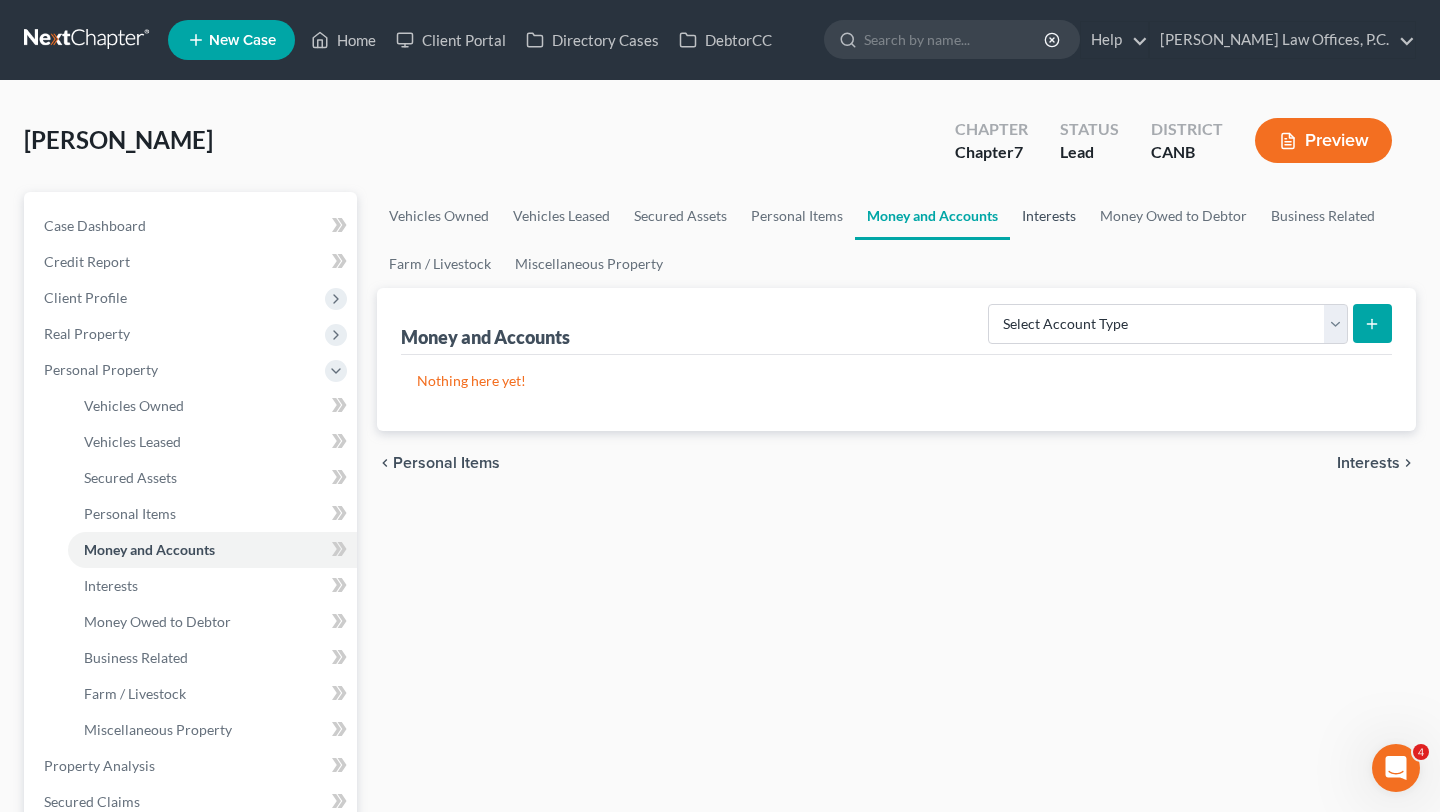 click on "Interests" at bounding box center [1049, 216] 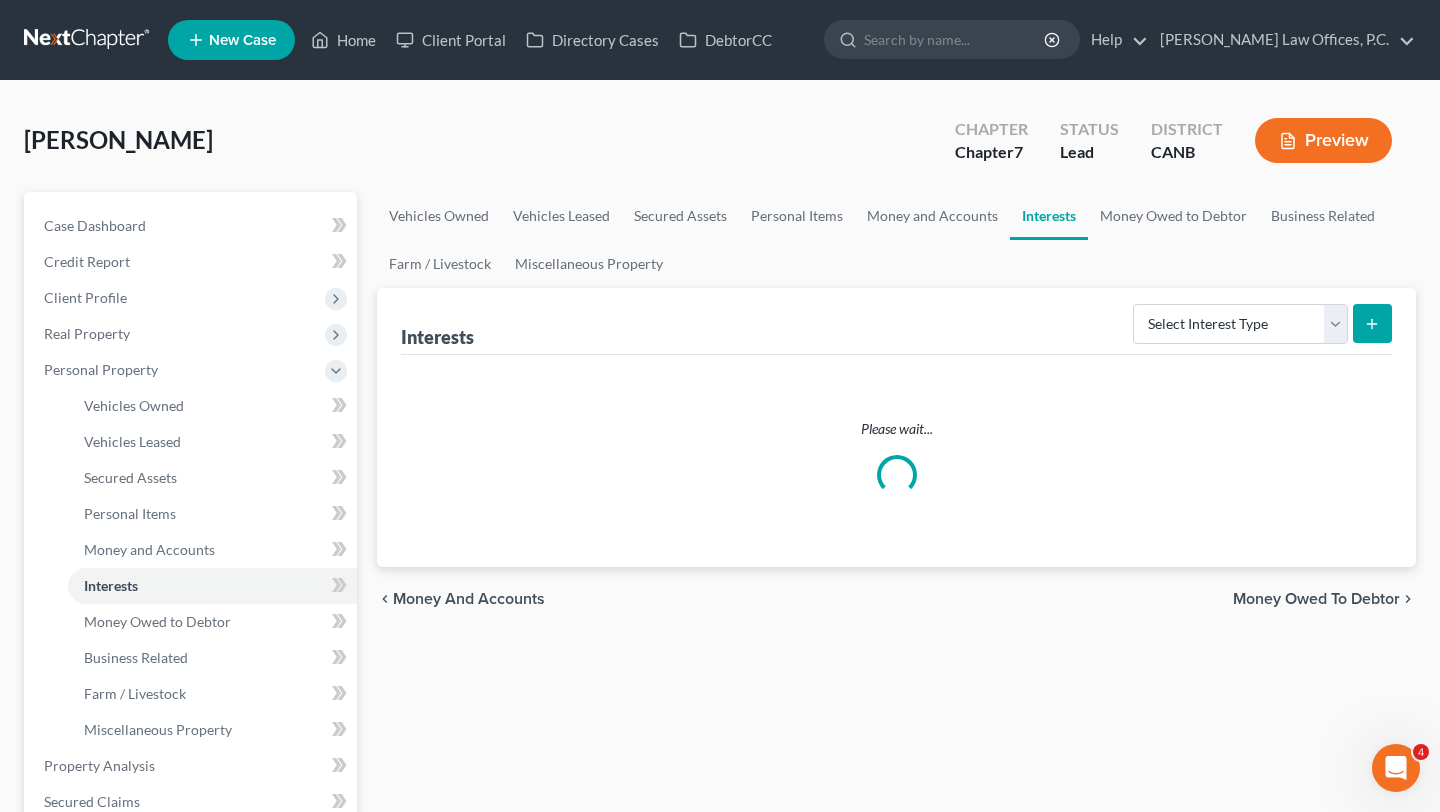 click on "Vehicles Owned
Vehicles Leased
Secured Assets
Personal Items
Money and Accounts
Interests
Money Owed to Debtor
Business Related
Farm / Livestock
Miscellaneous Property" at bounding box center (896, 240) 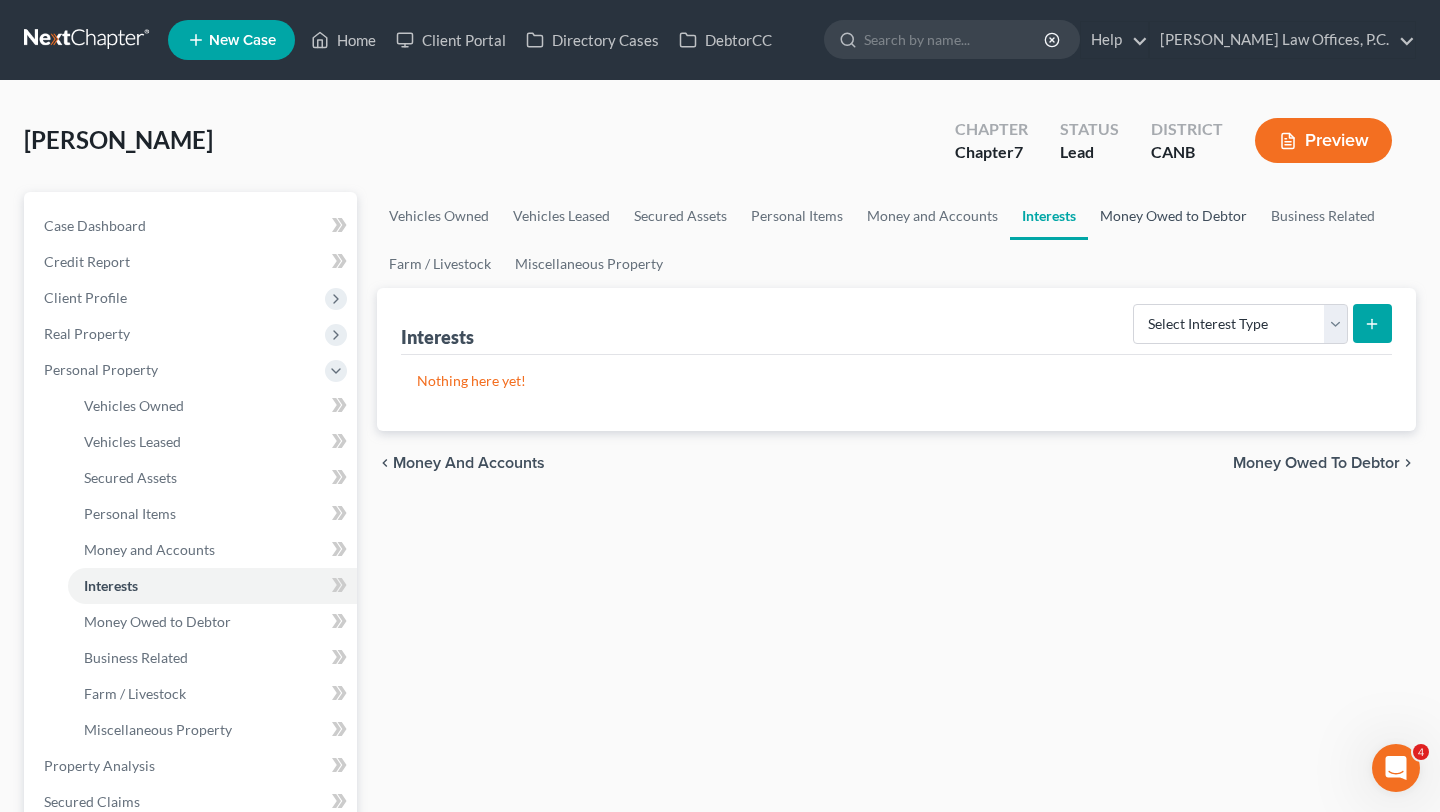 click on "Money Owed to Debtor" at bounding box center (1173, 216) 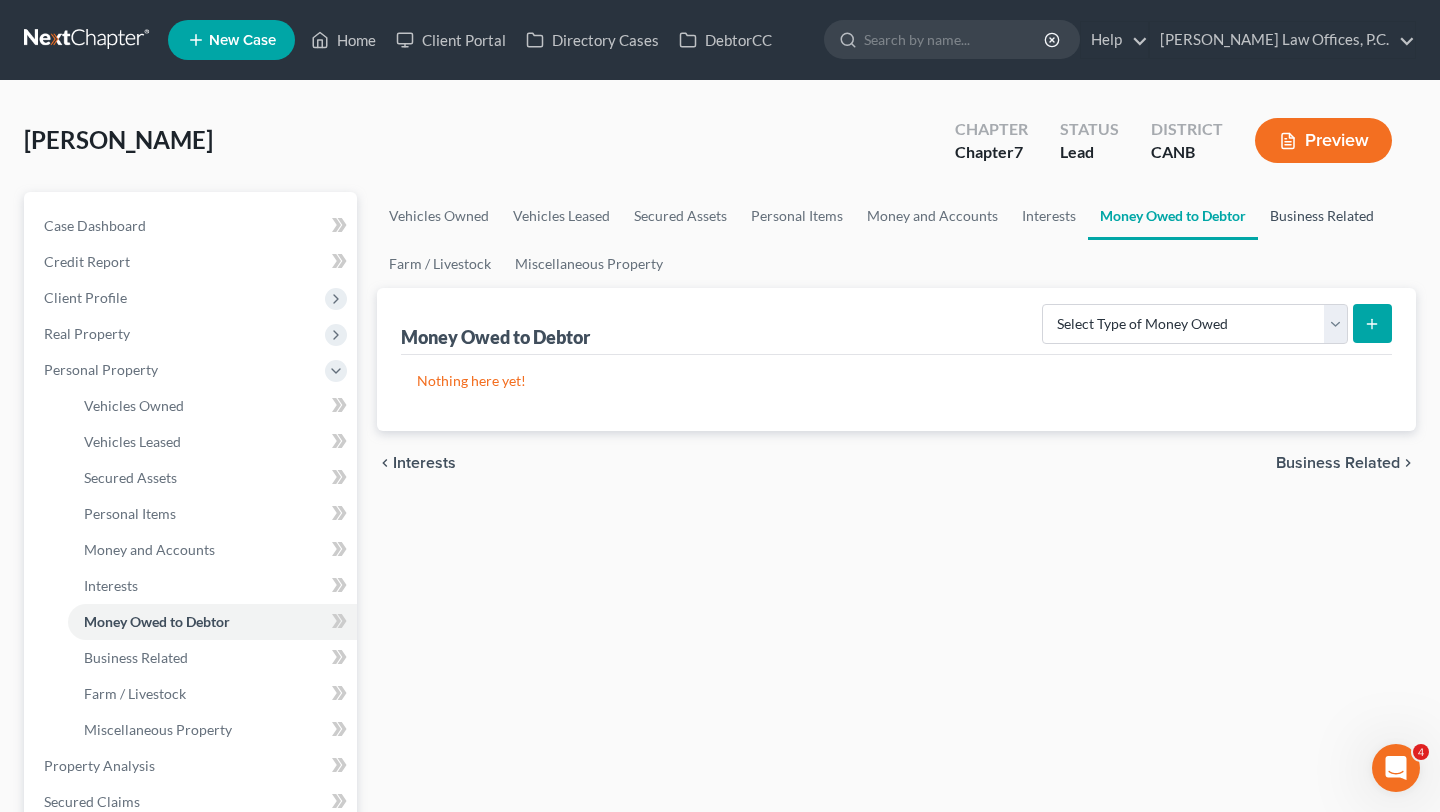 click on "Business Related" at bounding box center [1322, 216] 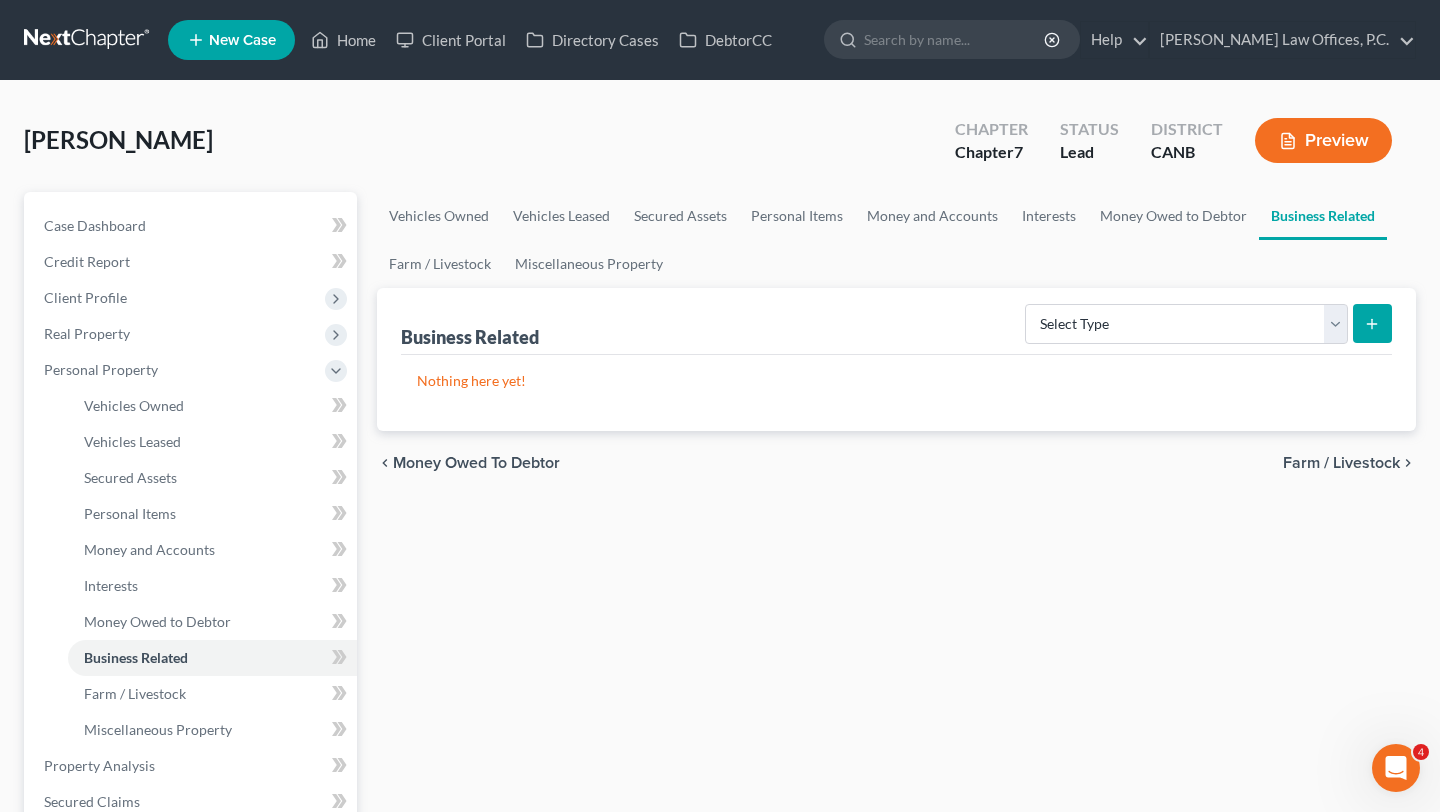 click on "Business Related Select Type Customer Lists Franchises Inventory Licenses Machinery Office Equipment, Furnishings, Supplies Other Business Related Property Not Listed Patents, Copyrights, Intellectual Property" at bounding box center (896, 321) 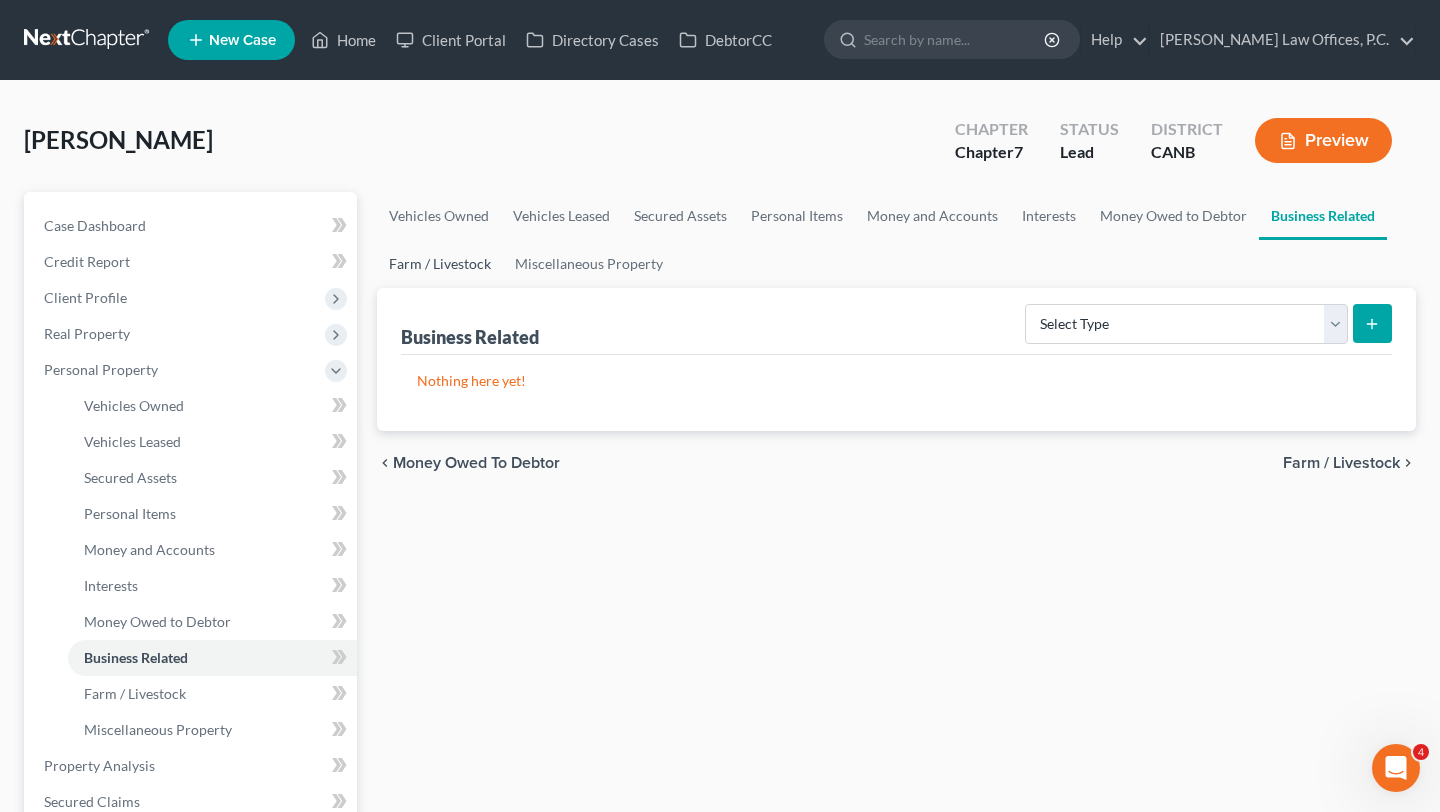 click on "Farm / Livestock" at bounding box center (440, 264) 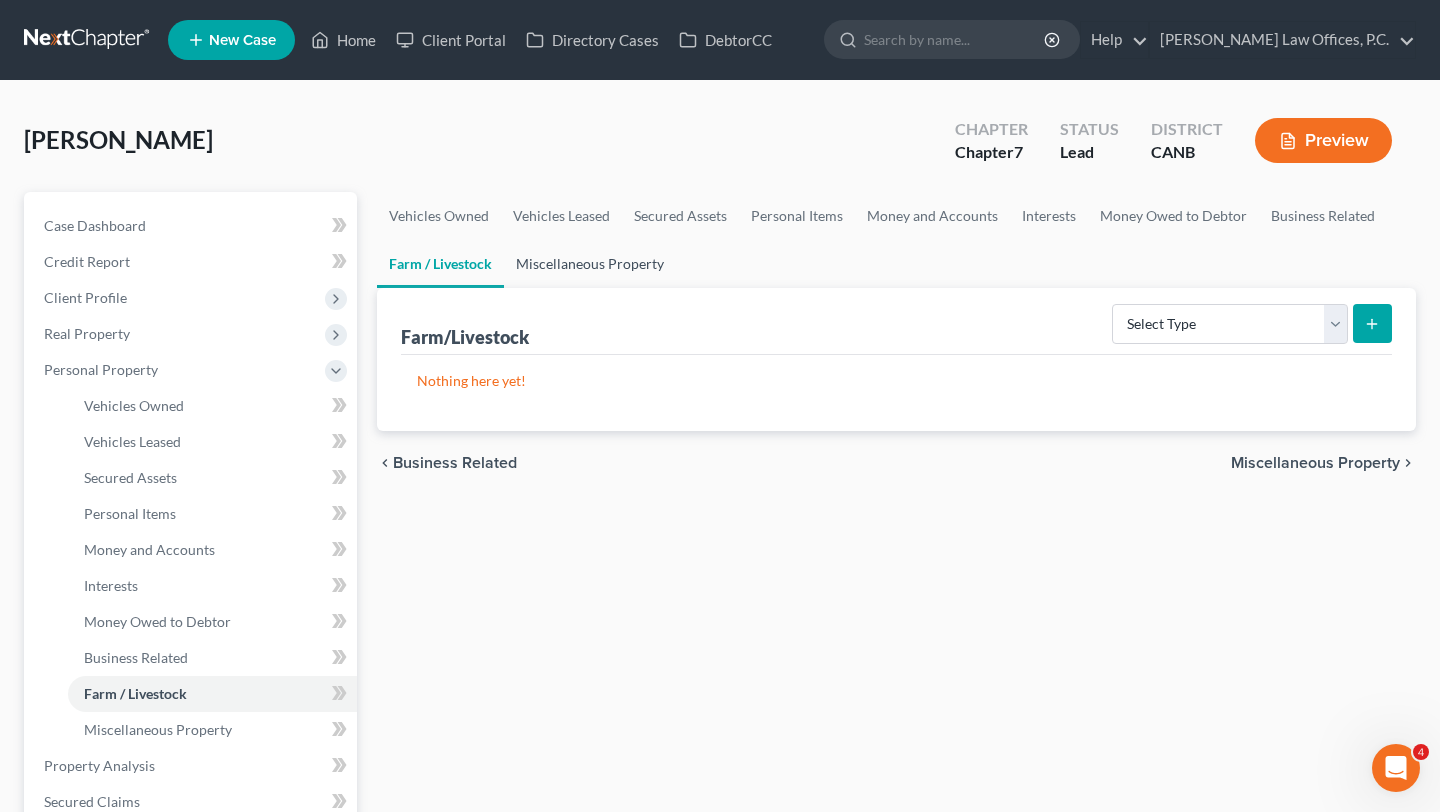 click on "Miscellaneous Property" at bounding box center [590, 264] 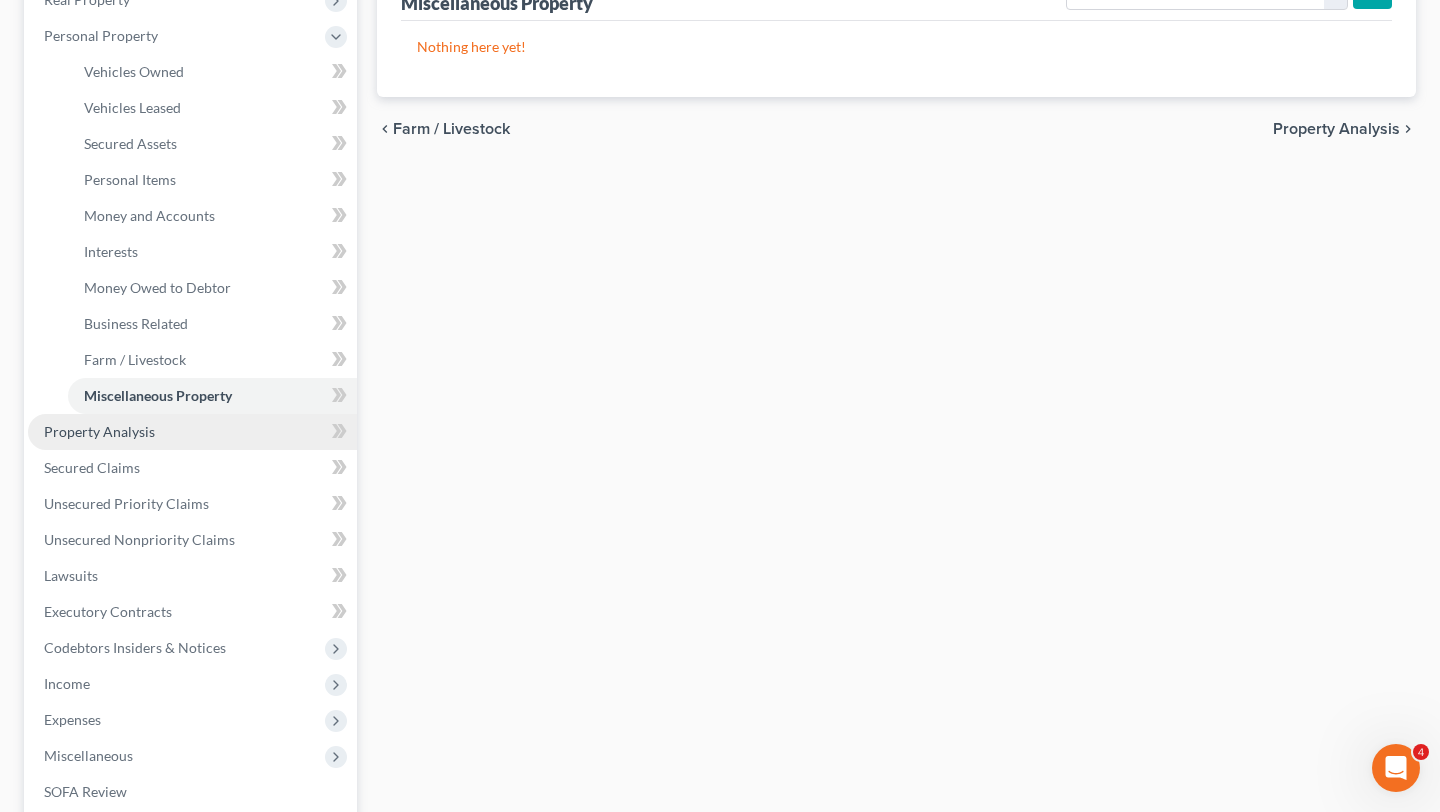 click on "Property Analysis" at bounding box center (192, 432) 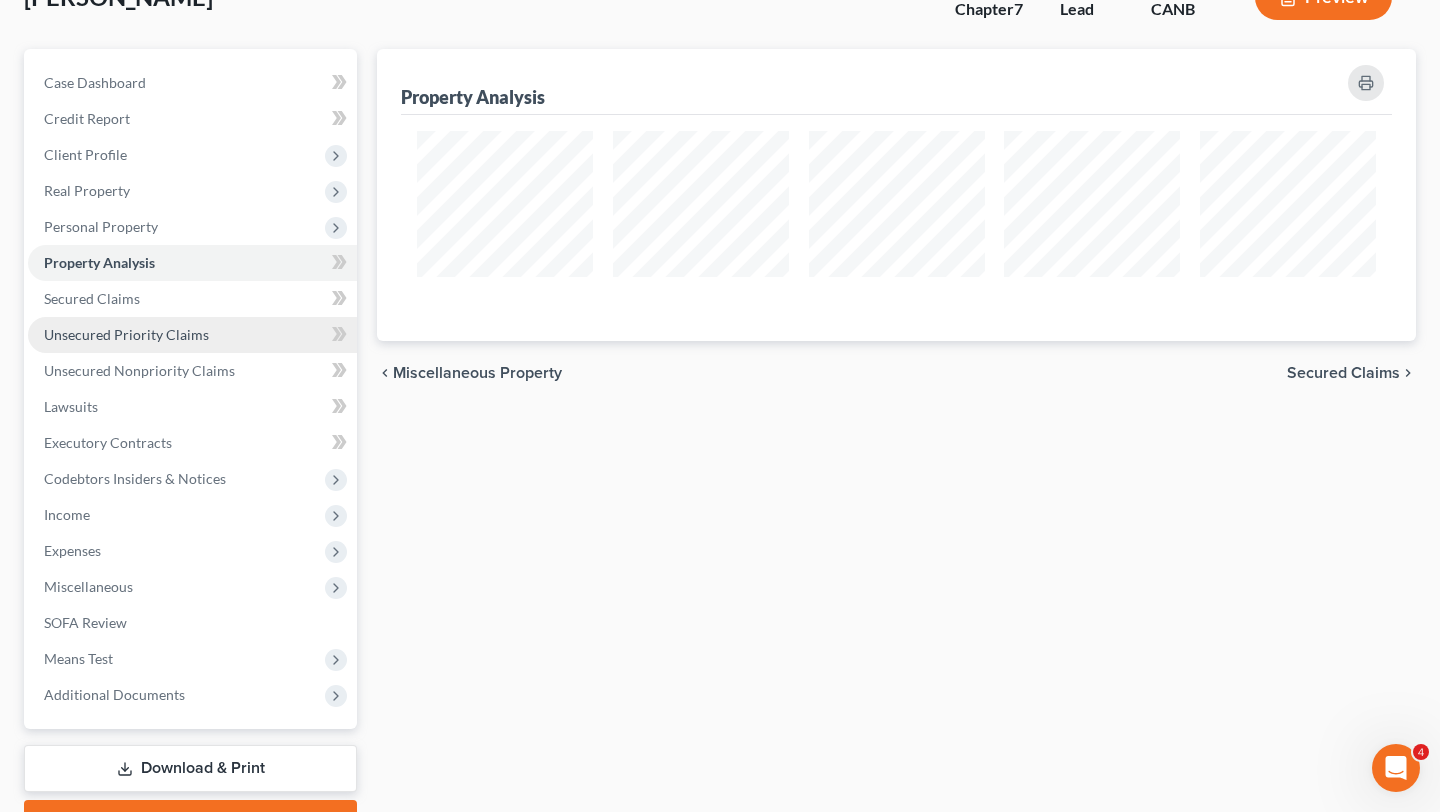 scroll, scrollTop: 24, scrollLeft: 0, axis: vertical 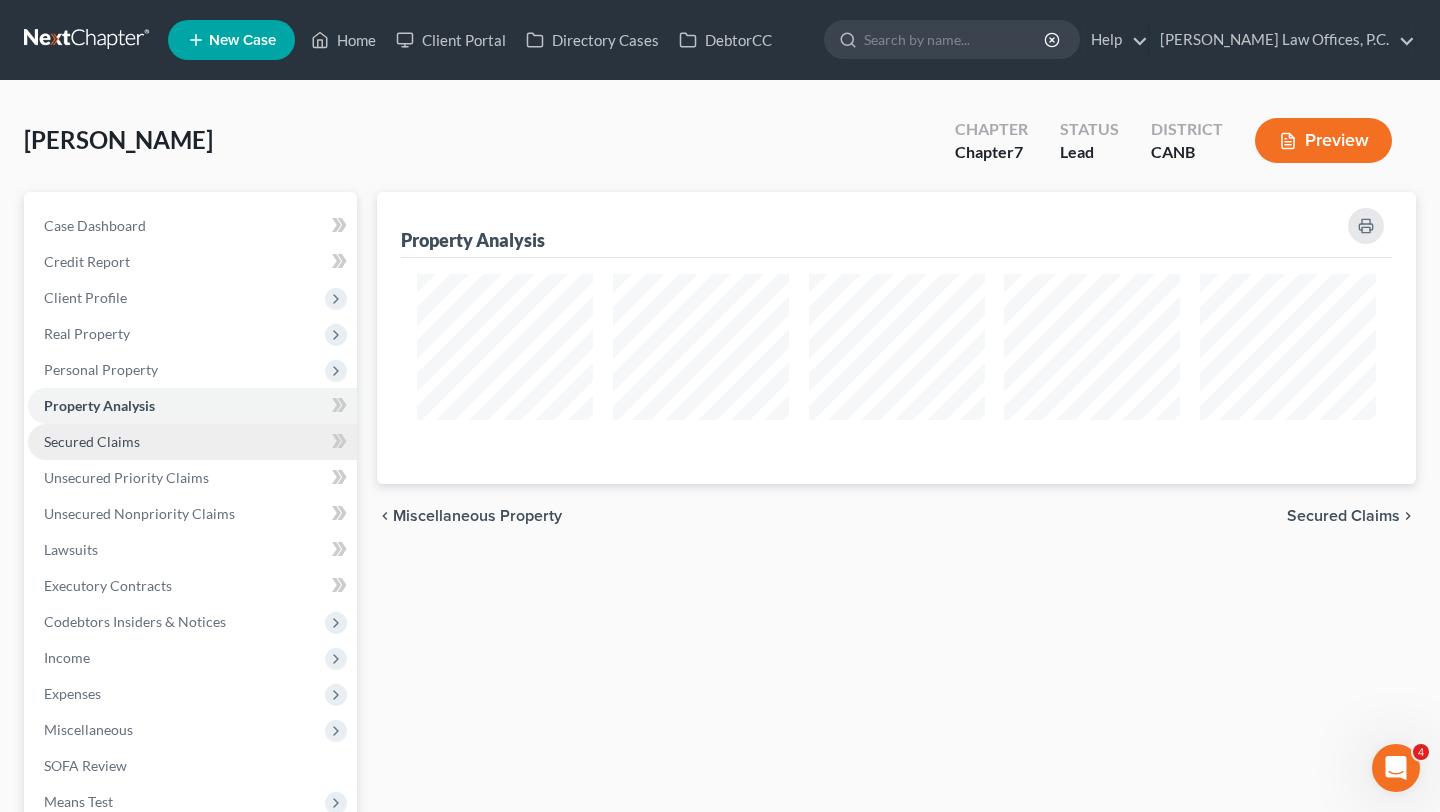 click on "Secured Claims" at bounding box center [192, 442] 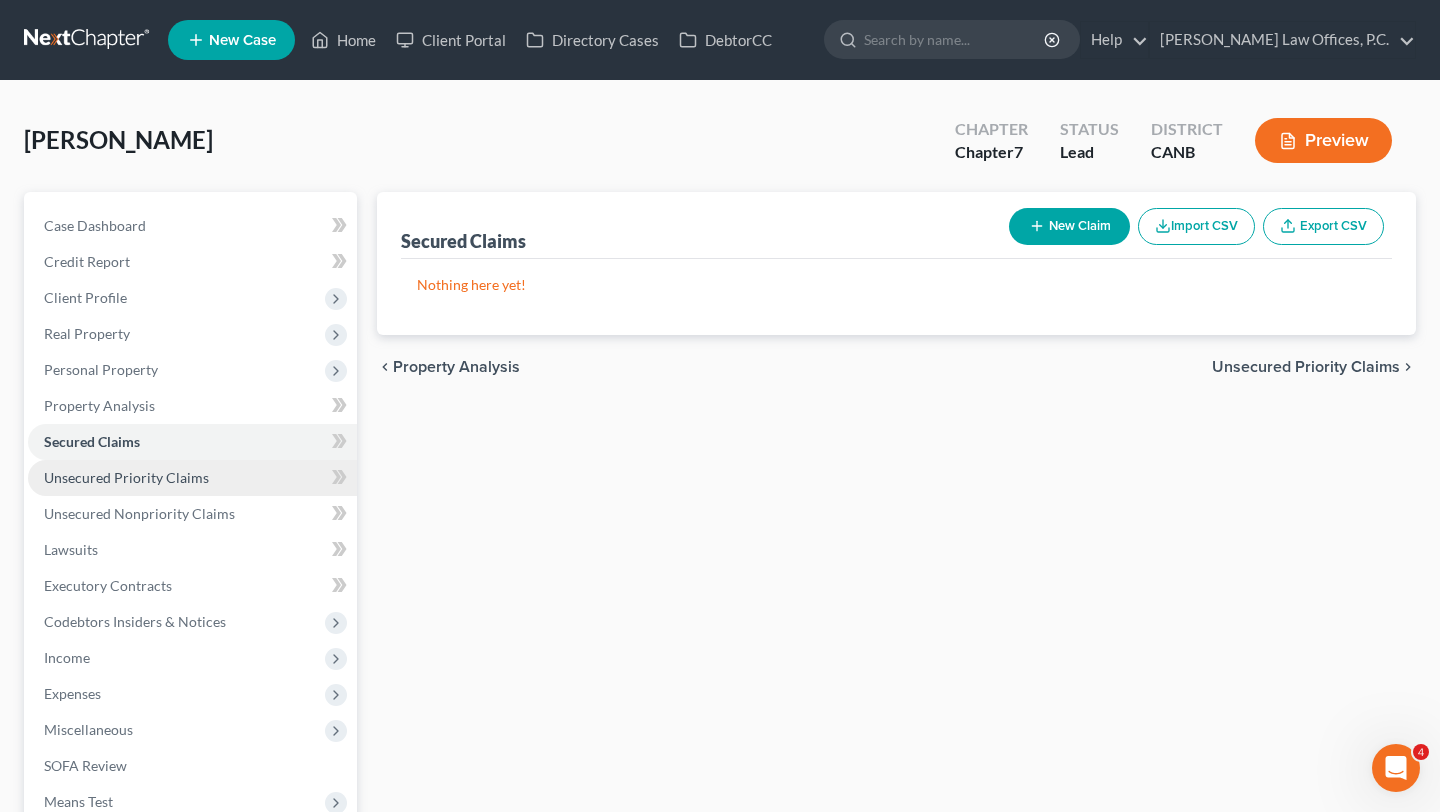 click on "Unsecured Priority Claims" at bounding box center (126, 477) 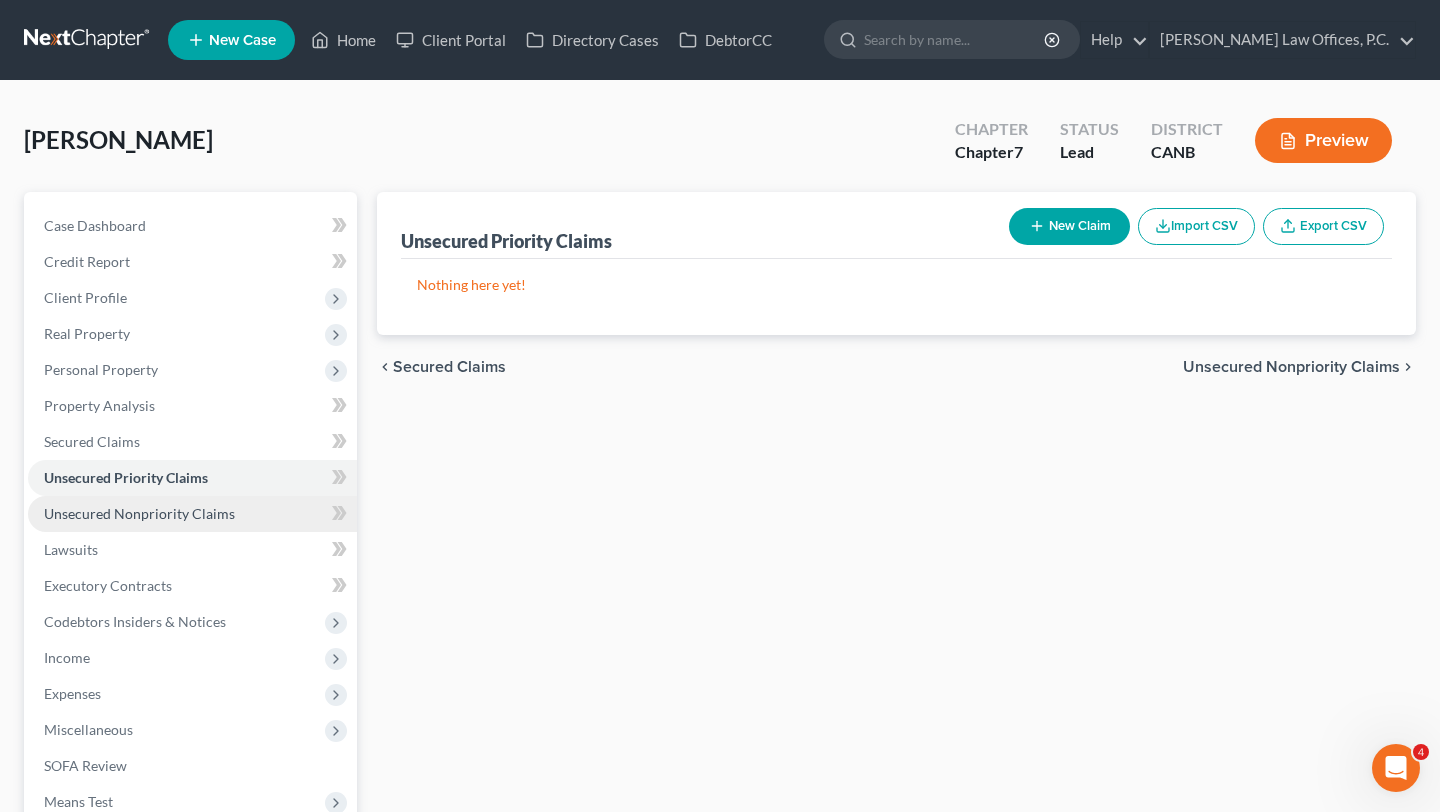 click on "Unsecured Nonpriority Claims" at bounding box center (139, 513) 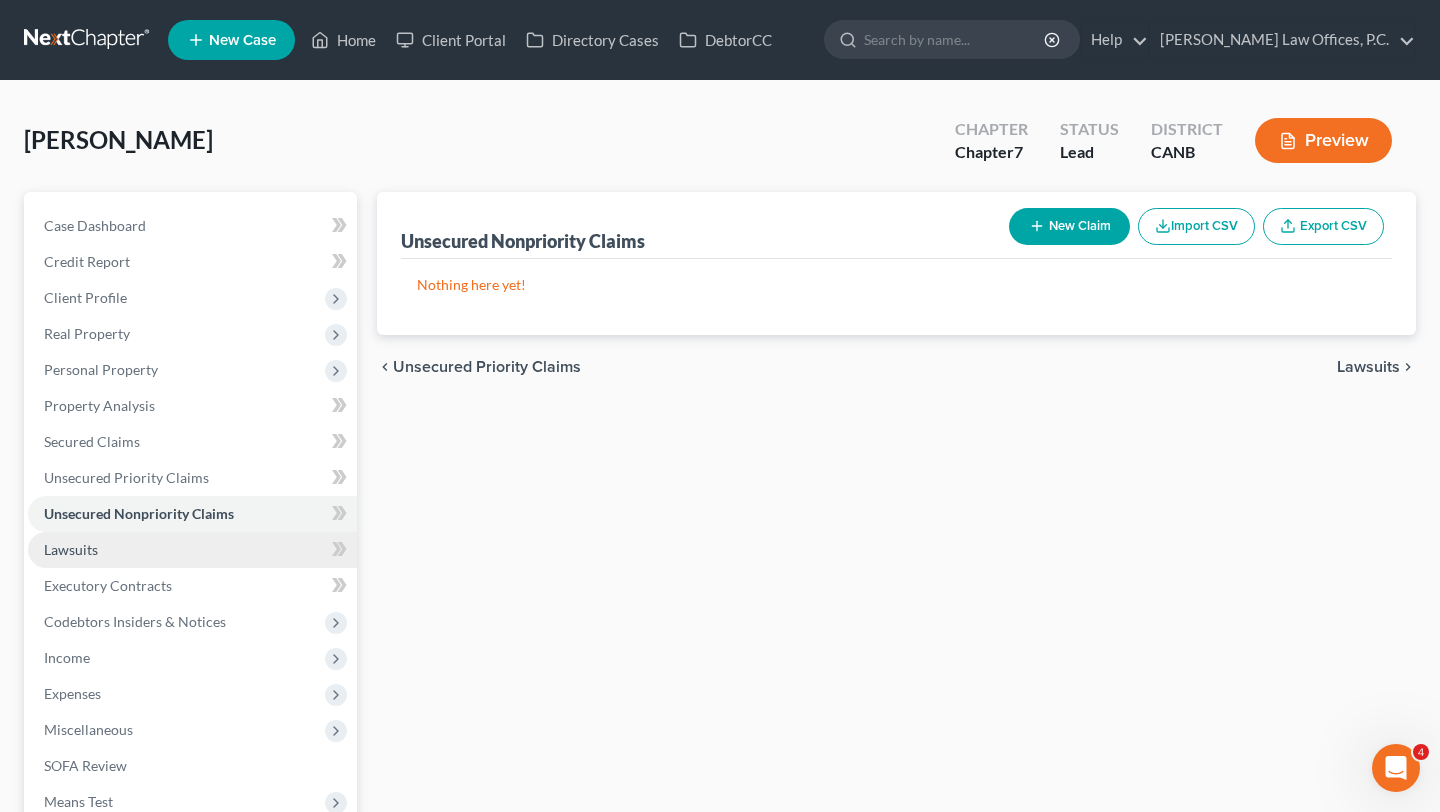 click on "Lawsuits" at bounding box center (192, 550) 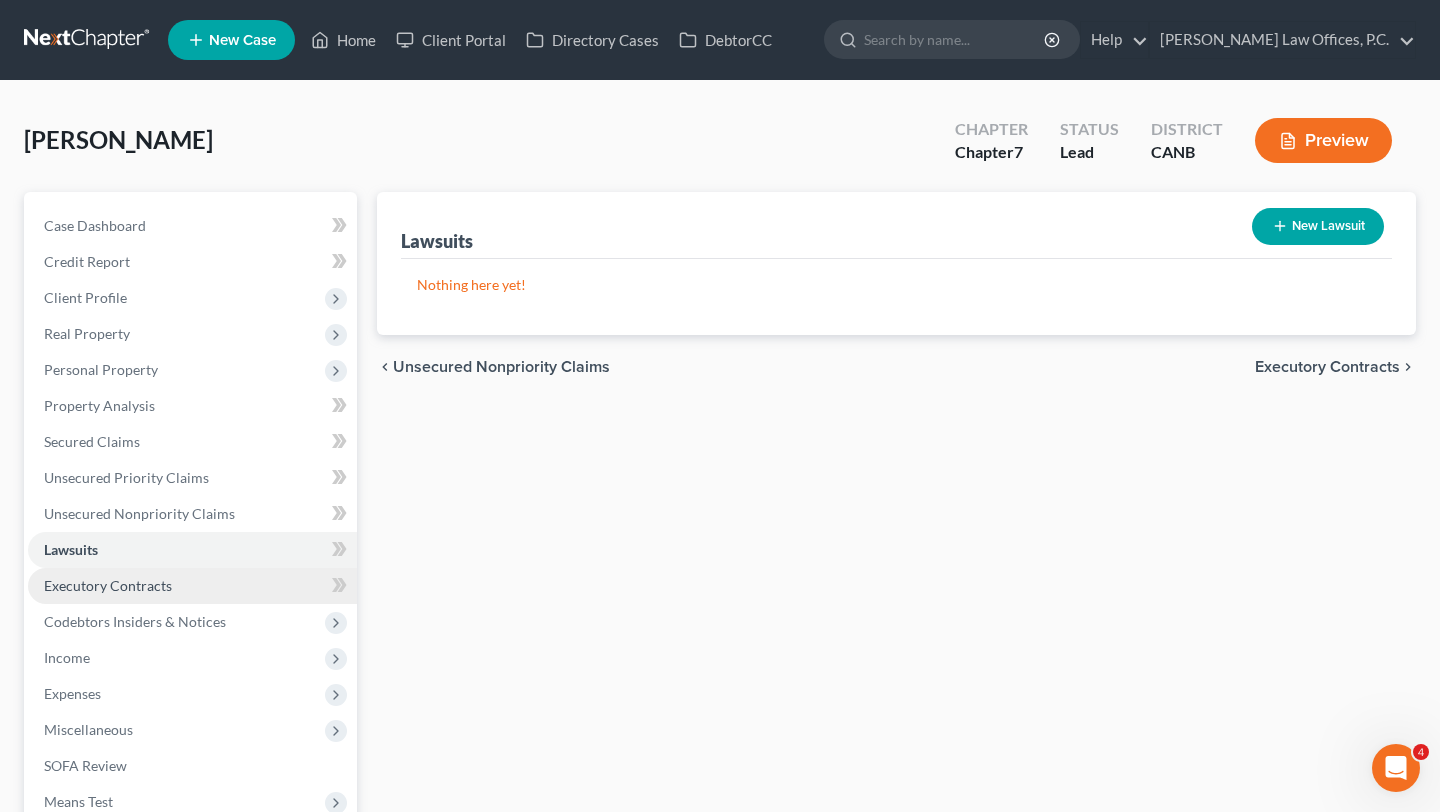 click on "Executory Contracts" at bounding box center [192, 586] 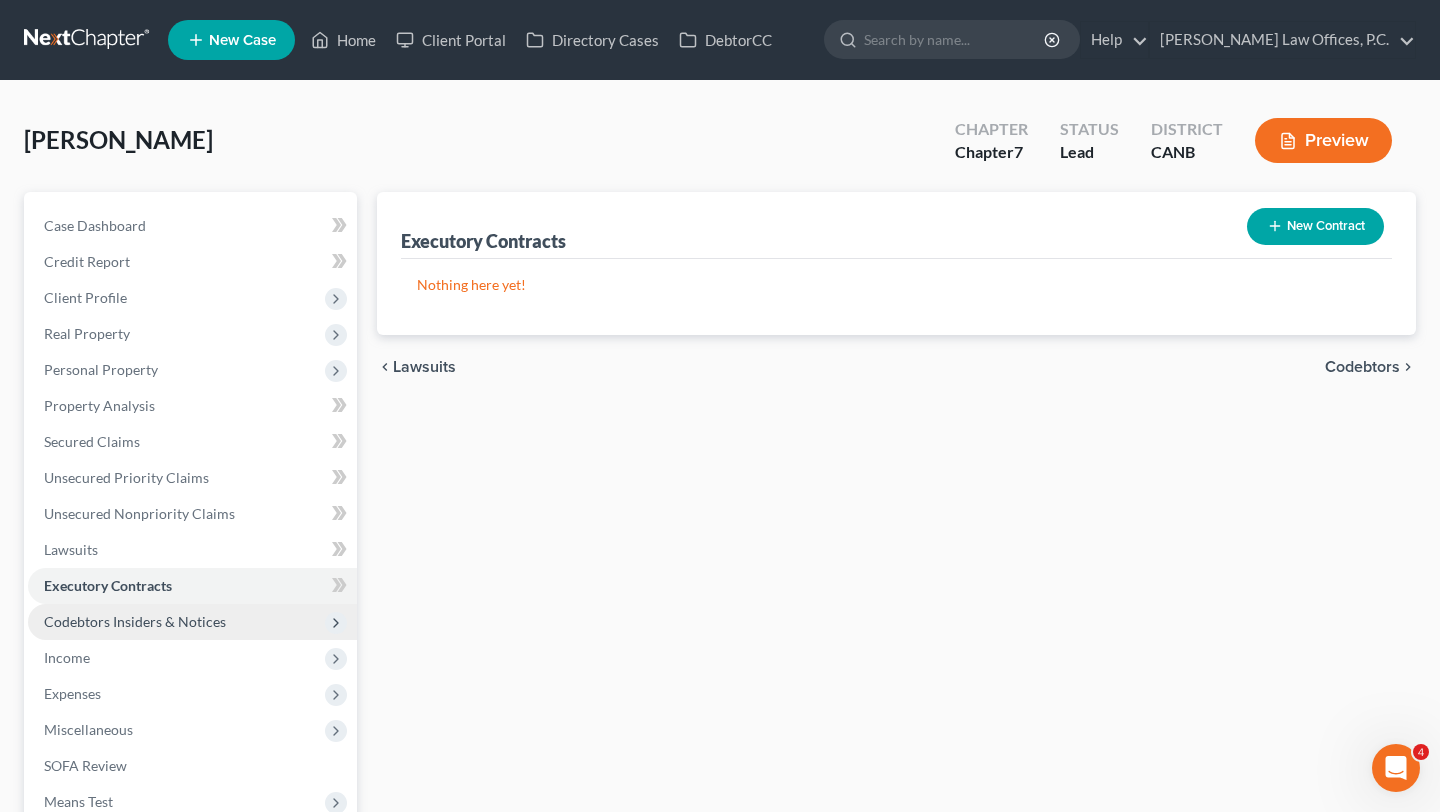 click on "Codebtors Insiders & Notices" at bounding box center (192, 622) 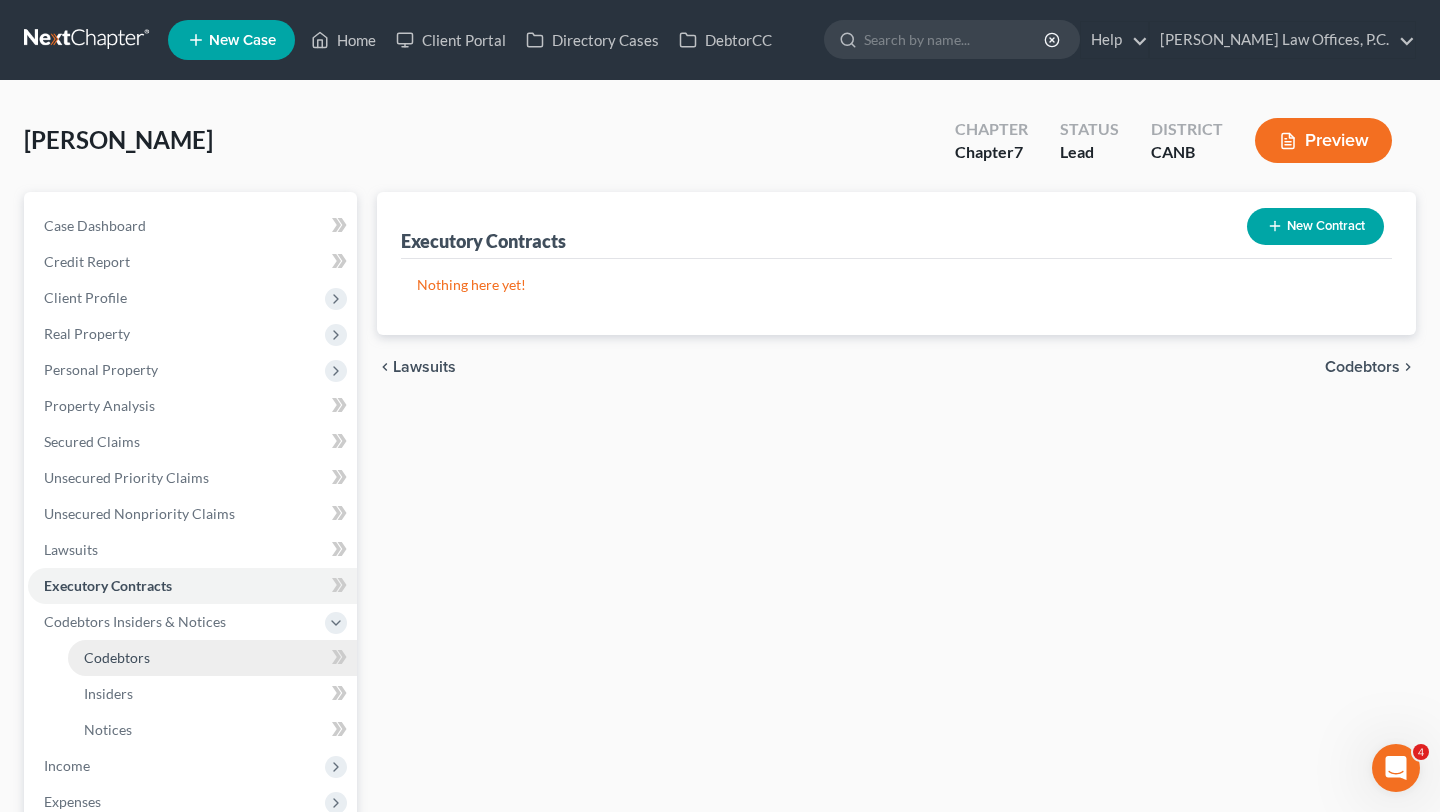 click on "Codebtors" at bounding box center (212, 658) 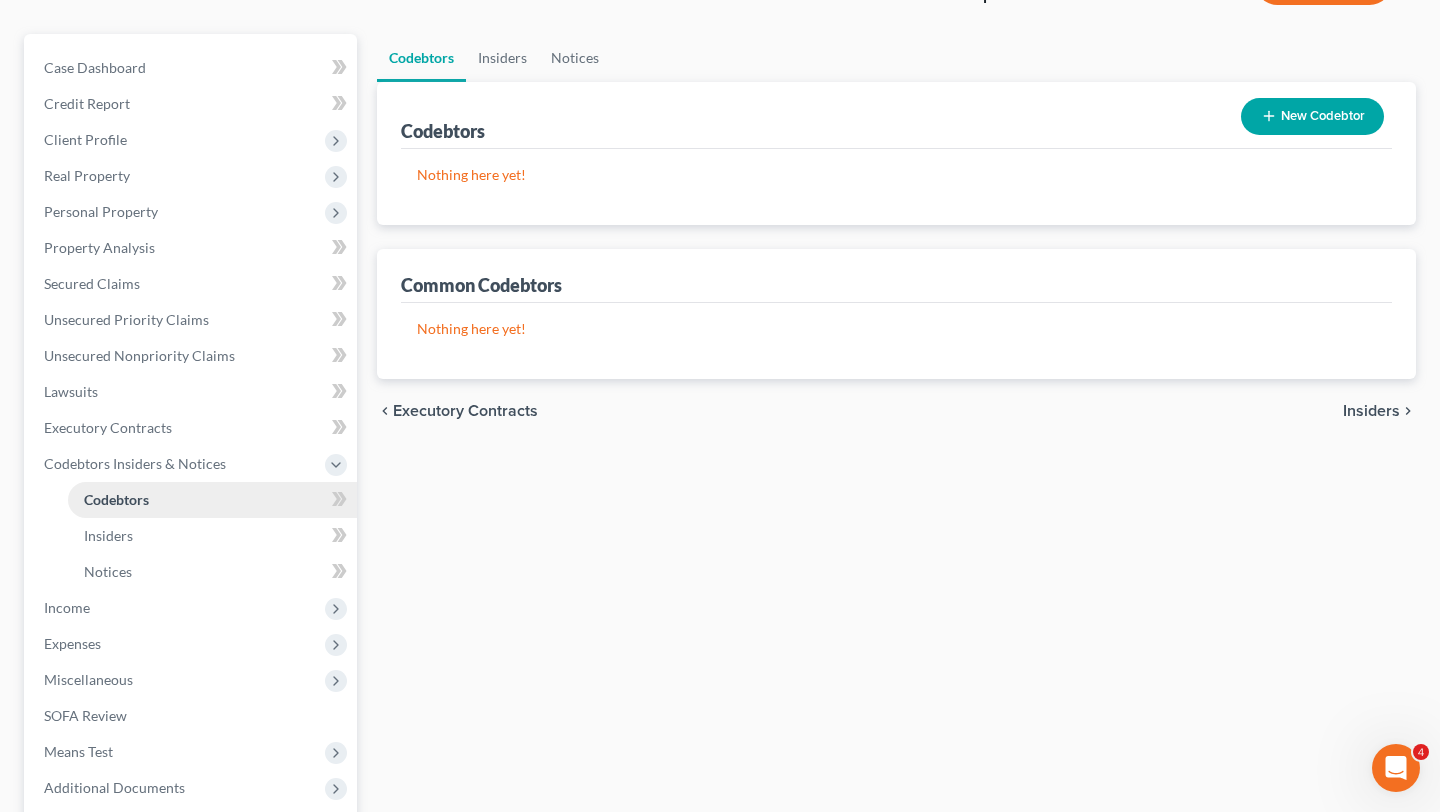 scroll, scrollTop: 160, scrollLeft: 0, axis: vertical 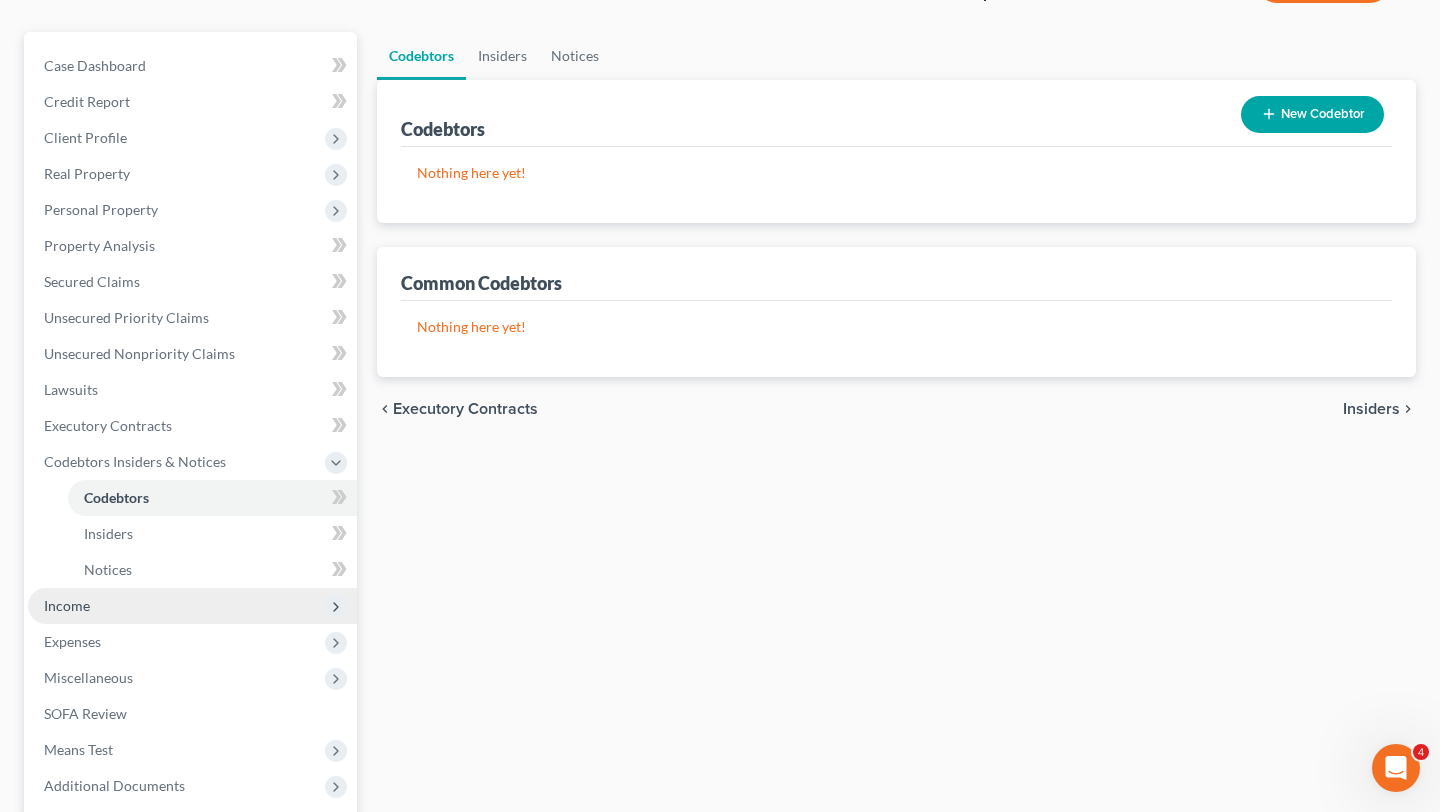 click on "Income" at bounding box center [192, 606] 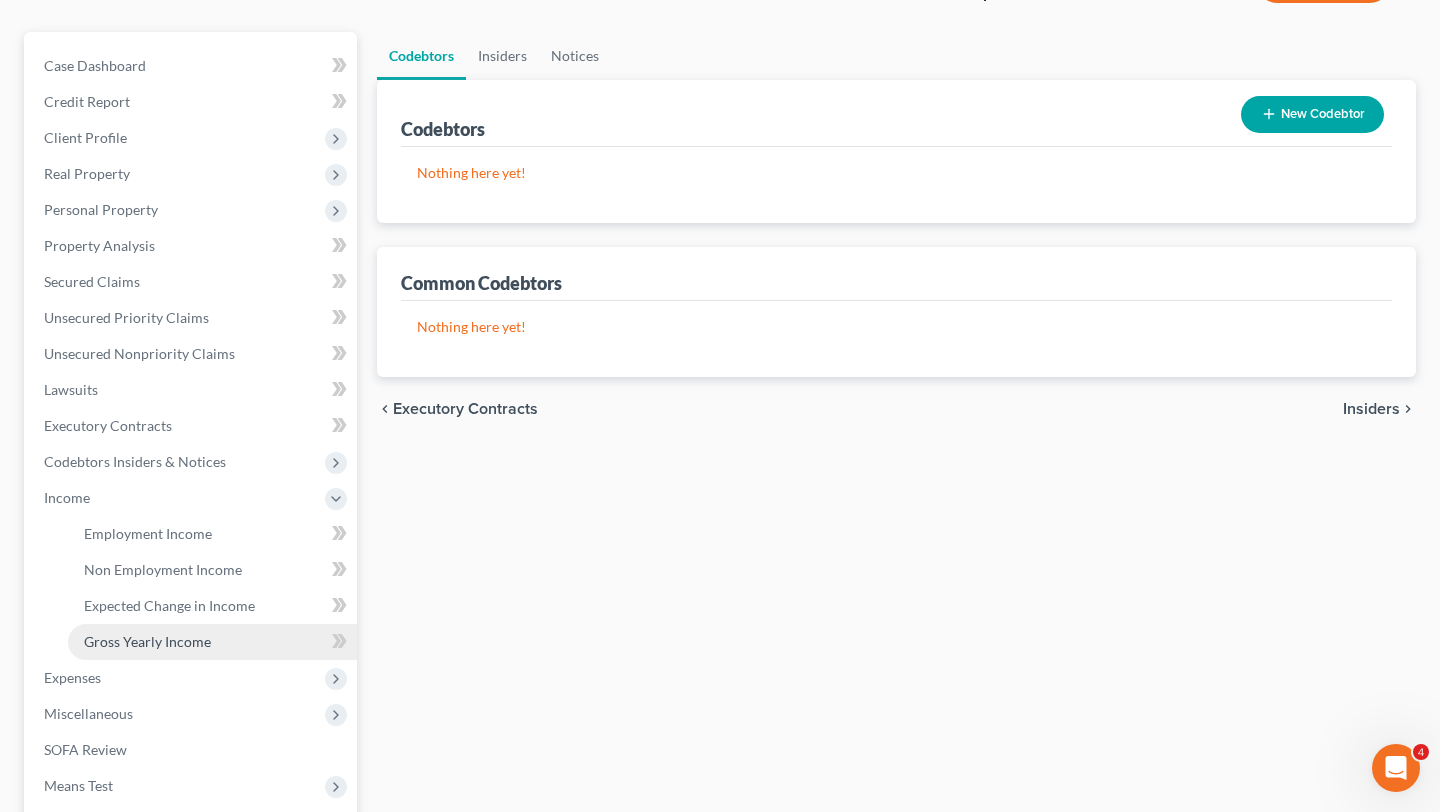 click on "Gross Yearly Income" at bounding box center [147, 641] 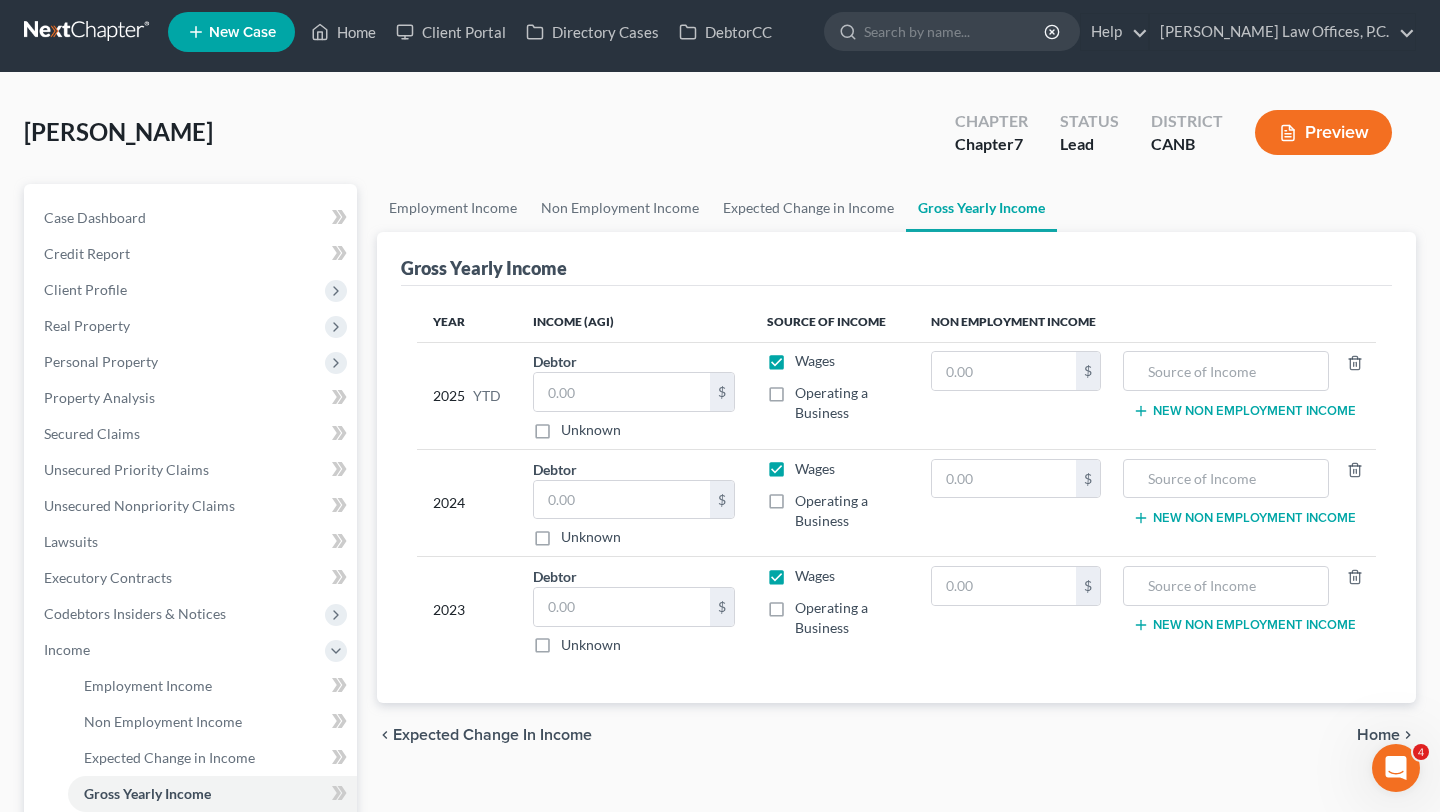 scroll, scrollTop: 0, scrollLeft: 0, axis: both 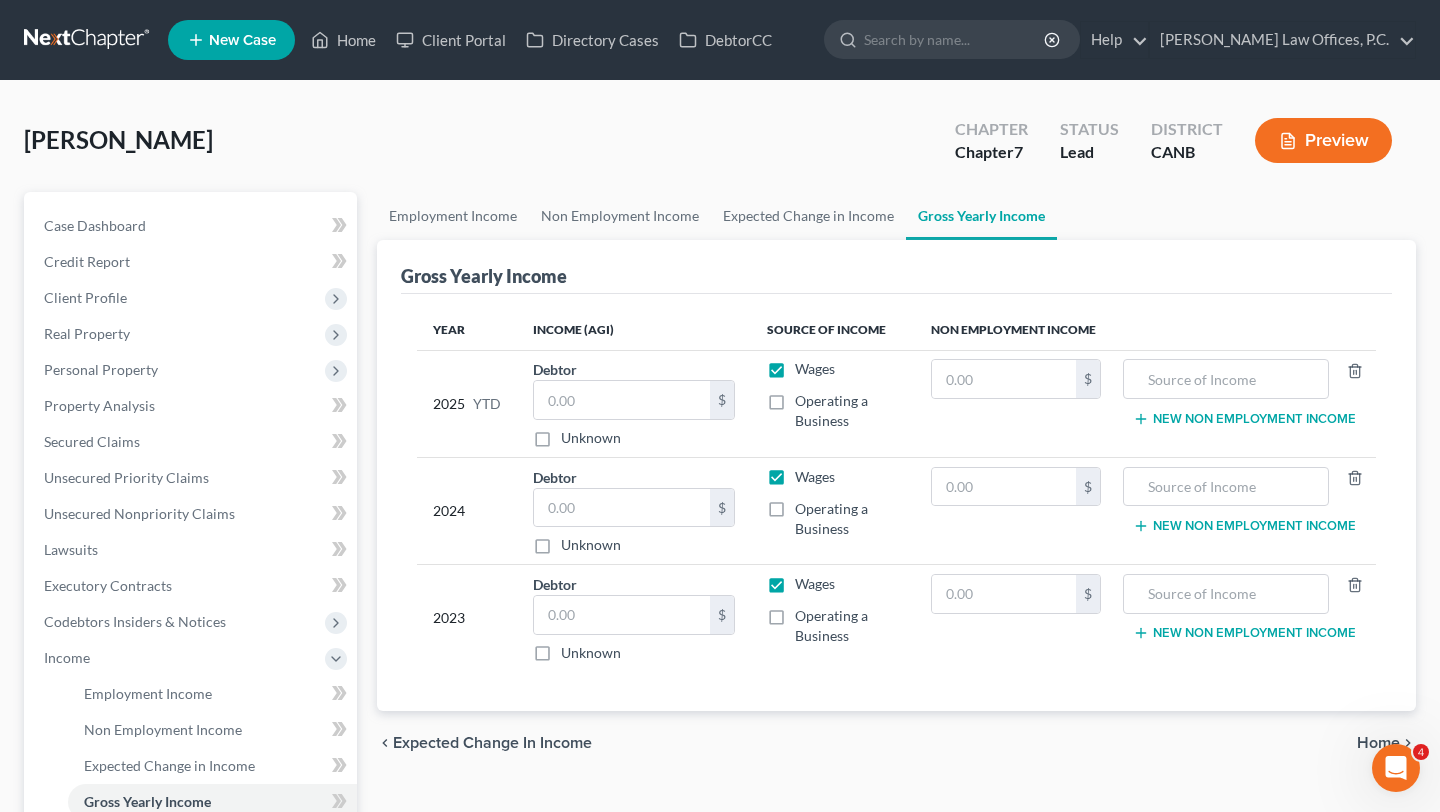 click on "Gross Yearly Income" at bounding box center [896, 267] 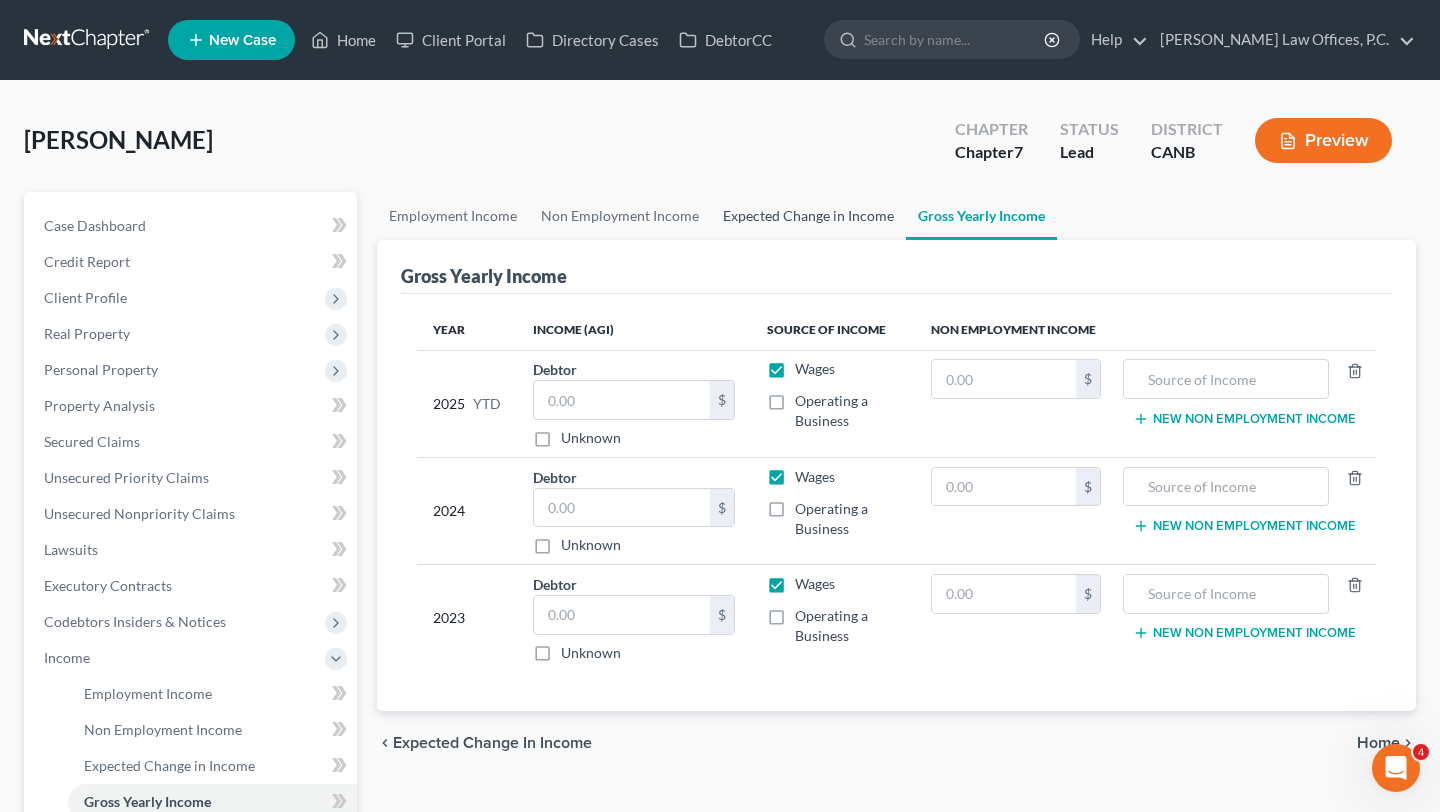click on "Expected Change in Income" at bounding box center (808, 216) 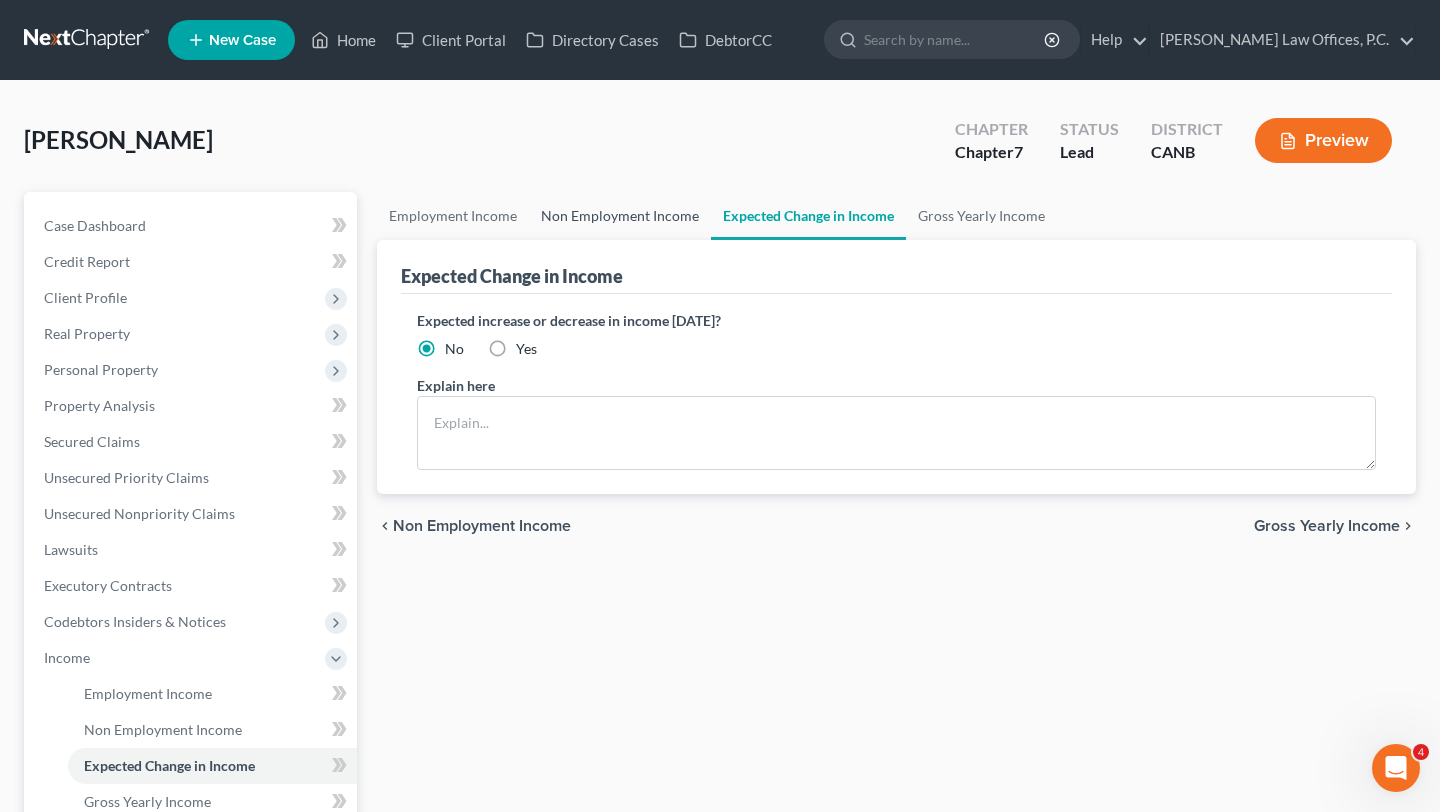 click on "Non Employment Income" at bounding box center [620, 216] 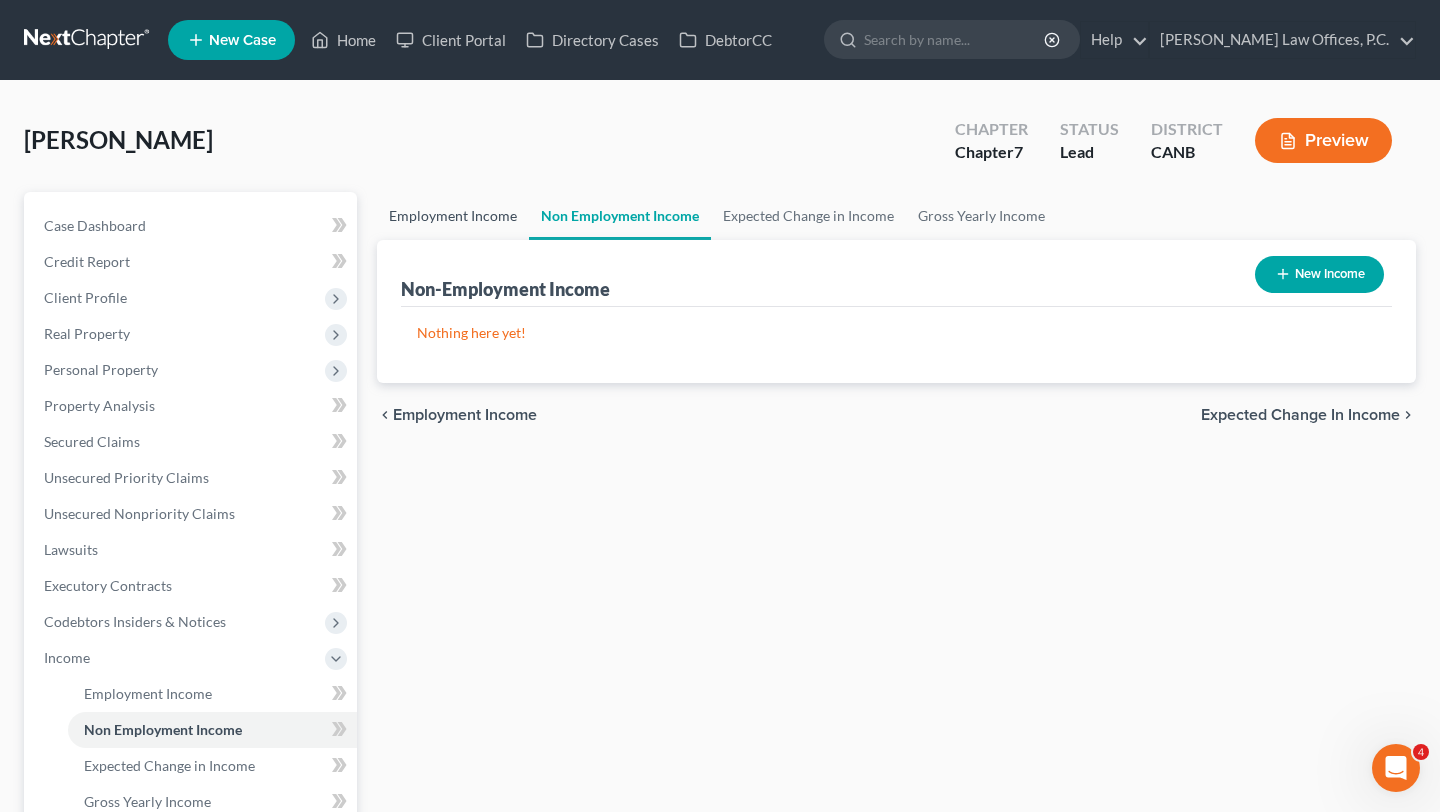 click on "Employment Income" at bounding box center [453, 216] 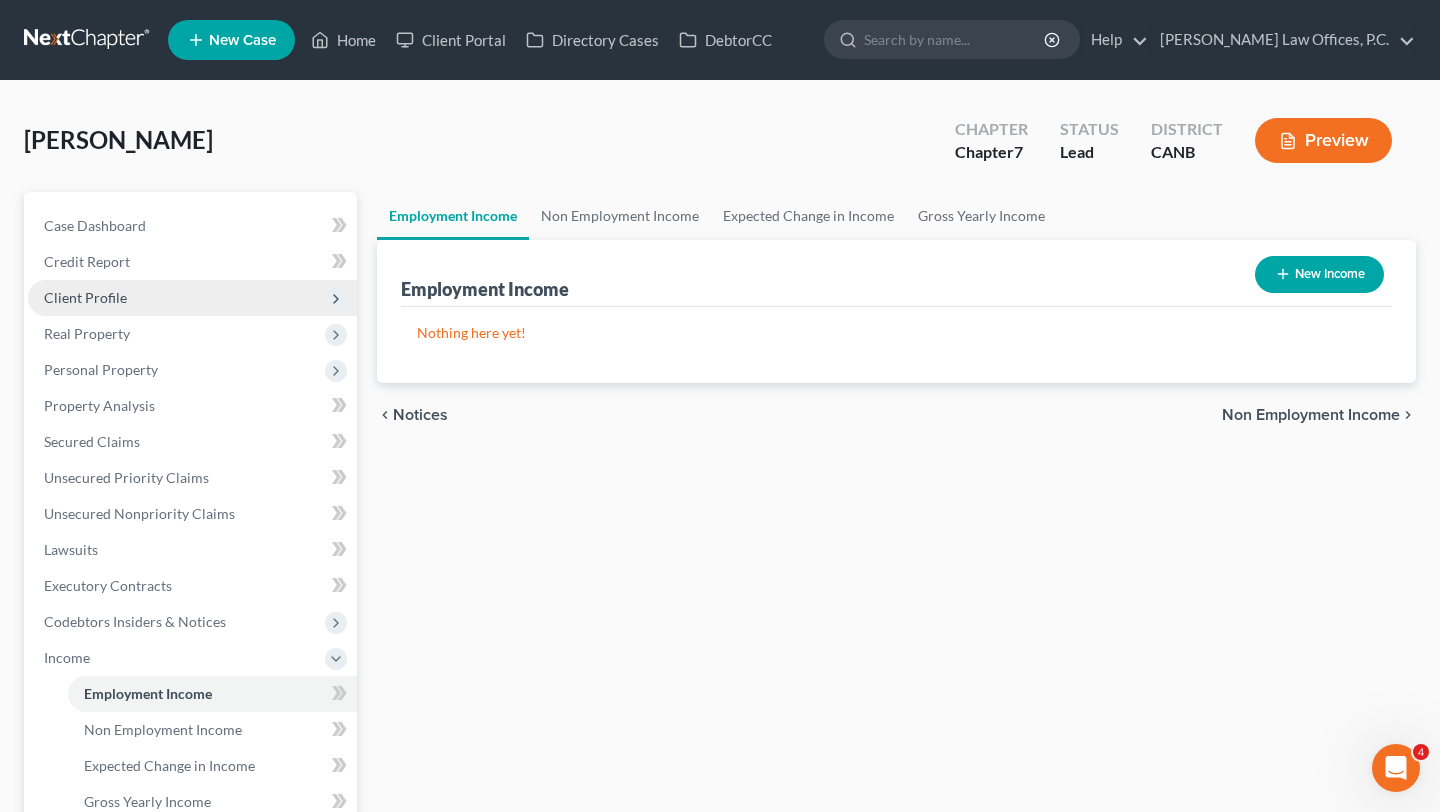 click on "Client Profile" at bounding box center [192, 298] 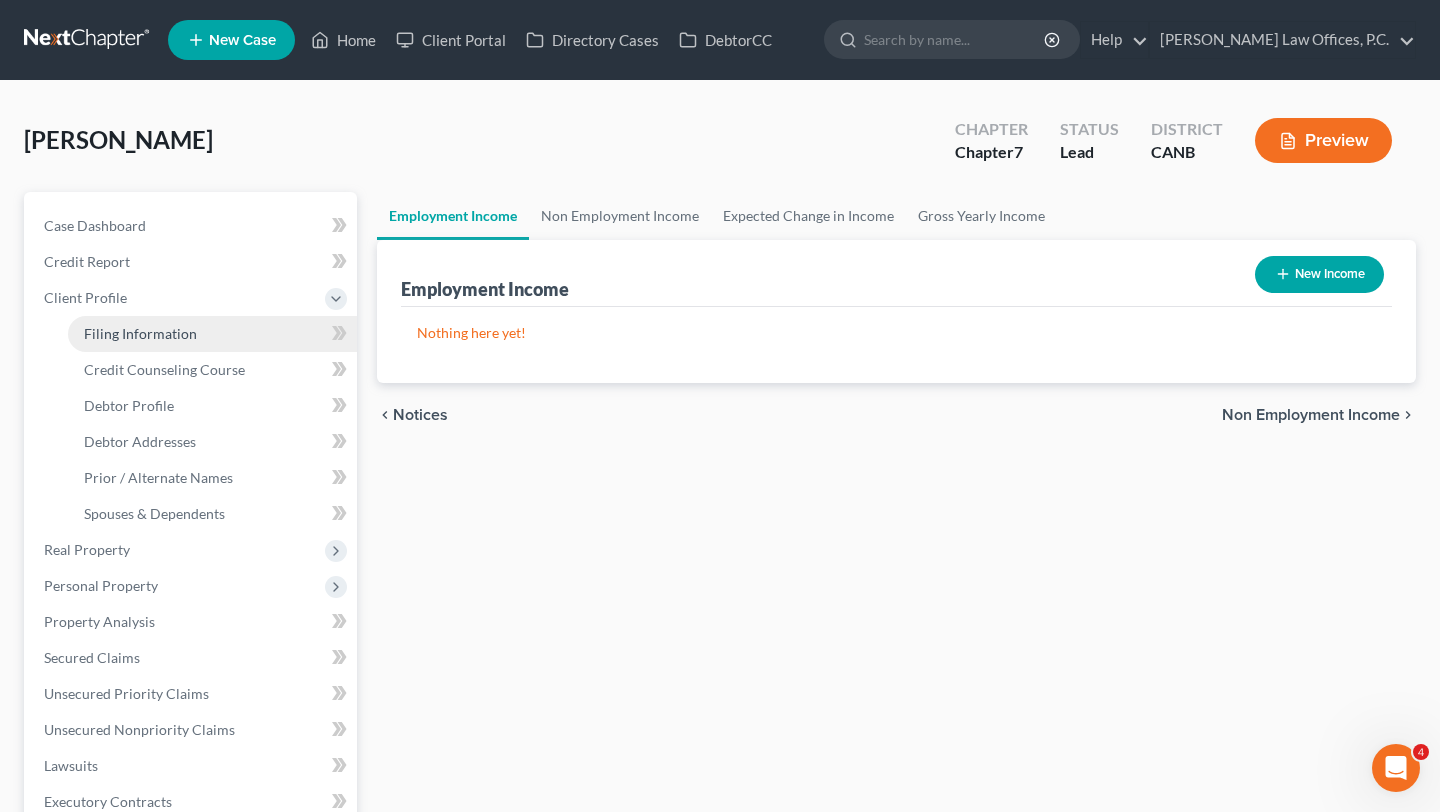 click on "Filing Information" at bounding box center [212, 334] 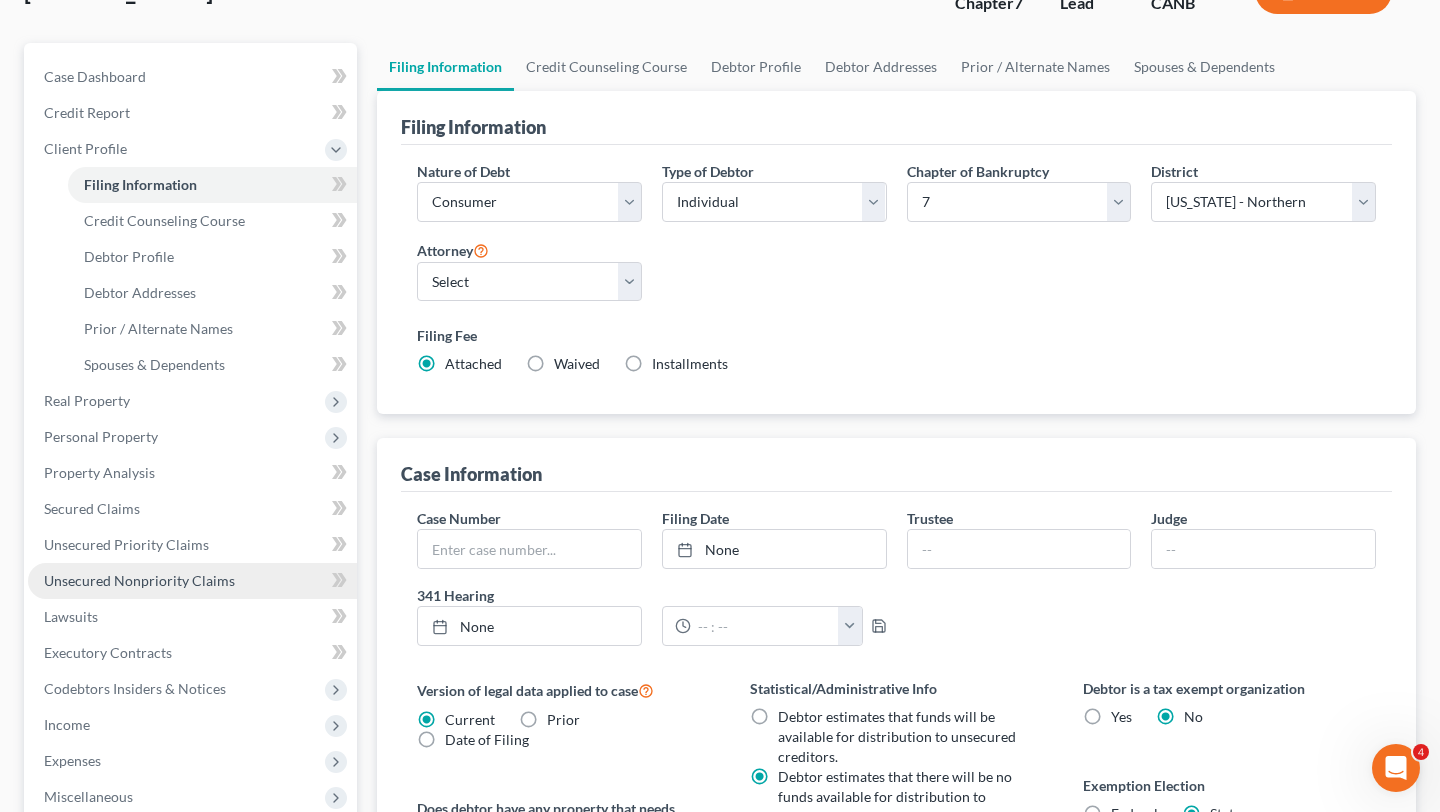 scroll, scrollTop: 162, scrollLeft: 0, axis: vertical 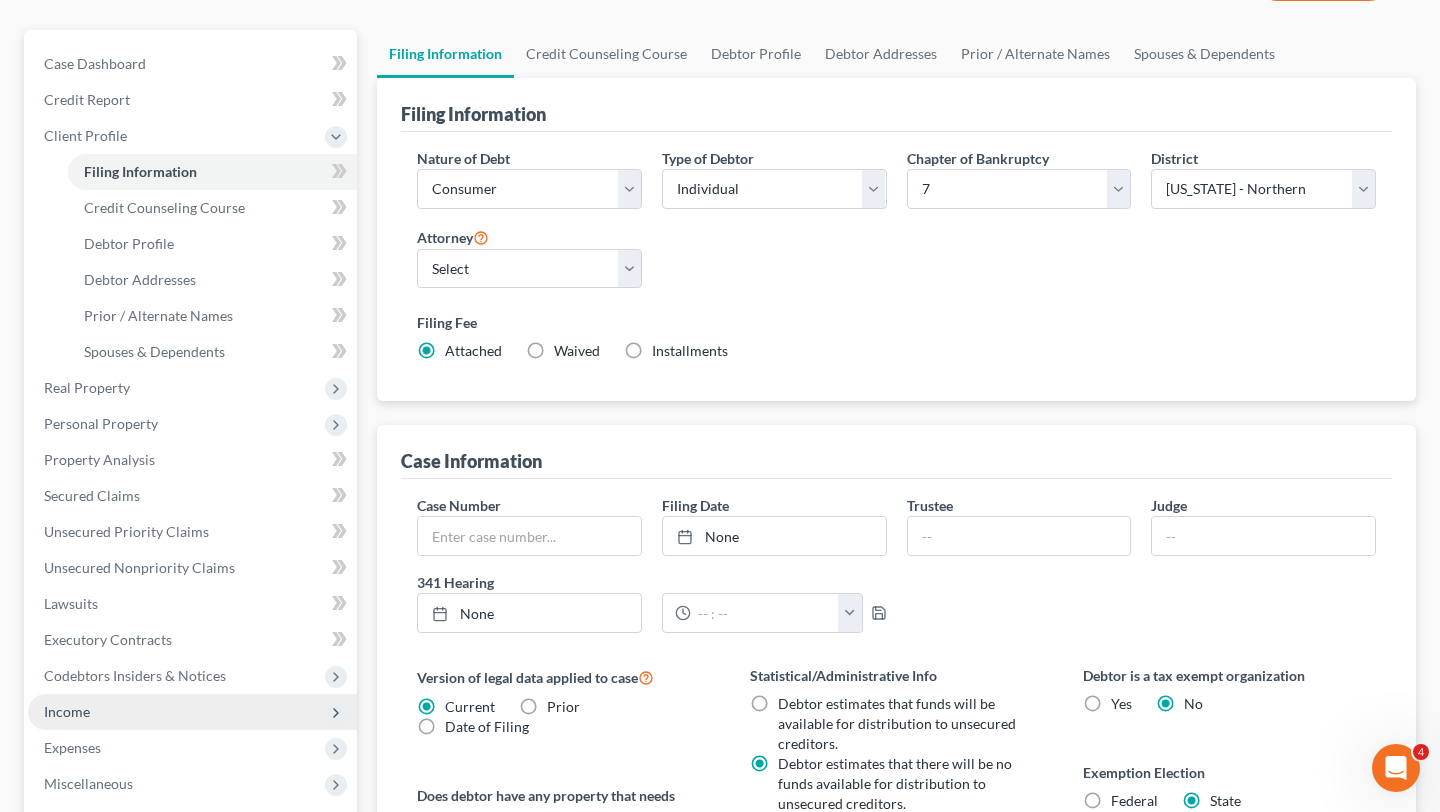 click on "Income" at bounding box center (192, 712) 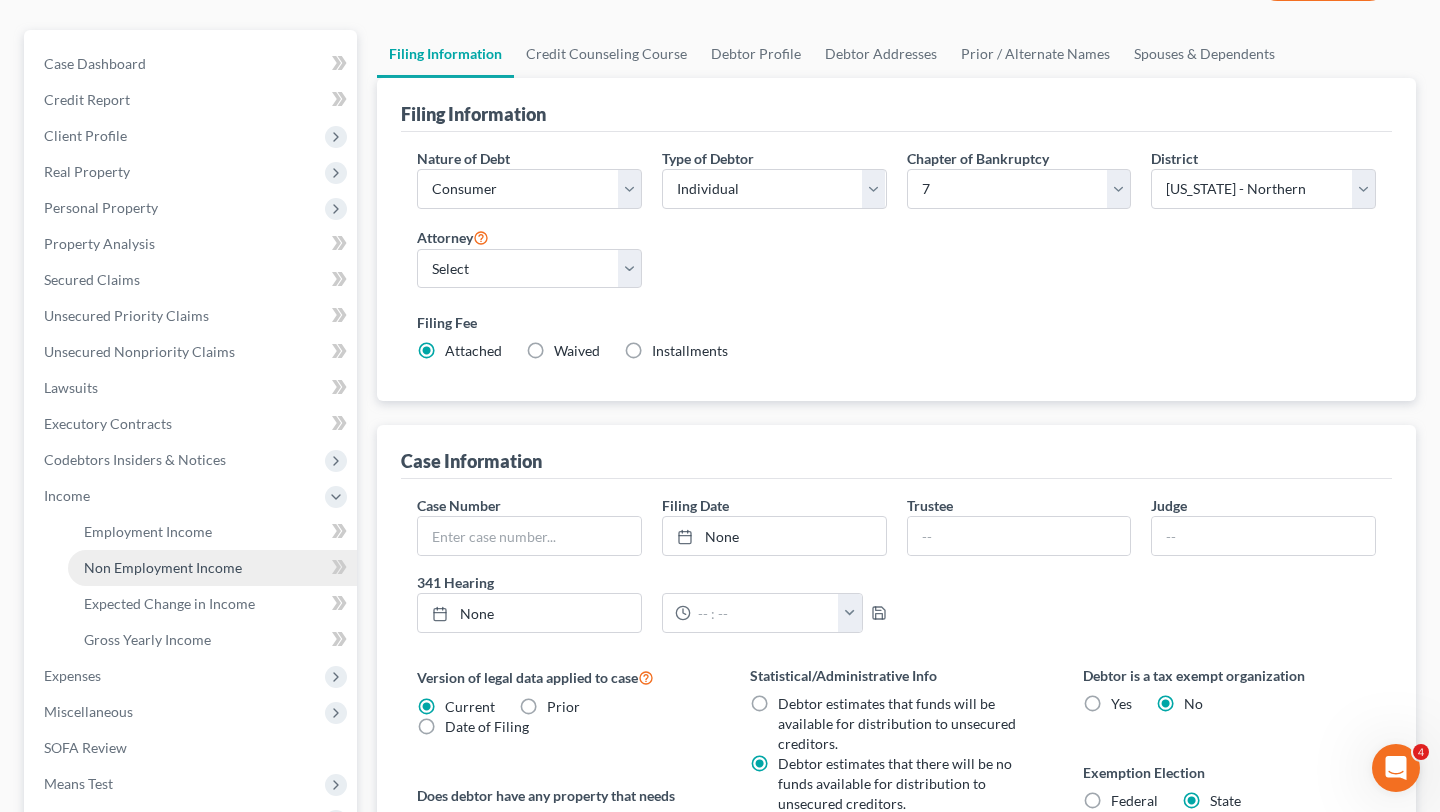 click on "Non Employment Income" at bounding box center (163, 567) 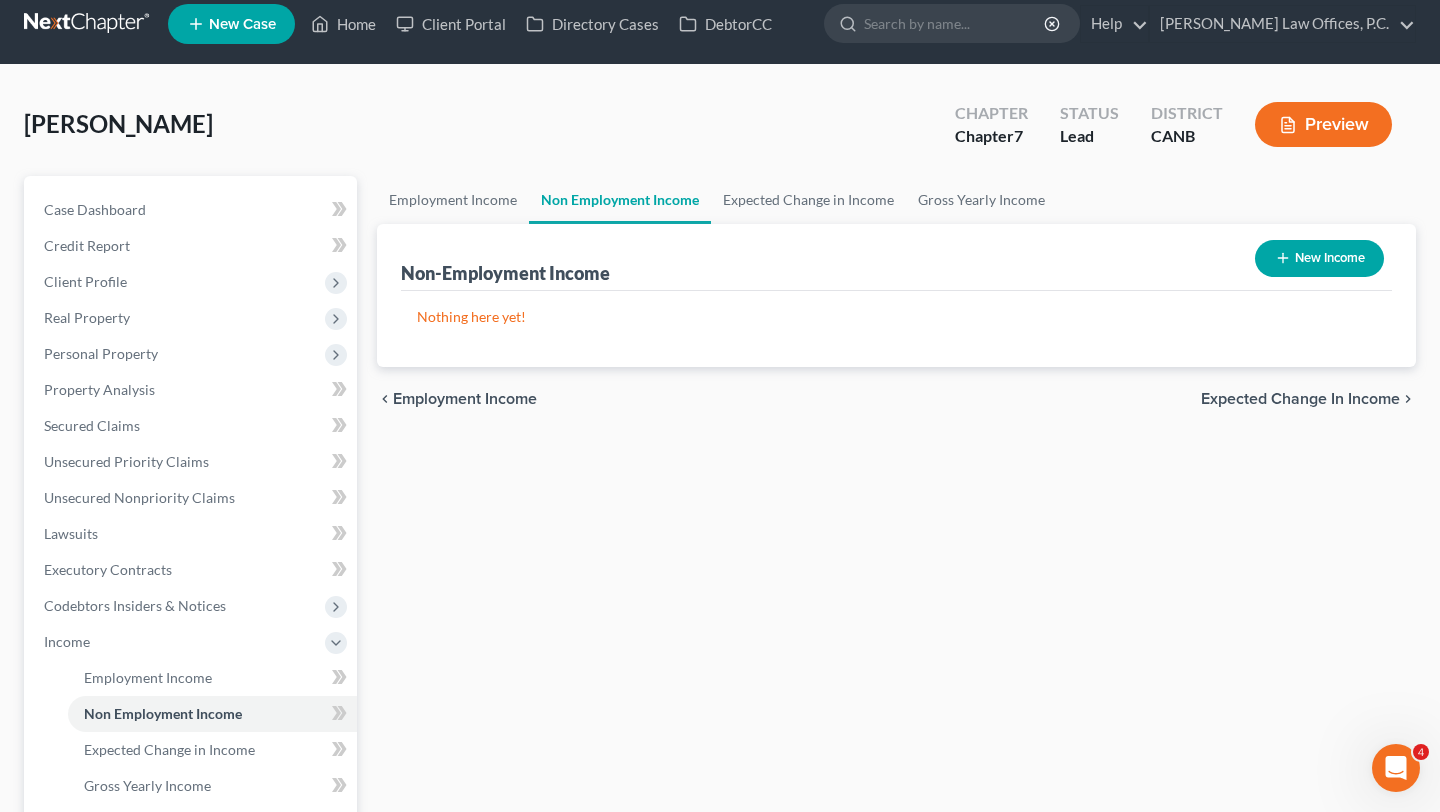 scroll, scrollTop: 0, scrollLeft: 0, axis: both 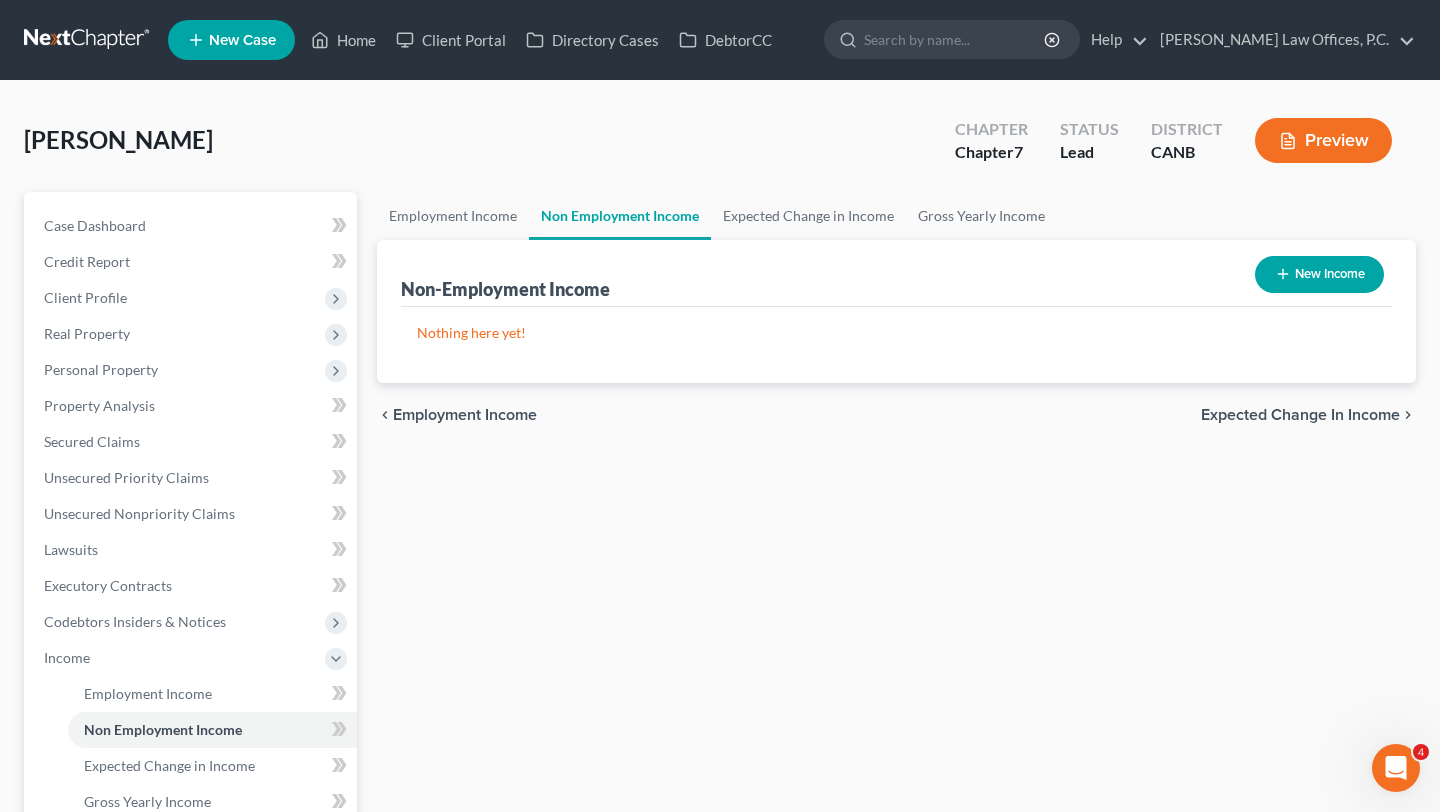 click on "New Income" at bounding box center [1319, 274] 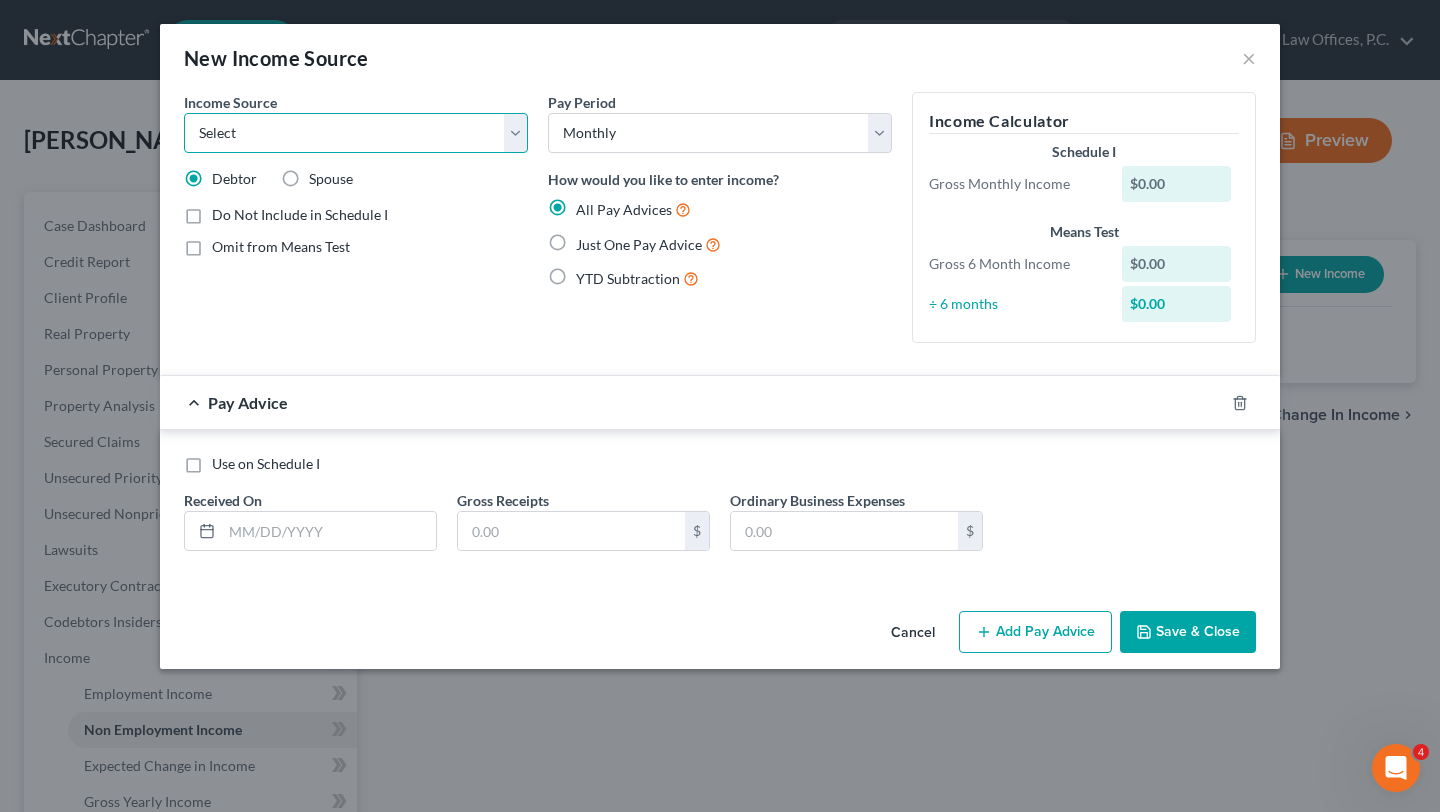 click on "Select Unemployment Disability (from employer) Pension Retirement Social Security / Social Security Disability Other Government Assistance Interests, Dividends or Royalties Child / Family Support Contributions to Household Property / Rental Business, Professional or Farm Alimony / Maintenance Payments Military Disability Benefits Other Monthly Income" at bounding box center (356, 133) 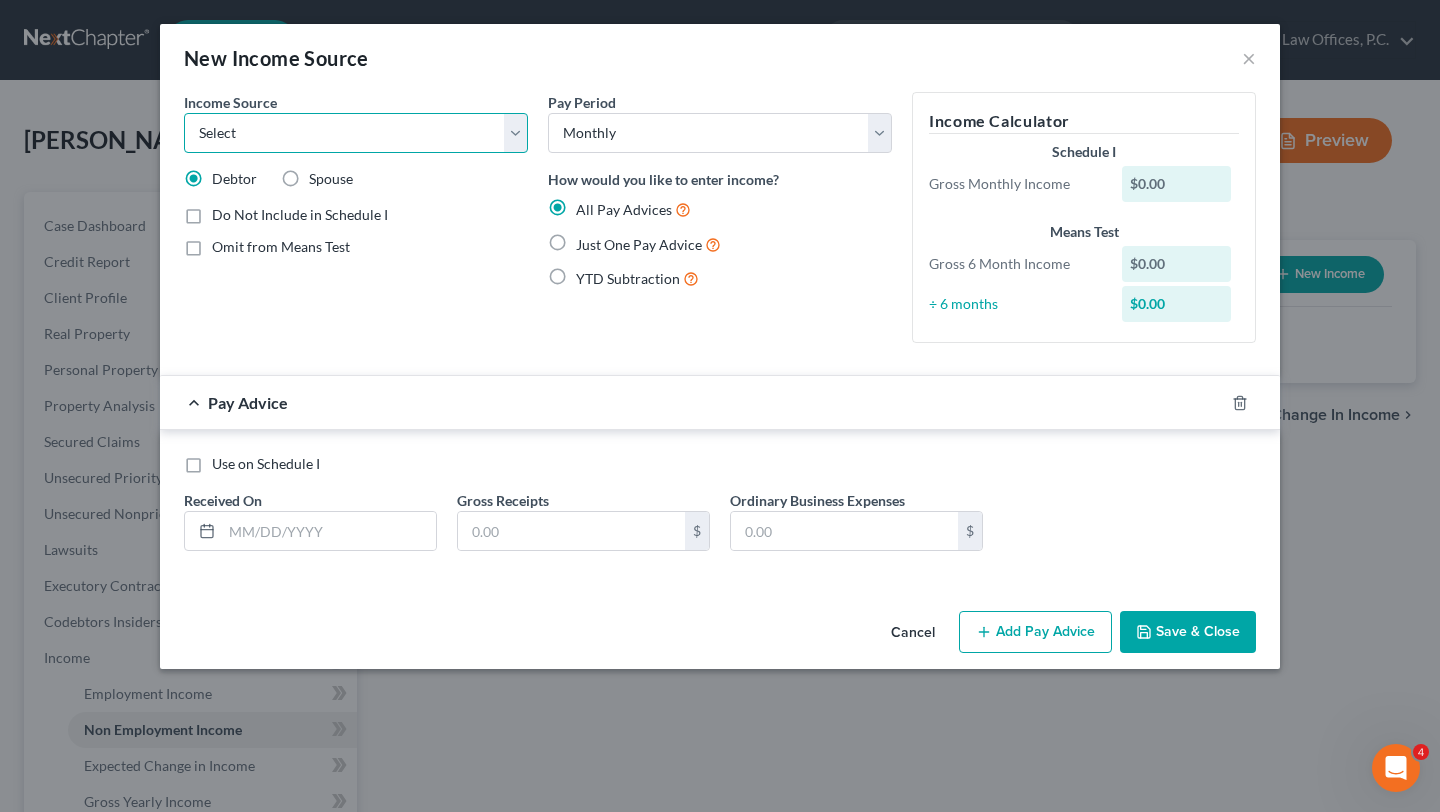 select on "4" 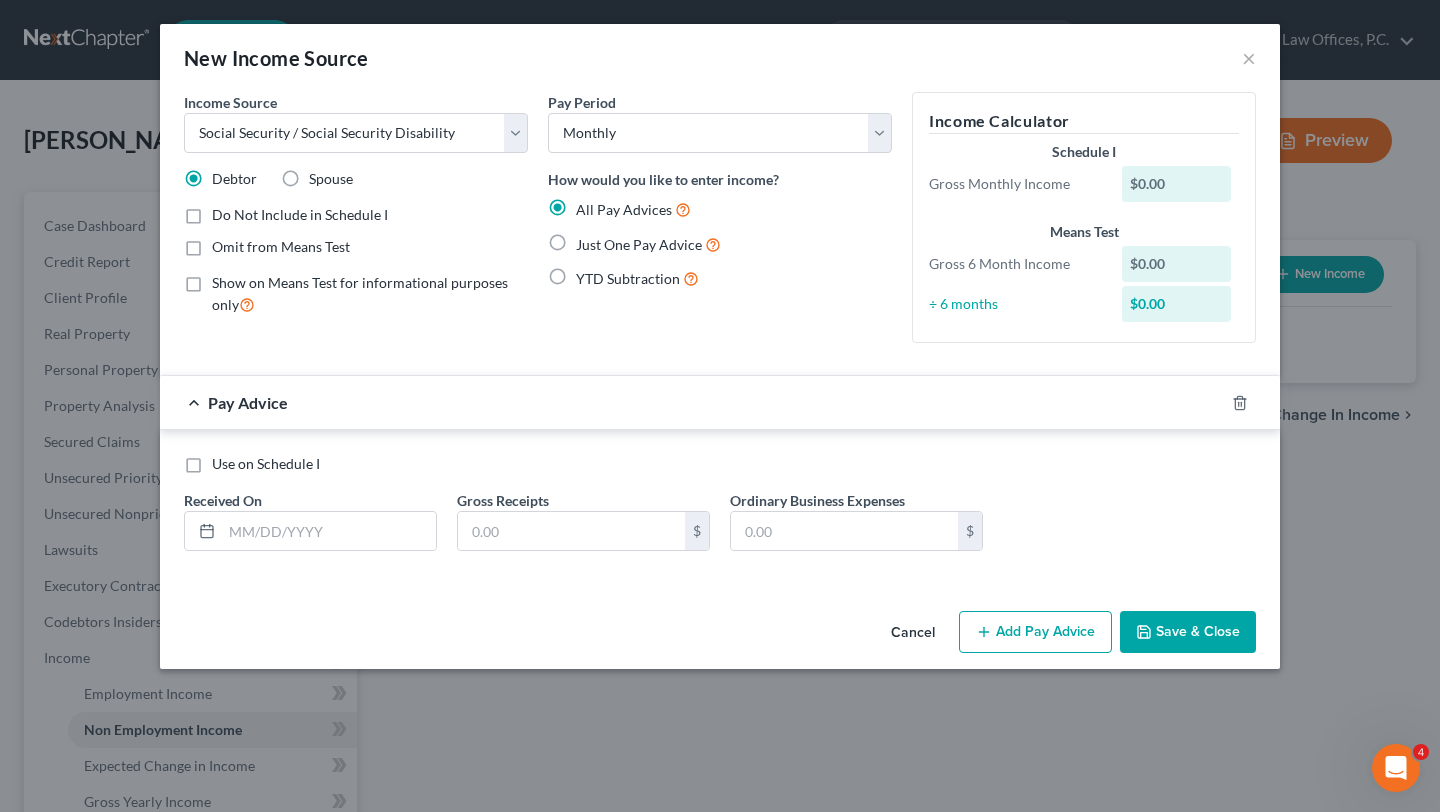 click on "Just One Pay Advice" at bounding box center [648, 244] 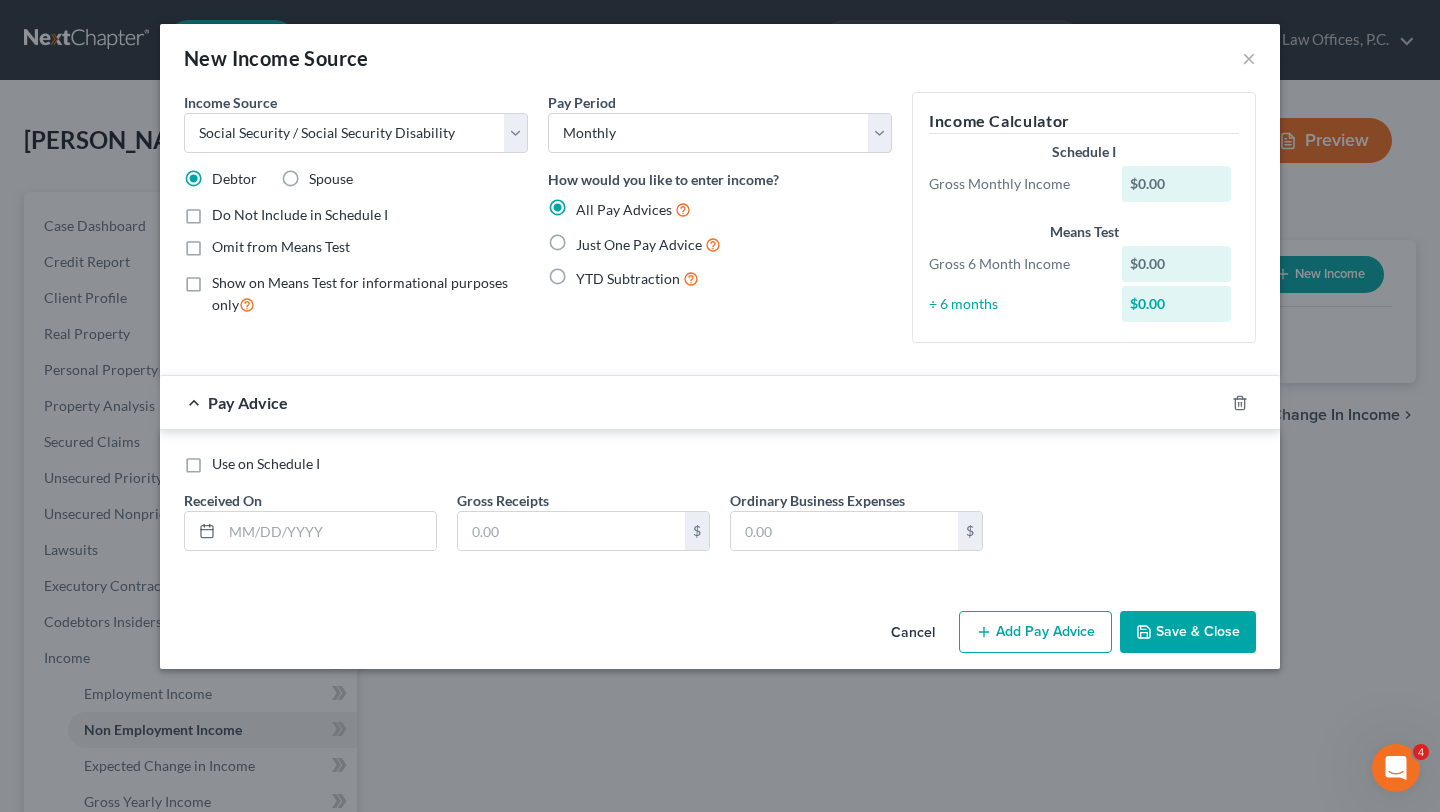 click on "Just One Pay Advice" at bounding box center (590, 239) 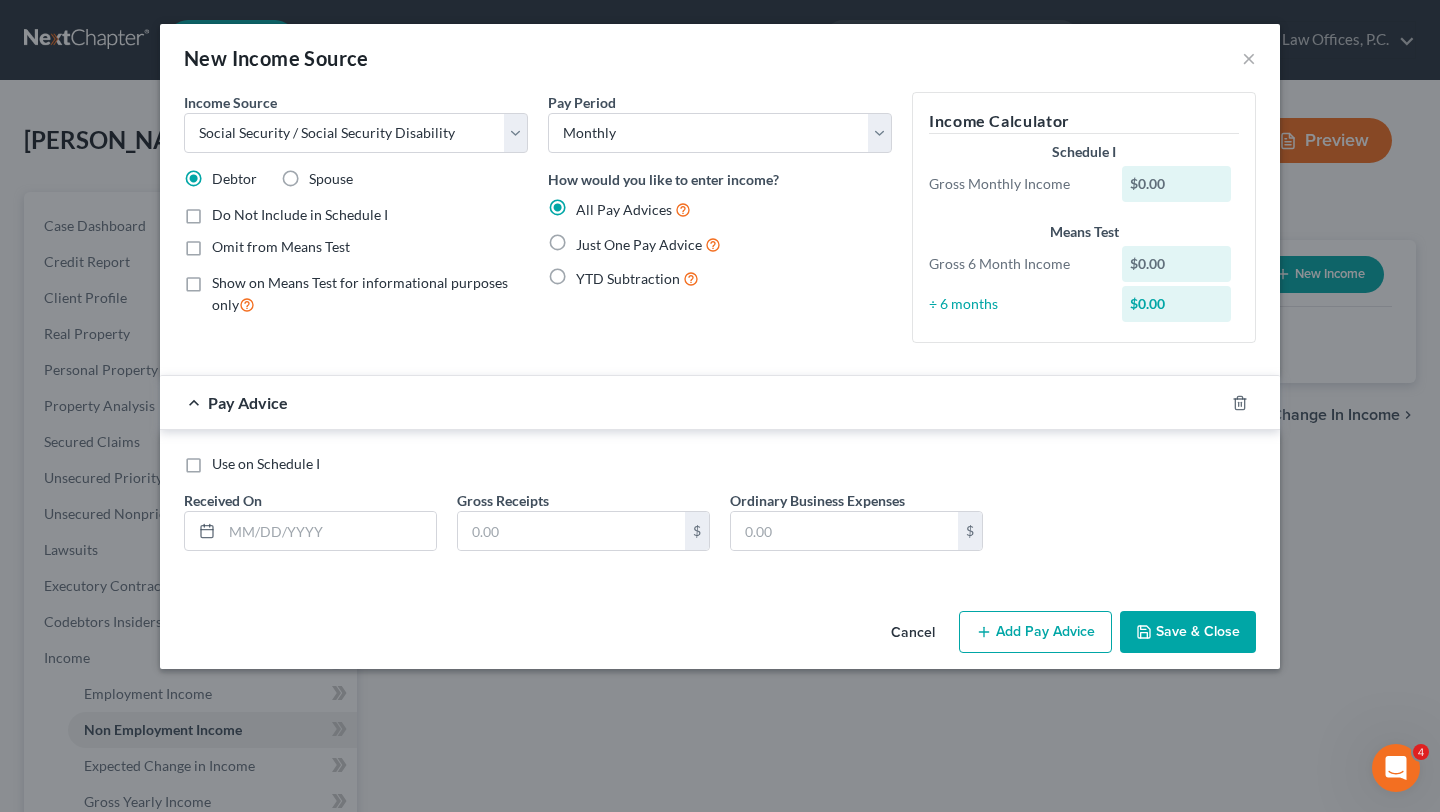 radio on "true" 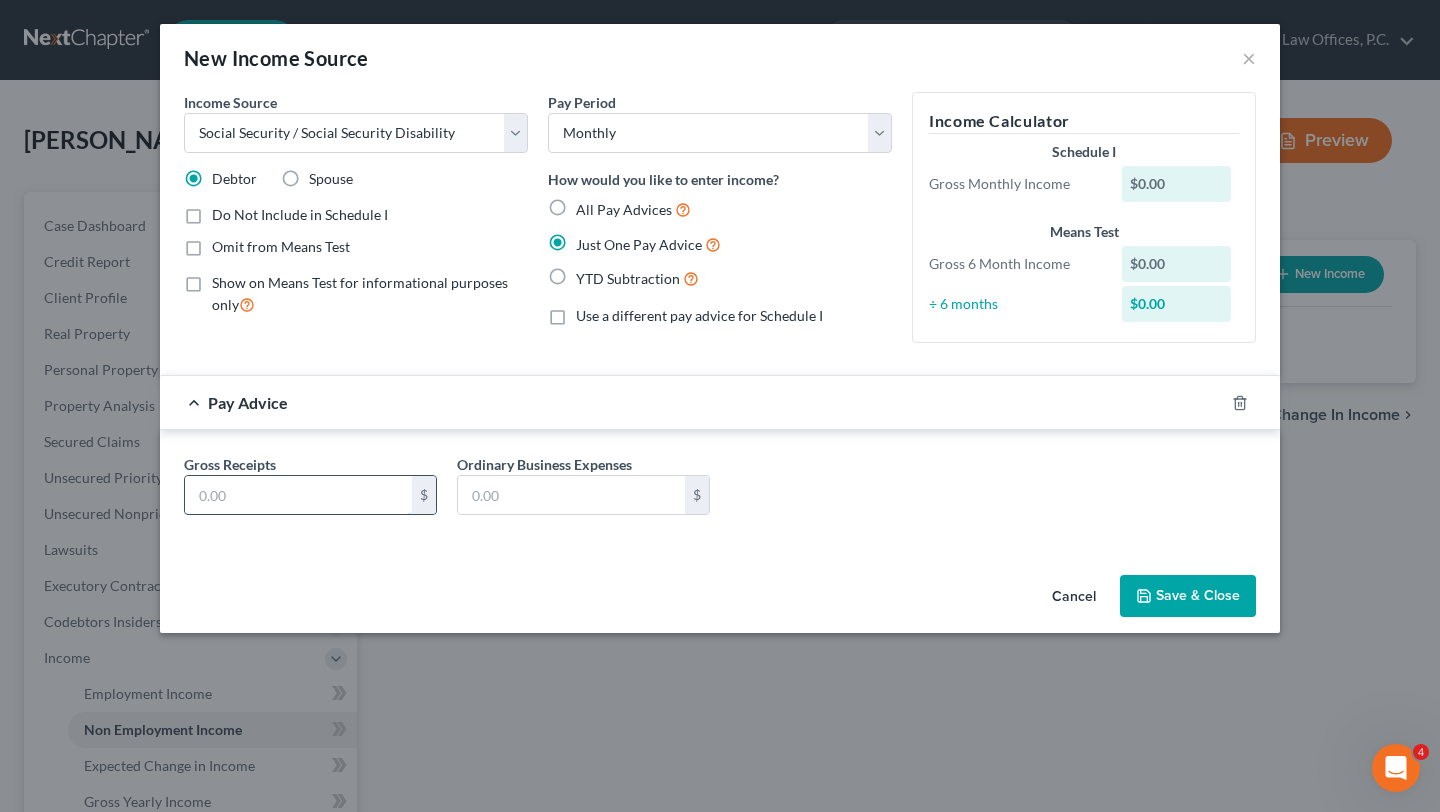 click at bounding box center (298, 495) 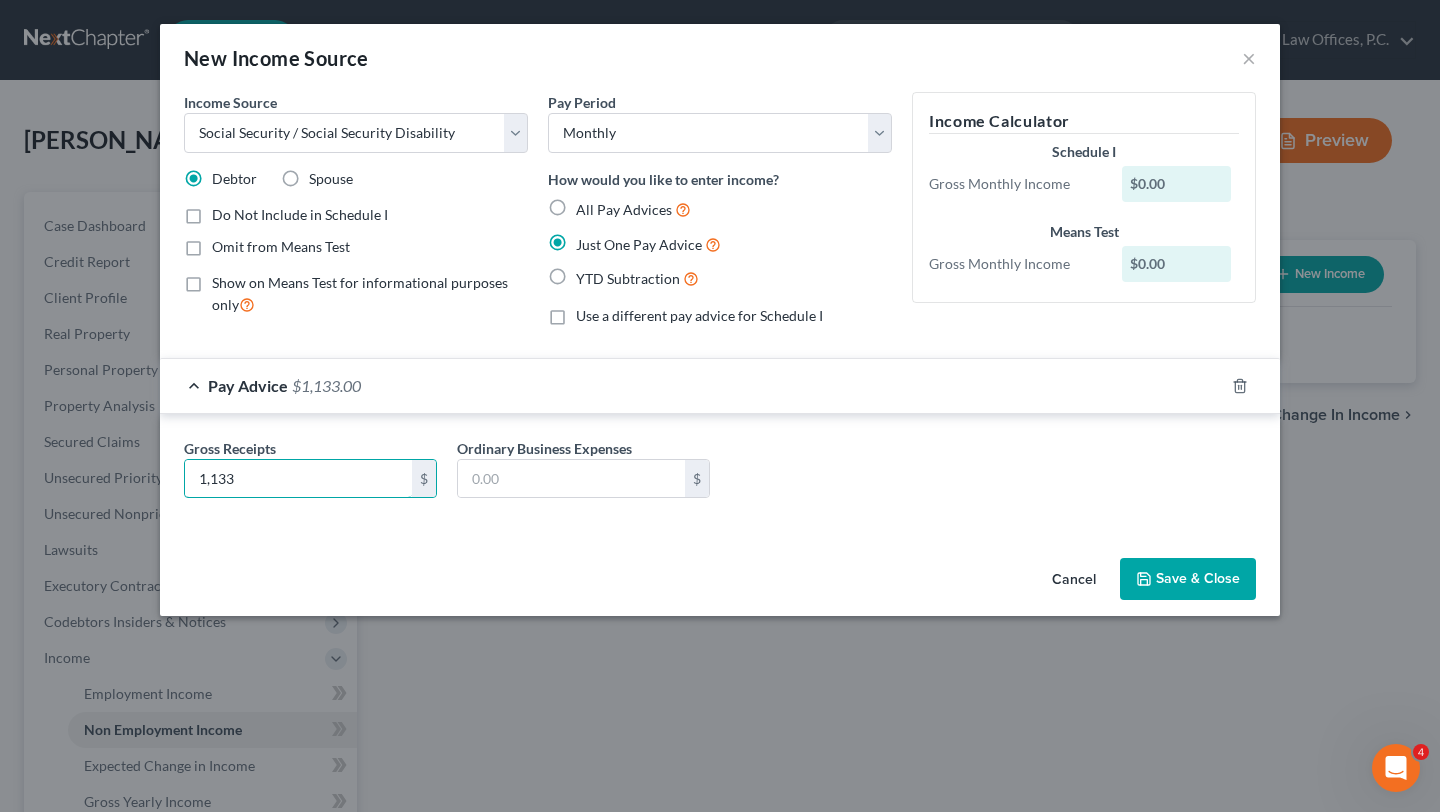 type on "1,133" 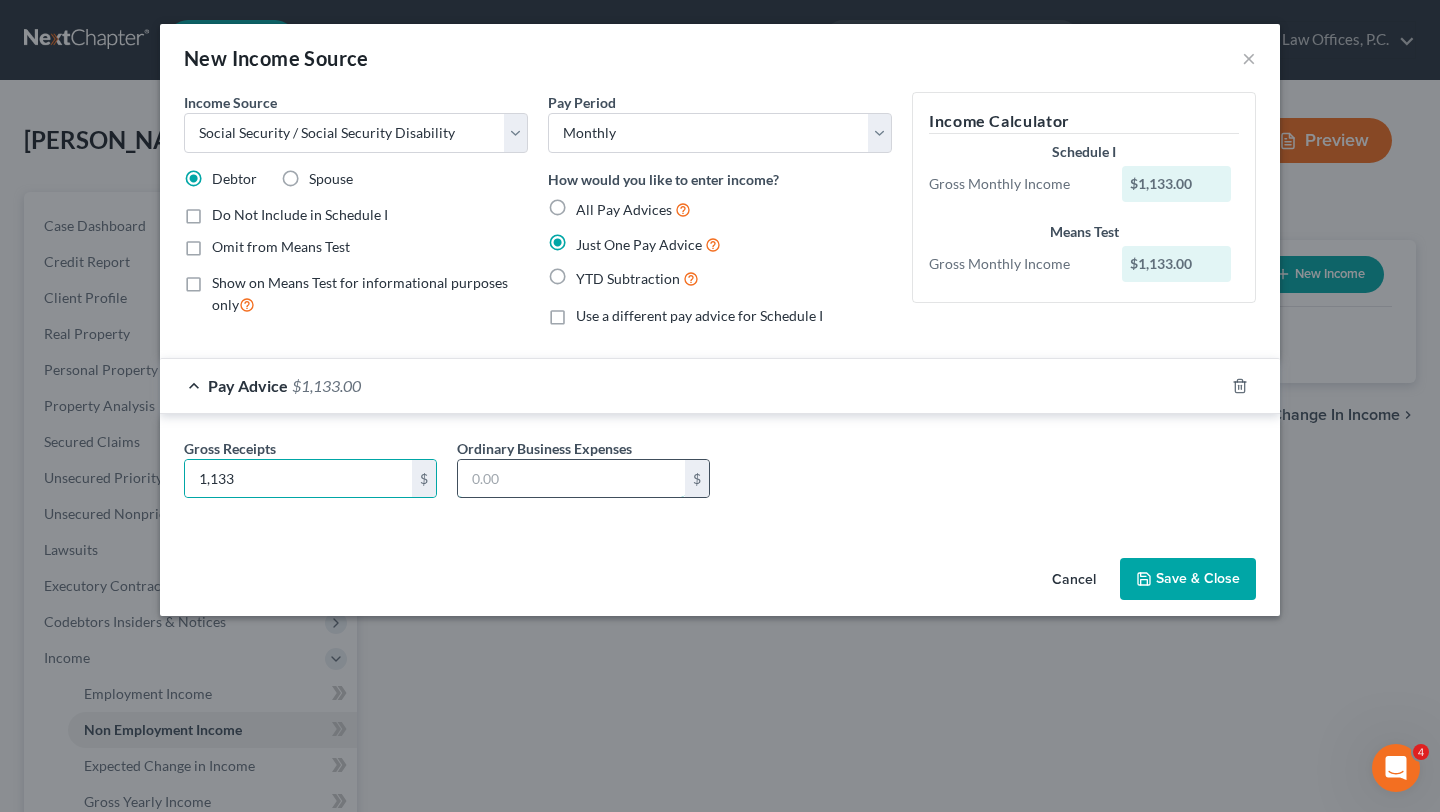 click at bounding box center [571, 479] 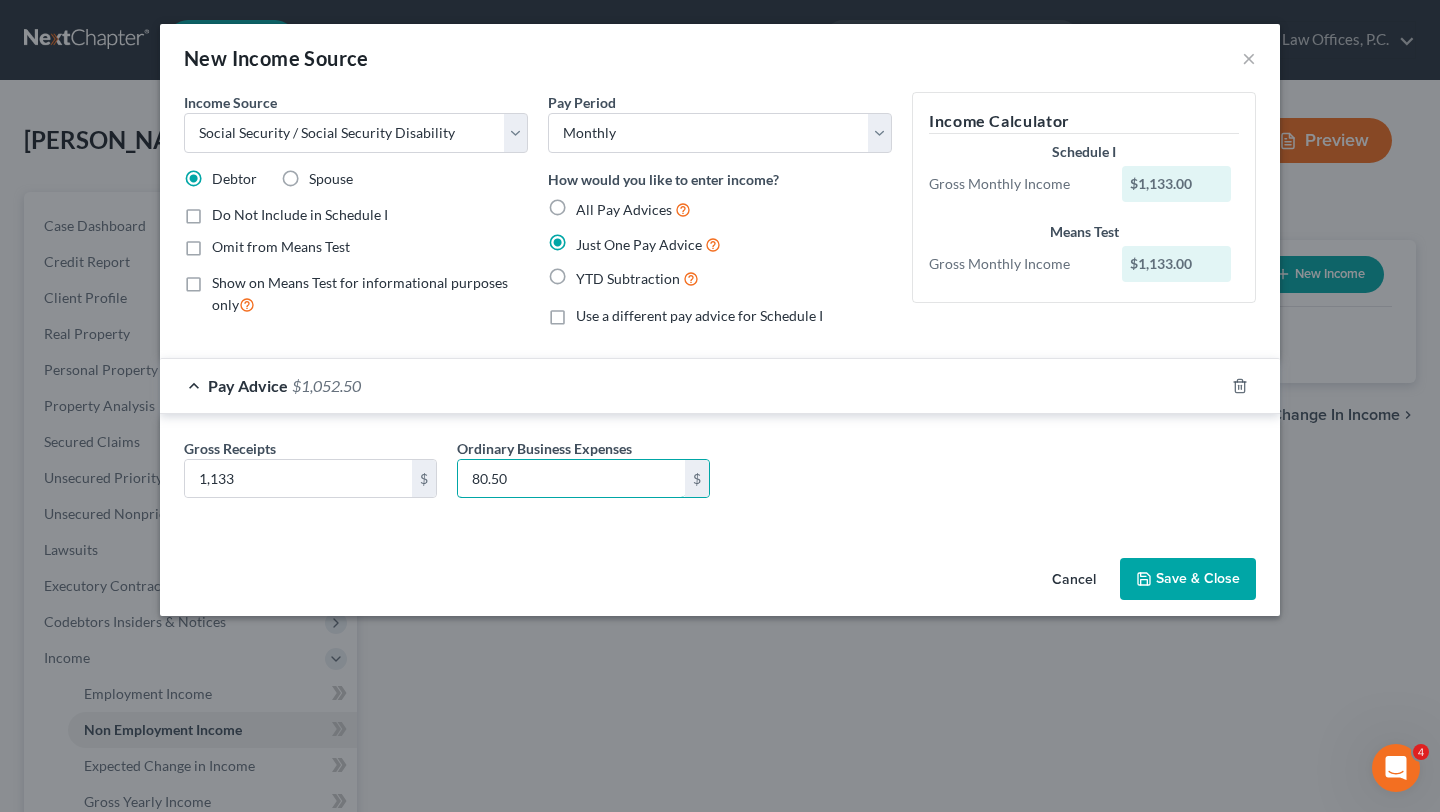 type on "80.50" 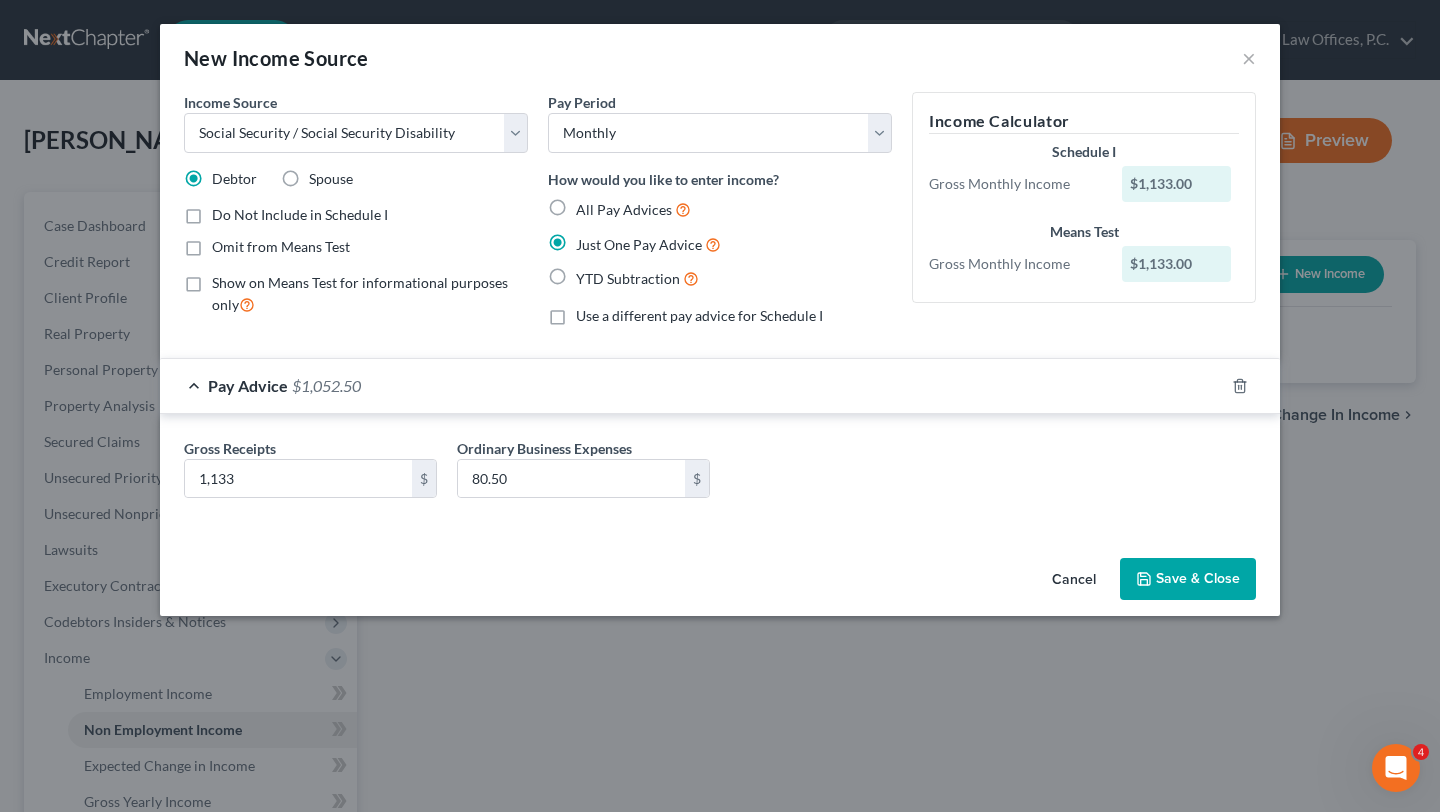 click on "Gross Receipts 1,133 $ Ordinary Business Expenses 80.50 $" at bounding box center [720, 472] 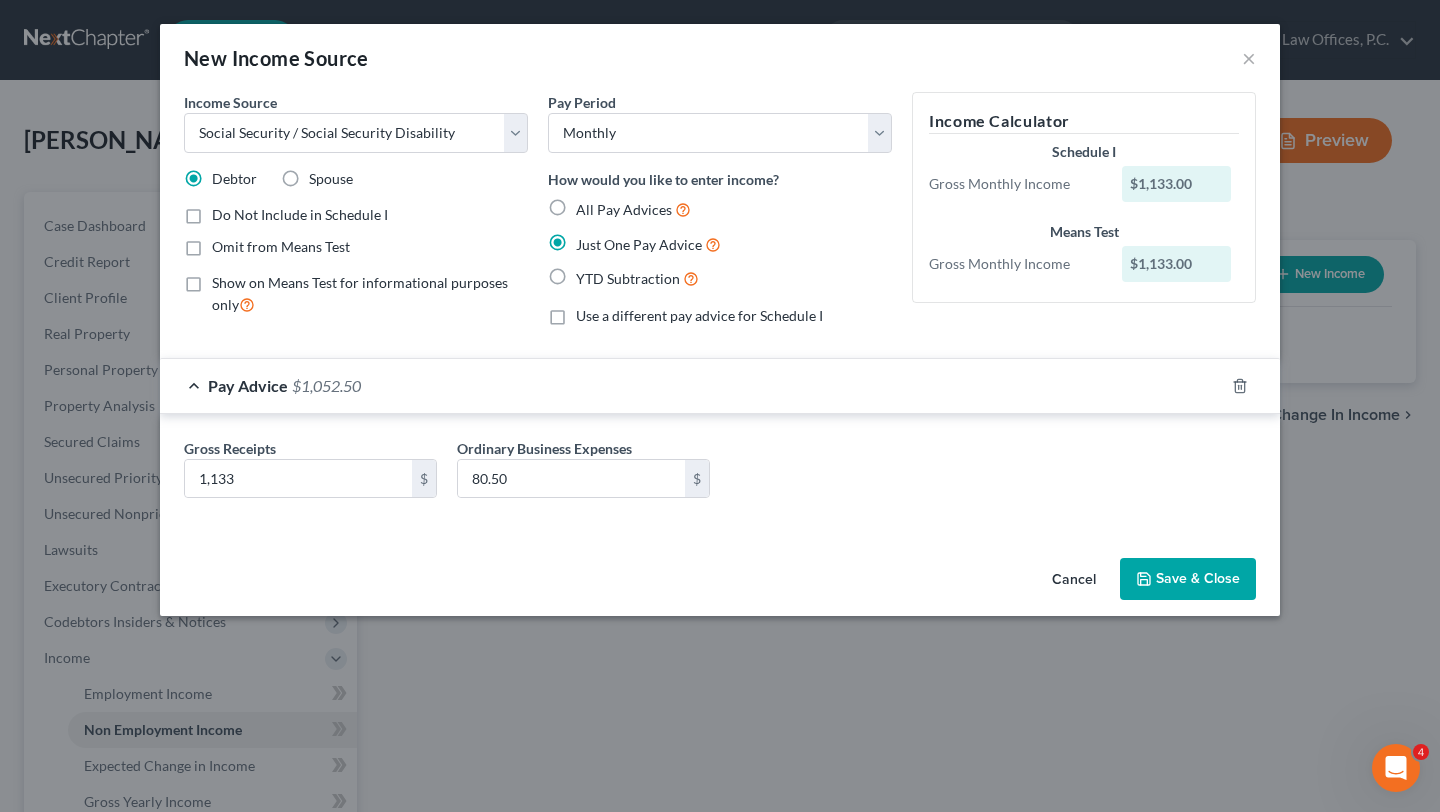 click on "Save & Close" at bounding box center (1188, 579) 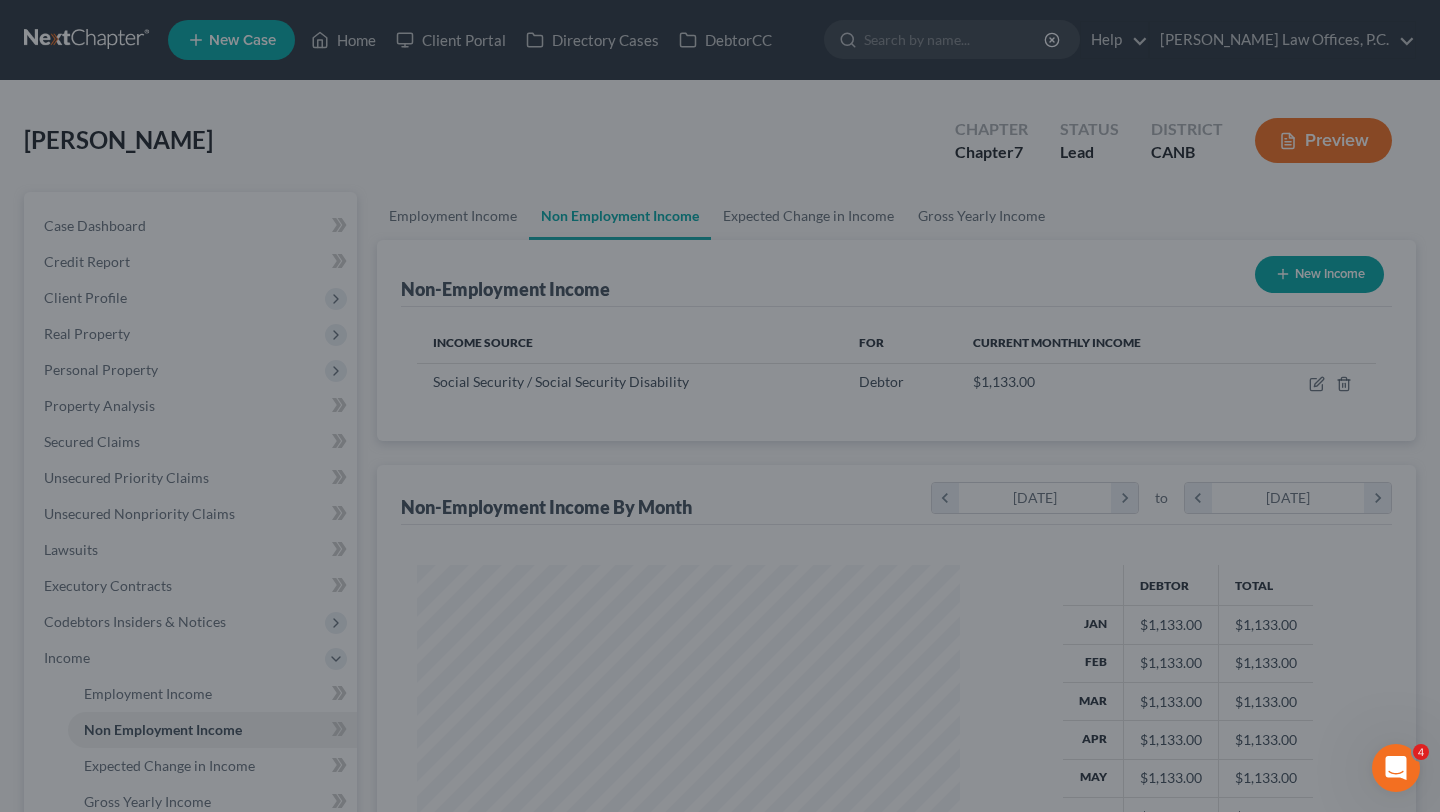 scroll, scrollTop: 999641, scrollLeft: 999417, axis: both 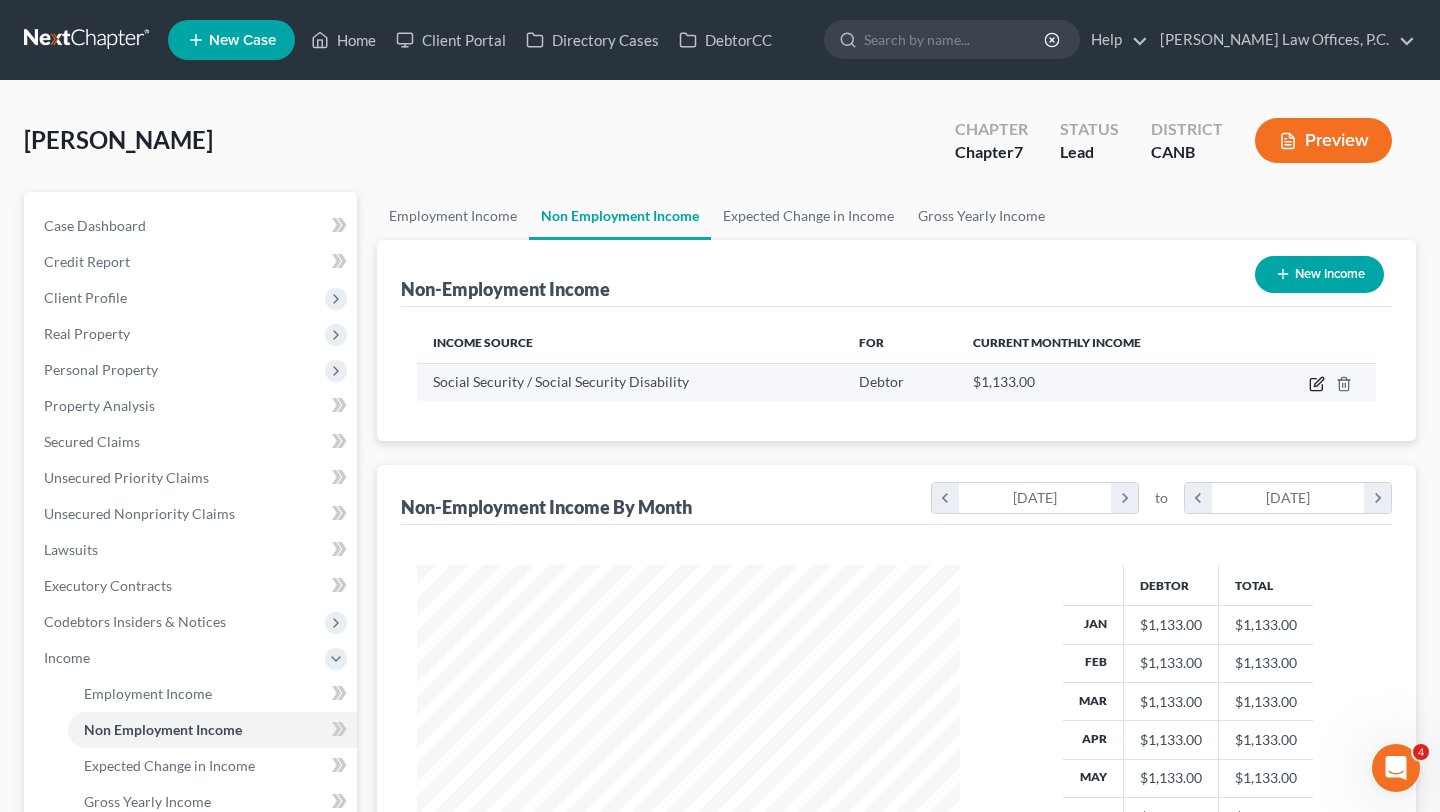 click 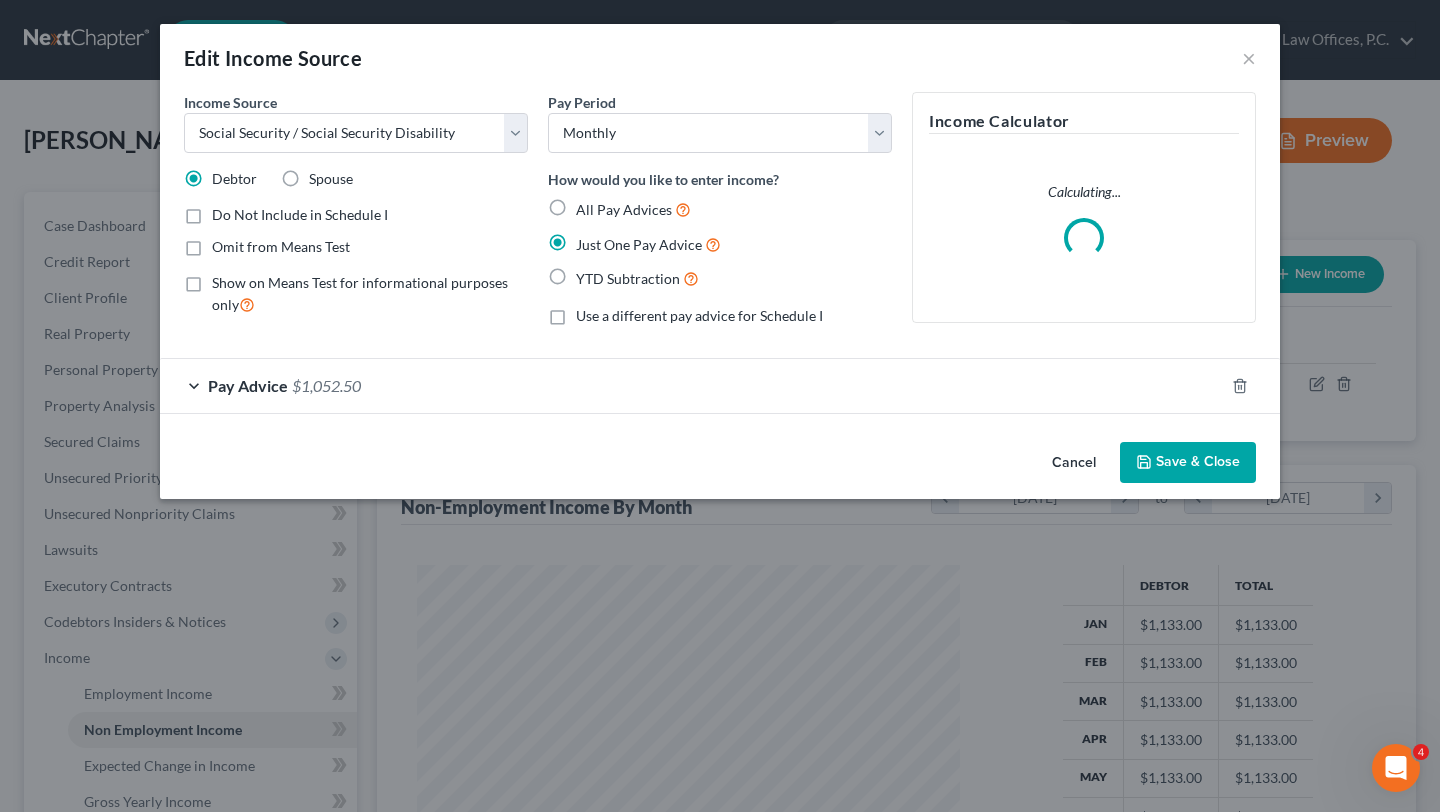 click on "Save & Close" at bounding box center [1188, 463] 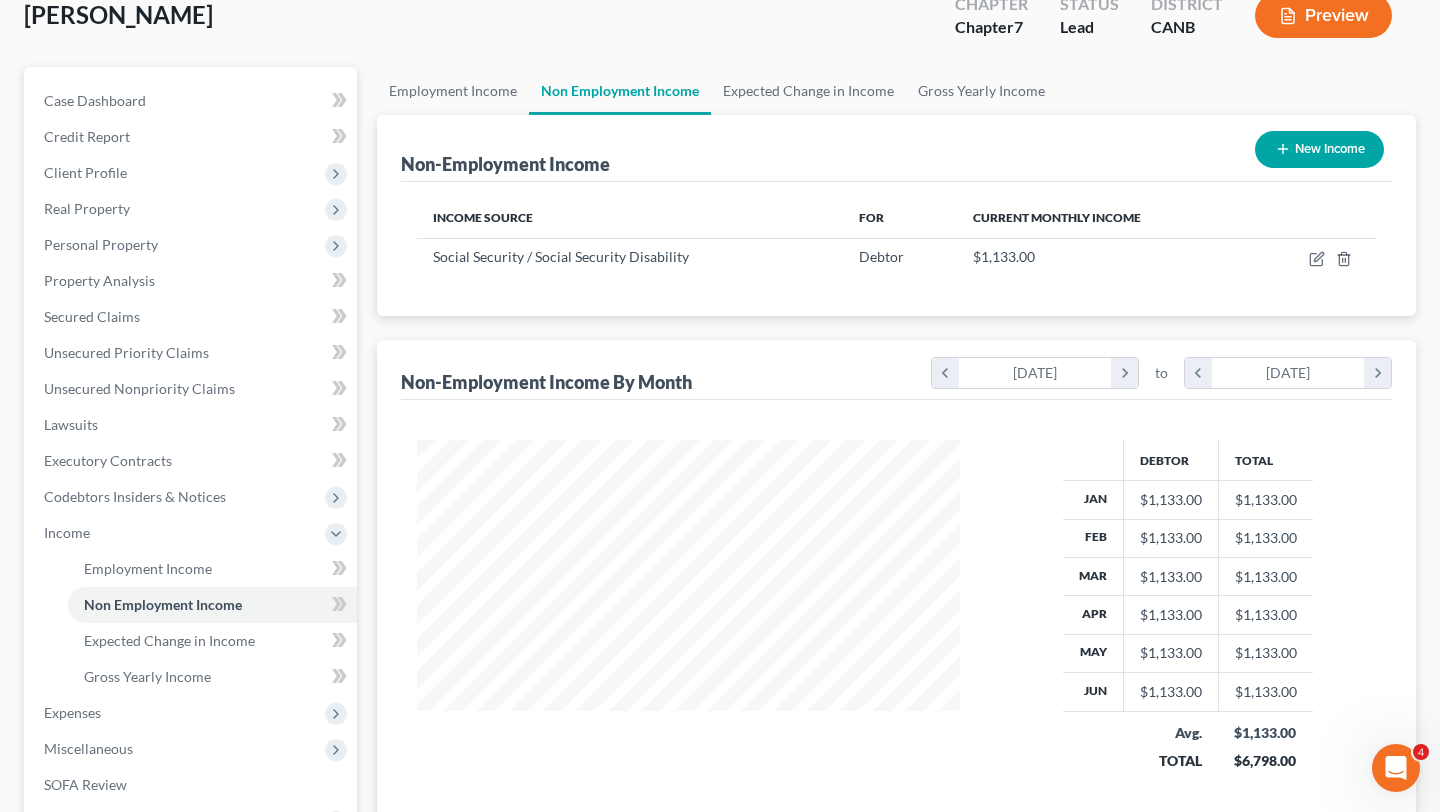 scroll, scrollTop: 0, scrollLeft: 0, axis: both 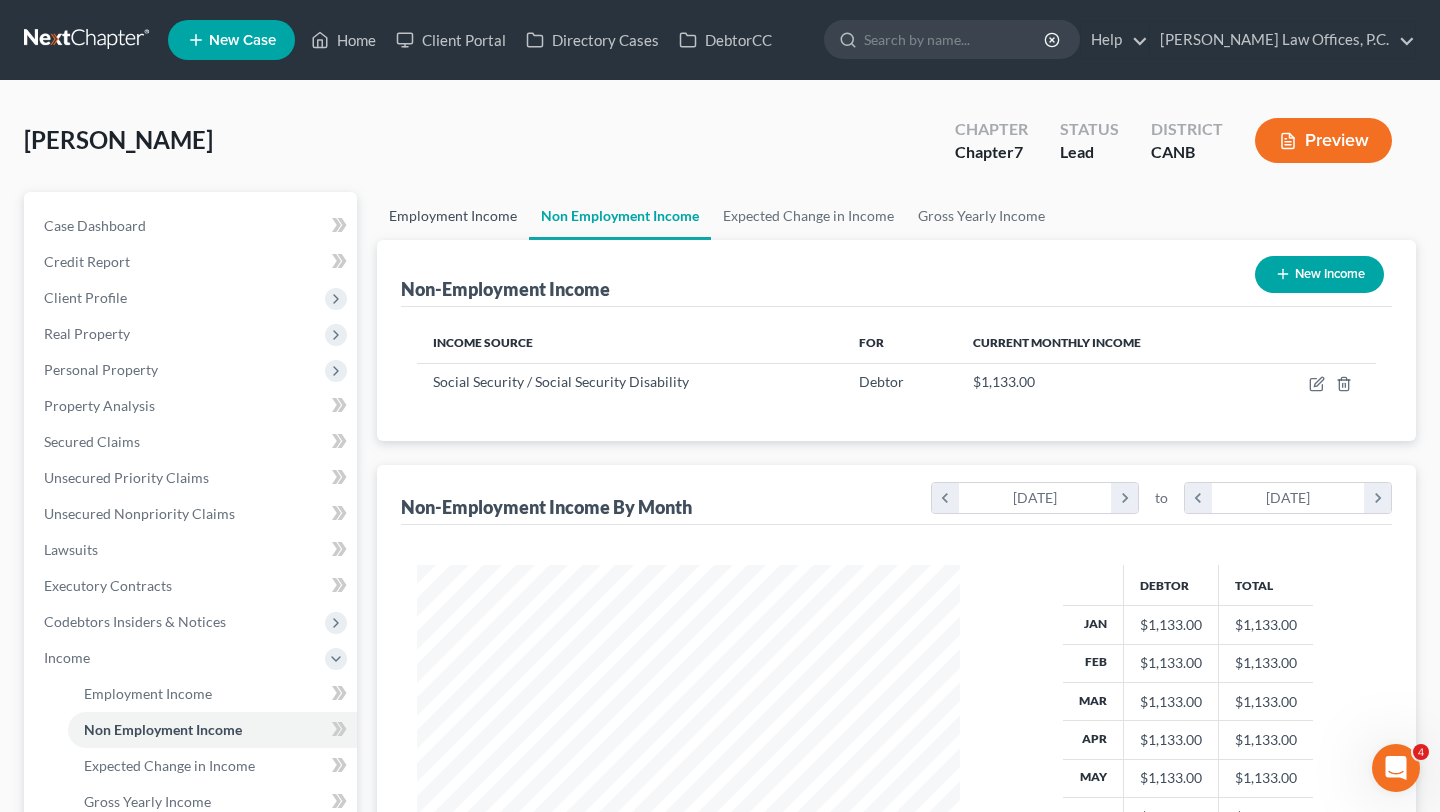 click on "Employment Income" at bounding box center (453, 216) 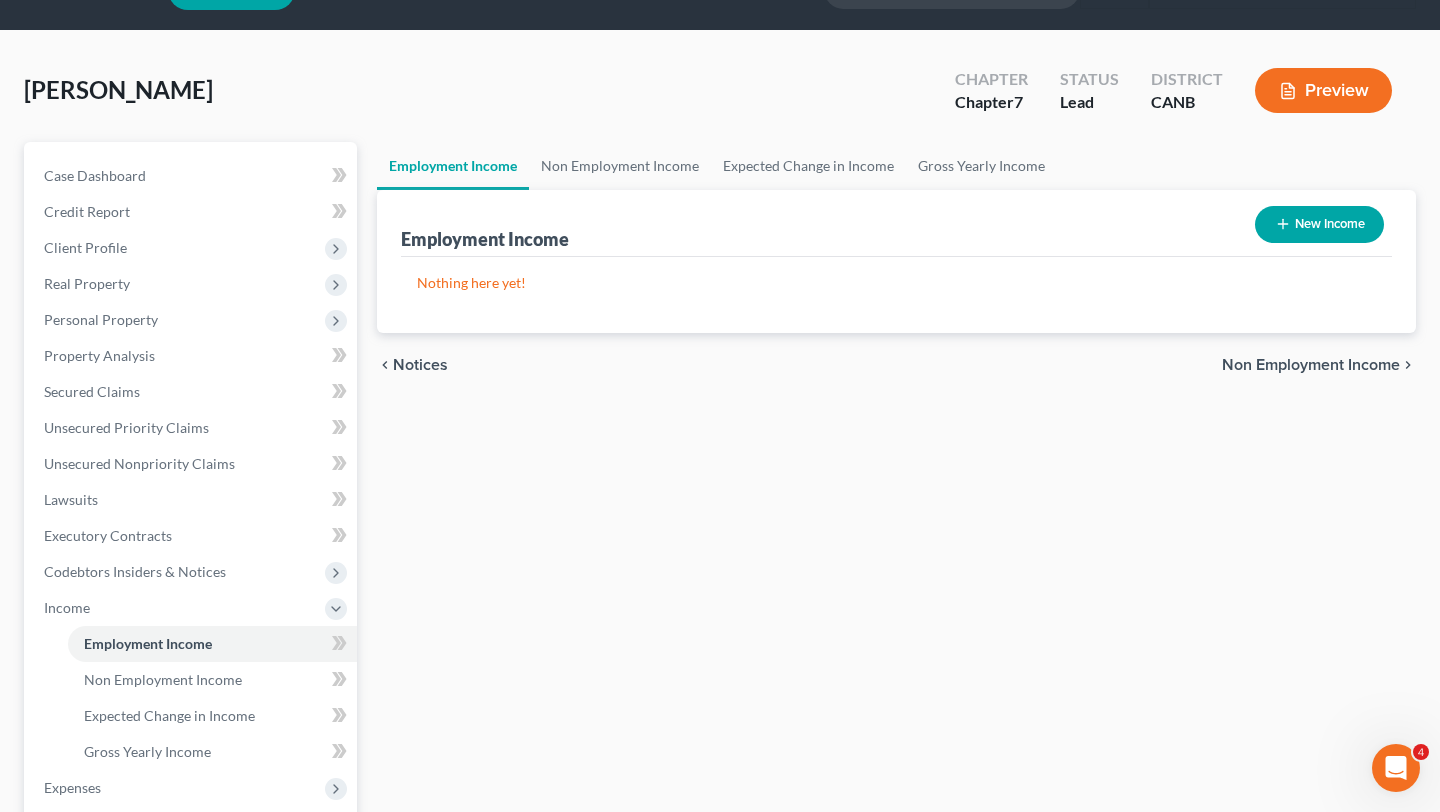 scroll, scrollTop: 47, scrollLeft: 0, axis: vertical 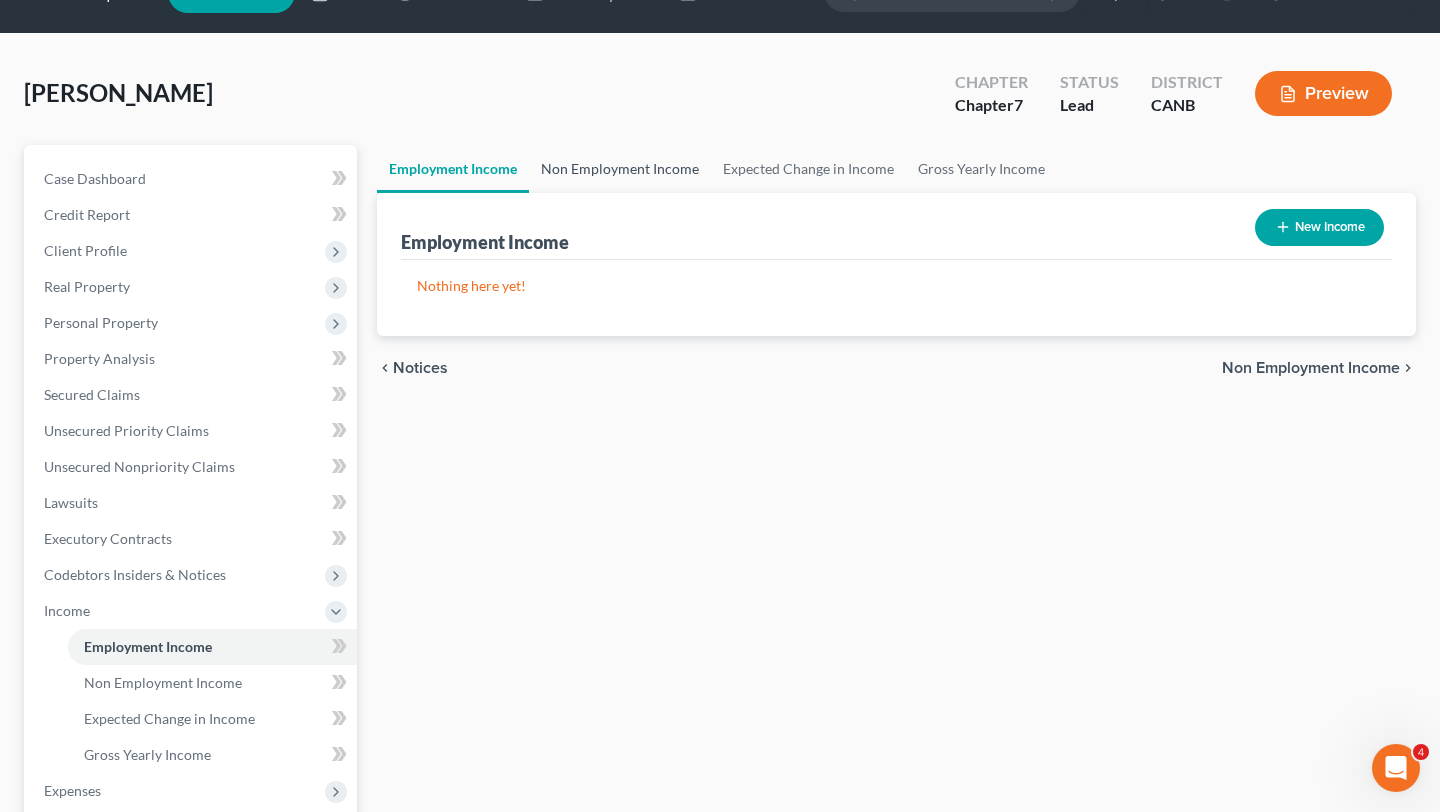 click on "Non Employment Income" at bounding box center (620, 169) 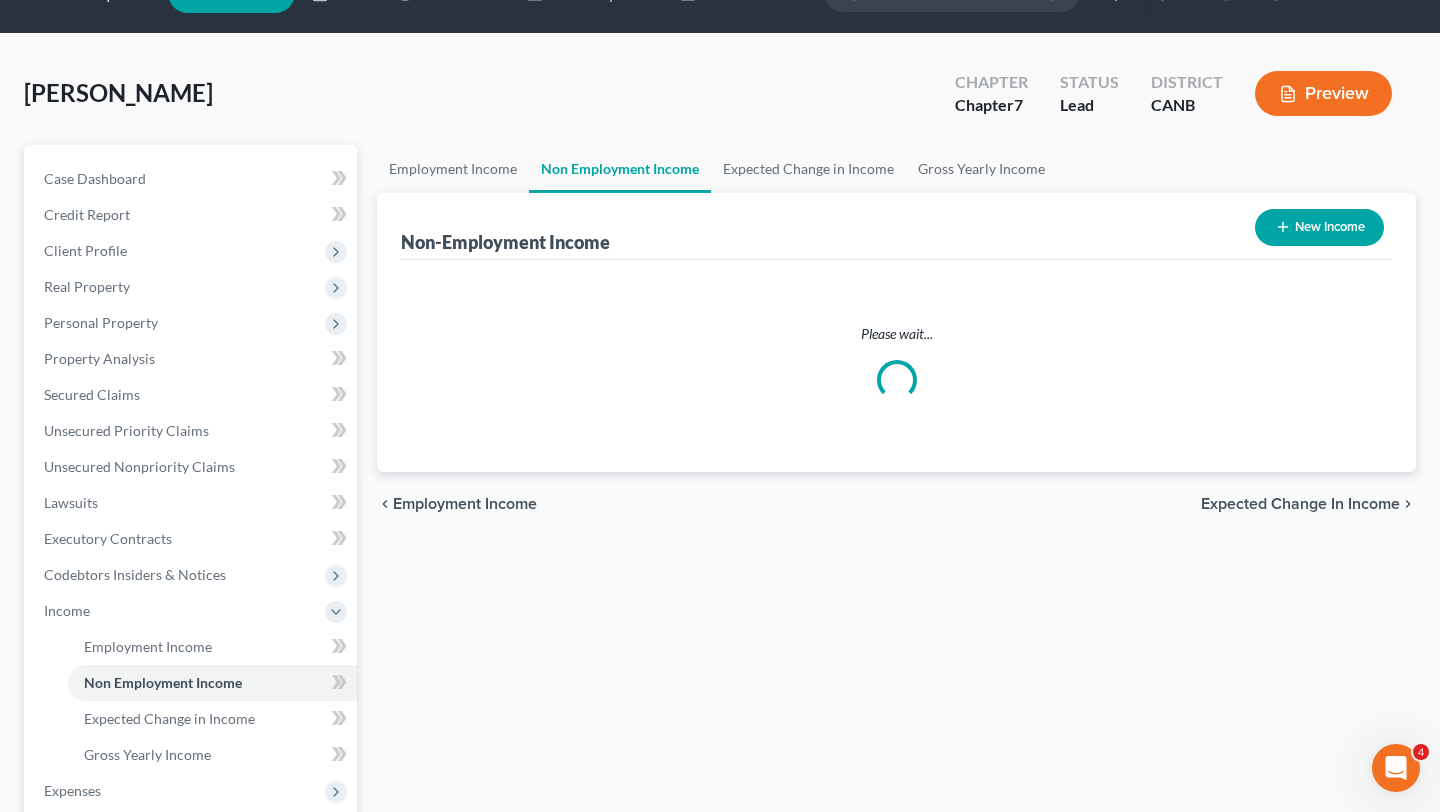 scroll, scrollTop: 0, scrollLeft: 0, axis: both 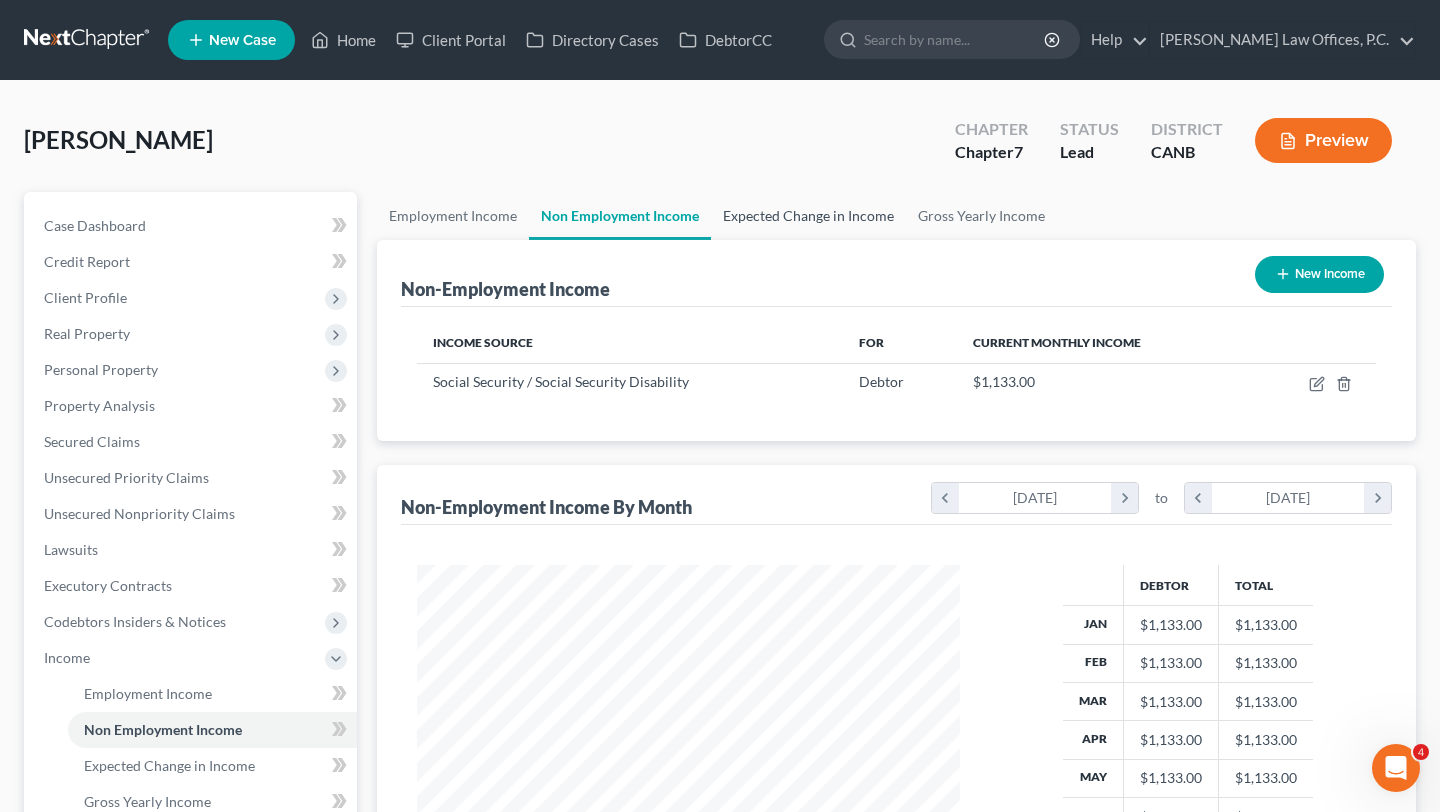 click on "Expected Change in Income" at bounding box center (808, 216) 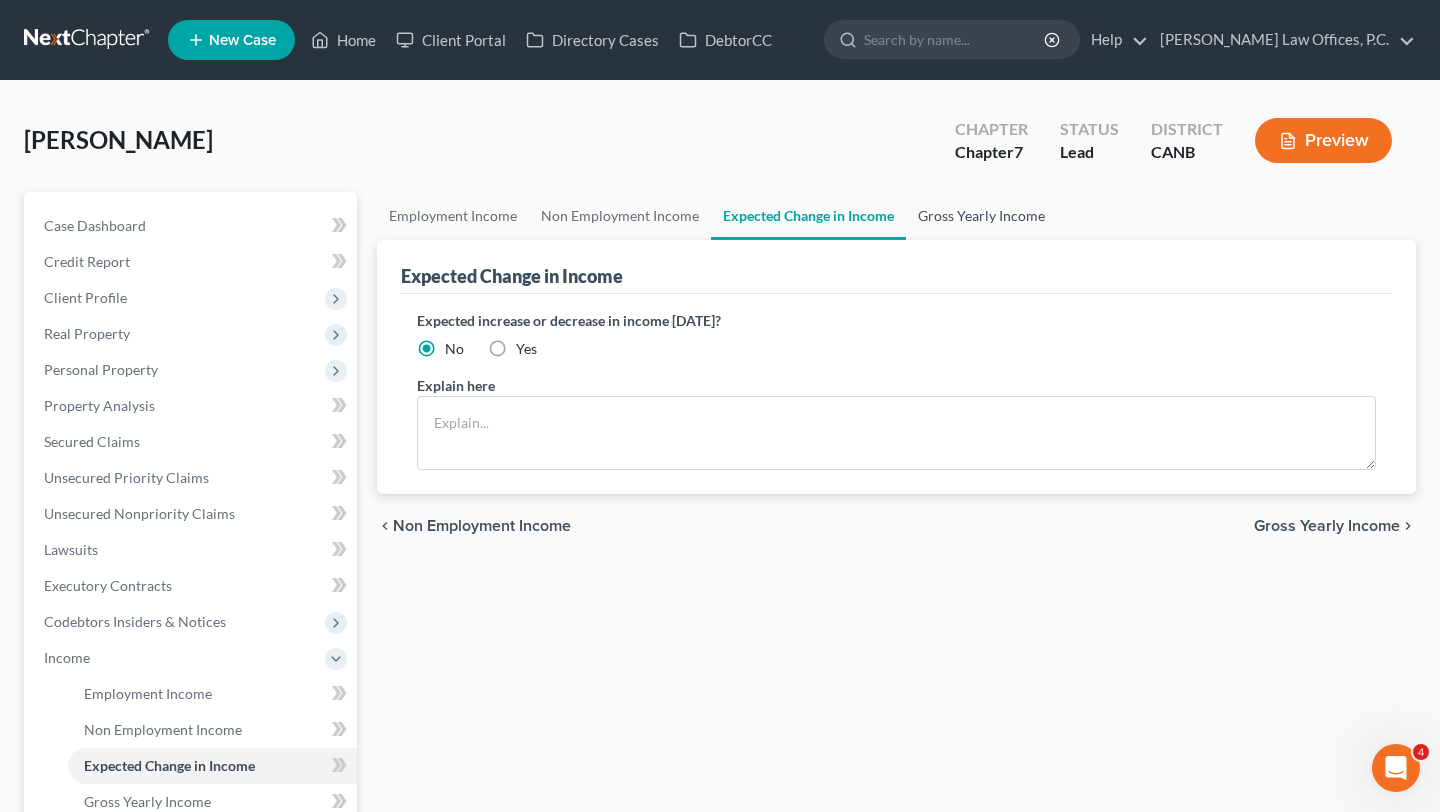 click on "Gross Yearly Income" at bounding box center [981, 216] 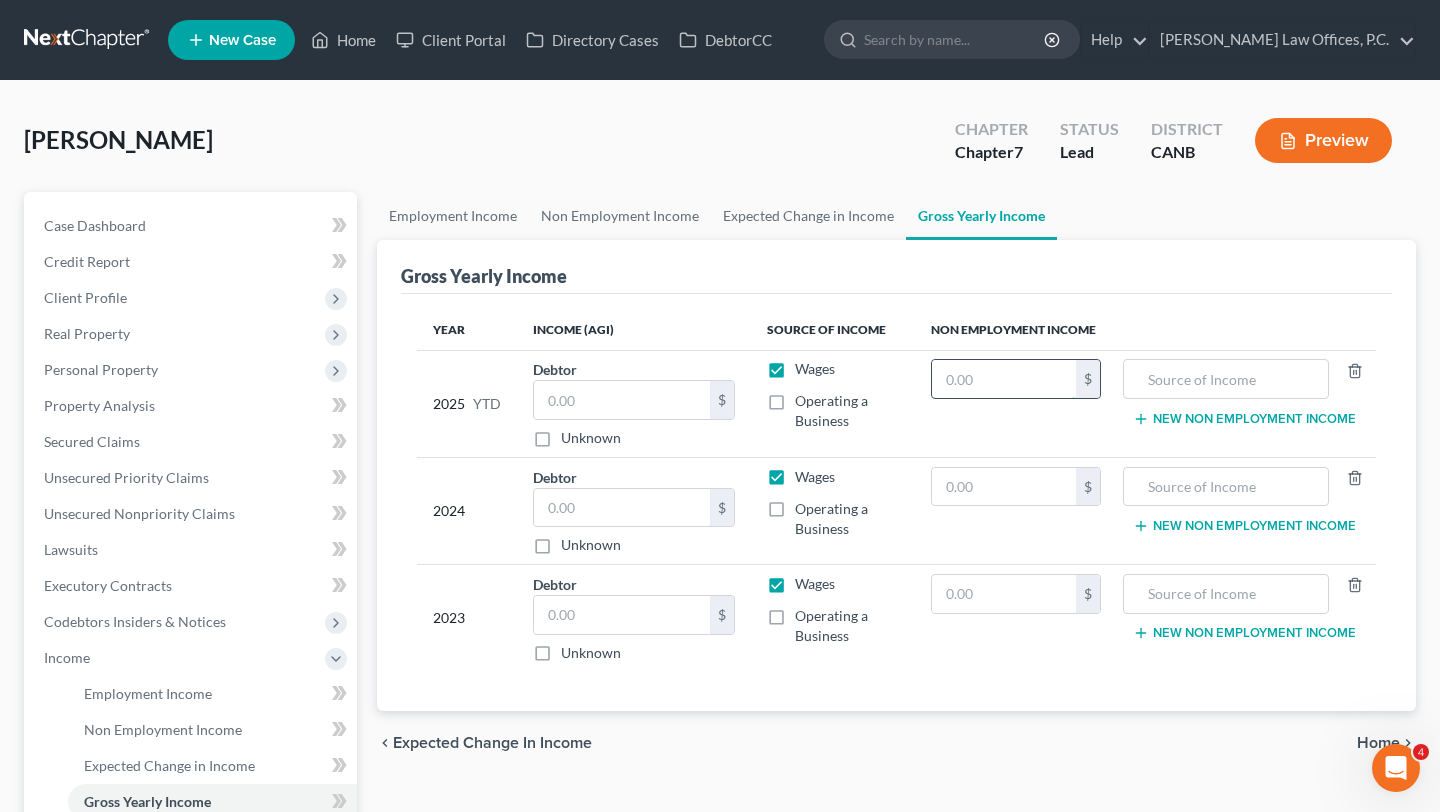 click at bounding box center [1004, 379] 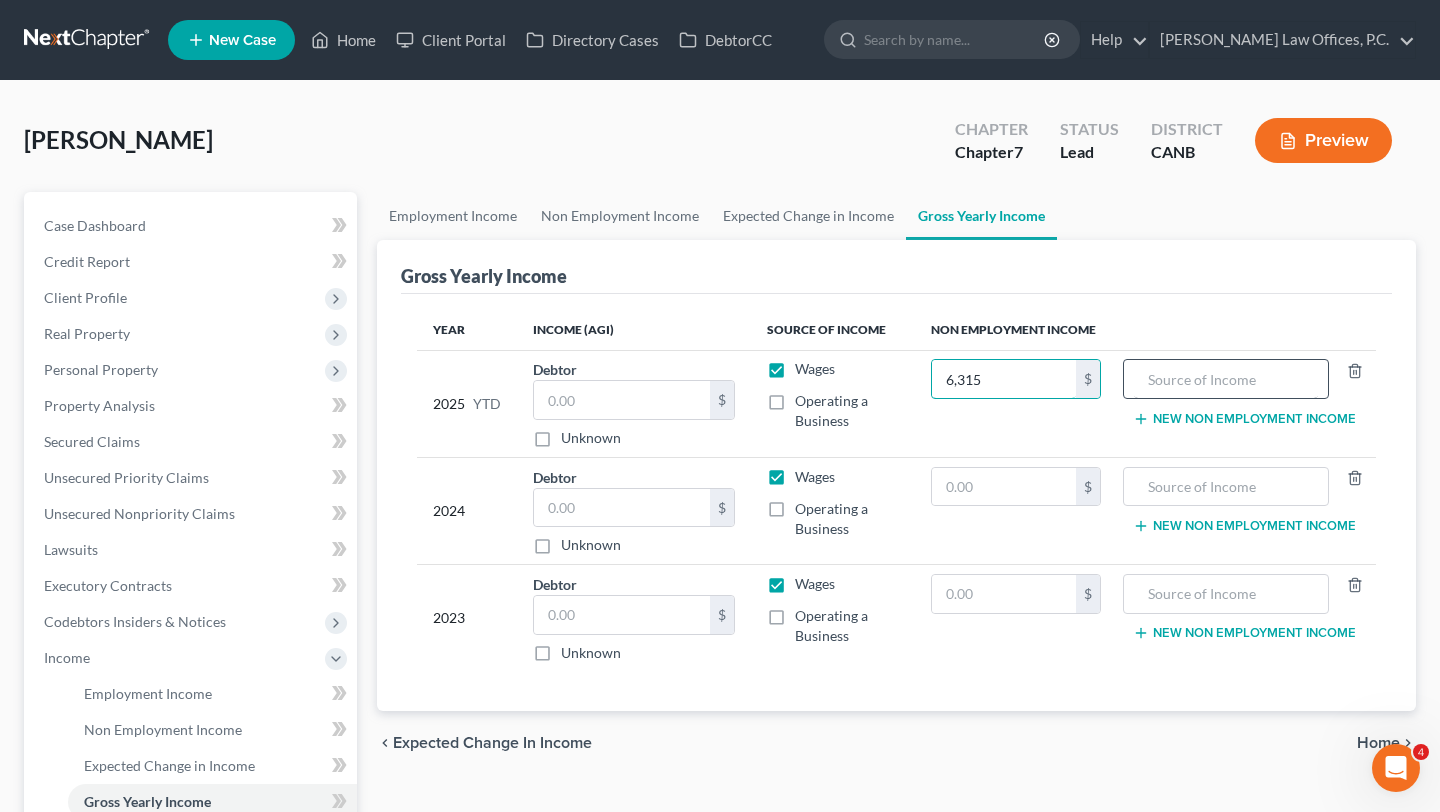 type on "6,315" 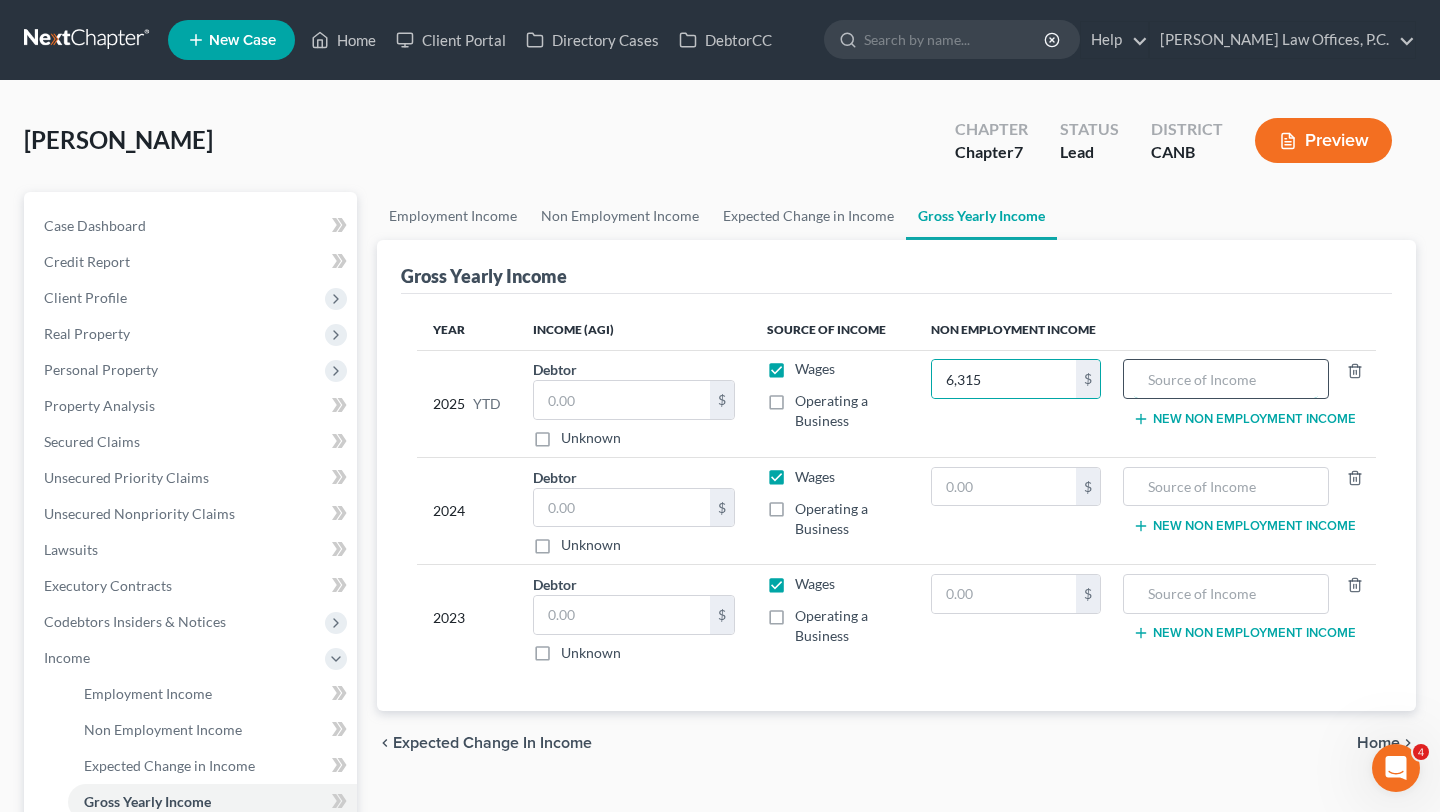 click at bounding box center [1226, 379] 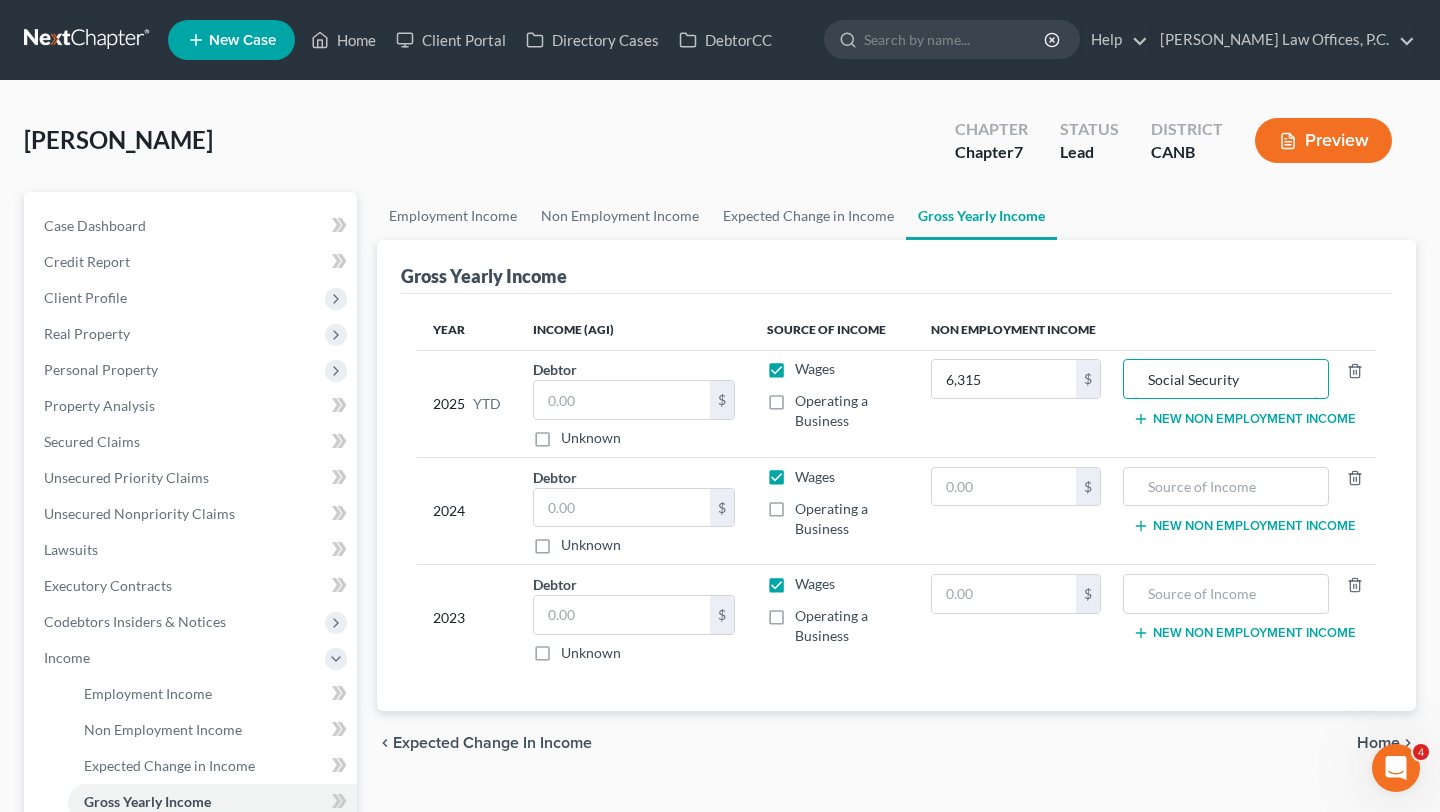 type on "Social Security" 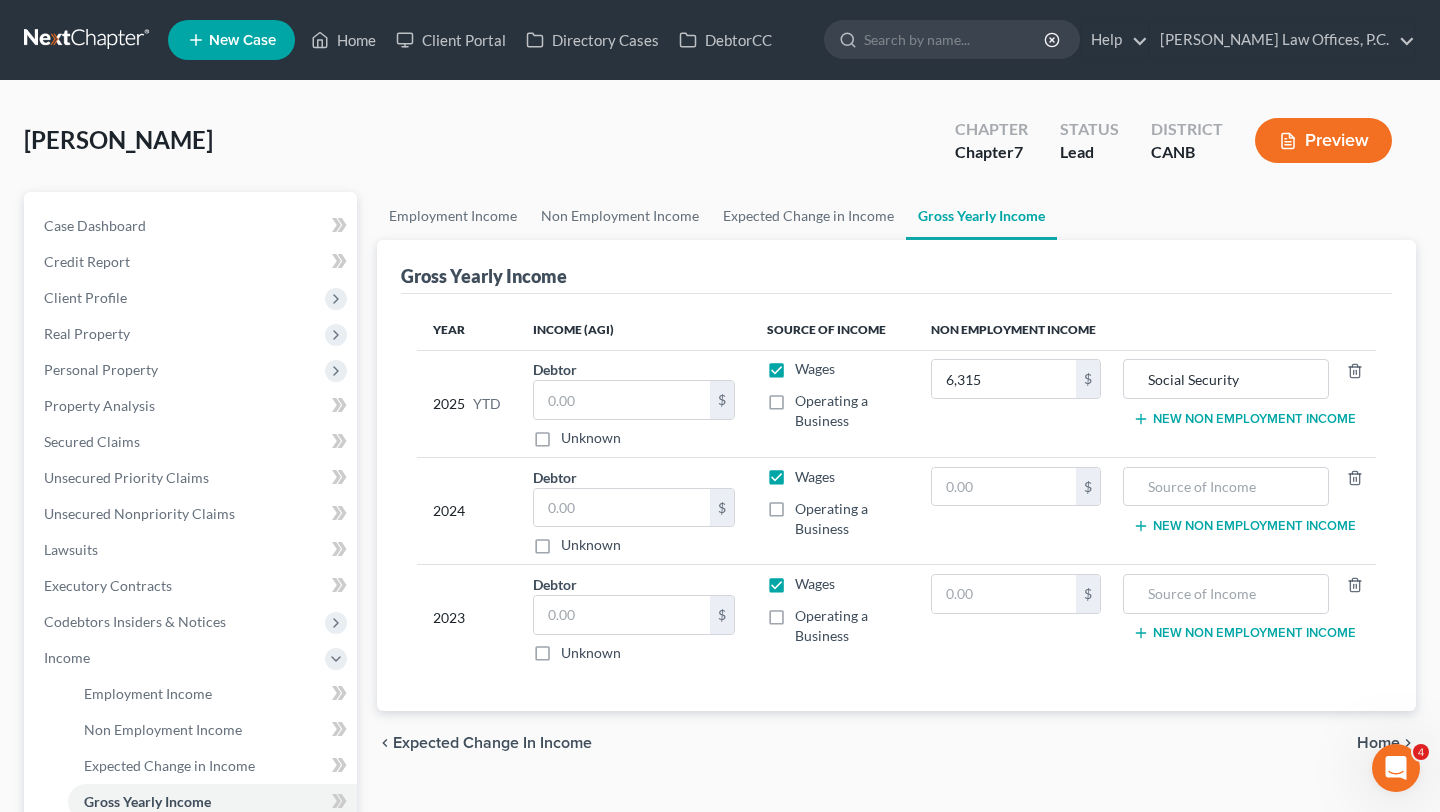 click on "Year Income (AGI) Source of Income Non Employment Income 2025  YTD Debtor
$
Unknown
Balance Undetermined
$
Unknown
Wages Operating a Business 6,315 $ Social Security New Non Employment Income 2024 Debtor
$
Unknown
Balance Undetermined
$
Unknown
Wages Operating a Business $ New Non Employment Income 2023 Debtor
$
Unknown
Balance Undetermined
$
Unknown
Wages Operating a Business $ New Non Employment Income" at bounding box center [896, 503] 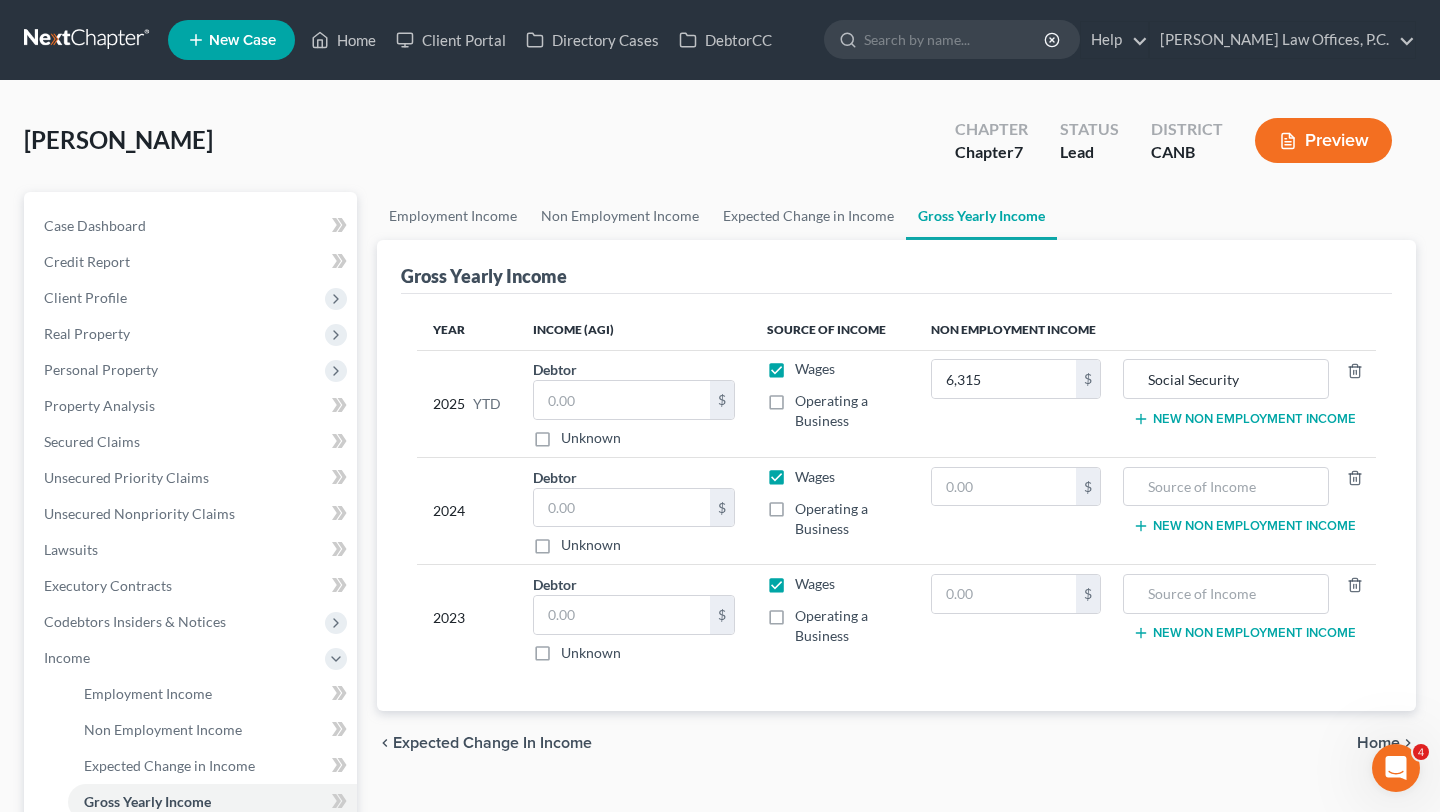 click on "Wages" at bounding box center [815, 369] 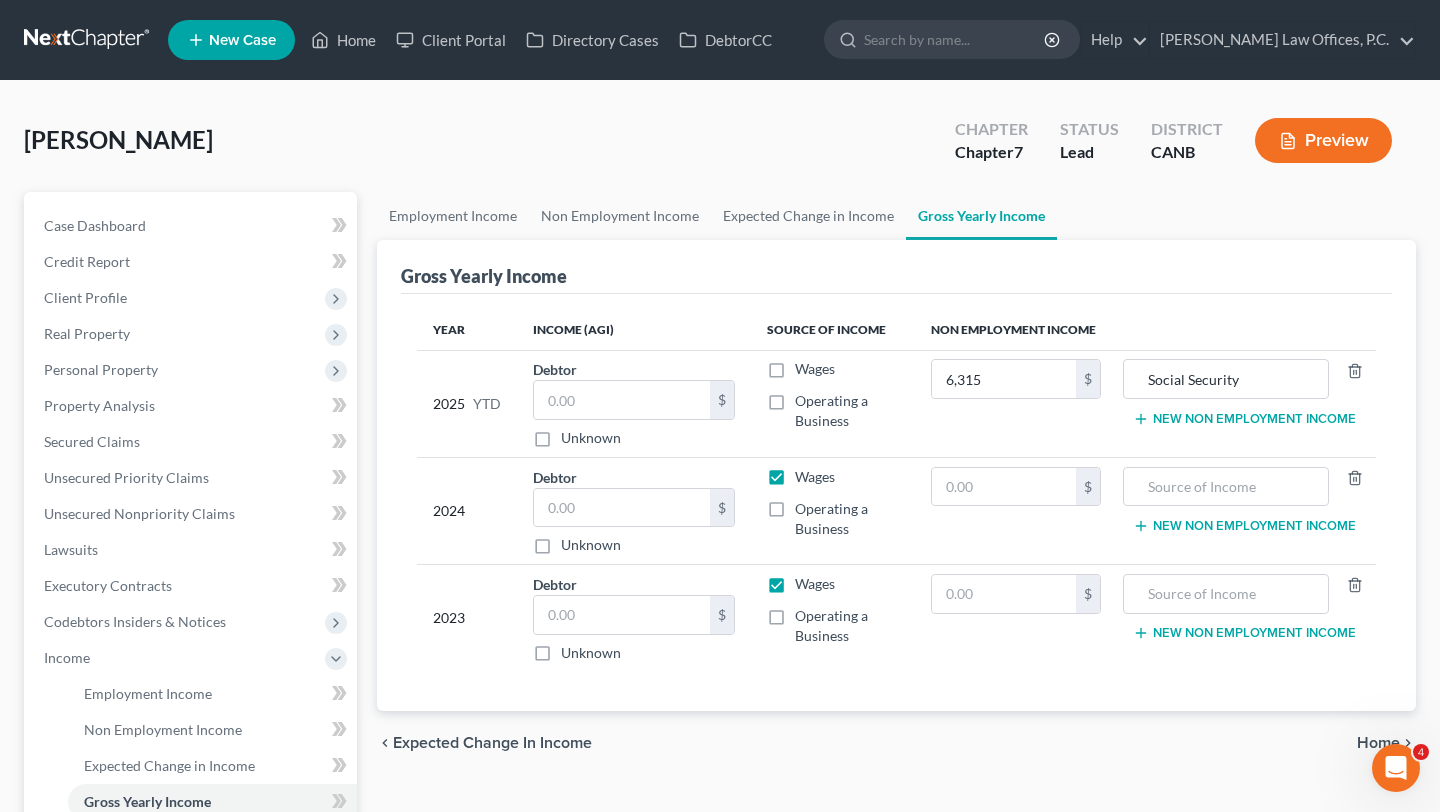 click on "Gross Yearly Income" at bounding box center (896, 267) 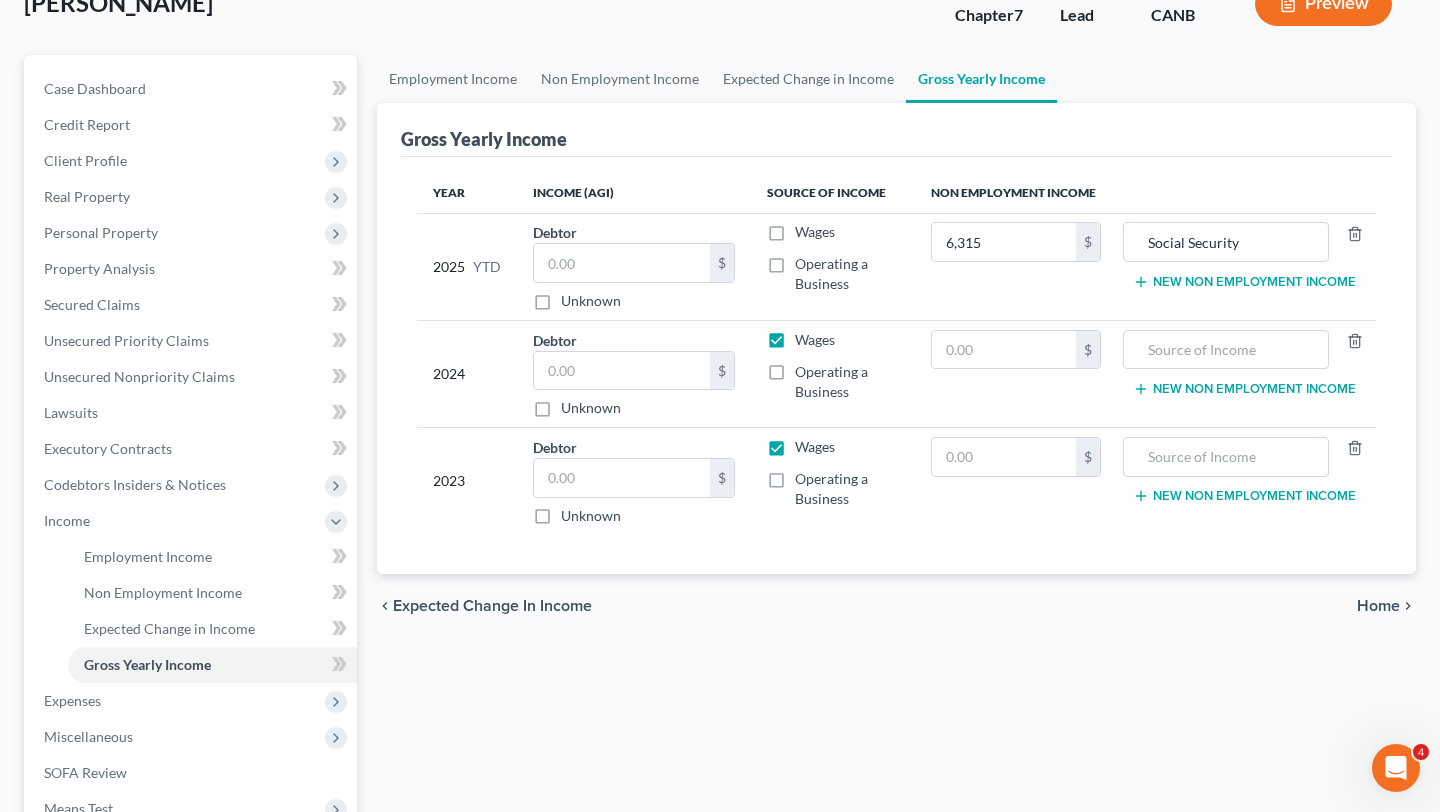 scroll, scrollTop: 138, scrollLeft: 0, axis: vertical 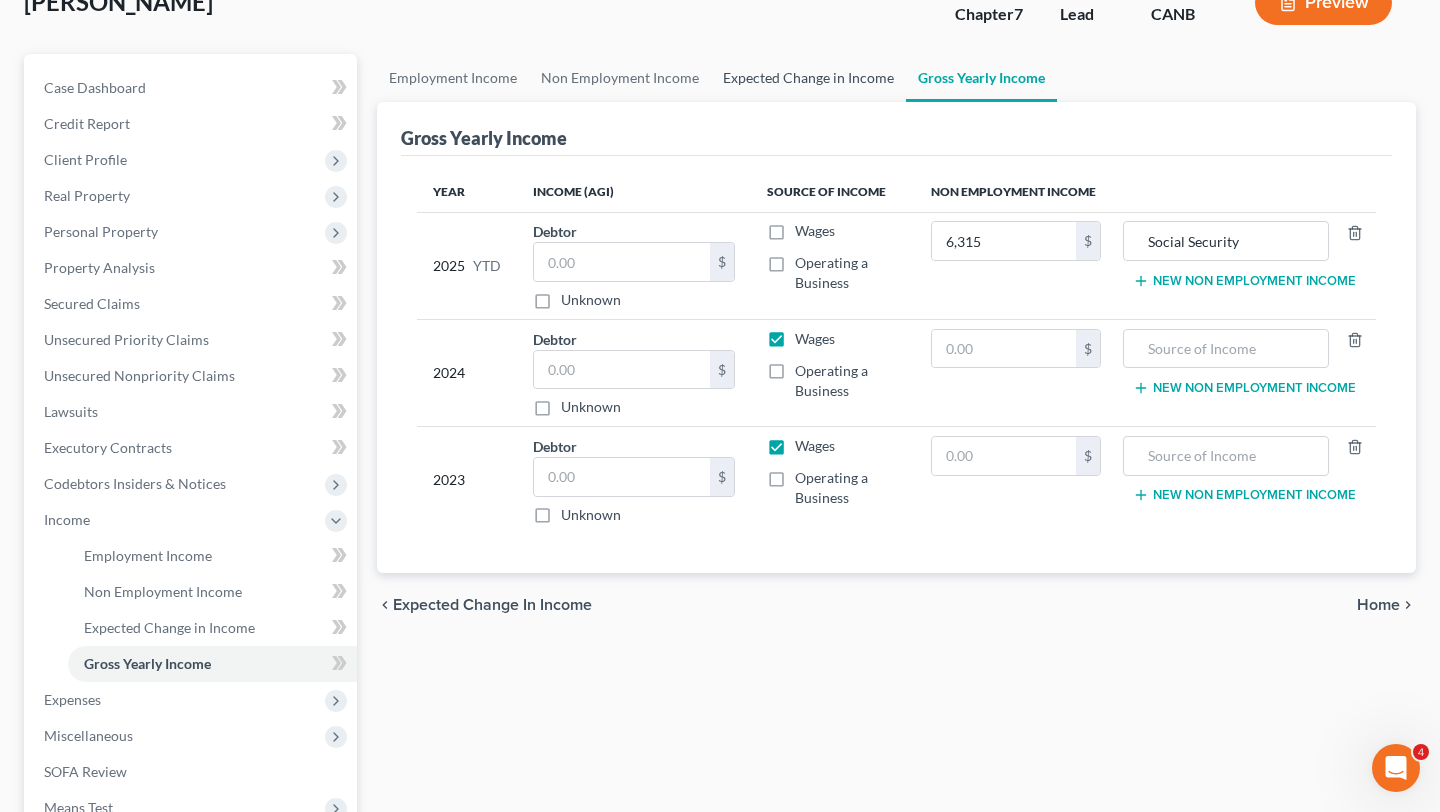 click on "Expected Change in Income" at bounding box center [808, 78] 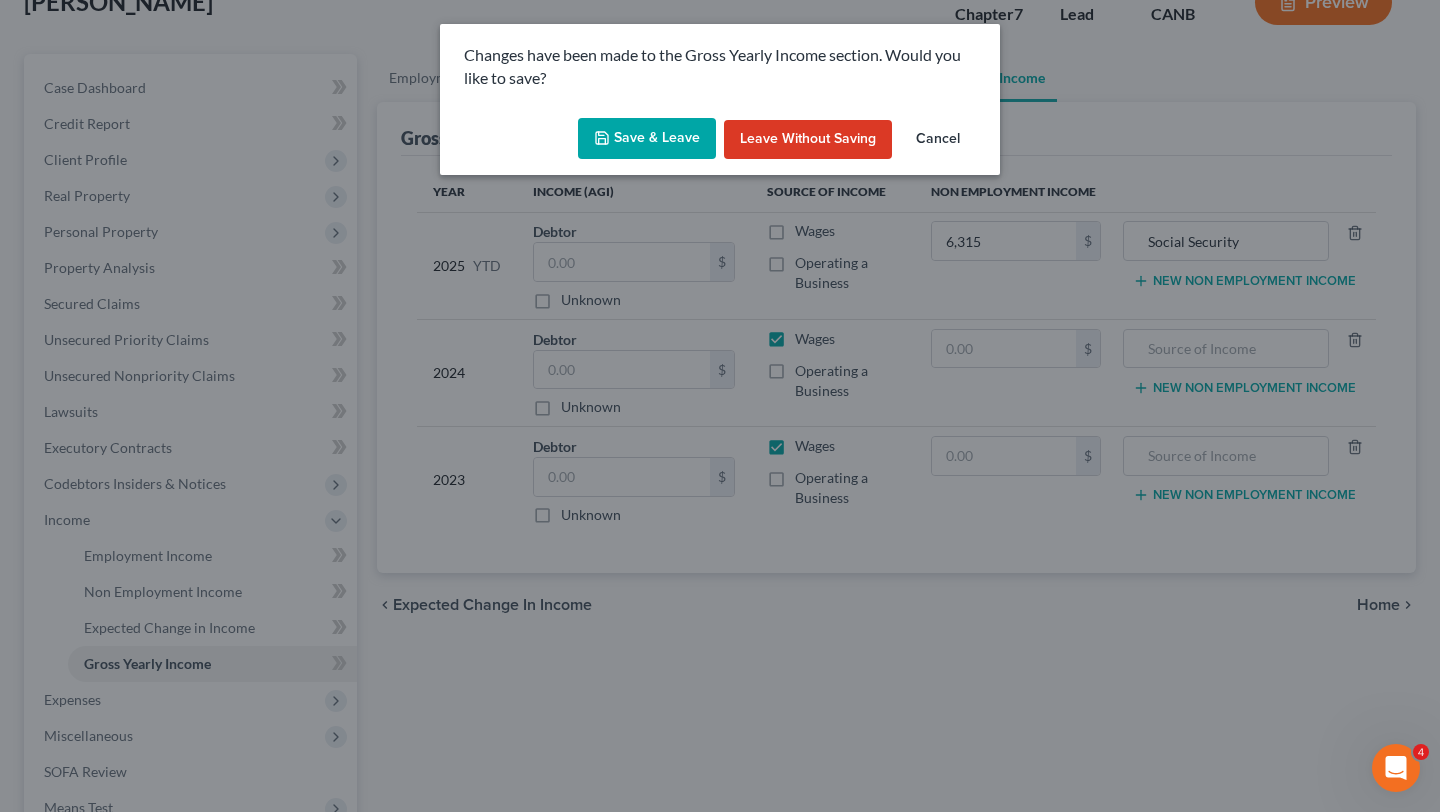 click on "Save & Leave" at bounding box center [647, 139] 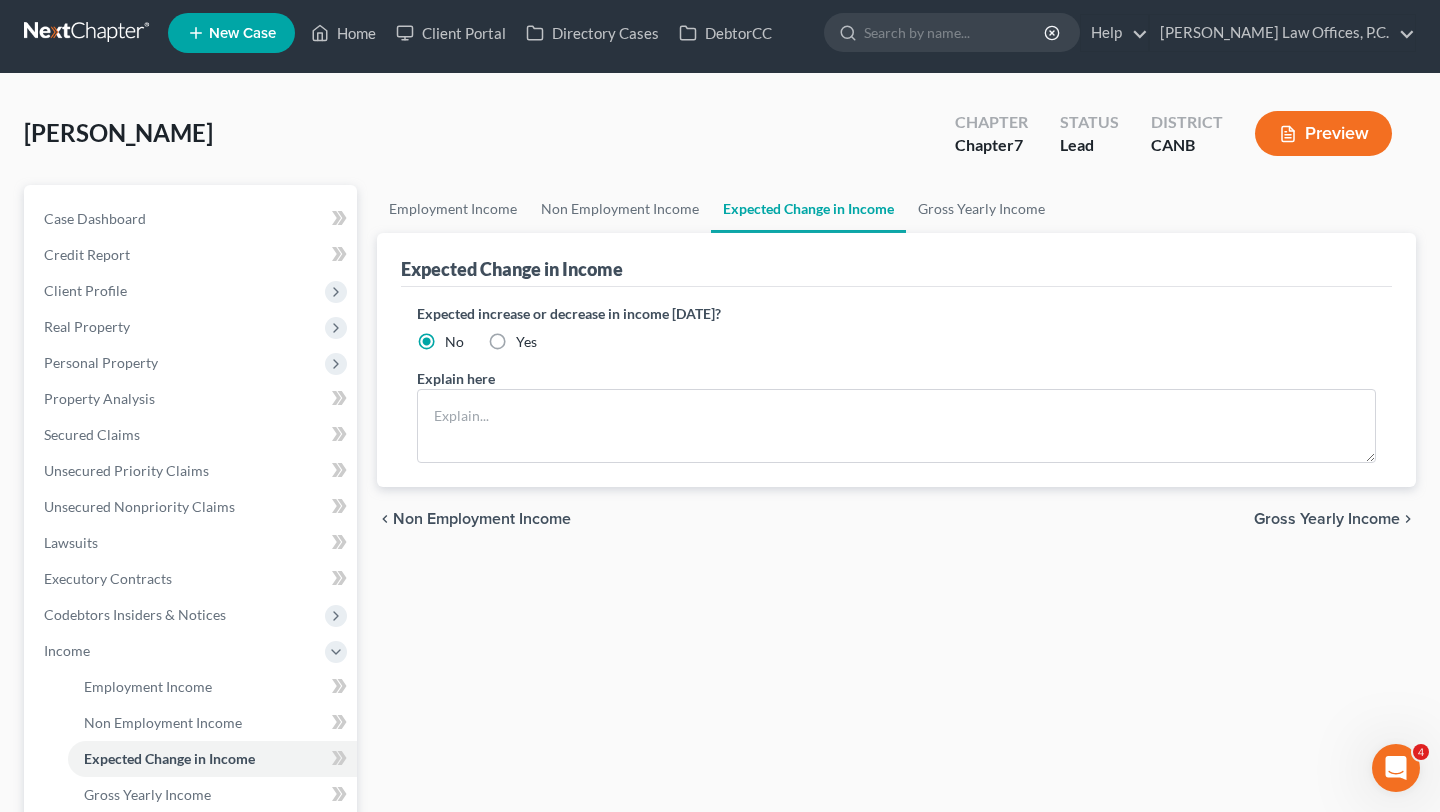 scroll, scrollTop: 0, scrollLeft: 0, axis: both 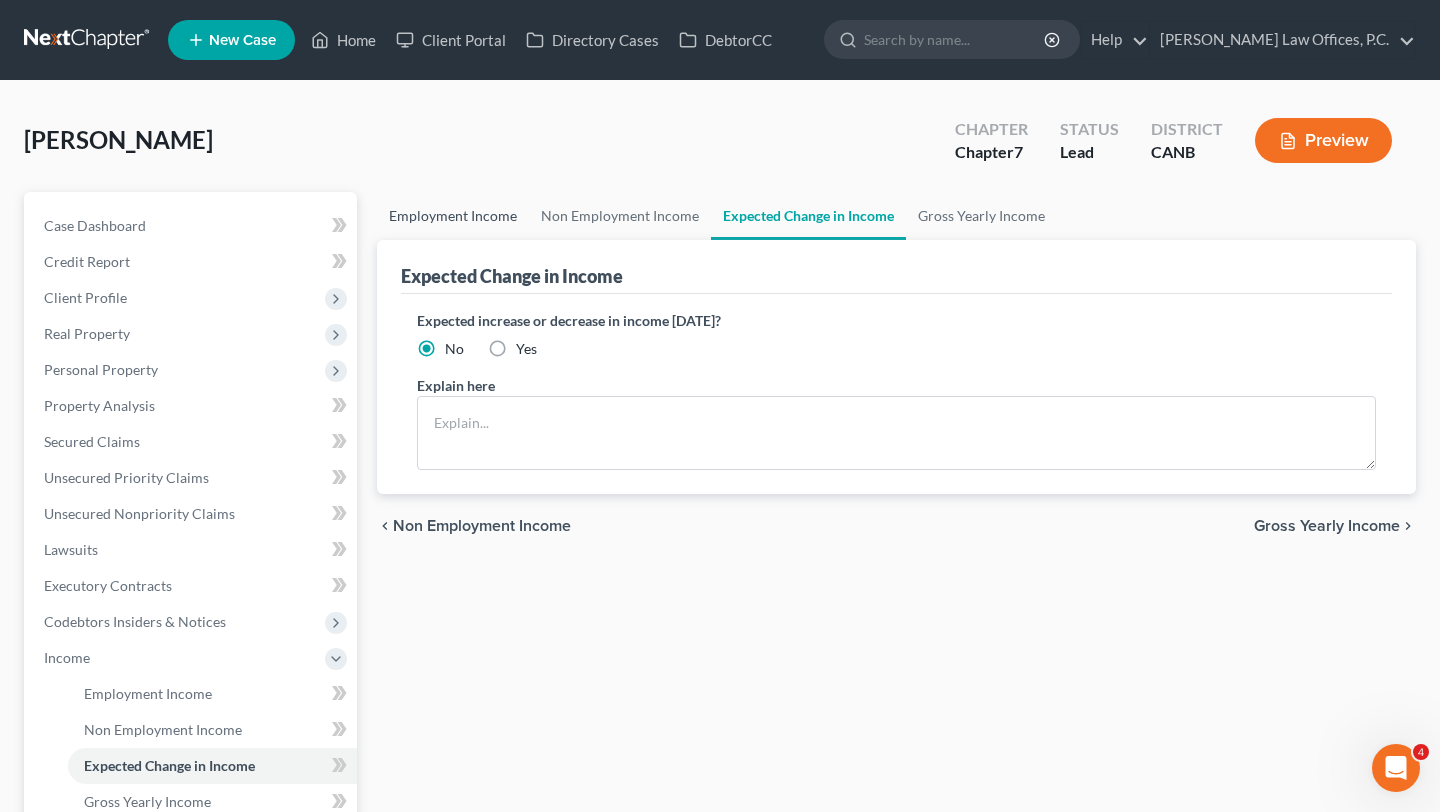 click on "Employment Income" at bounding box center [453, 216] 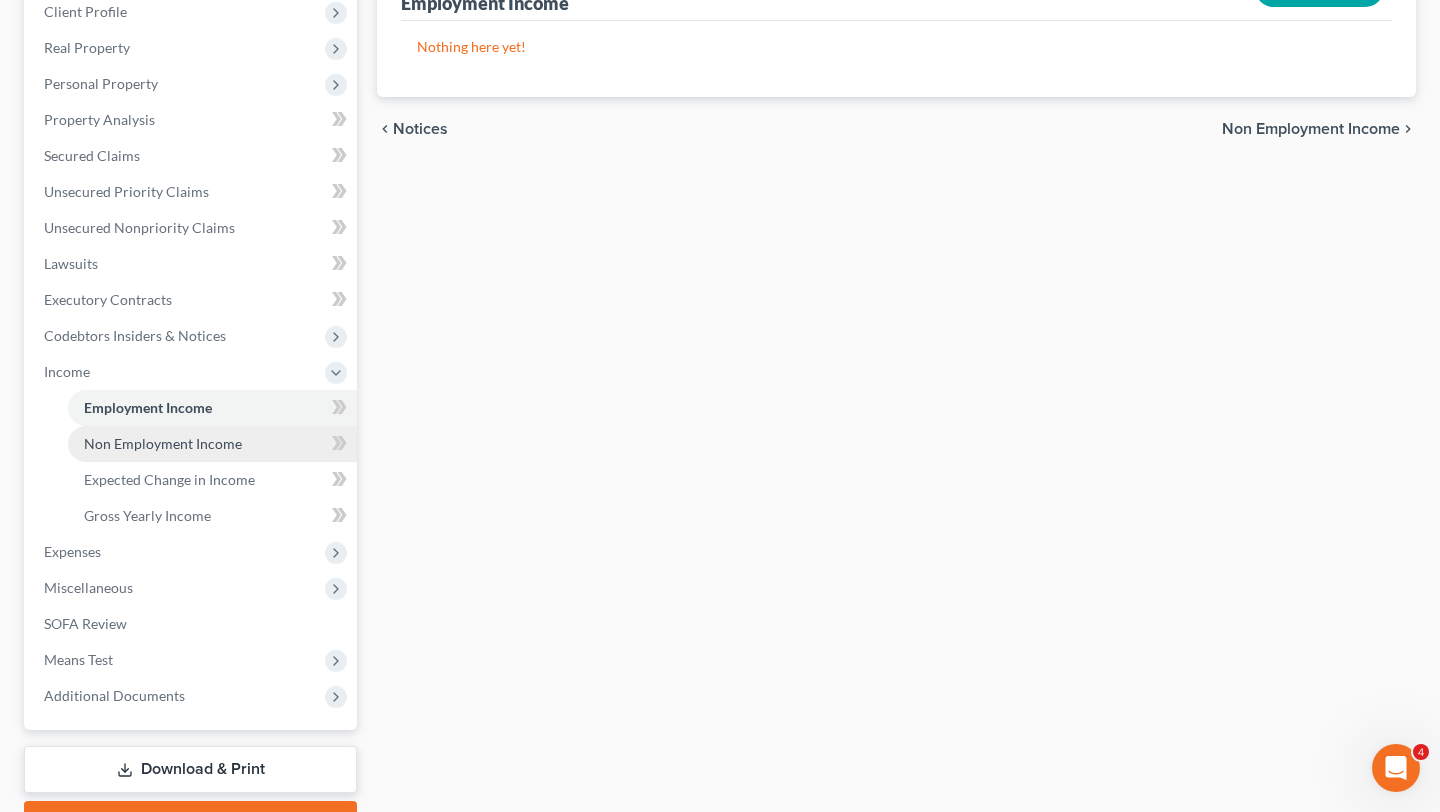 click on "Non Employment Income" at bounding box center (163, 443) 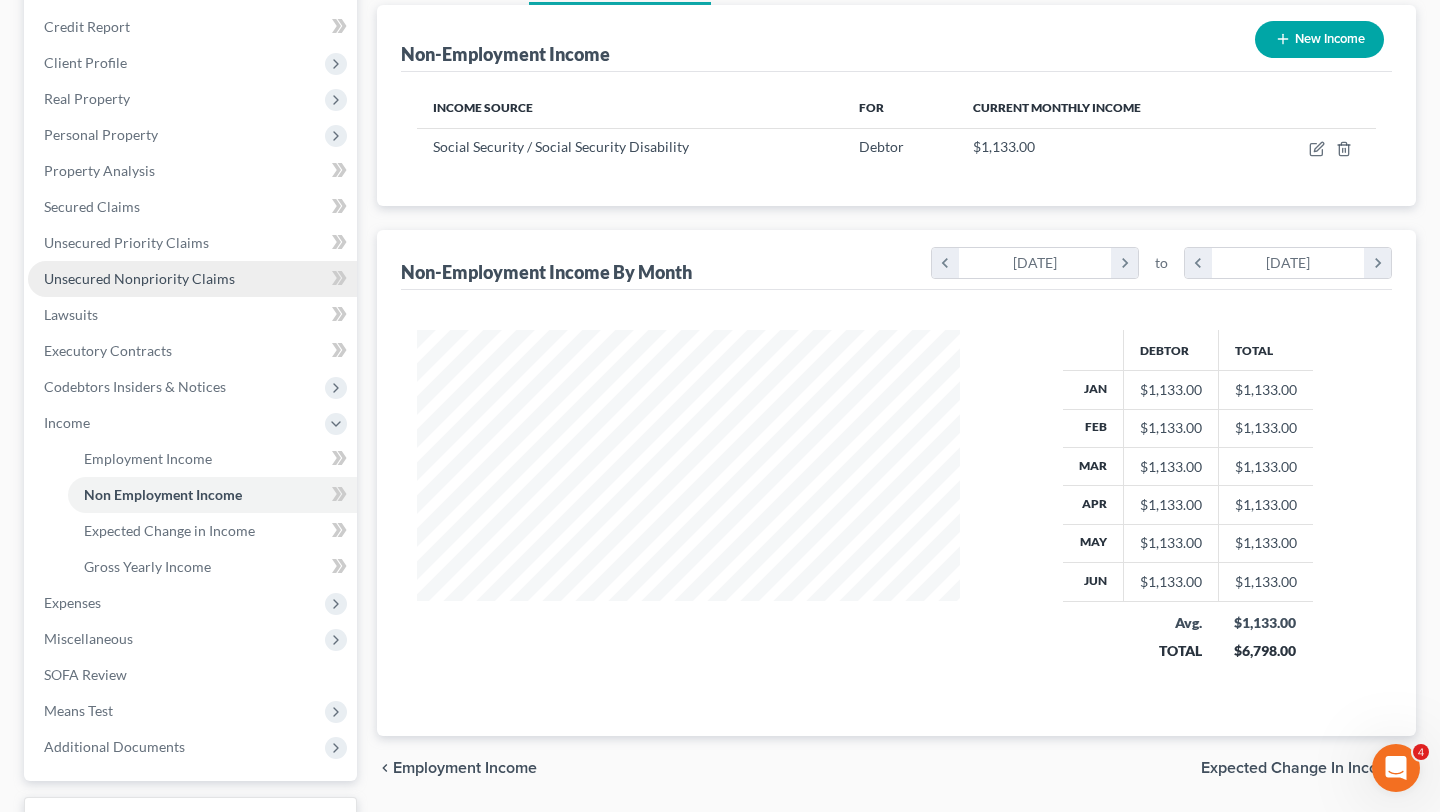 scroll, scrollTop: 101, scrollLeft: 0, axis: vertical 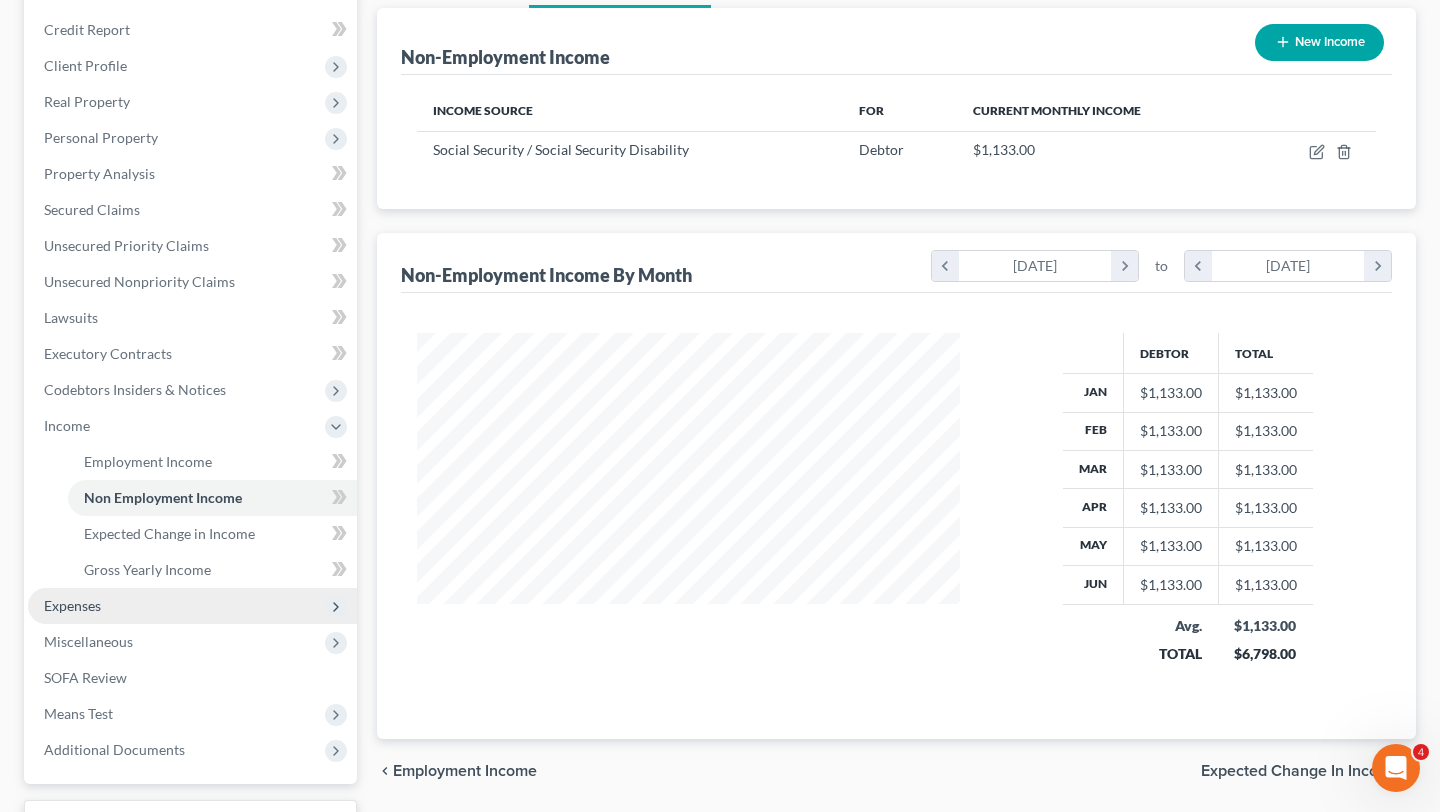 click on "Expenses" at bounding box center (192, 606) 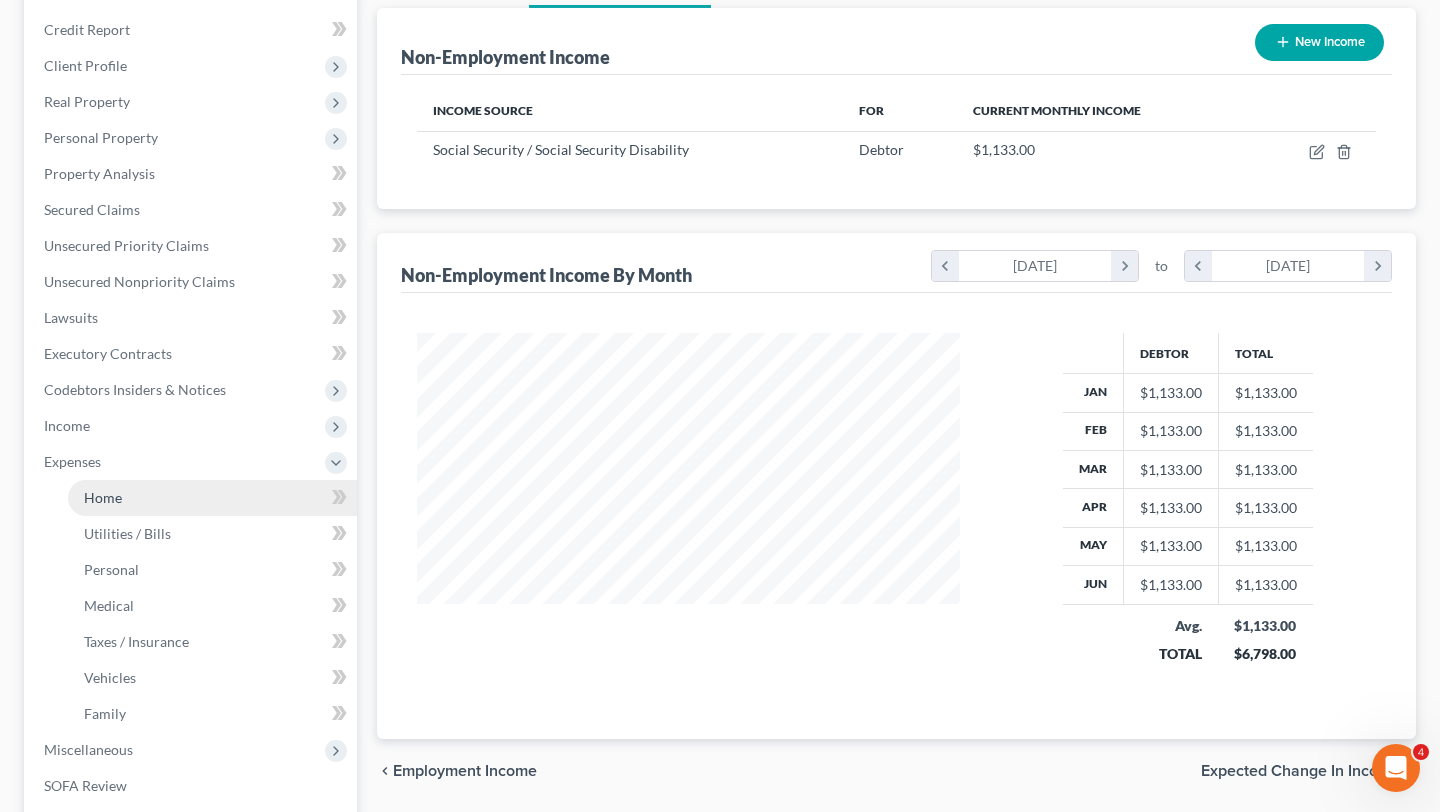 click on "Home" at bounding box center (212, 498) 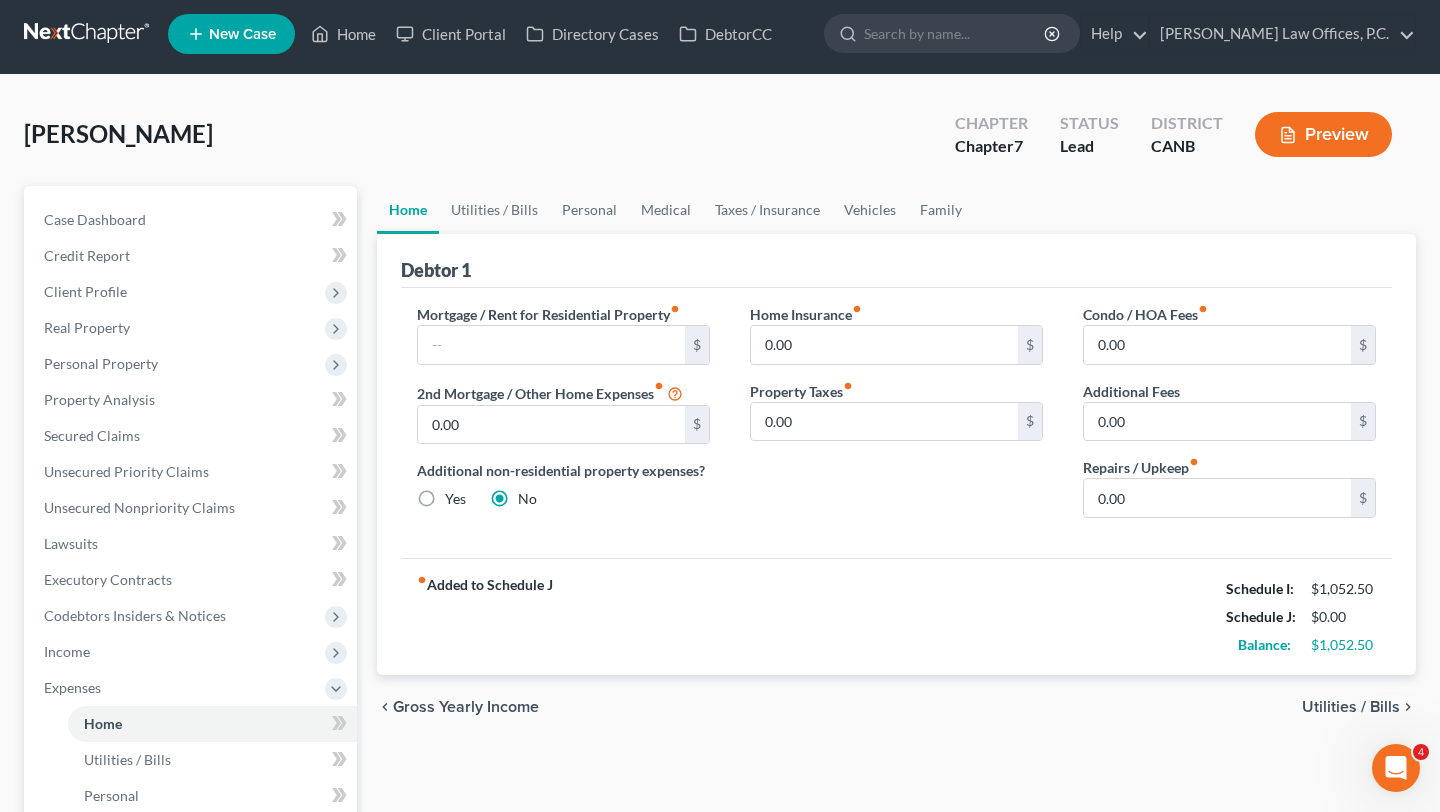 scroll, scrollTop: 0, scrollLeft: 0, axis: both 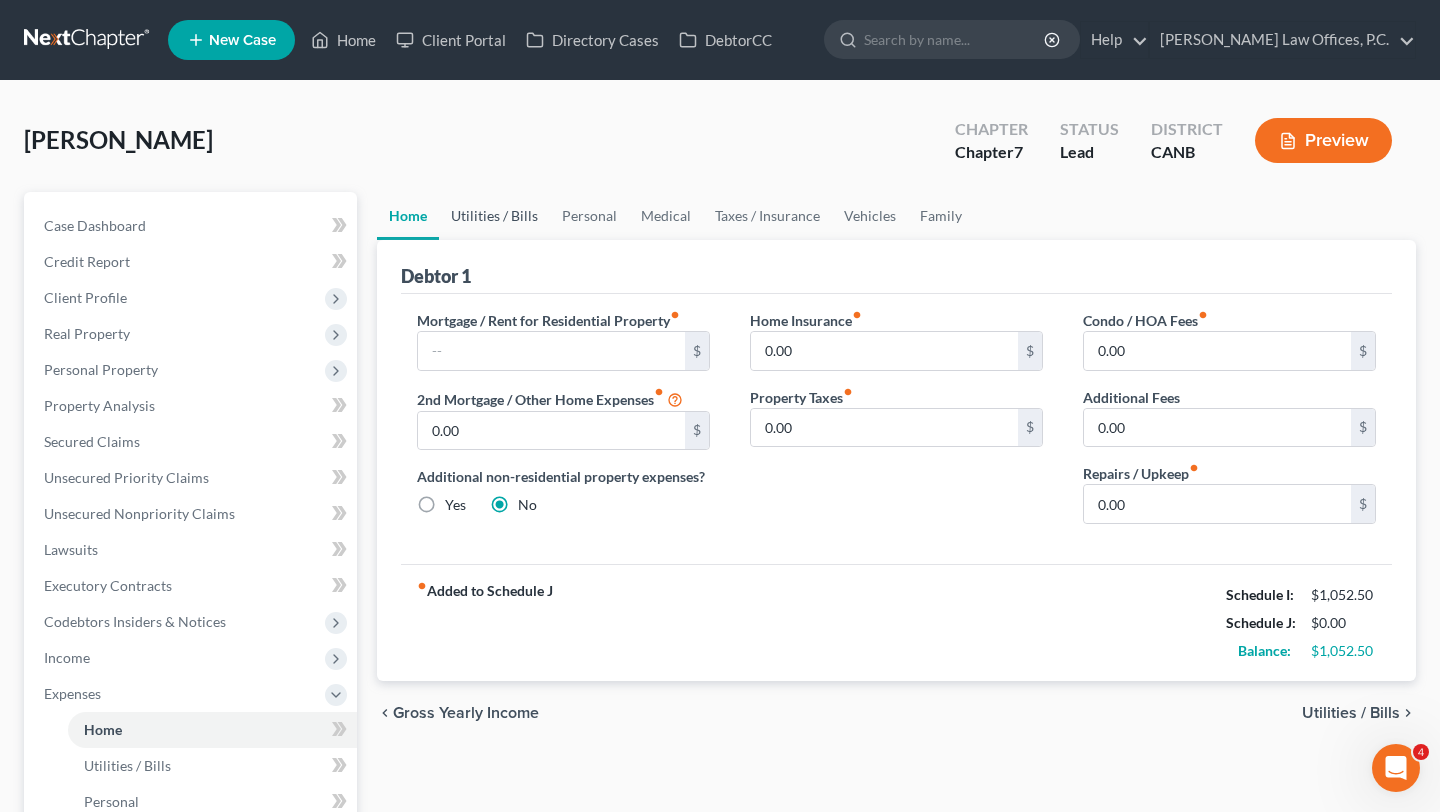 click on "Utilities / Bills" at bounding box center (494, 216) 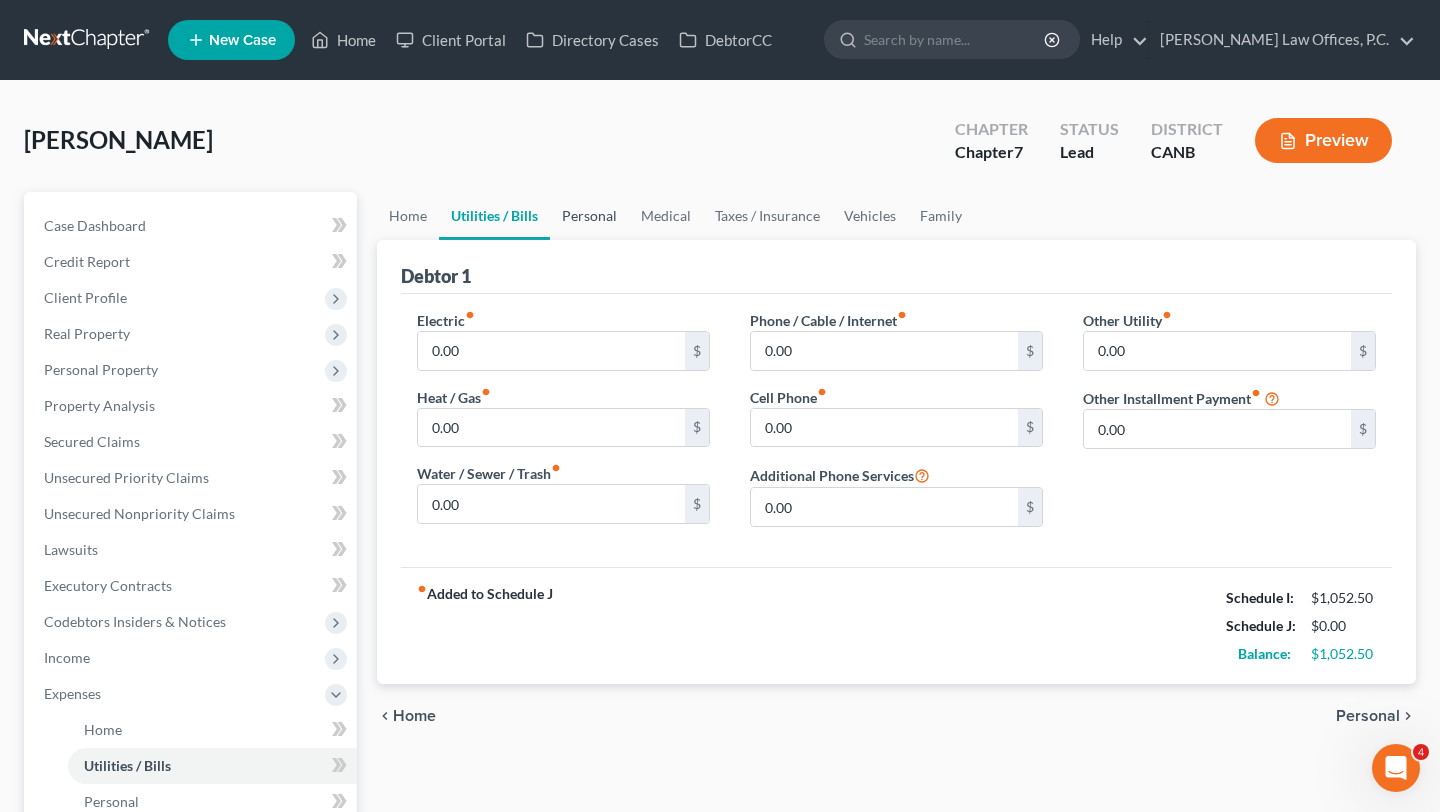 click on "Personal" at bounding box center [589, 216] 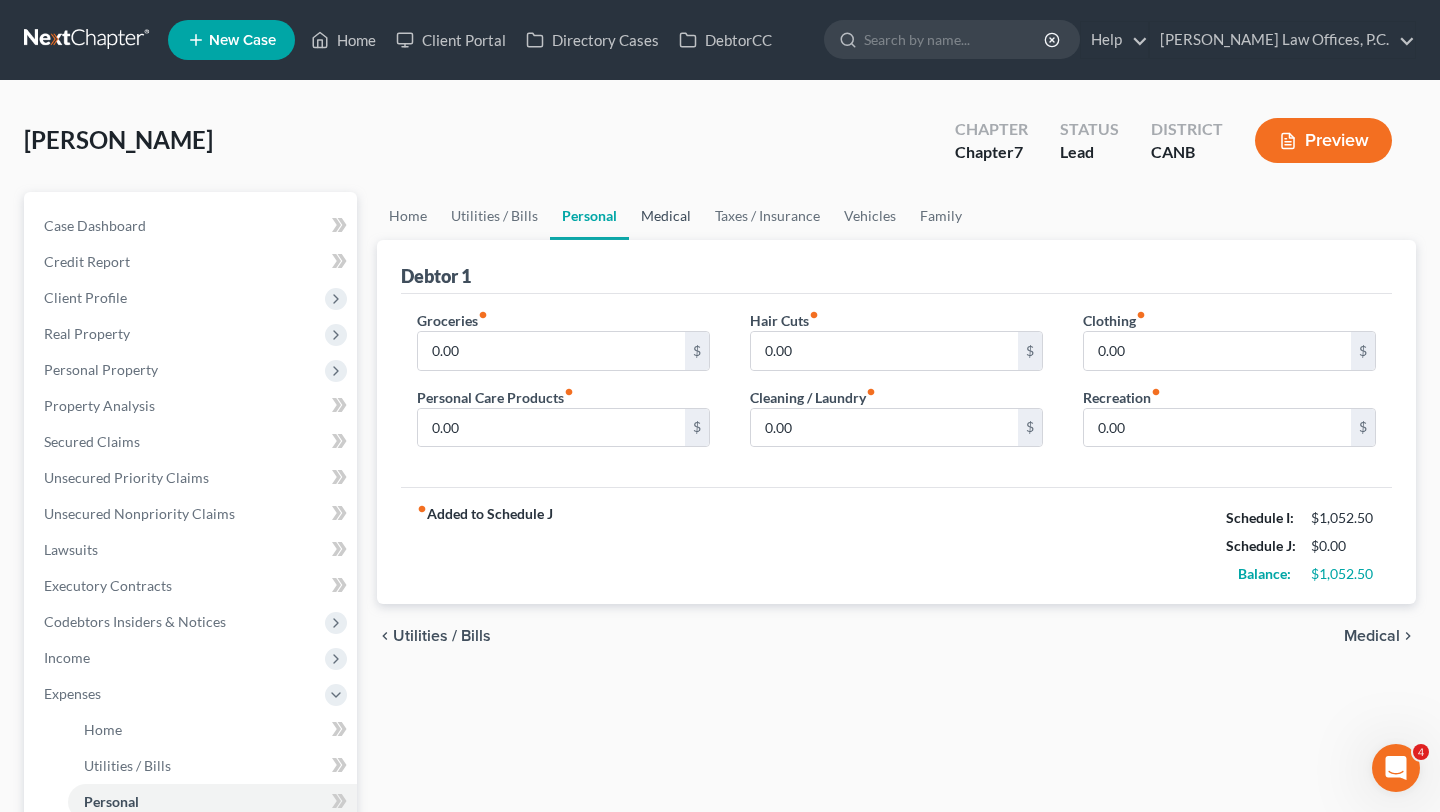 click on "Medical" at bounding box center [666, 216] 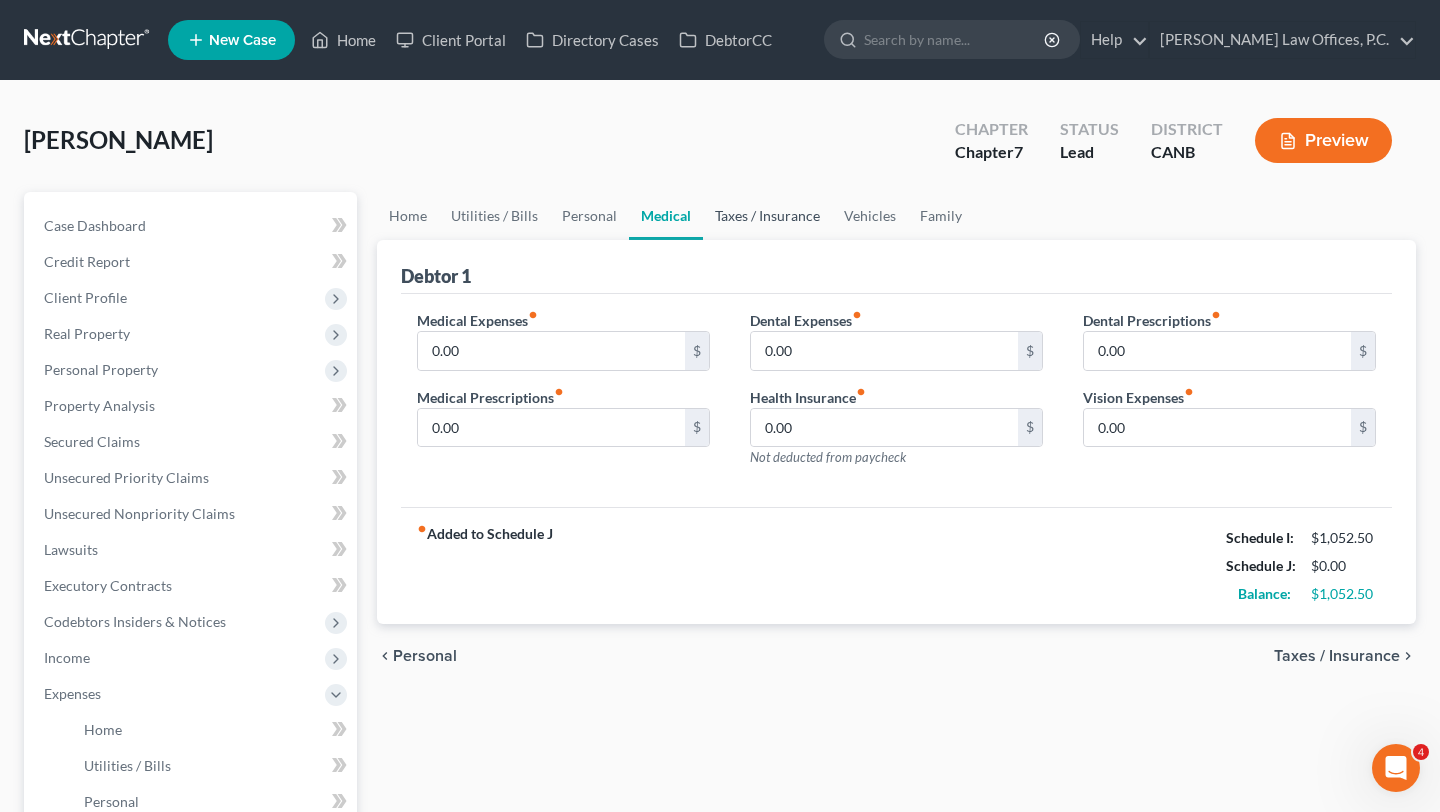 click on "Taxes / Insurance" at bounding box center (767, 216) 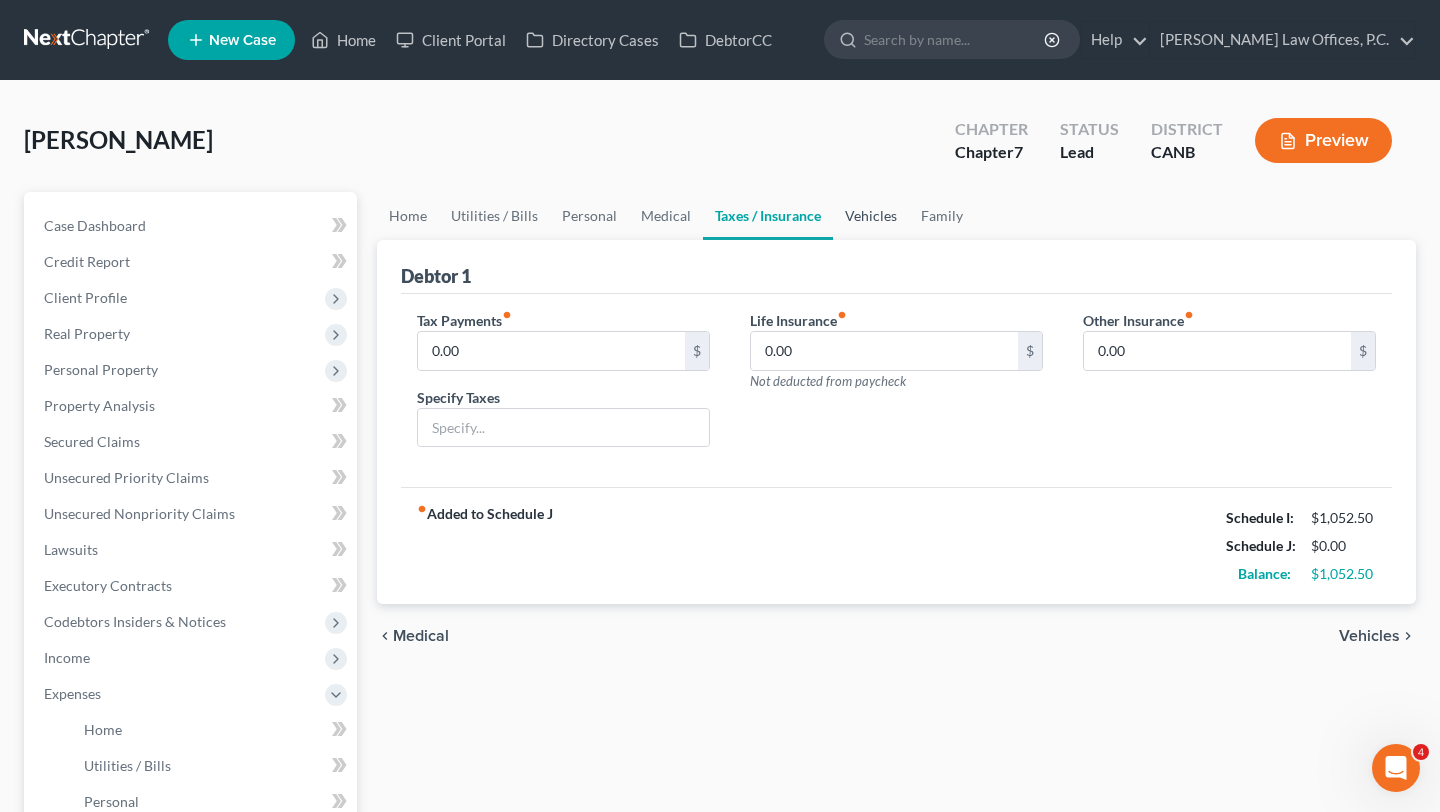 click on "Vehicles" at bounding box center [871, 216] 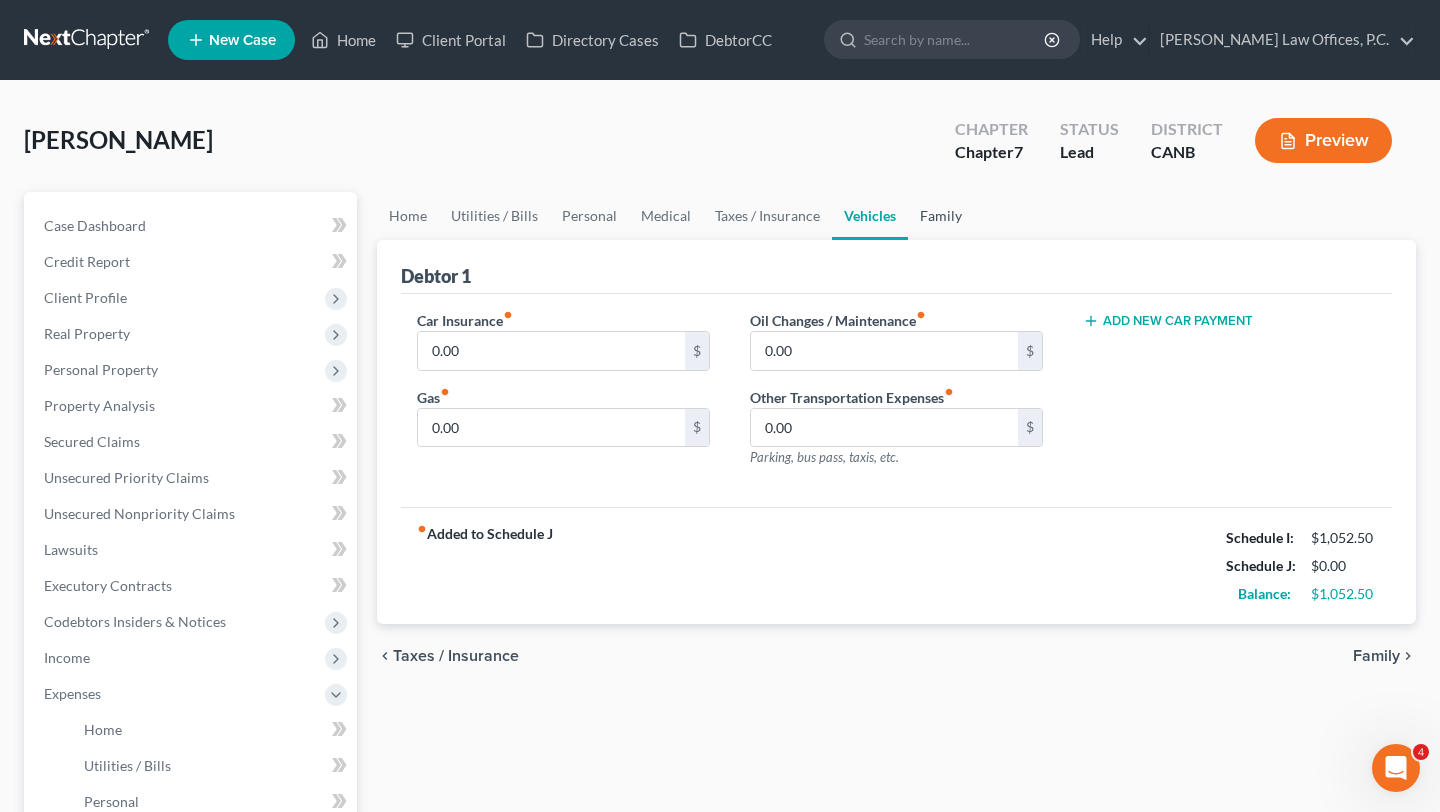 click on "Family" at bounding box center (941, 216) 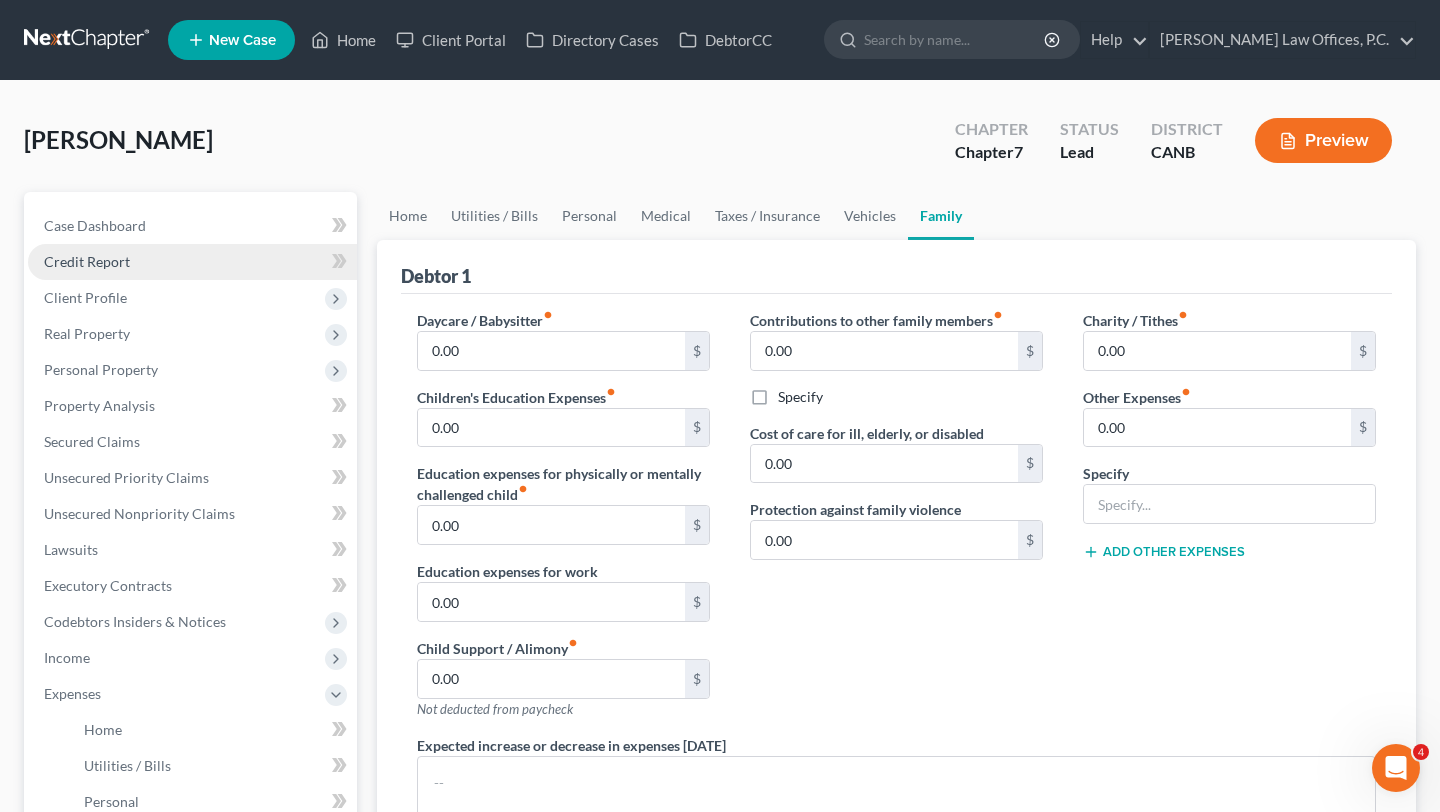 click on "Credit Report" at bounding box center (192, 262) 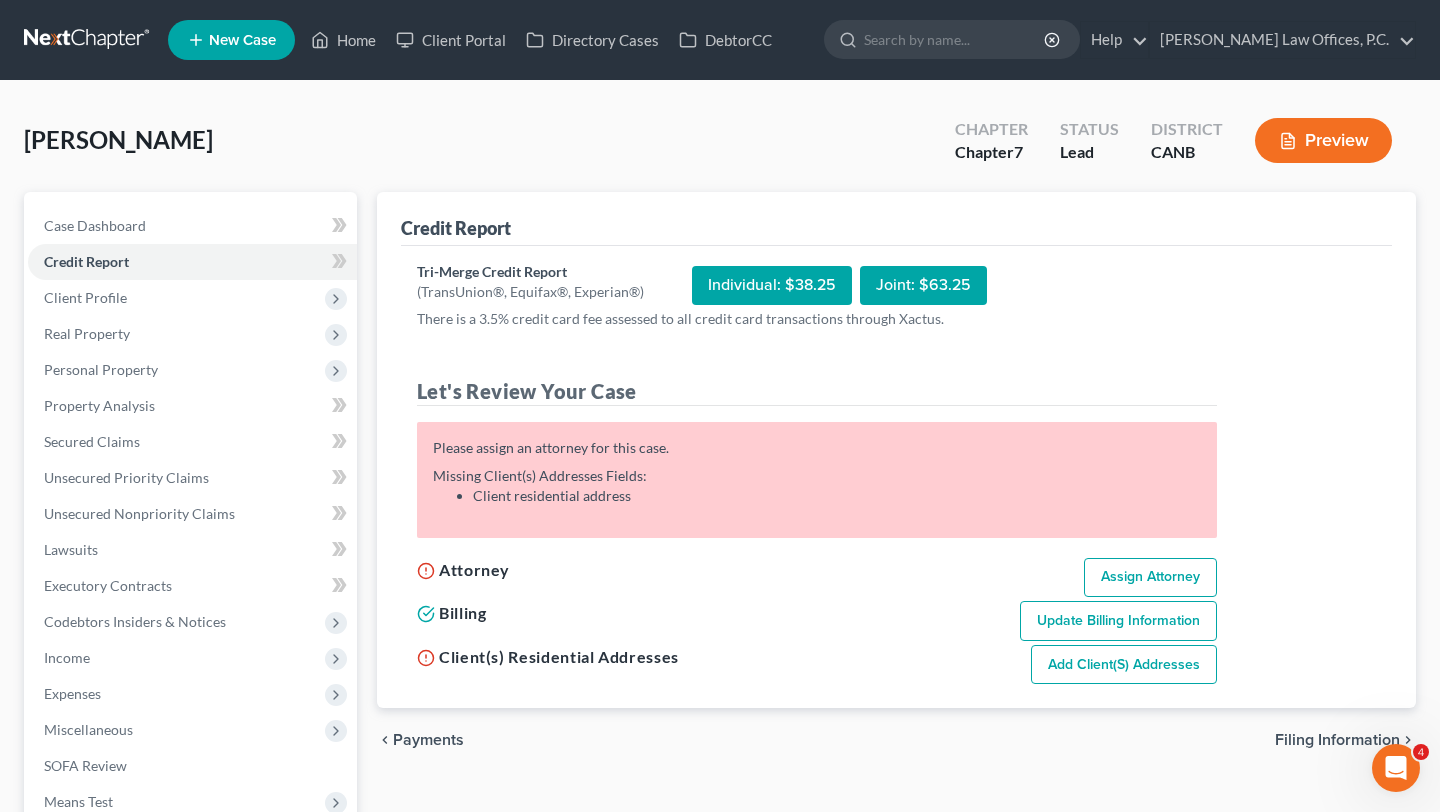 scroll, scrollTop: 55, scrollLeft: 0, axis: vertical 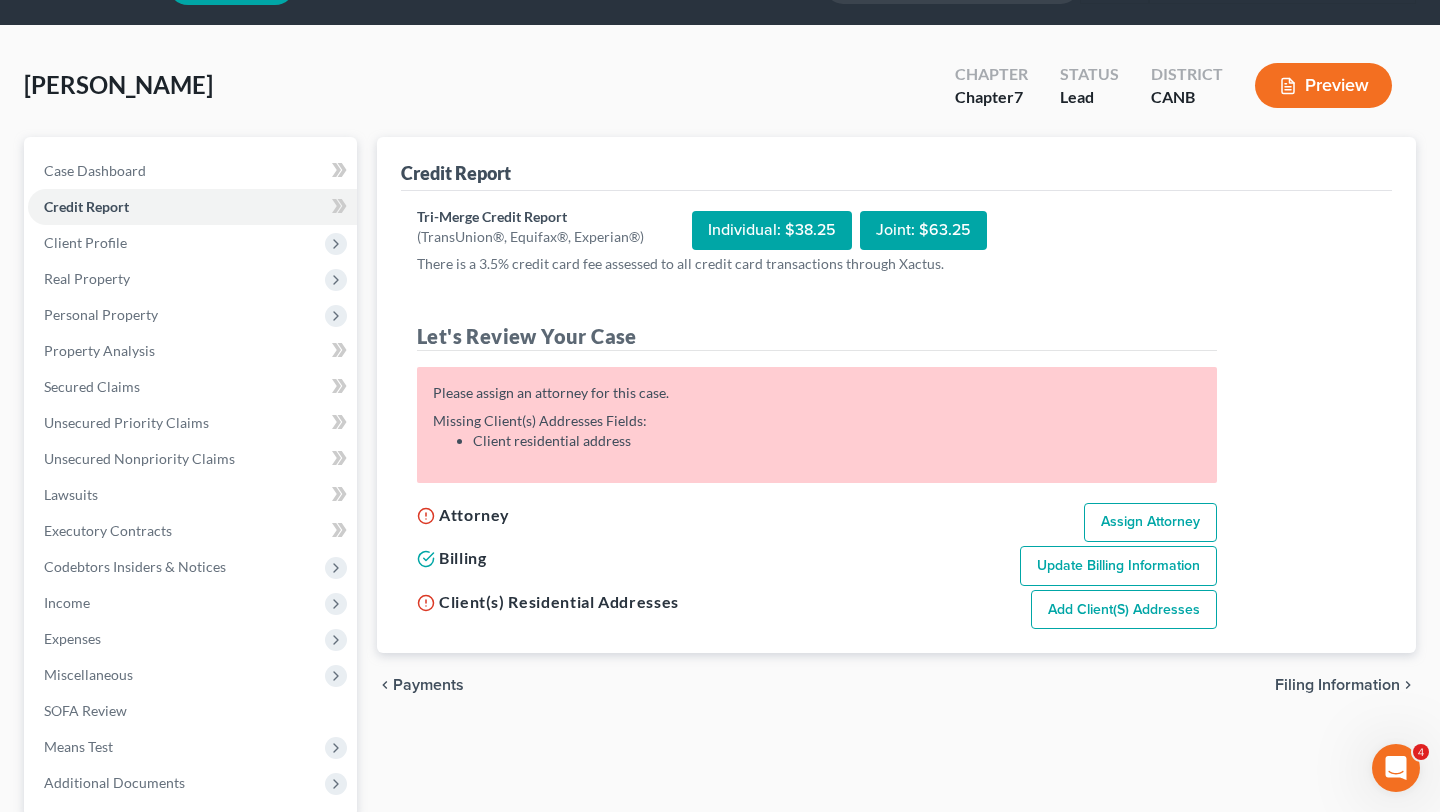 click on "Assign Attorney" at bounding box center (1150, 523) 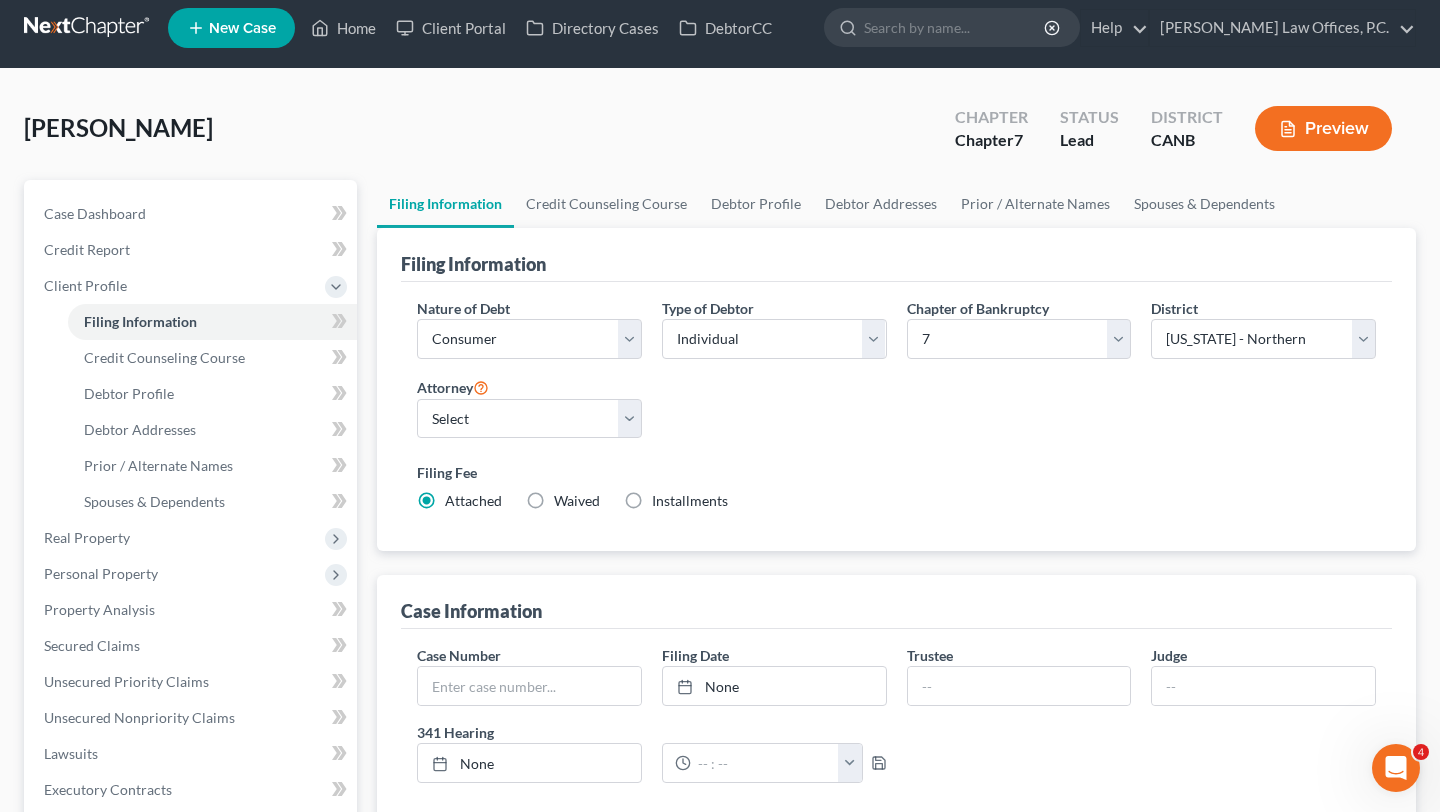 scroll, scrollTop: 0, scrollLeft: 0, axis: both 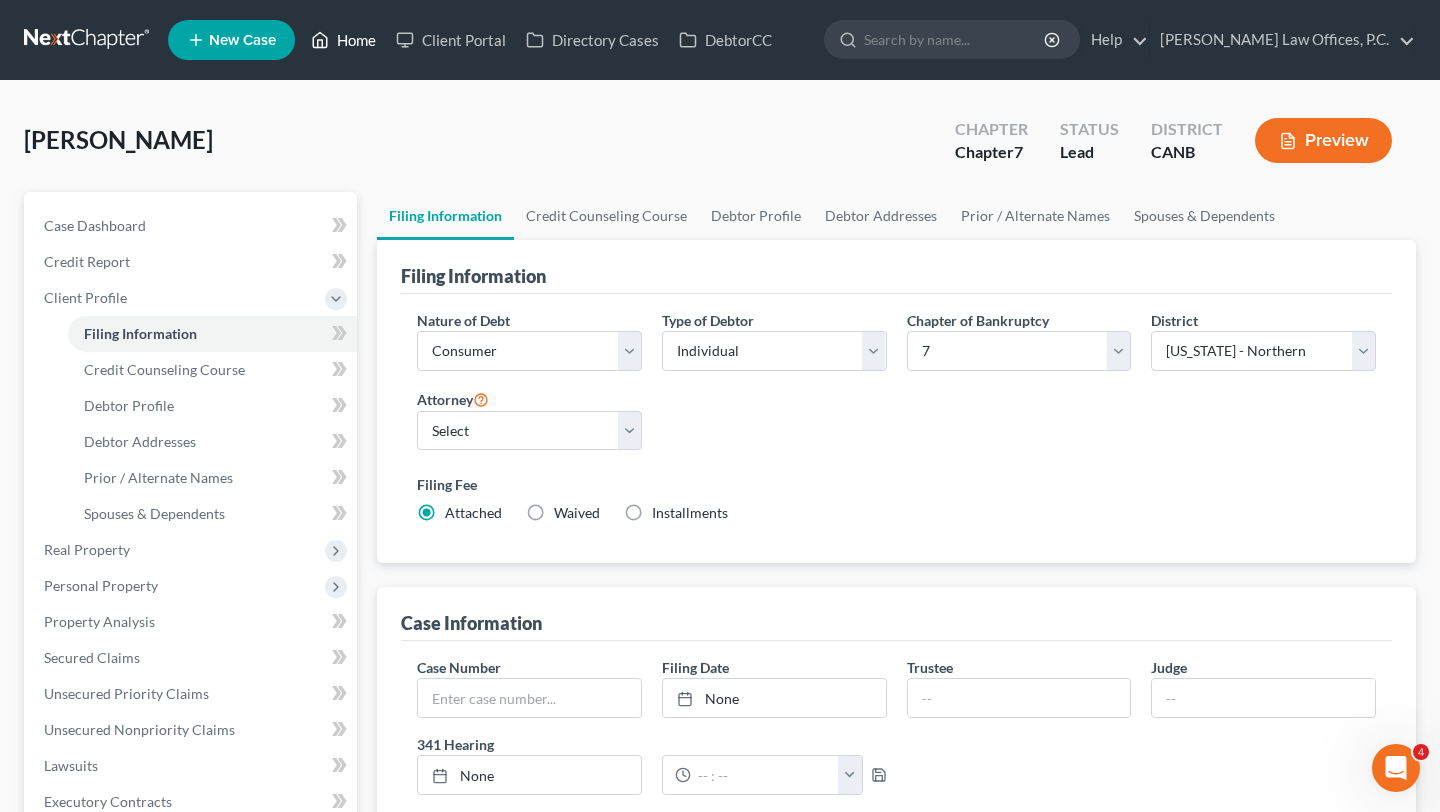 click on "Home" at bounding box center [343, 40] 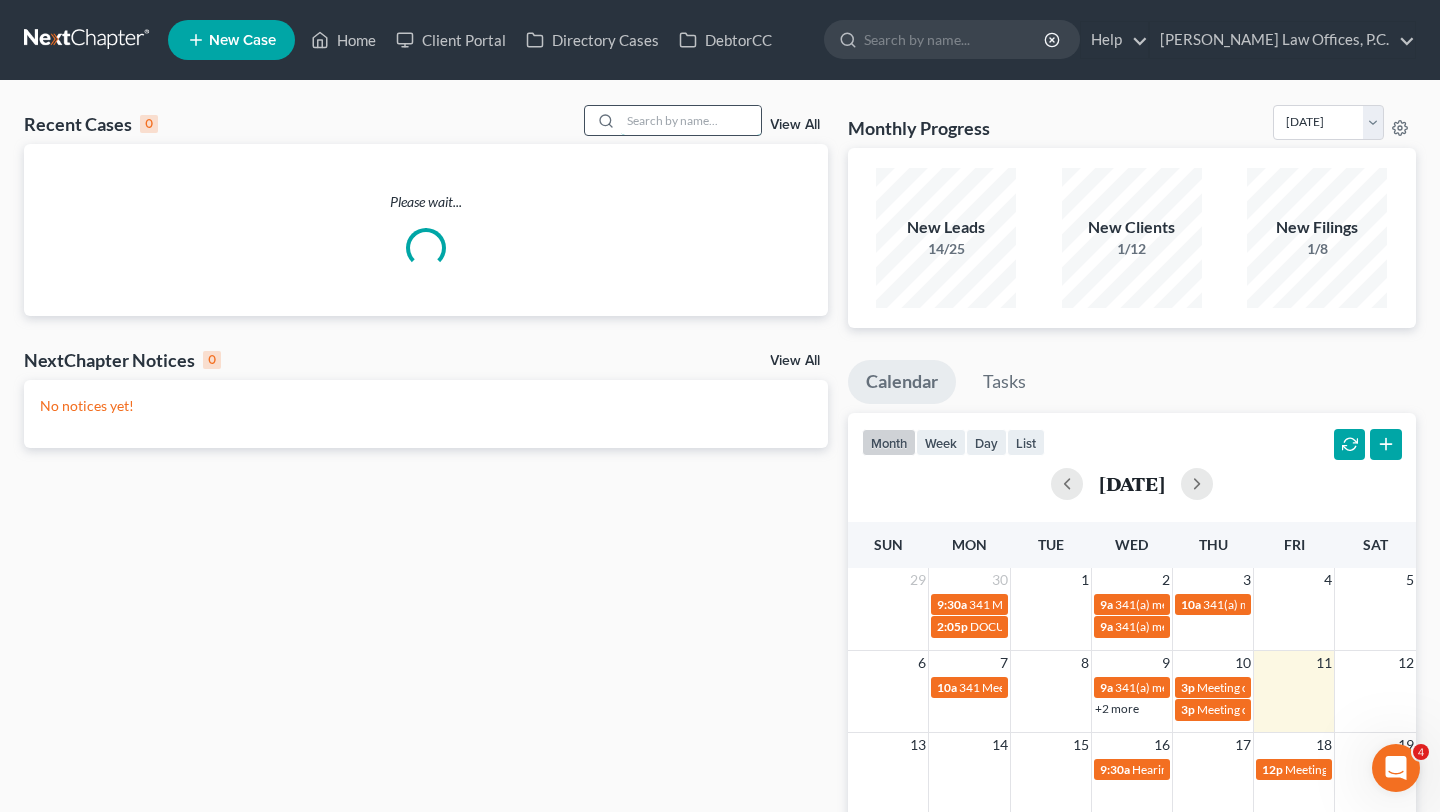 click at bounding box center [691, 120] 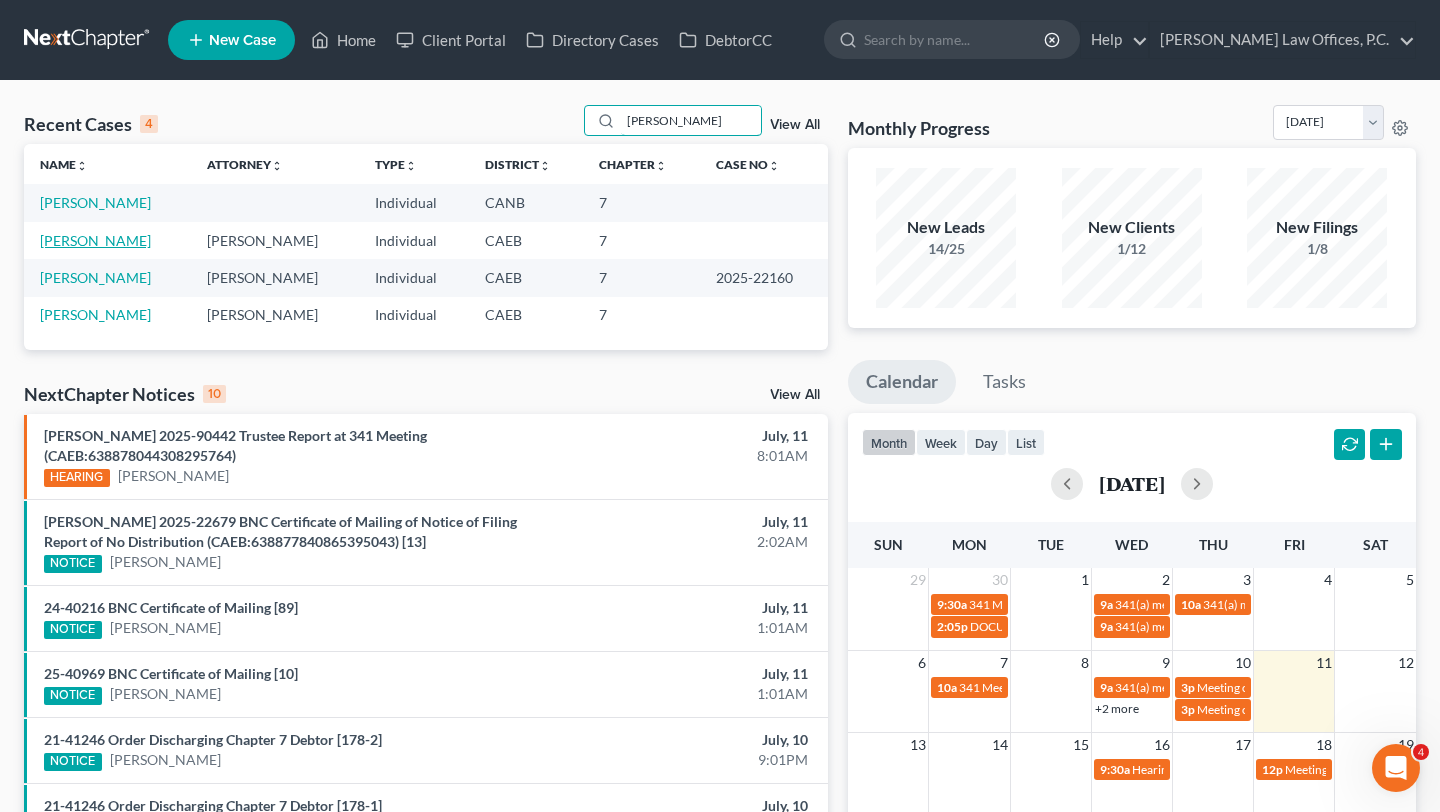 type on "[PERSON_NAME]" 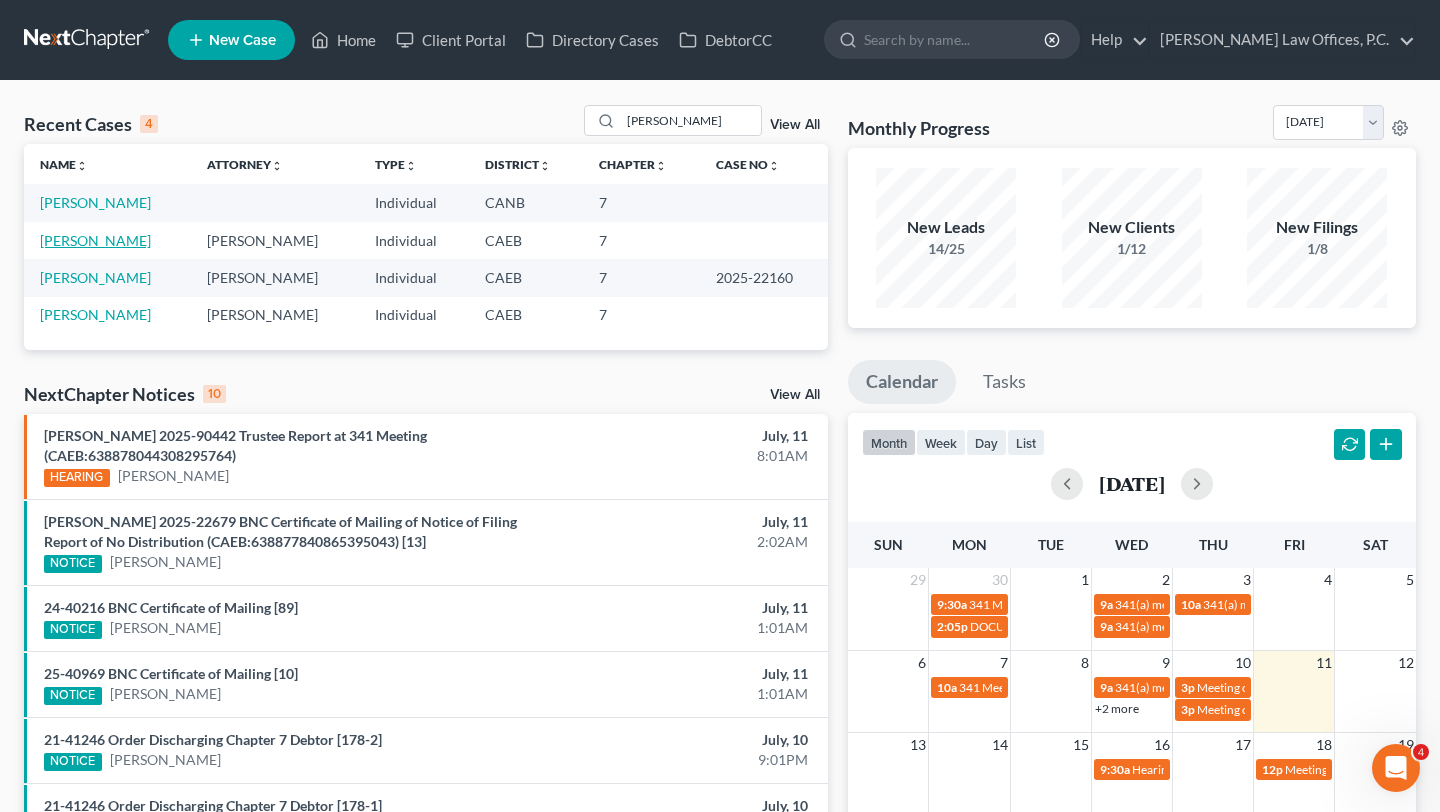 click on "[PERSON_NAME]" at bounding box center [95, 240] 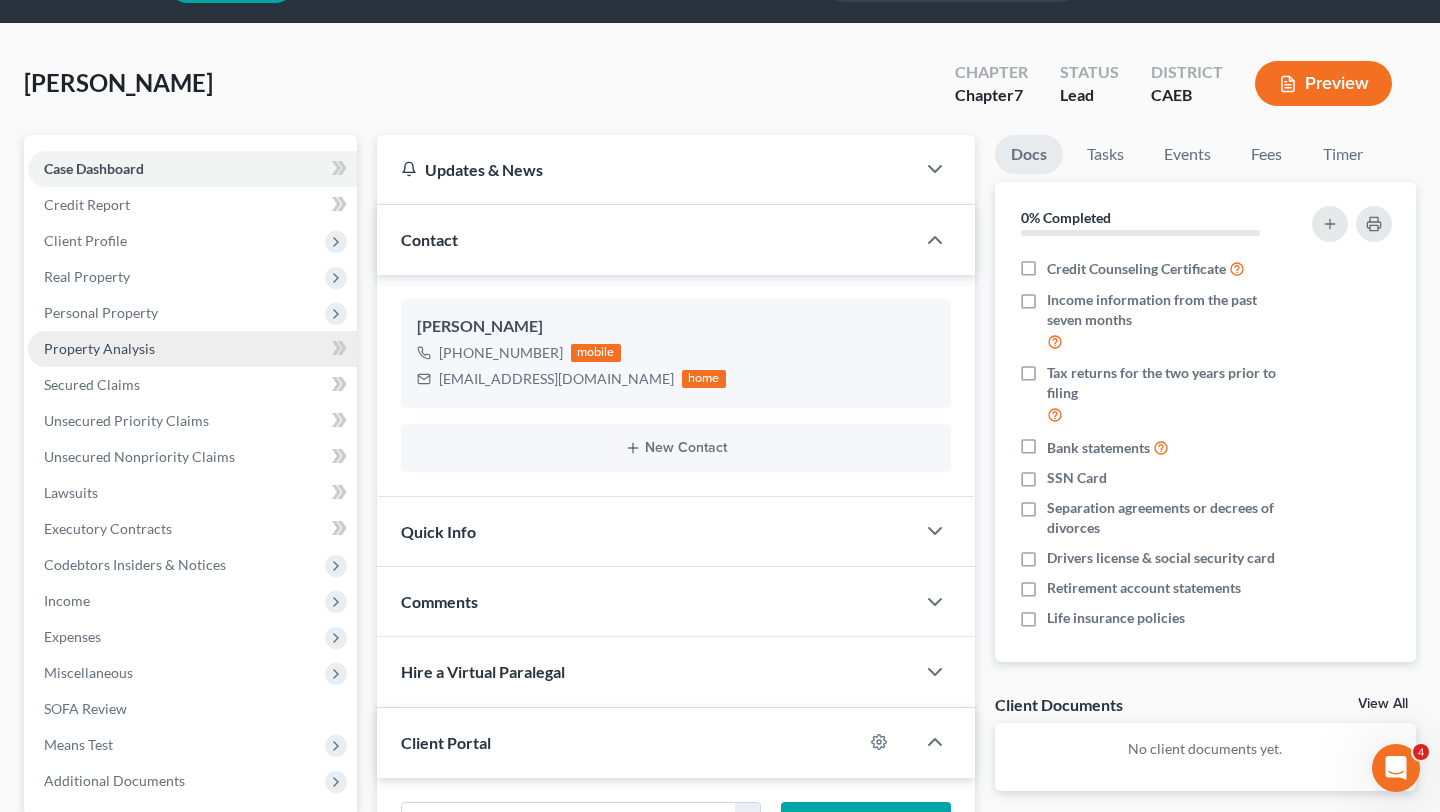 scroll, scrollTop: 67, scrollLeft: 0, axis: vertical 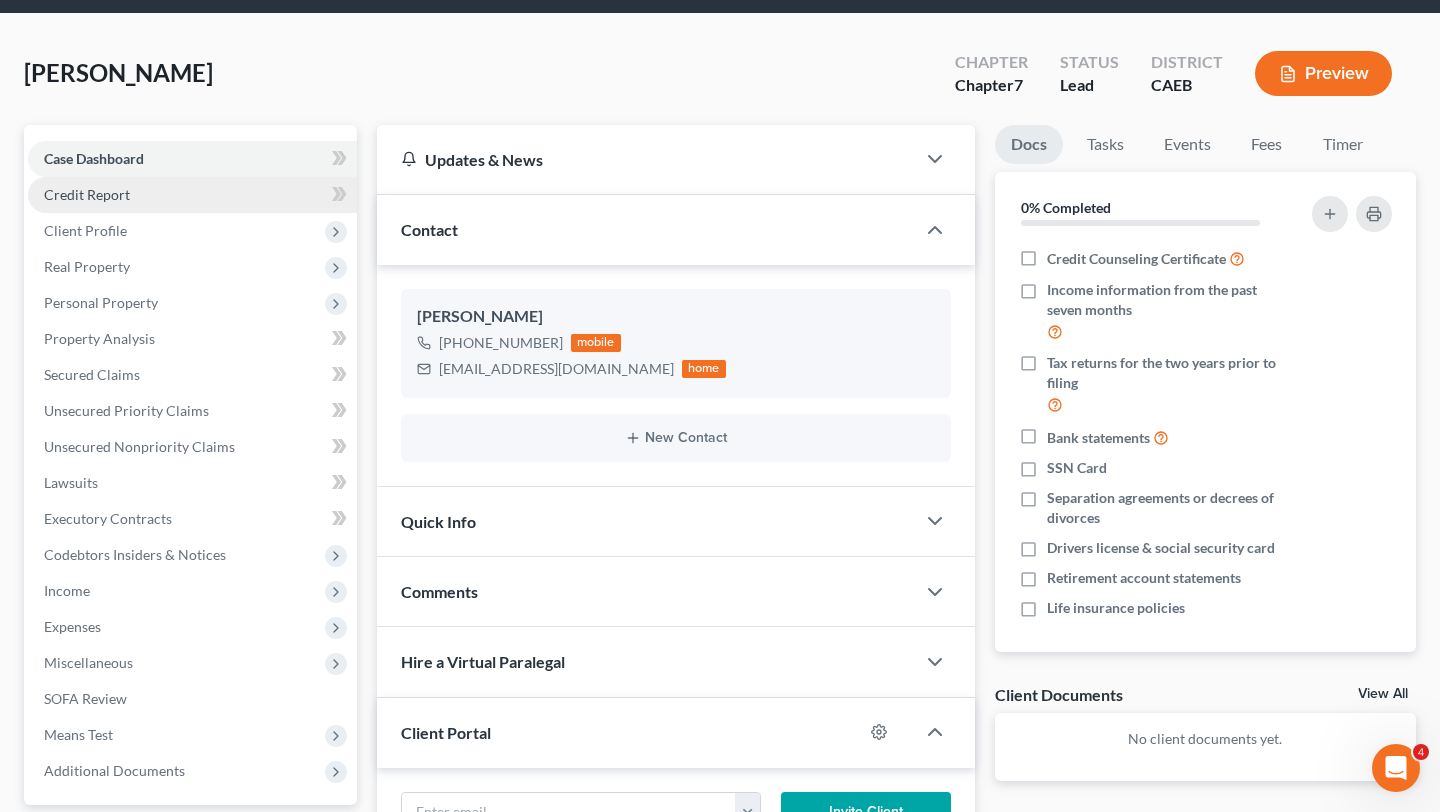 click on "Credit Report" at bounding box center (192, 195) 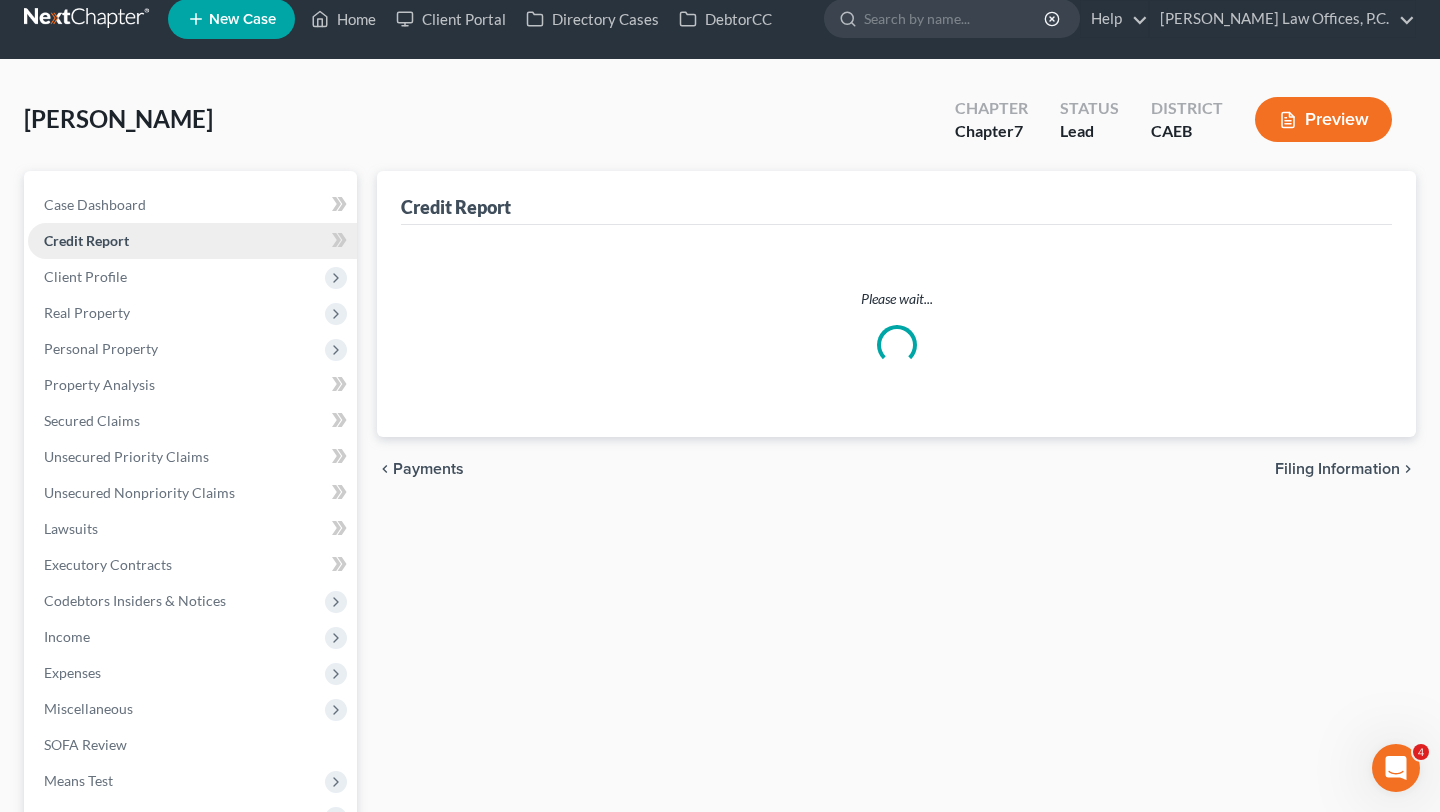 scroll, scrollTop: 0, scrollLeft: 0, axis: both 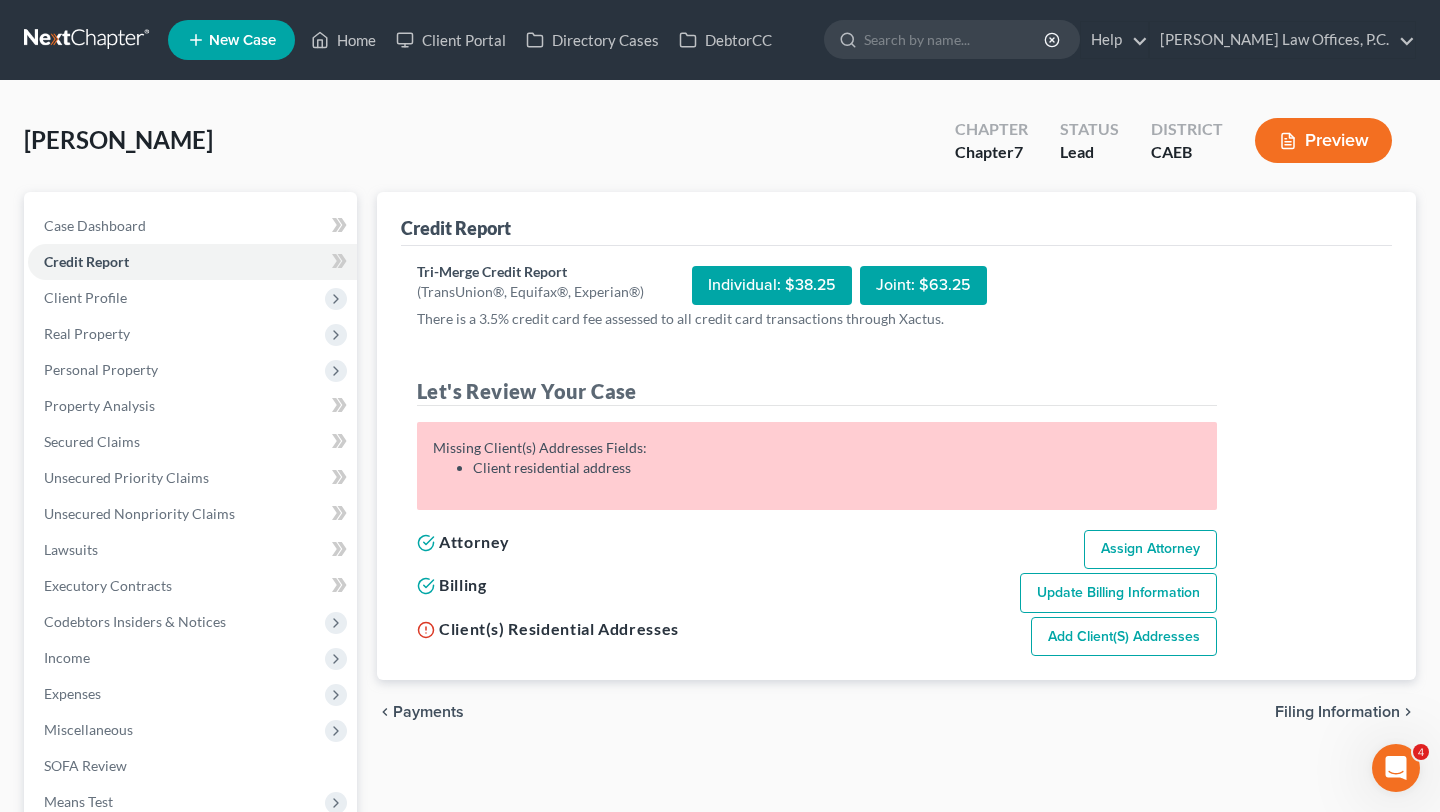drag, startPoint x: 1089, startPoint y: 637, endPoint x: 1089, endPoint y: 622, distance: 15 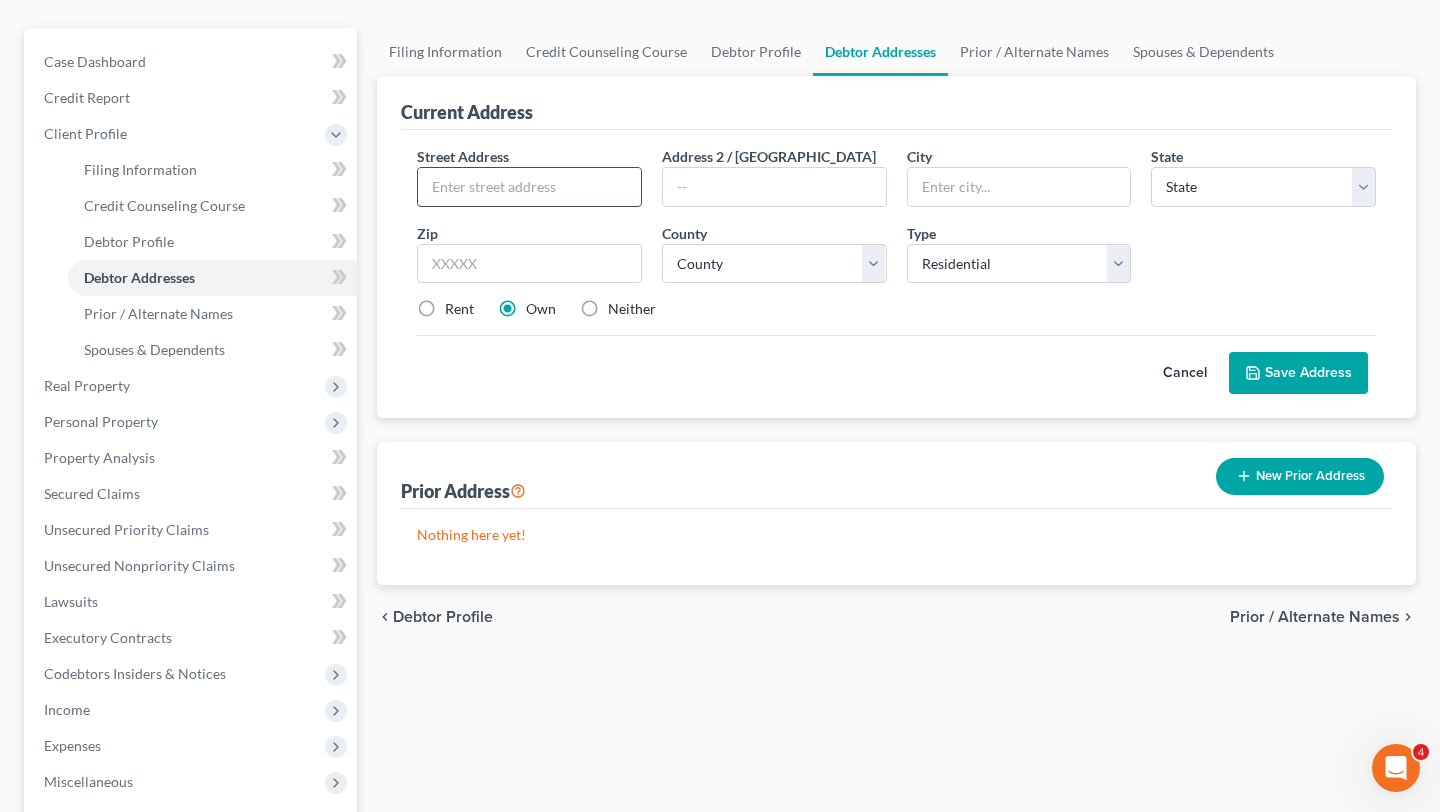 scroll, scrollTop: 167, scrollLeft: 0, axis: vertical 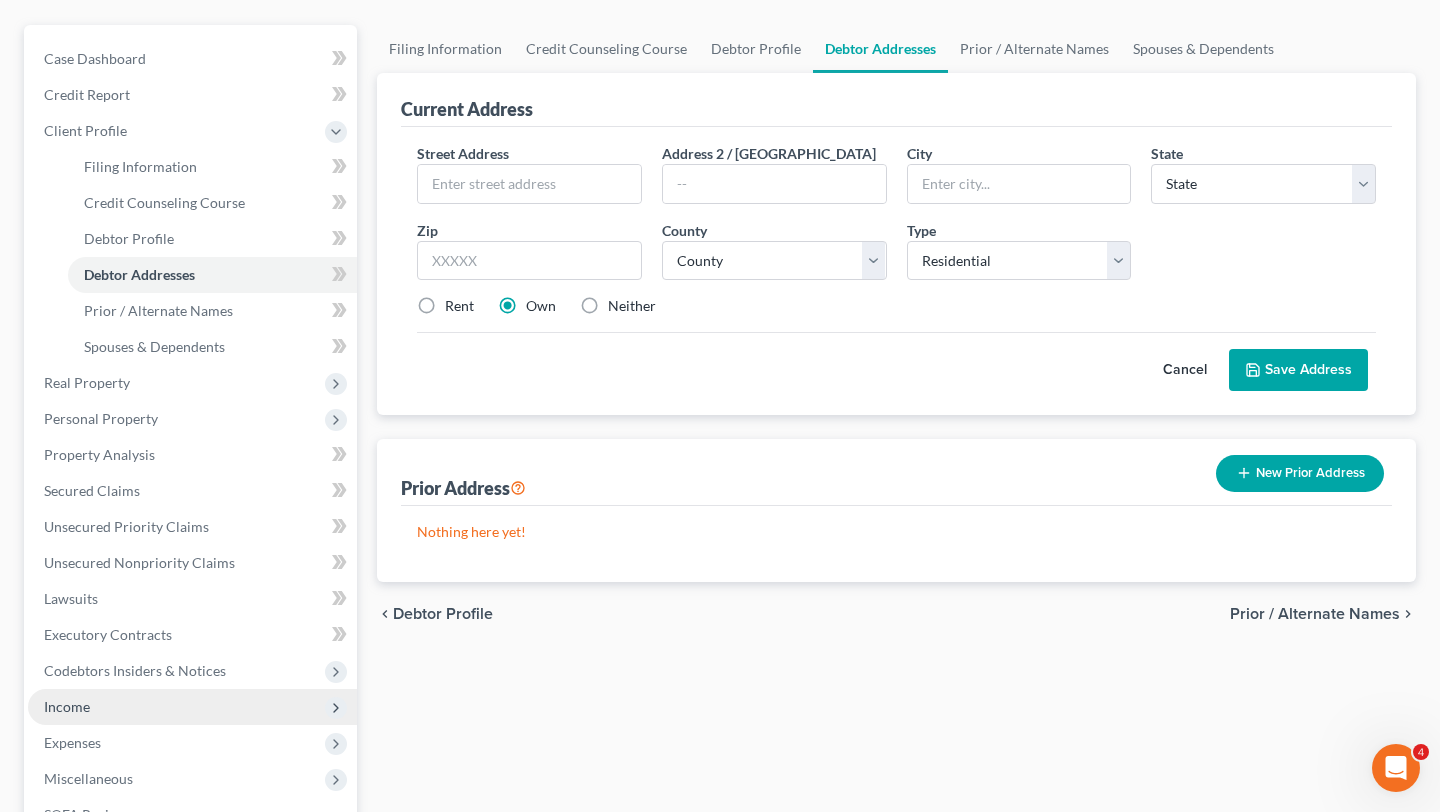 click on "Income" at bounding box center [192, 707] 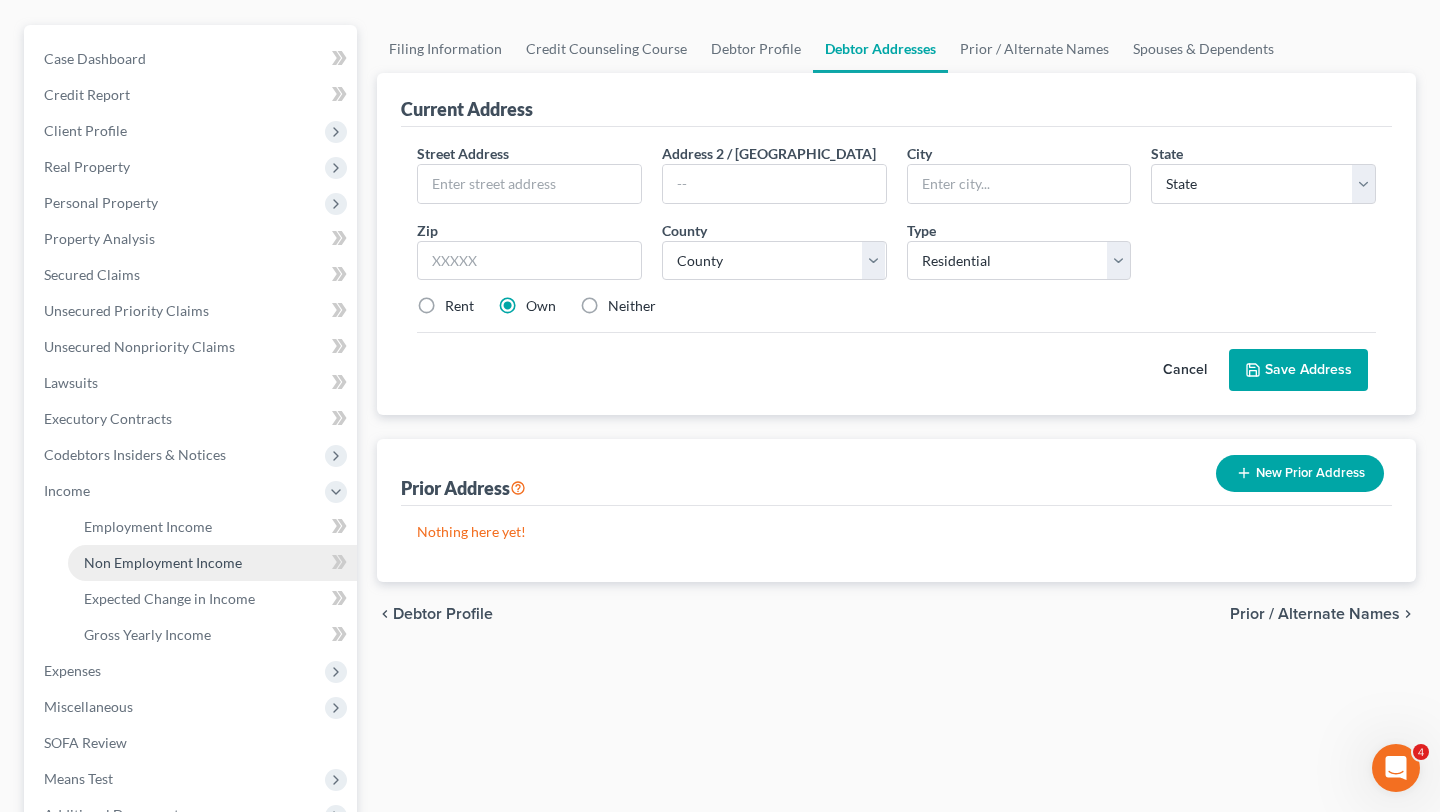 click on "Non Employment Income" at bounding box center (163, 562) 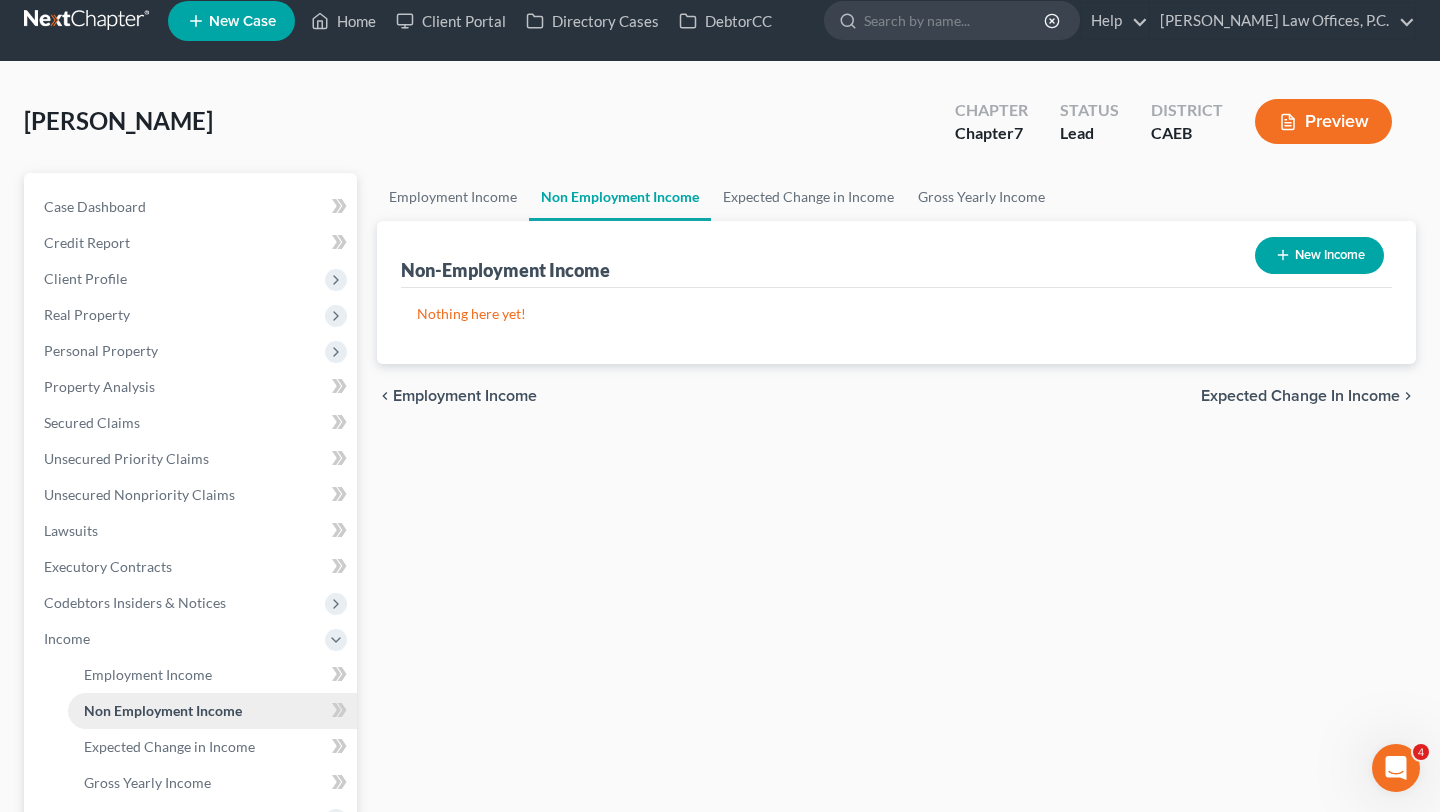 scroll, scrollTop: 0, scrollLeft: 0, axis: both 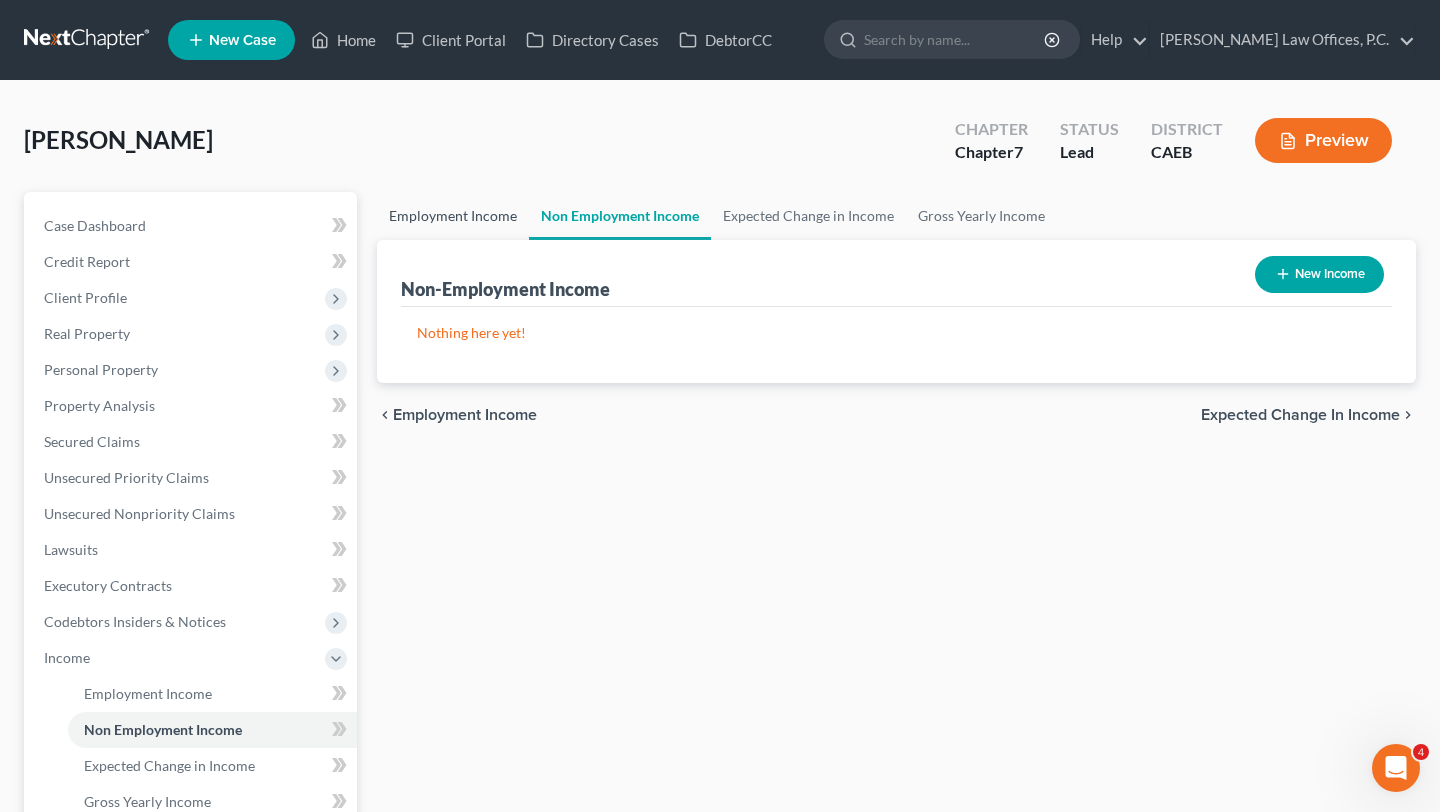 click on "Employment Income" at bounding box center (453, 216) 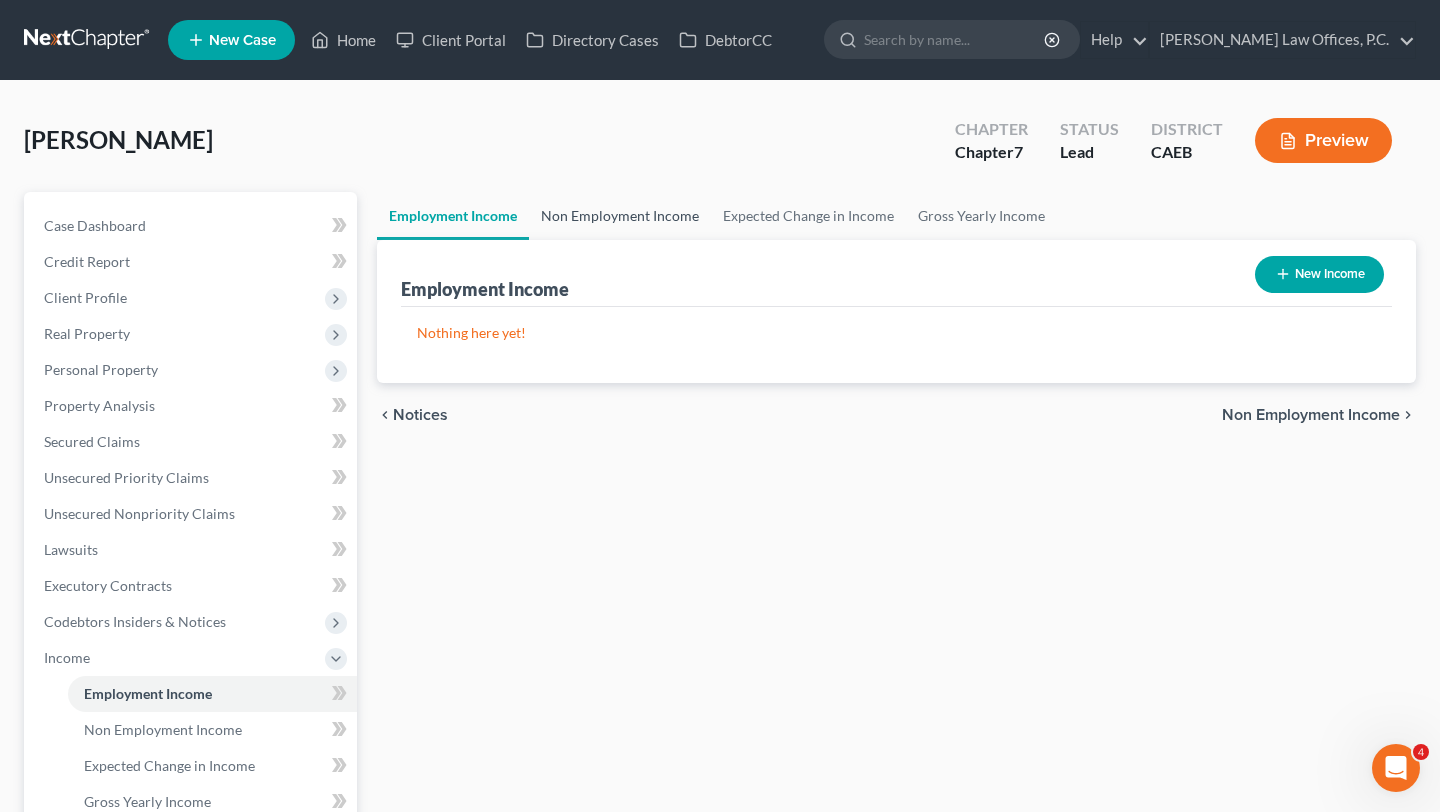 click on "Non Employment Income" at bounding box center [620, 216] 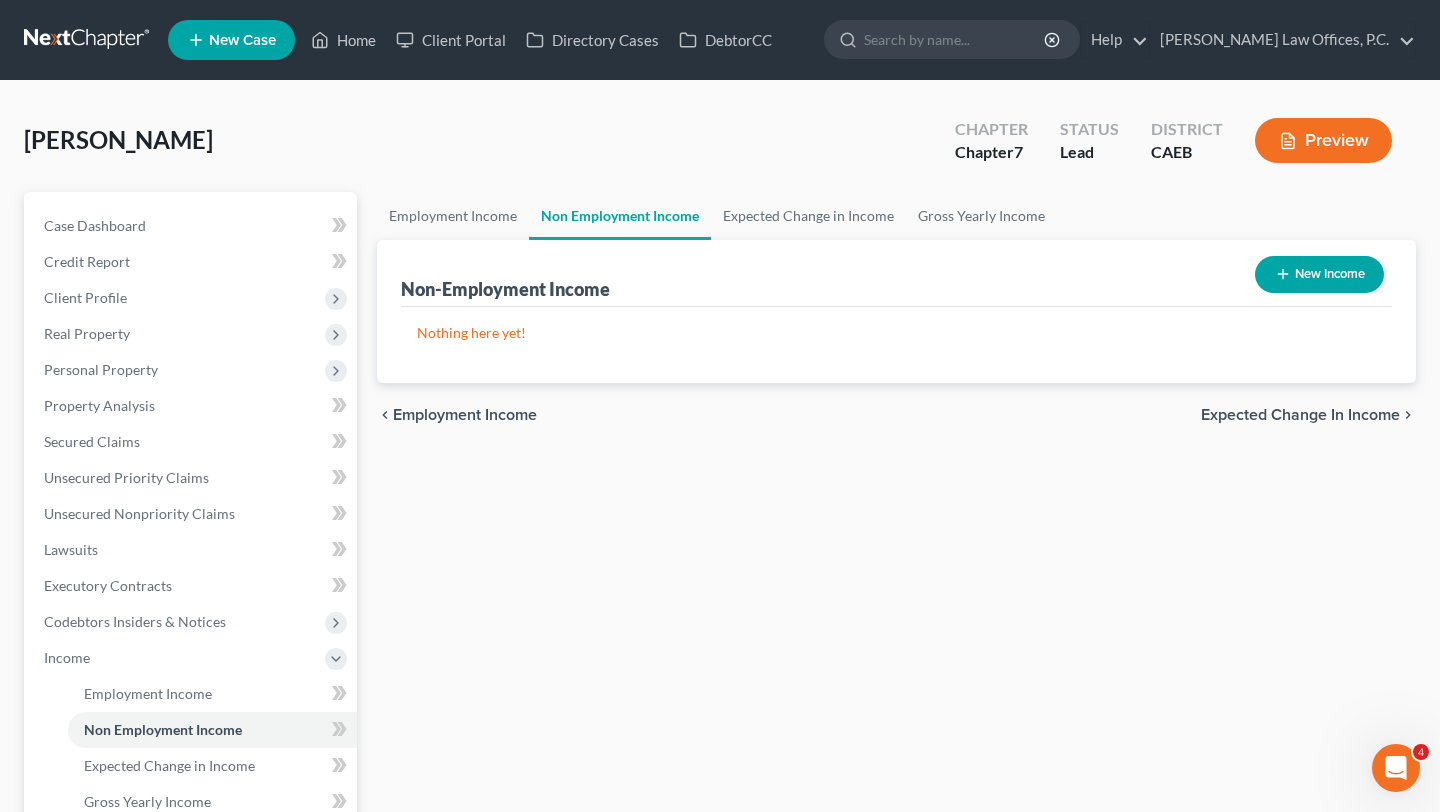 click on "New Income" at bounding box center [1319, 274] 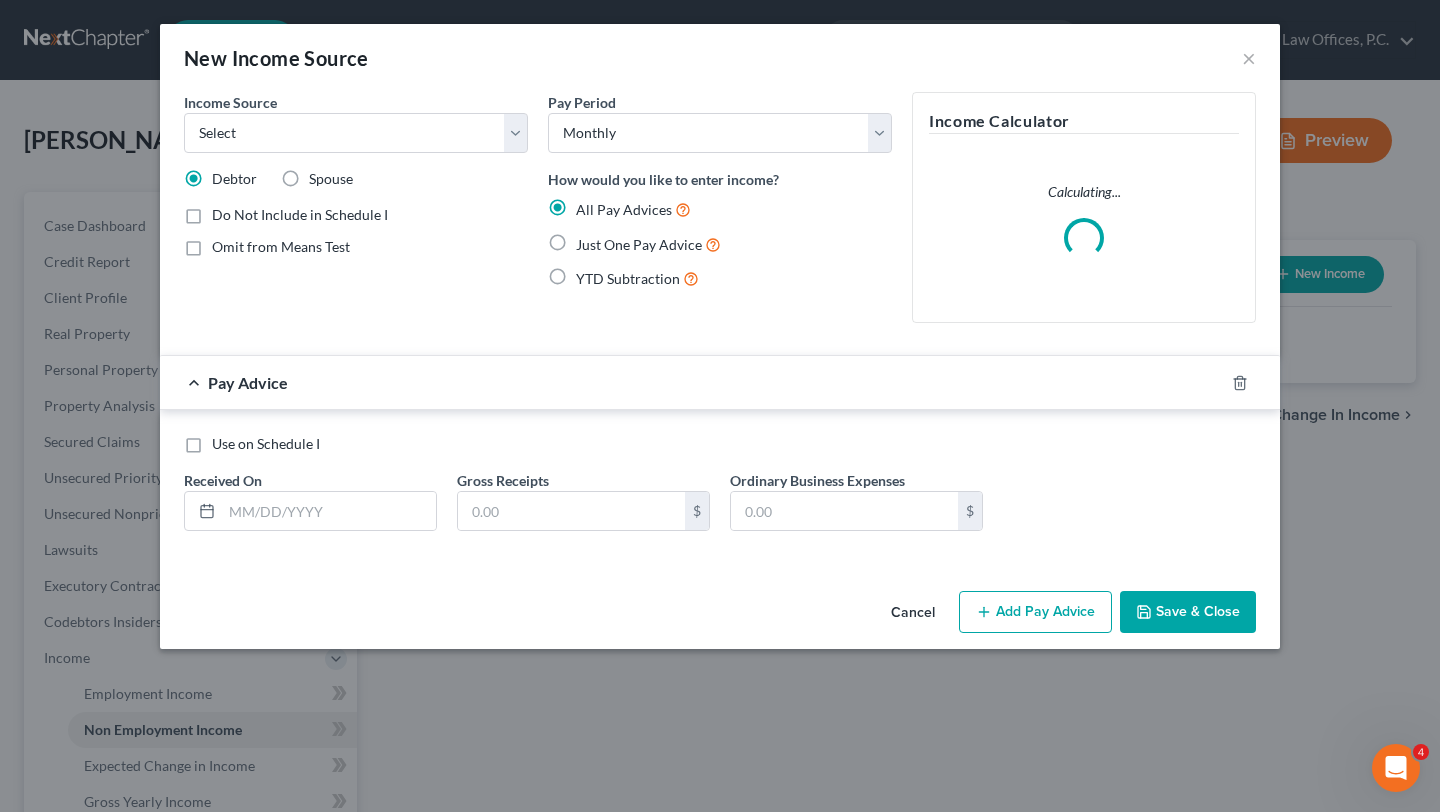 click on "Income Source
*
Select Unemployment Disability (from employer) Pension Retirement Social Security / Social Security Disability Other Government Assistance Interests, Dividends or Royalties Child / Family Support Contributions to Household Property / Rental Business, Professional or Farm Alimony / Maintenance Payments Military Disability Benefits Other Monthly Income Debtor Spouse Do Not Include in Schedule I Omit from Means Test" at bounding box center [356, 215] 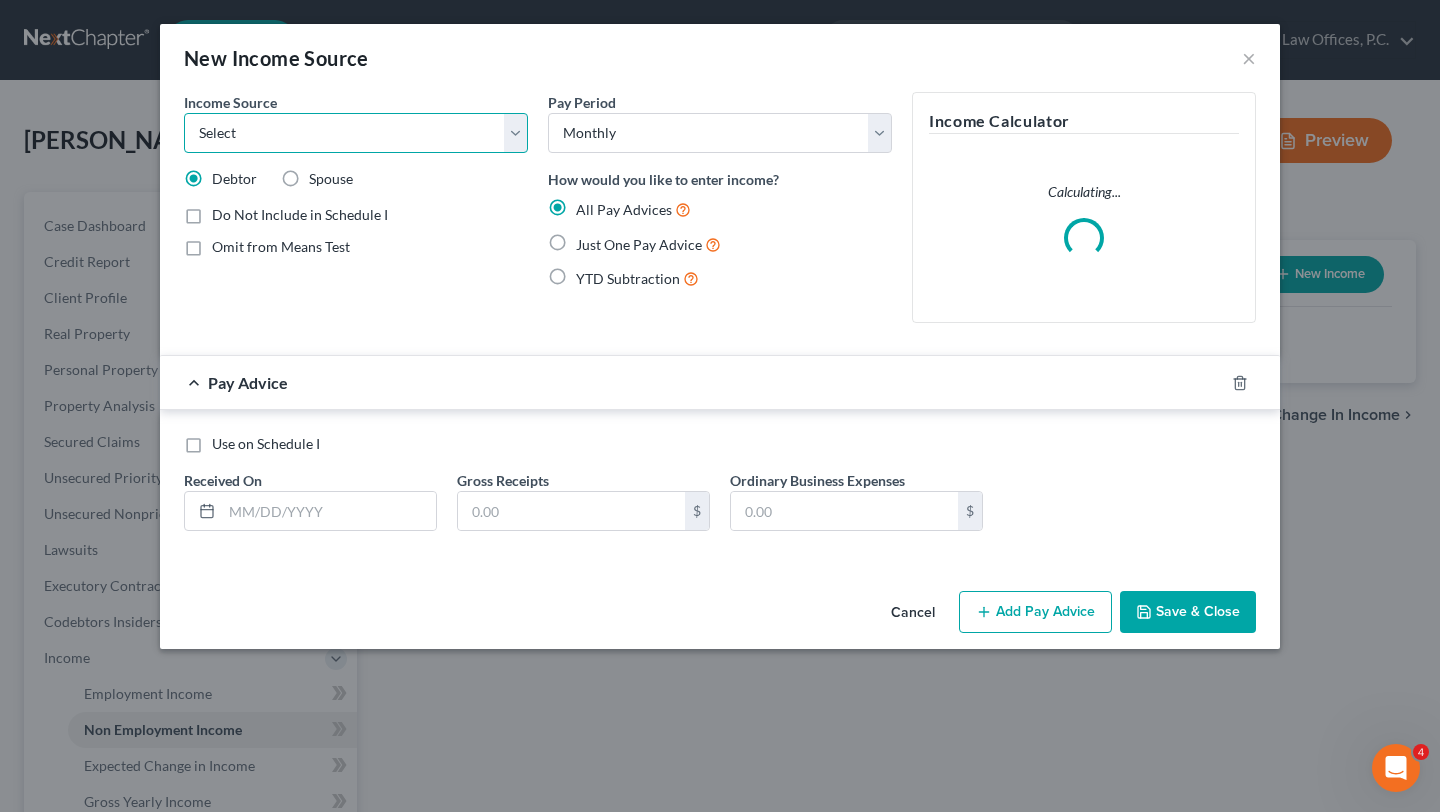 click on "Select Unemployment Disability (from employer) Pension Retirement Social Security / Social Security Disability Other Government Assistance Interests, Dividends or Royalties Child / Family Support Contributions to Household Property / Rental Business, Professional or Farm Alimony / Maintenance Payments Military Disability Benefits Other Monthly Income" at bounding box center [356, 133] 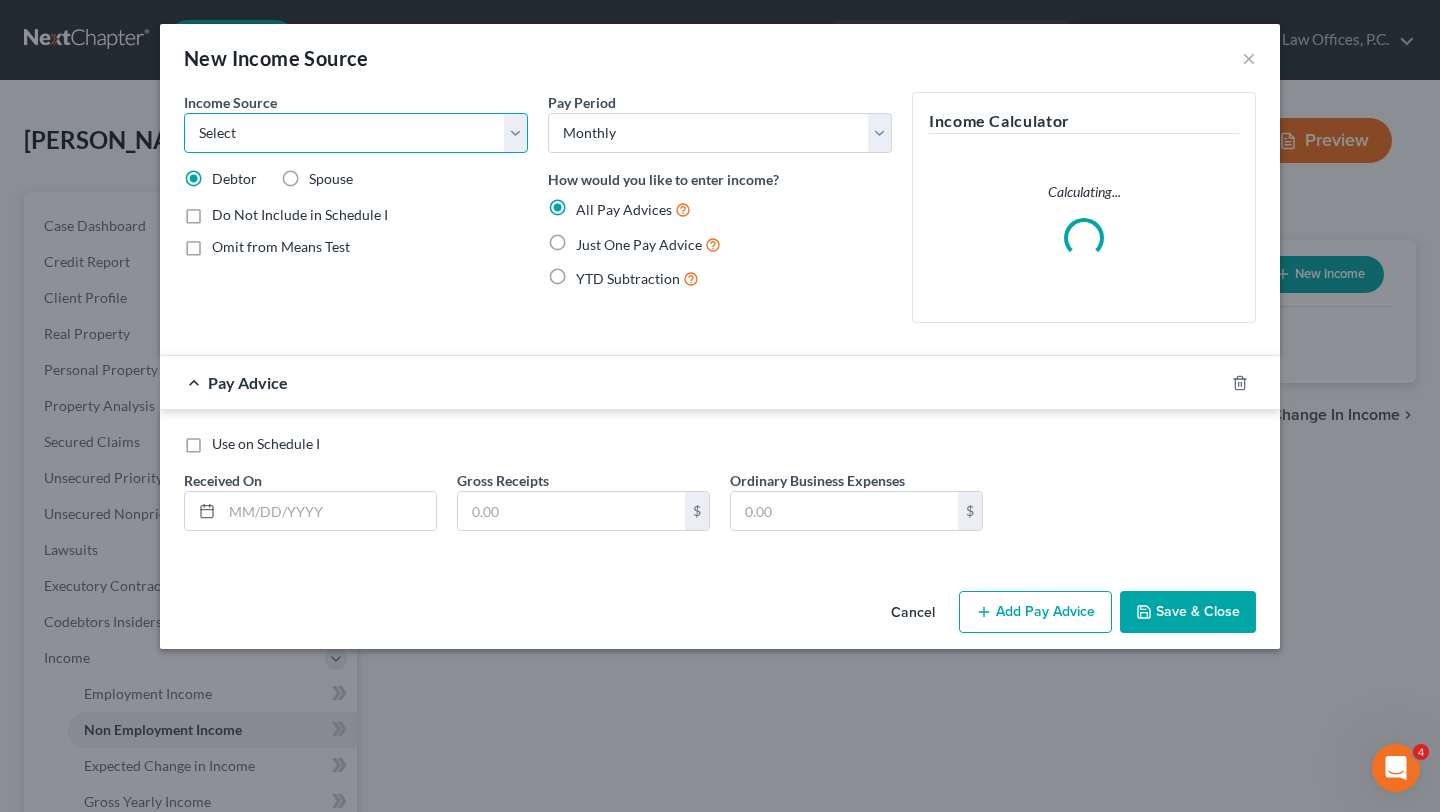 select on "4" 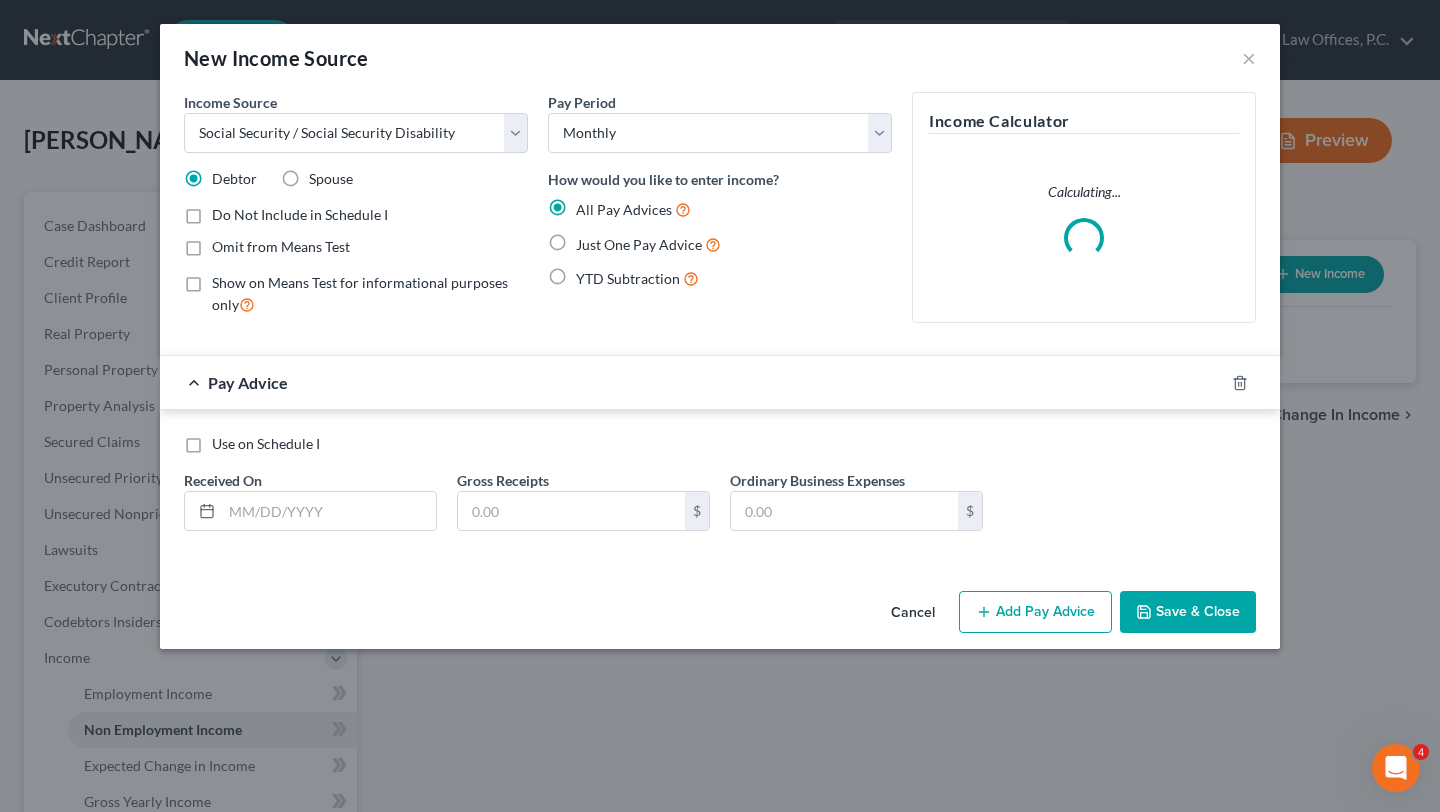 click on "Just One Pay Advice" at bounding box center [639, 244] 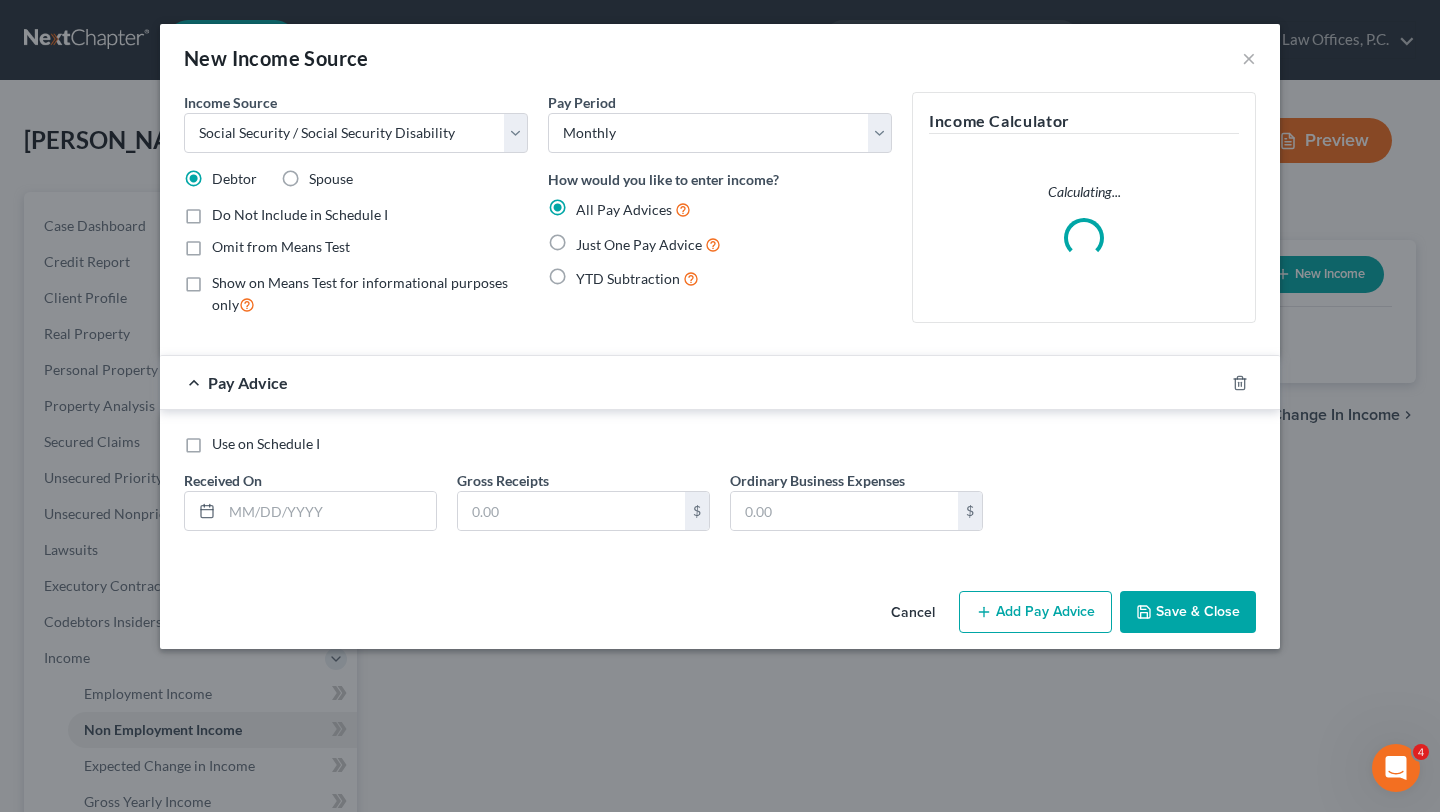 radio on "true" 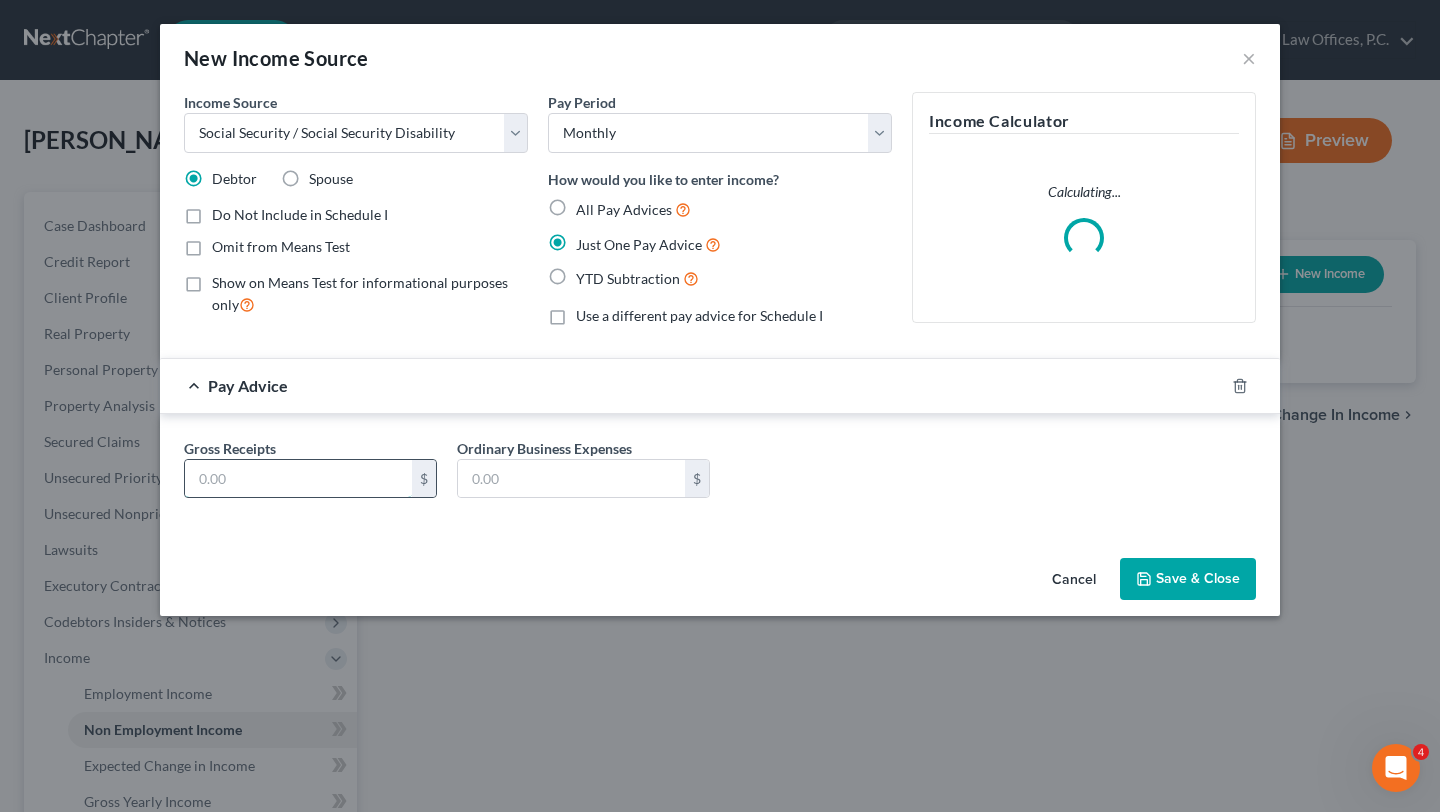 click at bounding box center (298, 479) 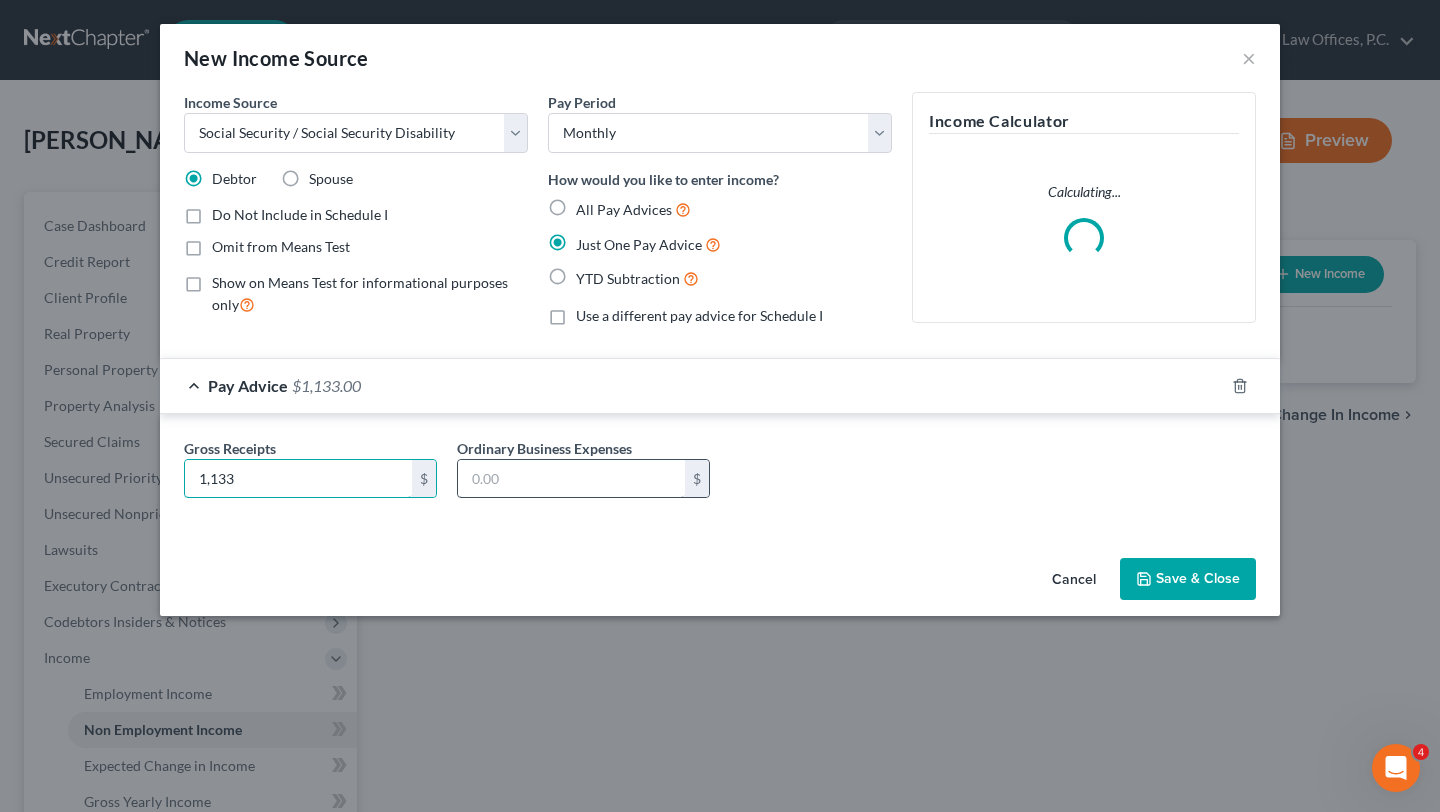 type on "1,133" 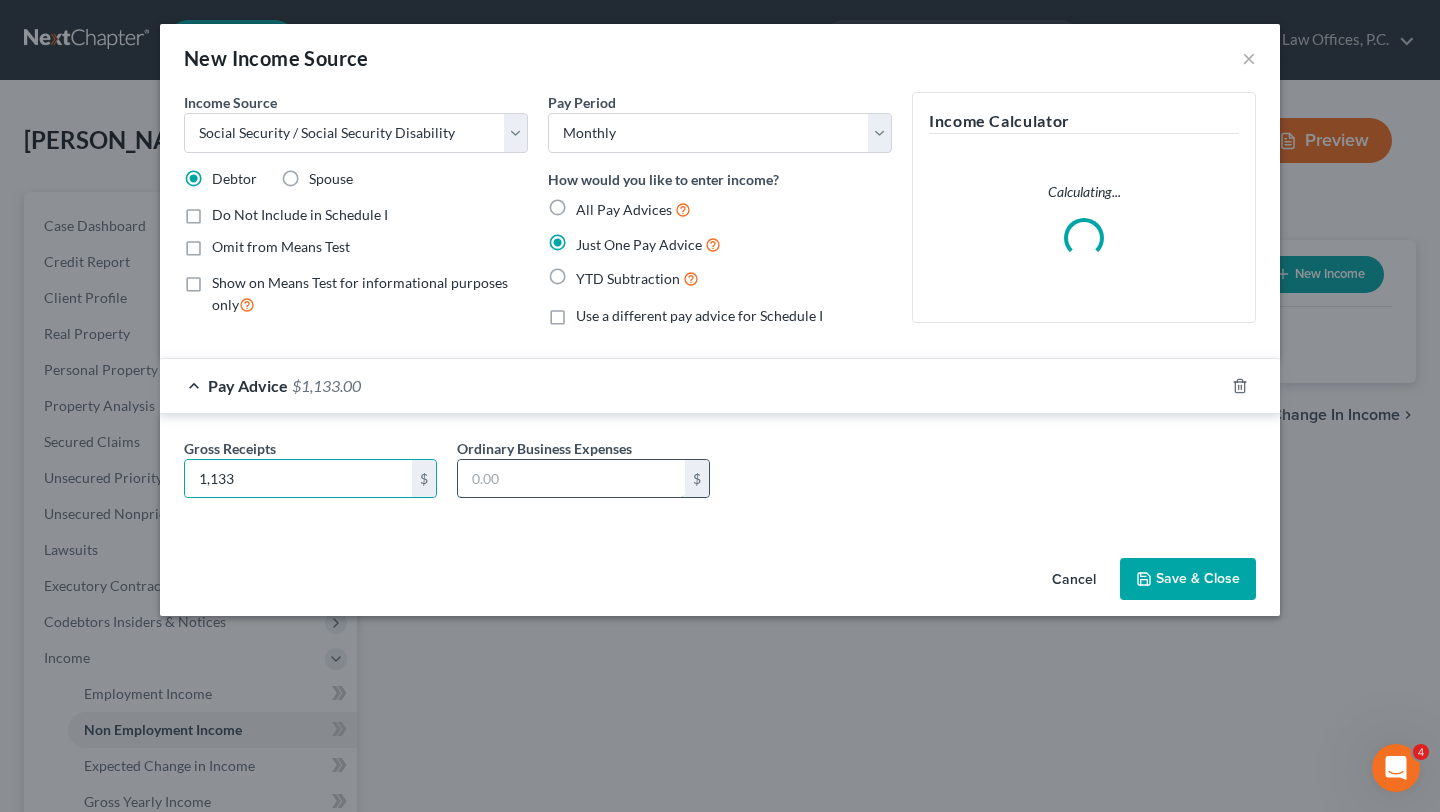 click at bounding box center [571, 479] 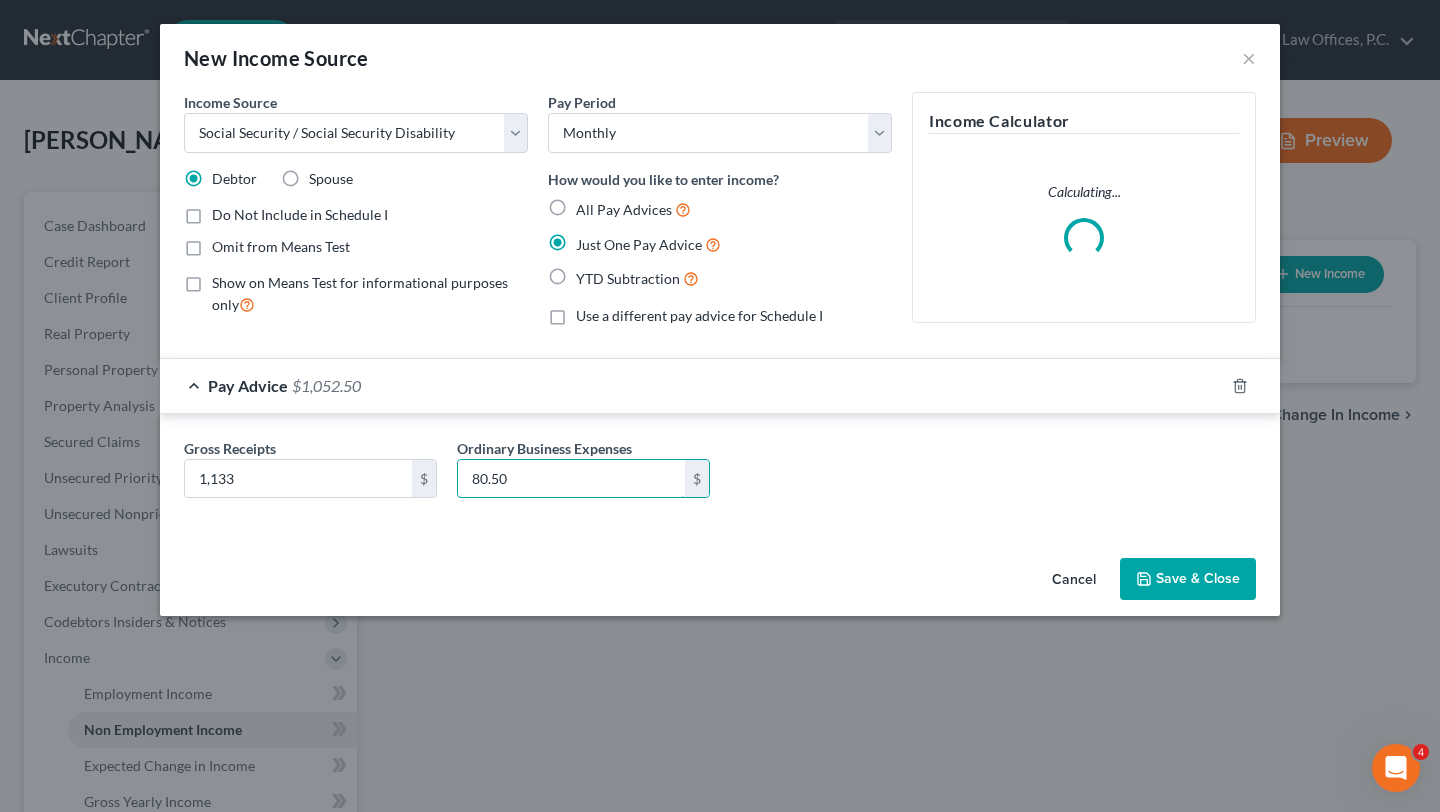 type on "80.50" 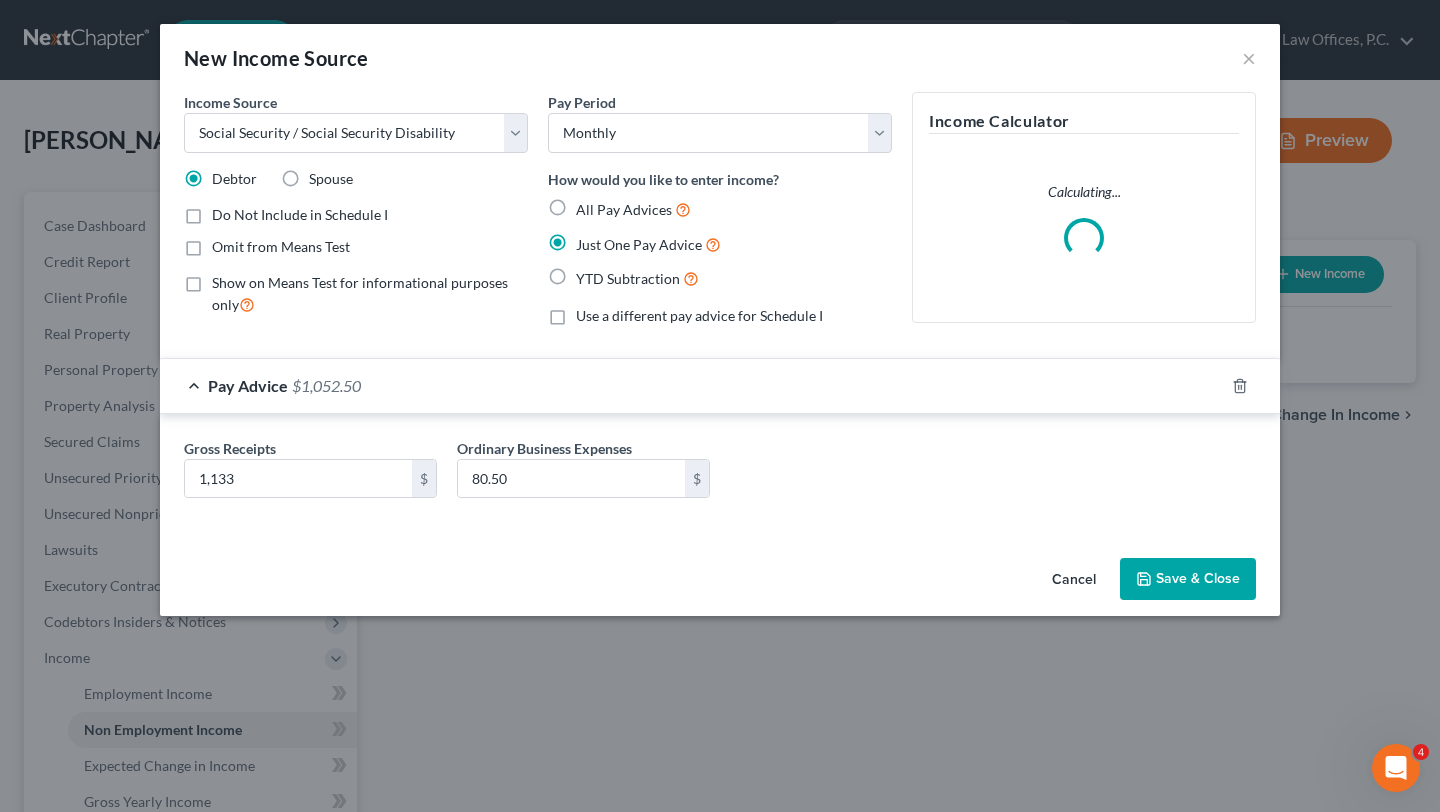 click on "Pay Advice $1,052.50" at bounding box center [692, 385] 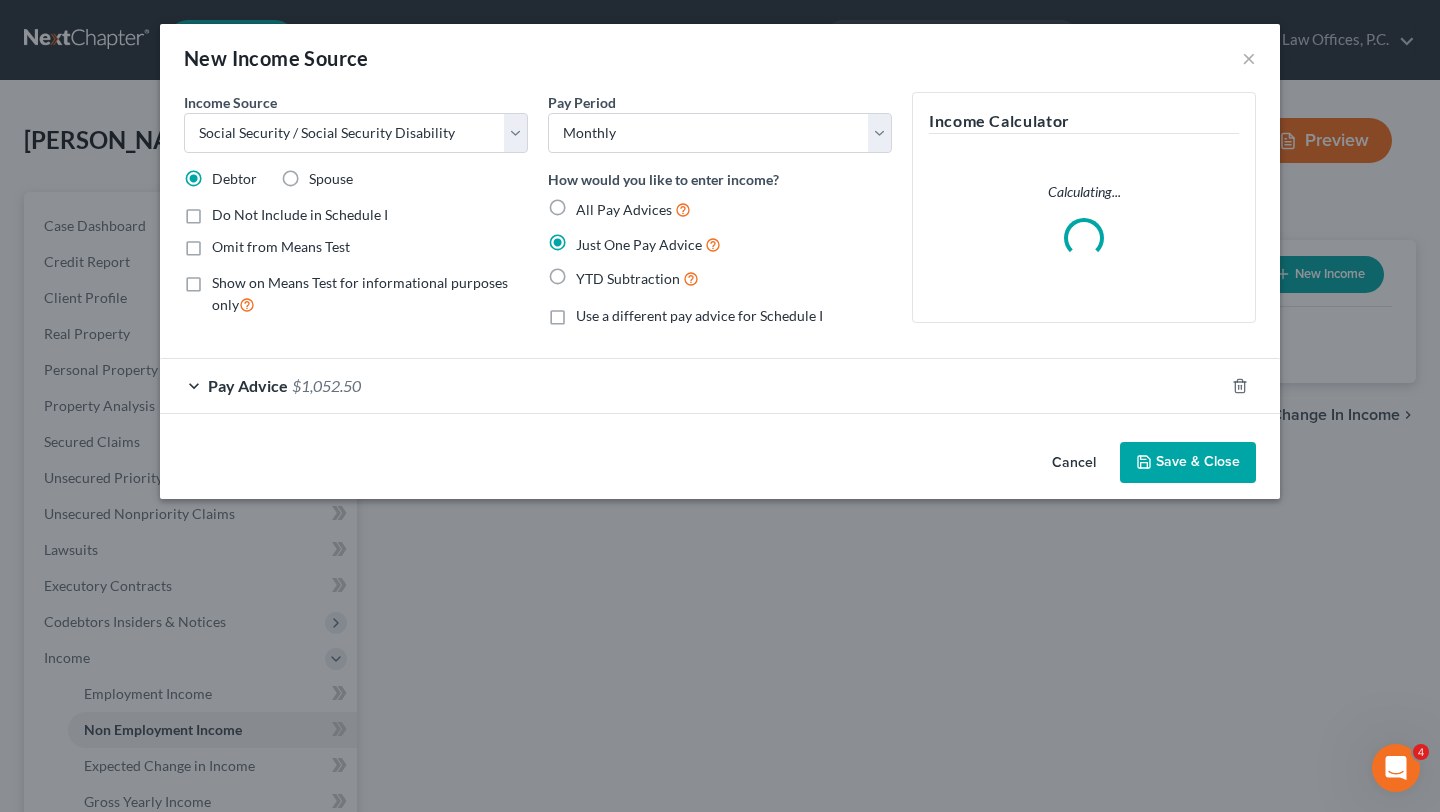 click on "Save & Close" at bounding box center [1188, 463] 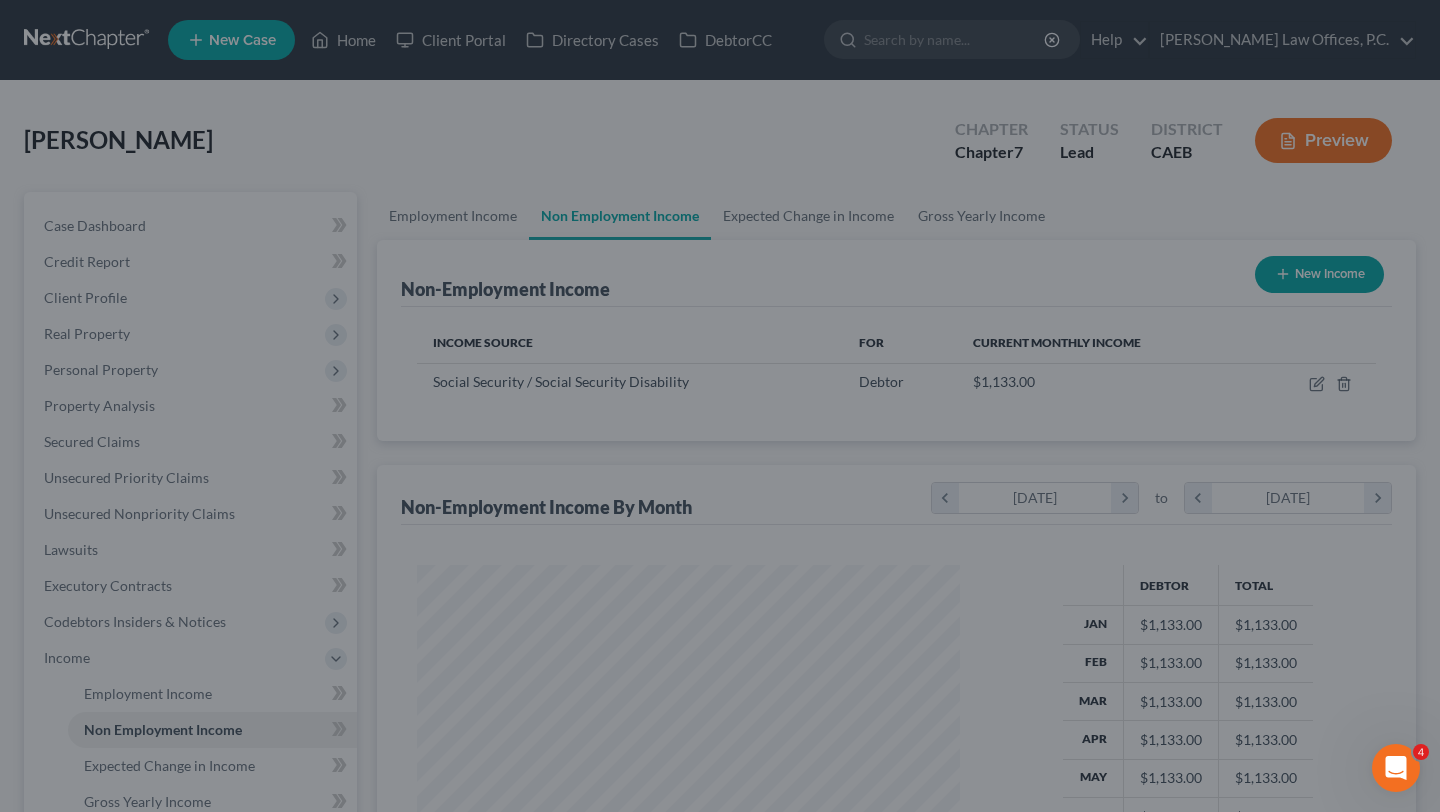 scroll, scrollTop: 999641, scrollLeft: 999417, axis: both 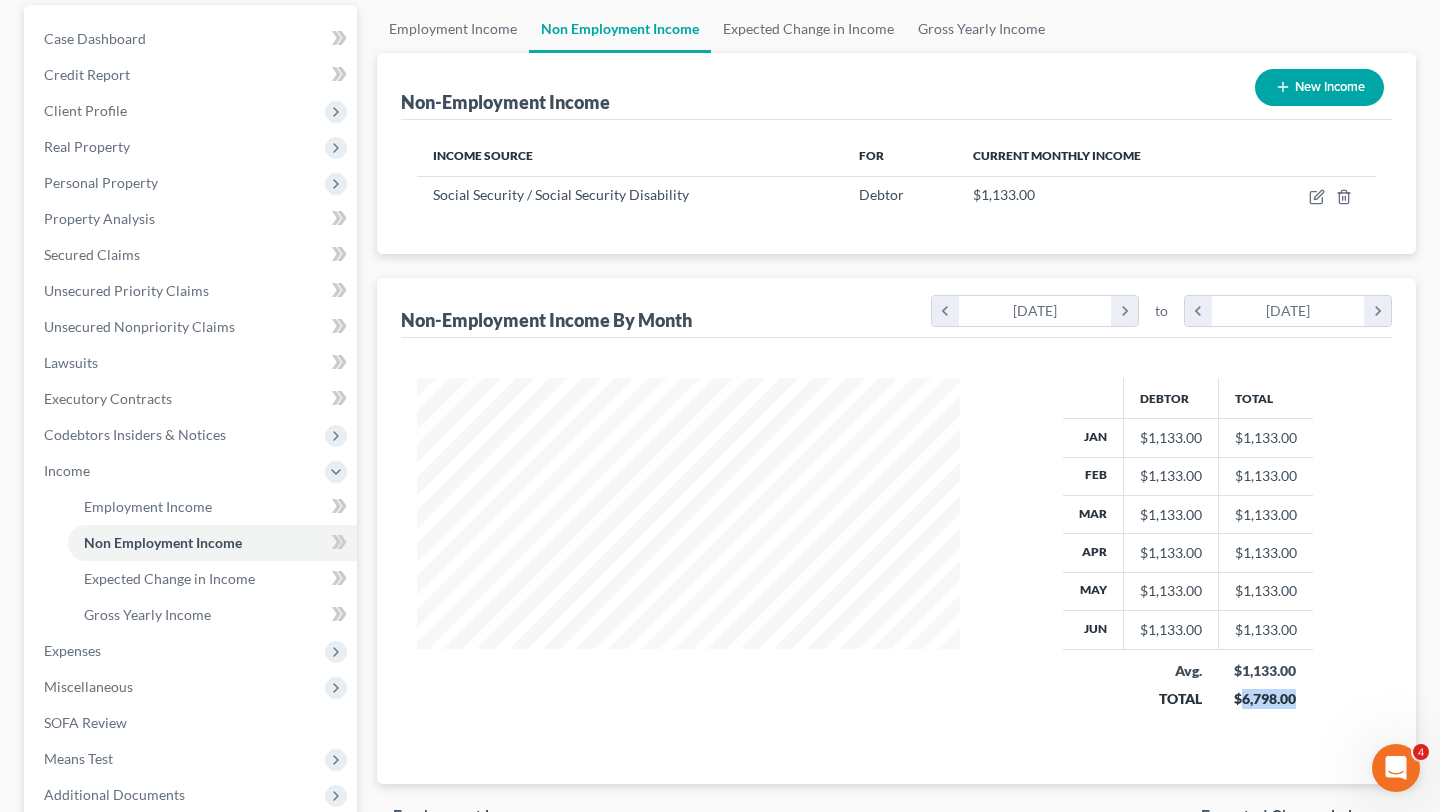 drag, startPoint x: 1302, startPoint y: 697, endPoint x: 1244, endPoint y: 706, distance: 58.694122 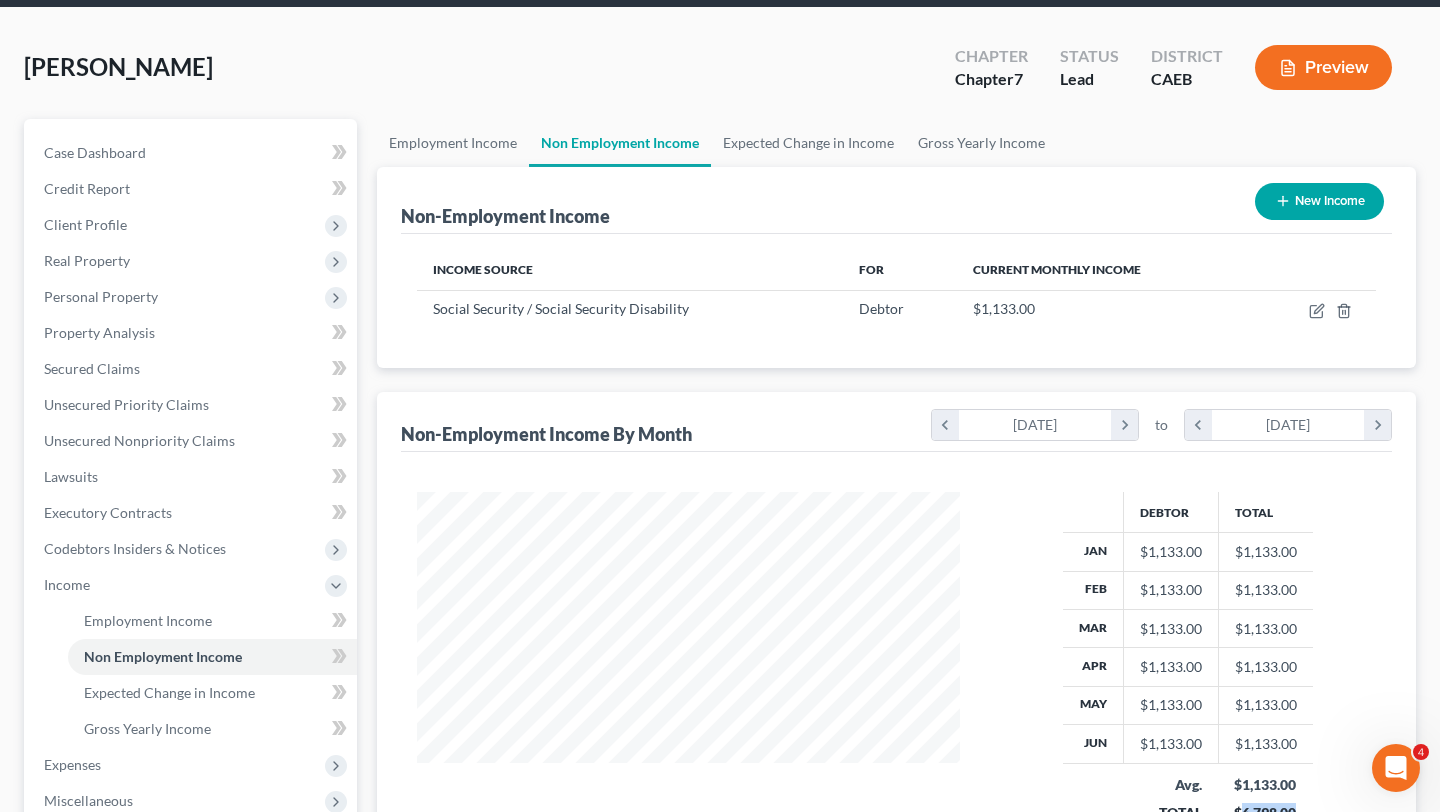 scroll, scrollTop: 0, scrollLeft: 0, axis: both 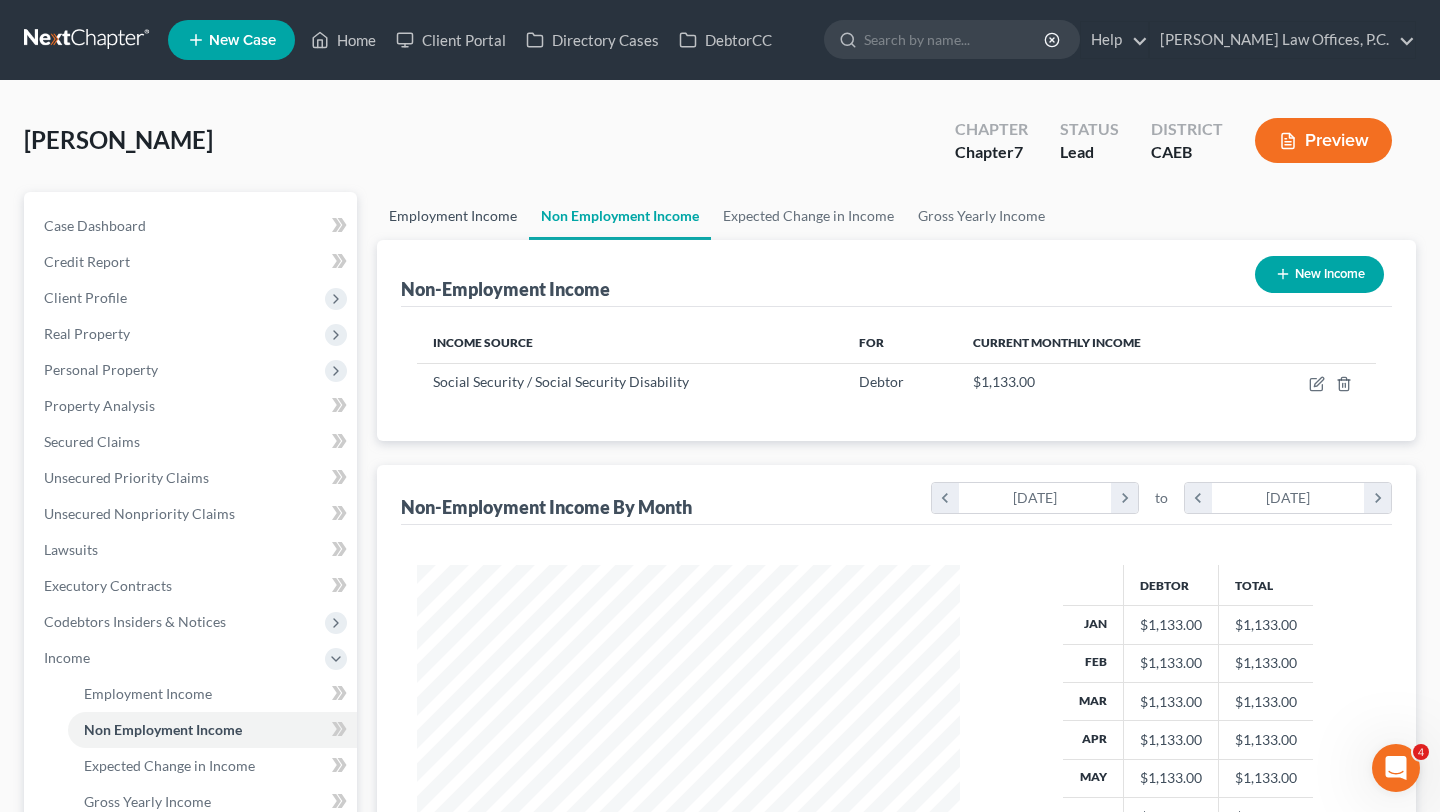 click on "Employment Income" at bounding box center (453, 216) 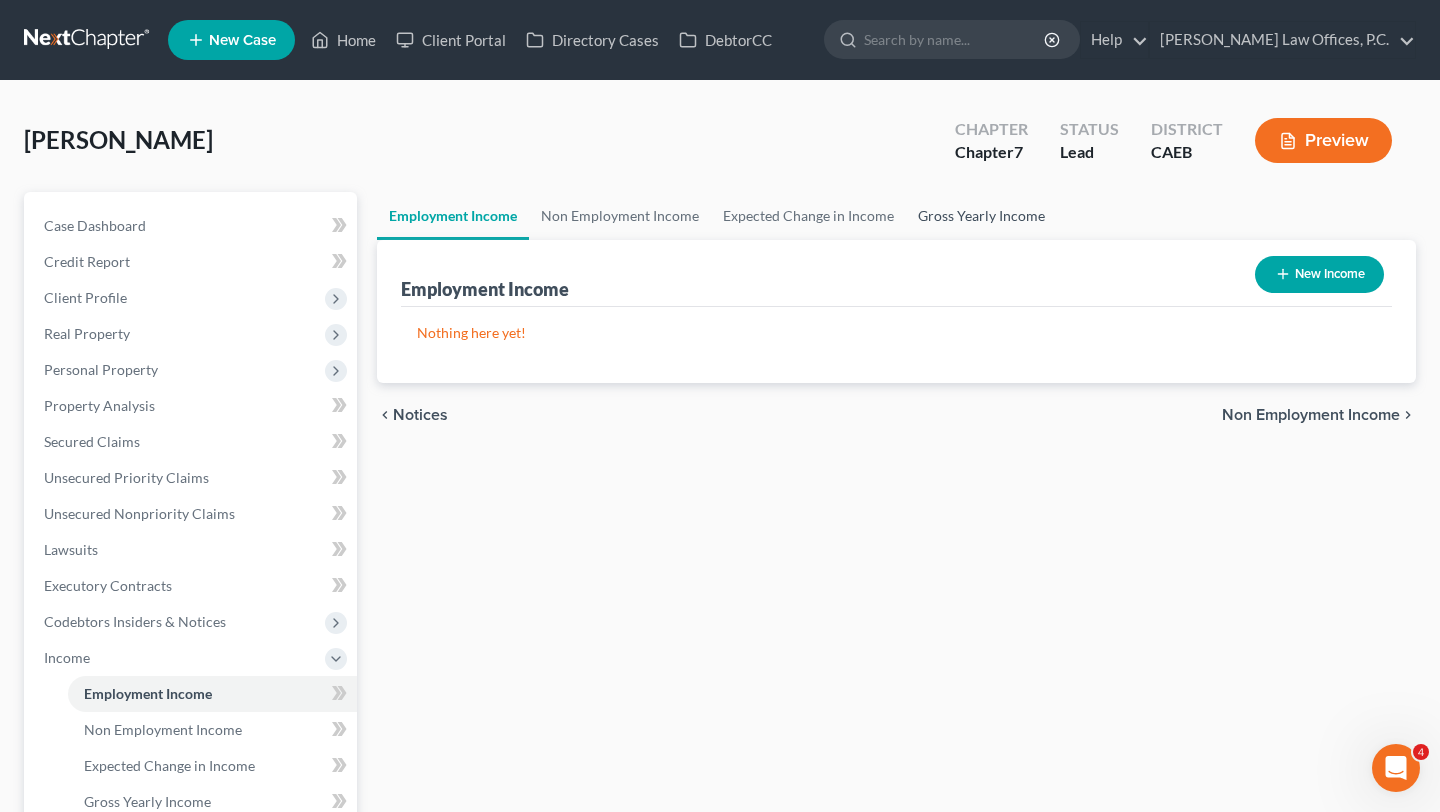 click on "Gross Yearly Income" at bounding box center (981, 216) 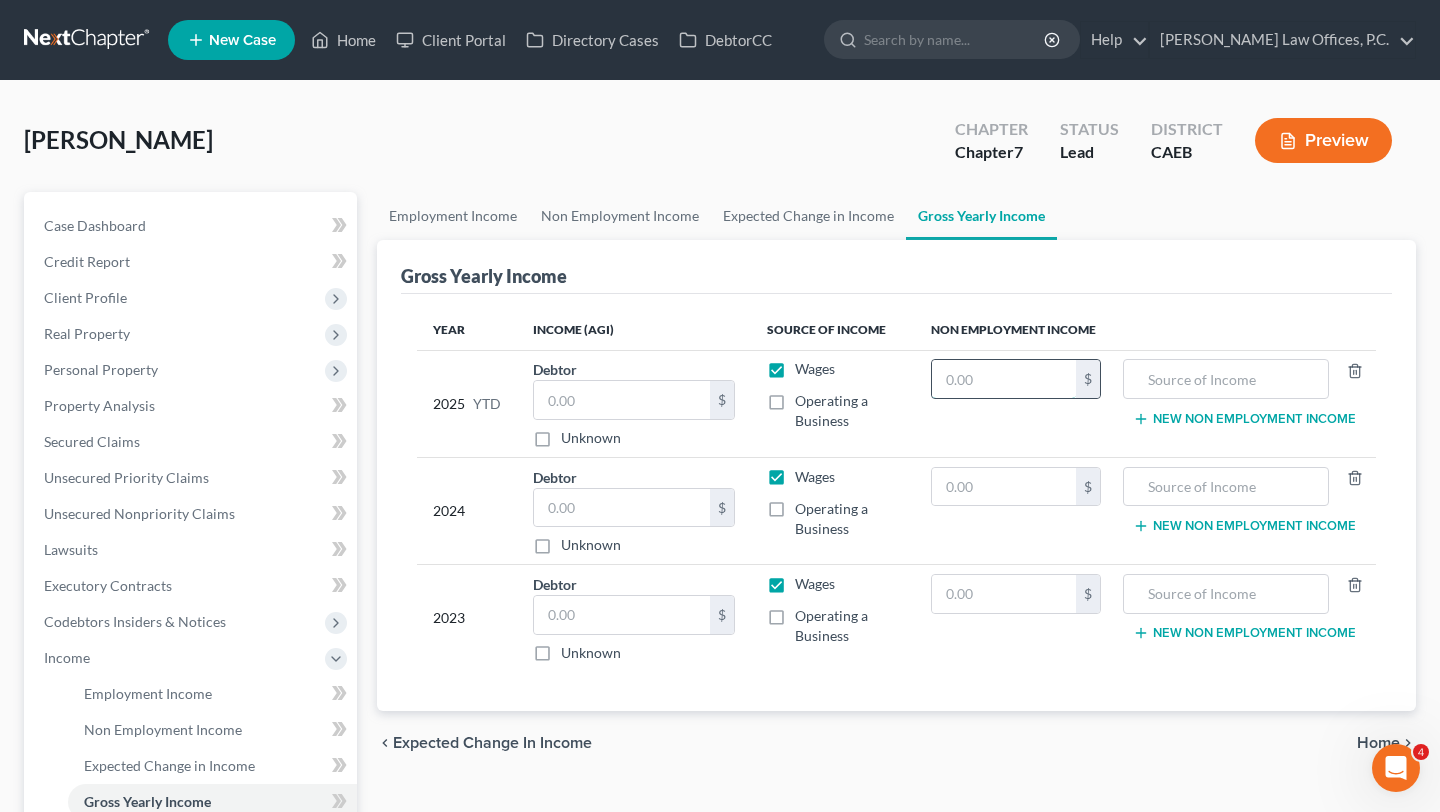 drag, startPoint x: 1008, startPoint y: 366, endPoint x: 1051, endPoint y: 366, distance: 43 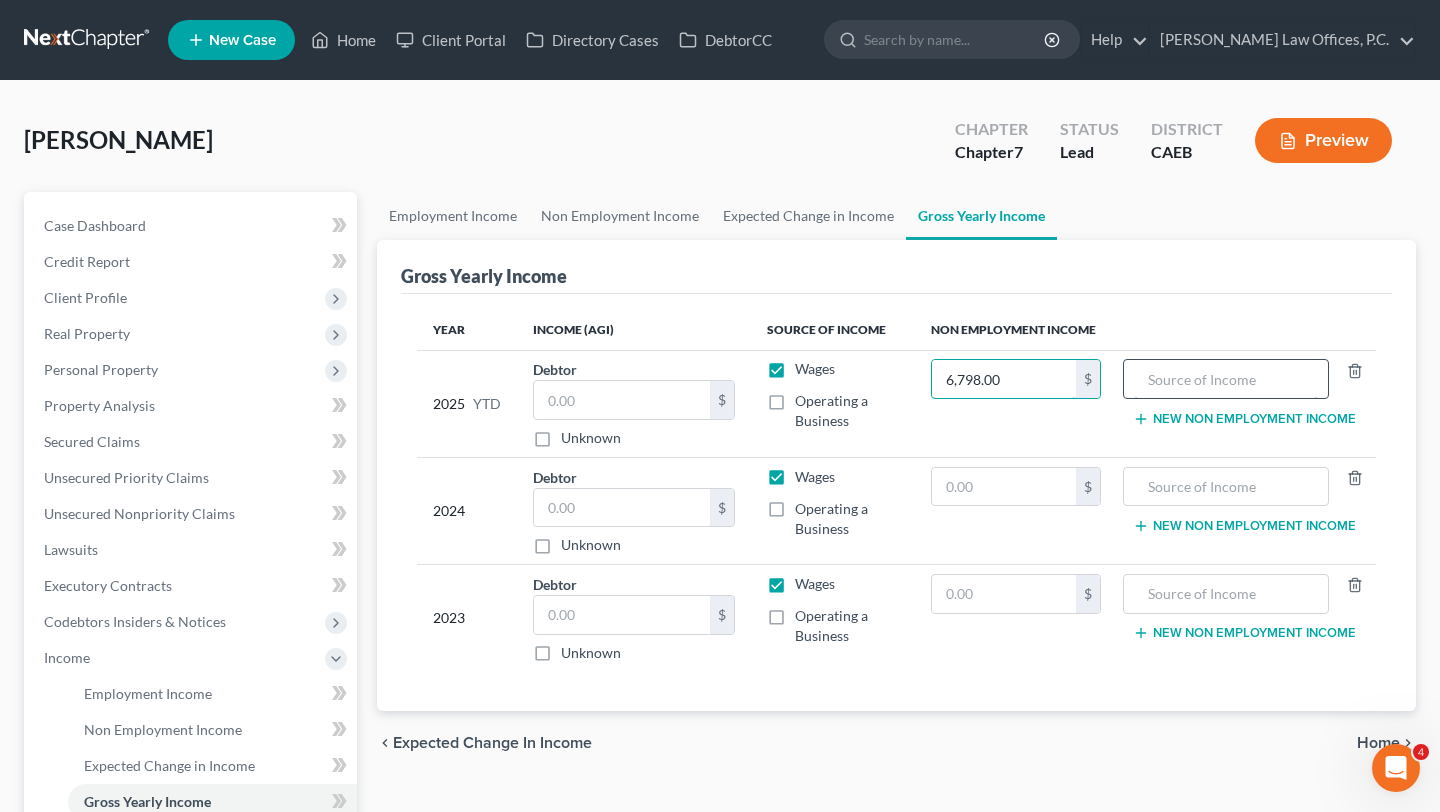 type on "6,798.00" 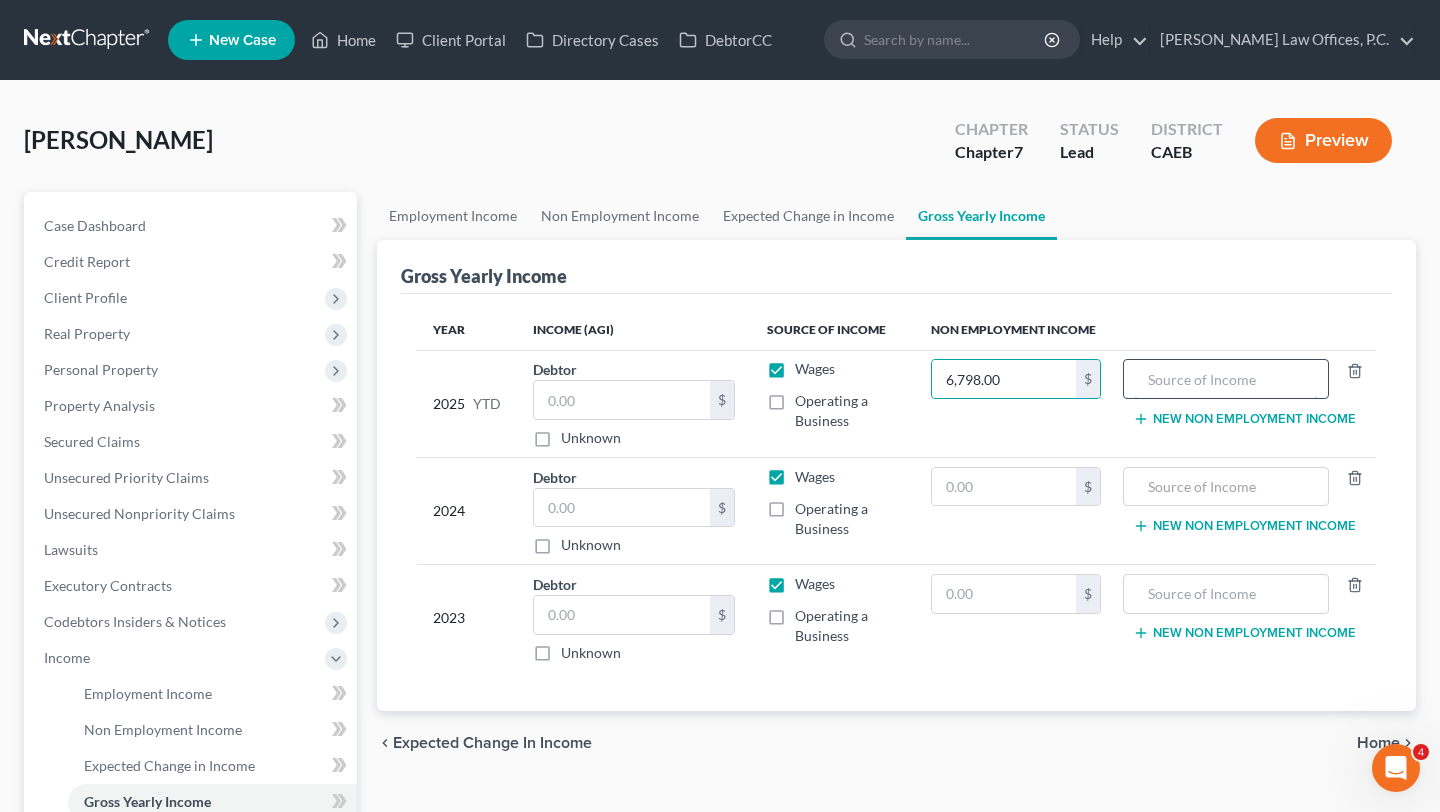 click at bounding box center (1226, 379) 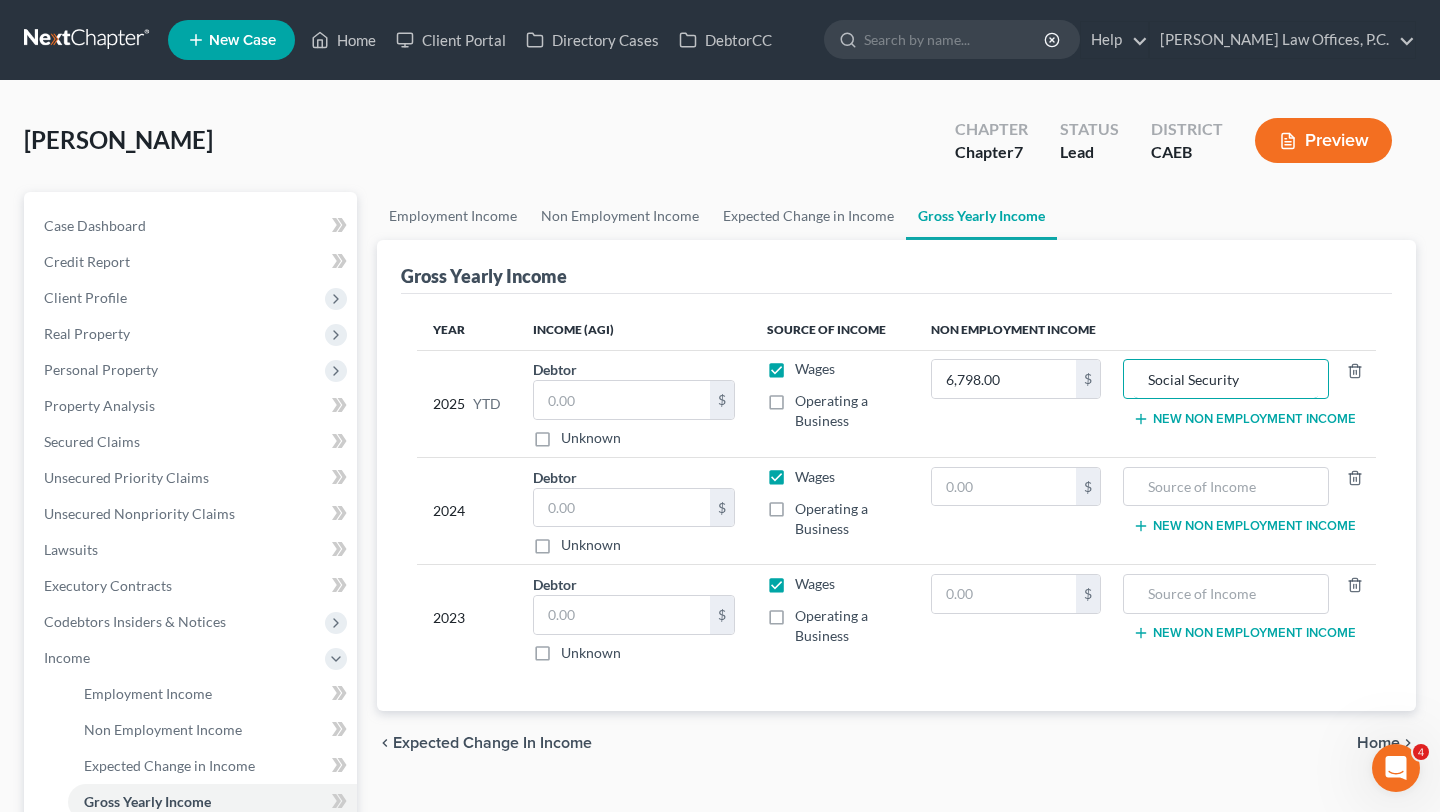 type on "Social Security" 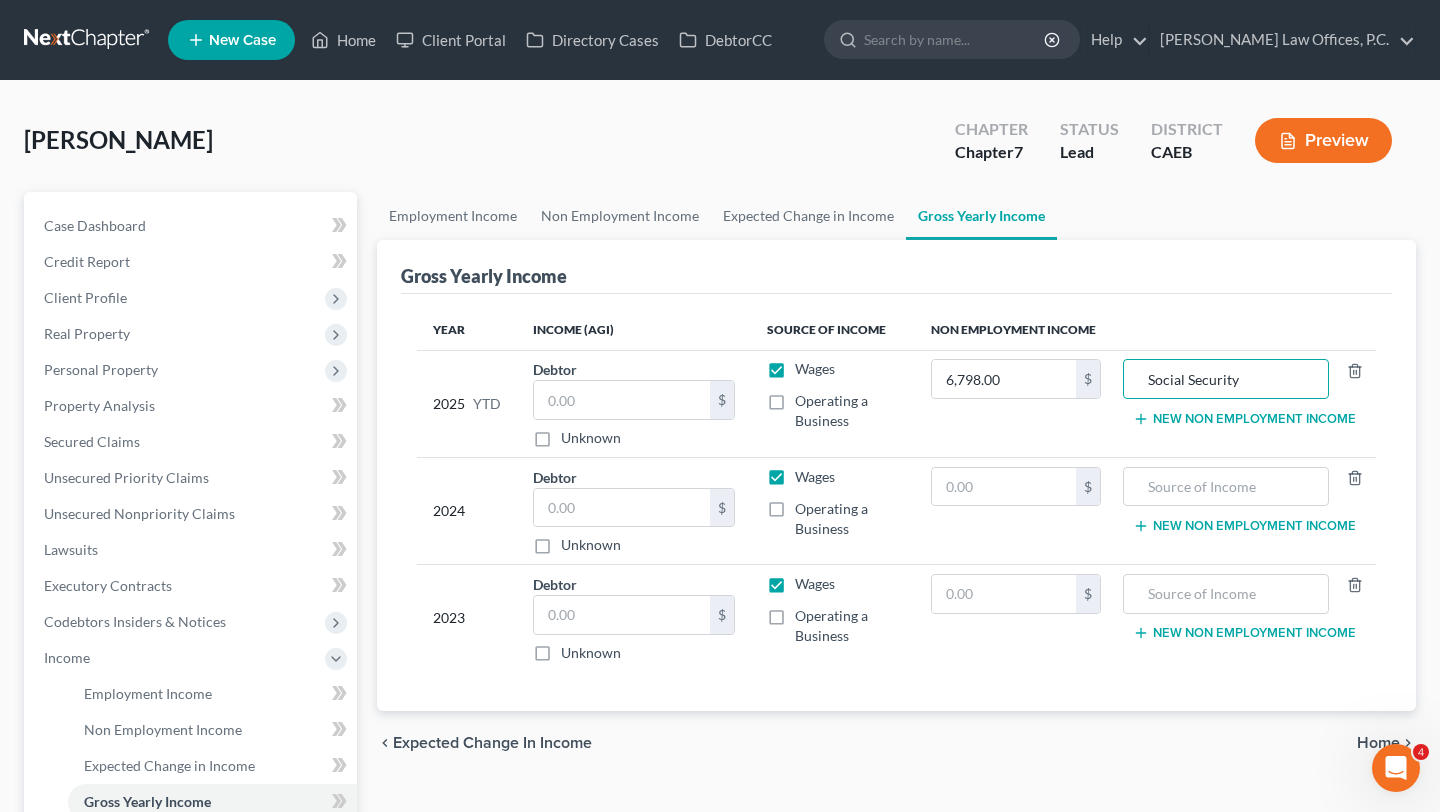 click on "Non Employment Income" at bounding box center [1145, 330] 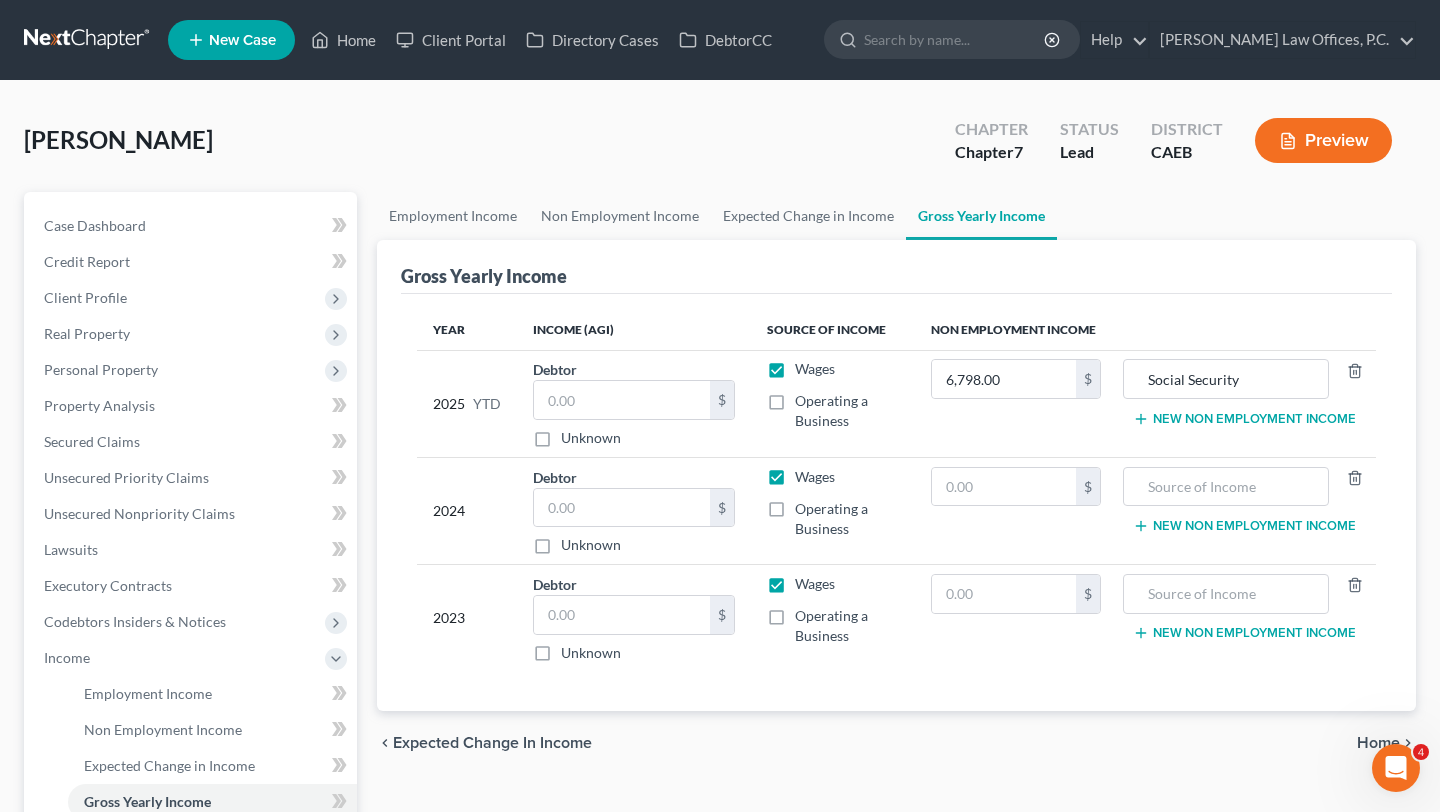 click on "Wages" at bounding box center (815, 369) 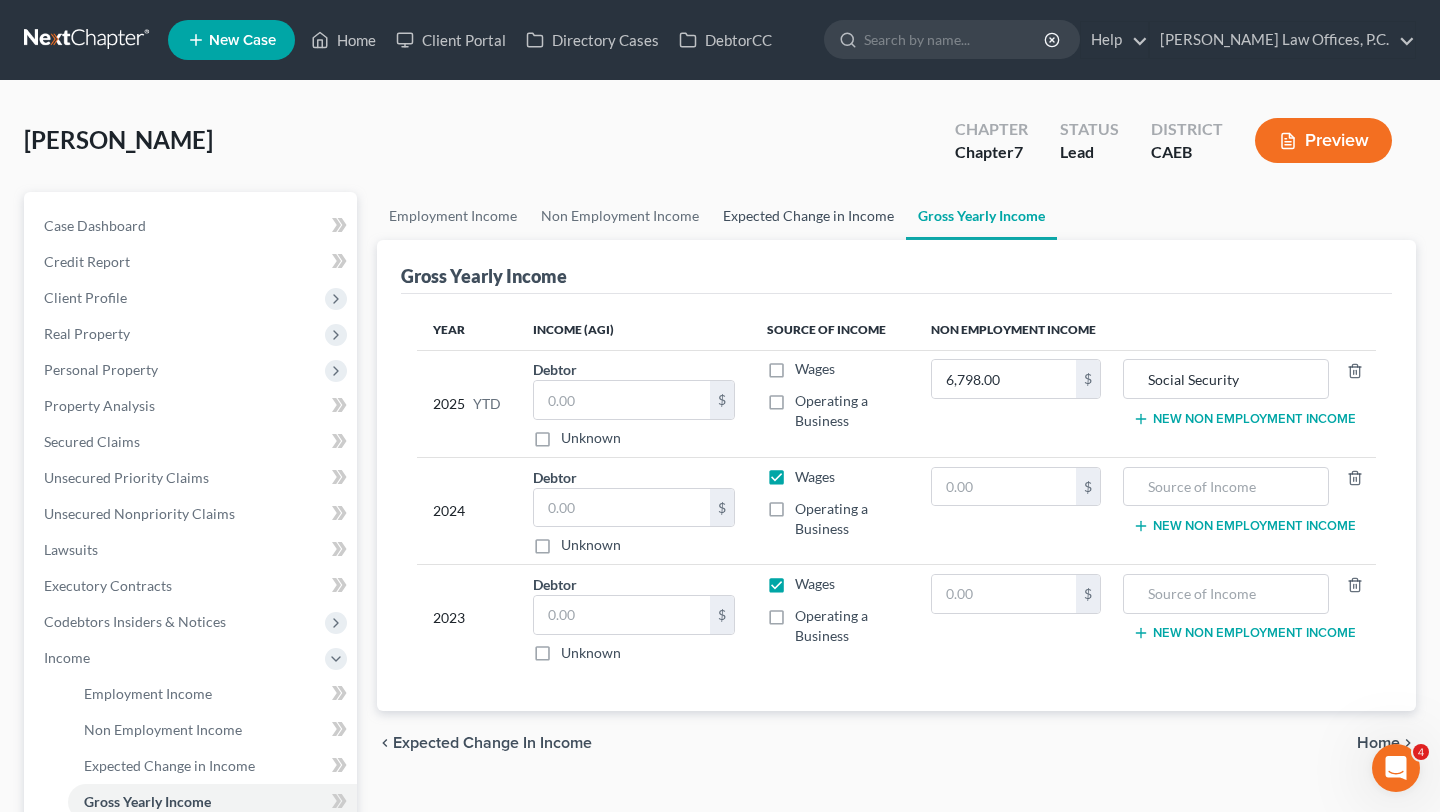 click on "Expected Change in Income" at bounding box center (808, 216) 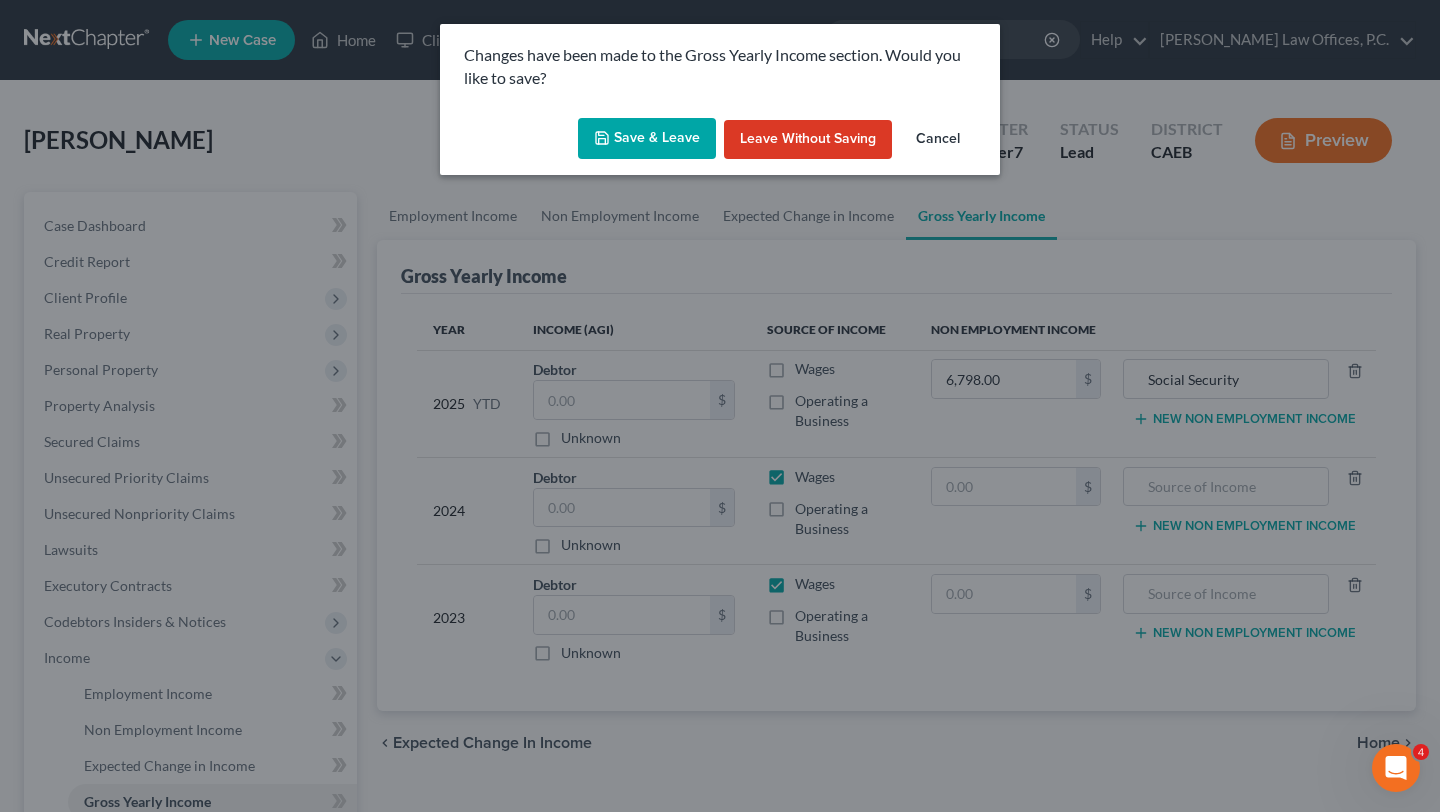 click on "Save & Leave" at bounding box center [647, 139] 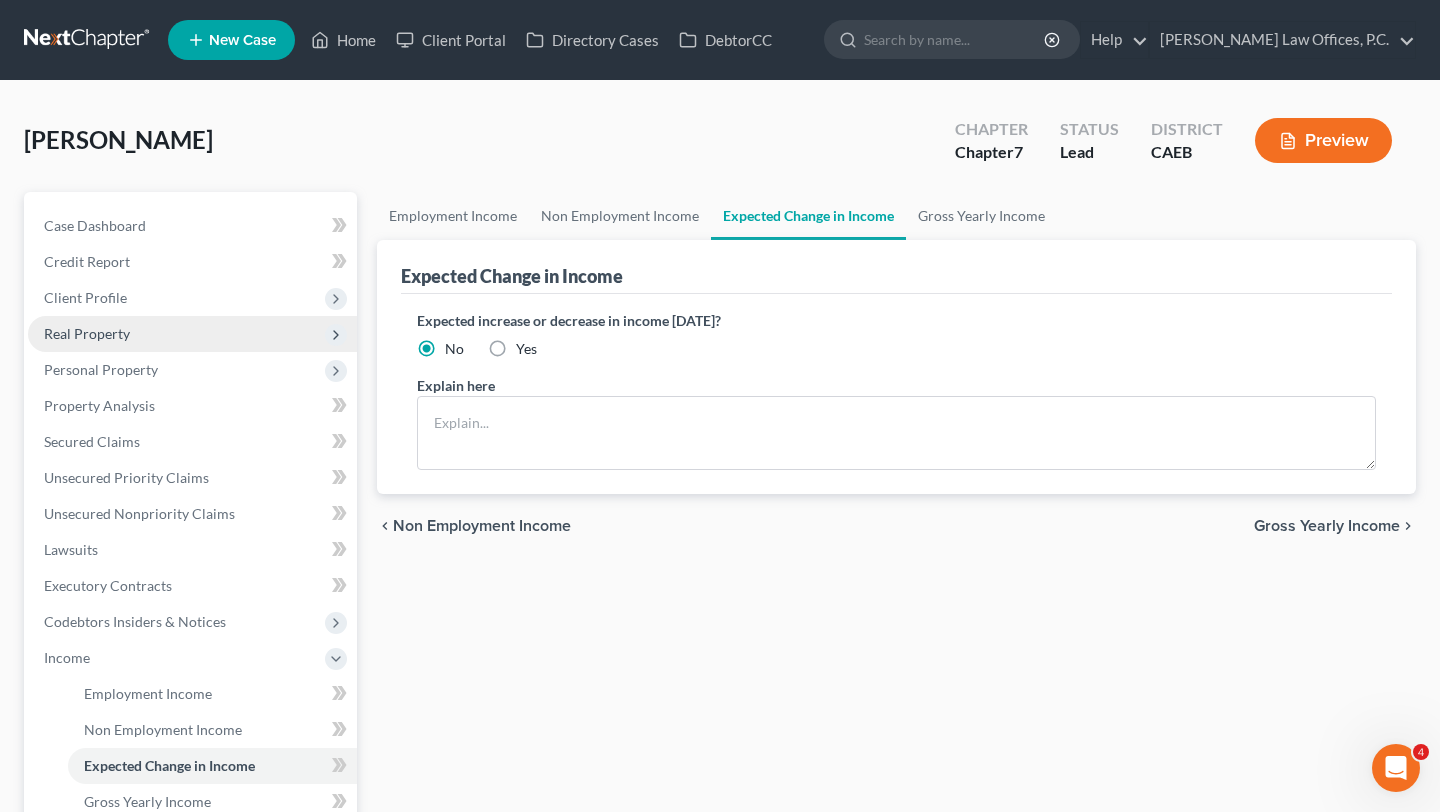 click on "Real Property" at bounding box center (192, 334) 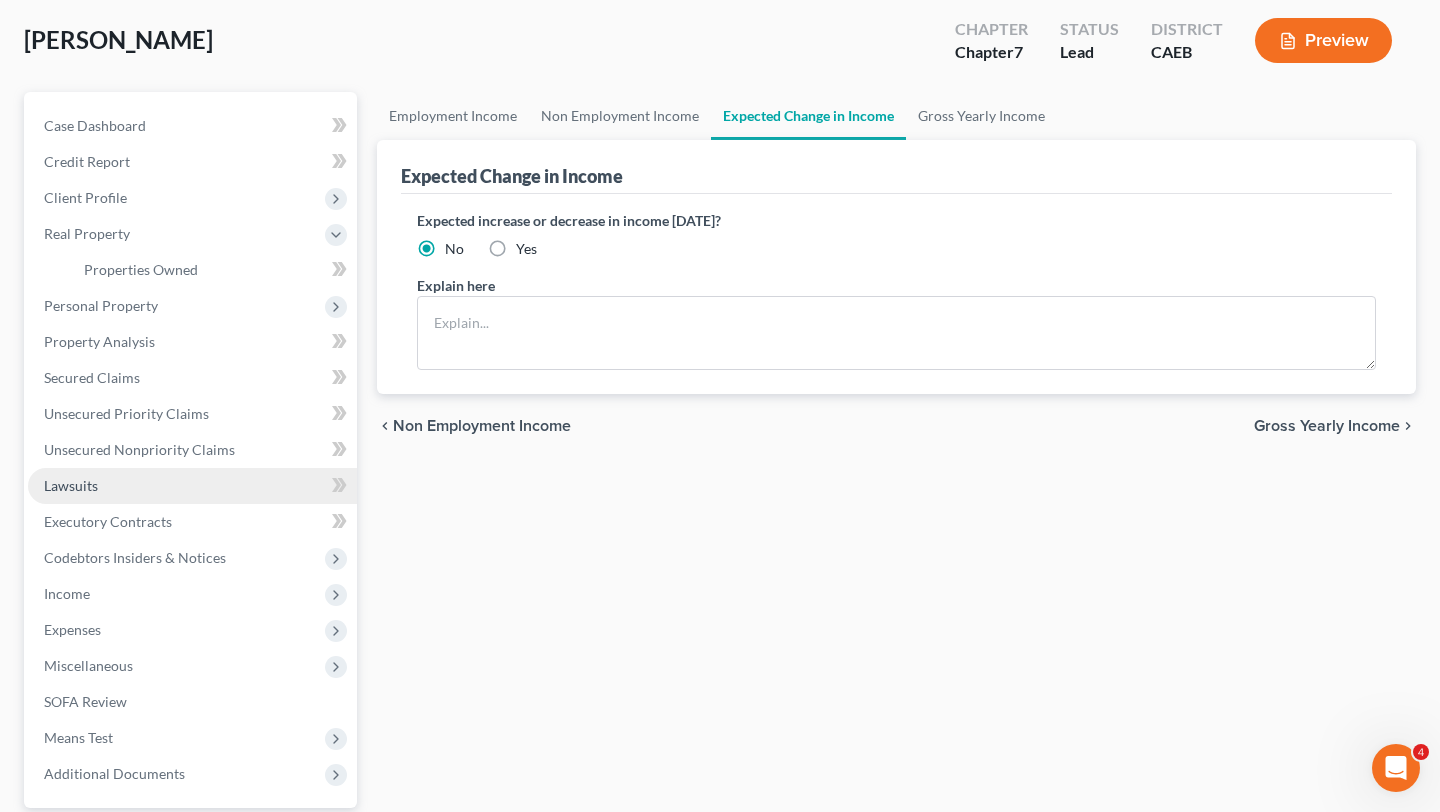 scroll, scrollTop: 114, scrollLeft: 0, axis: vertical 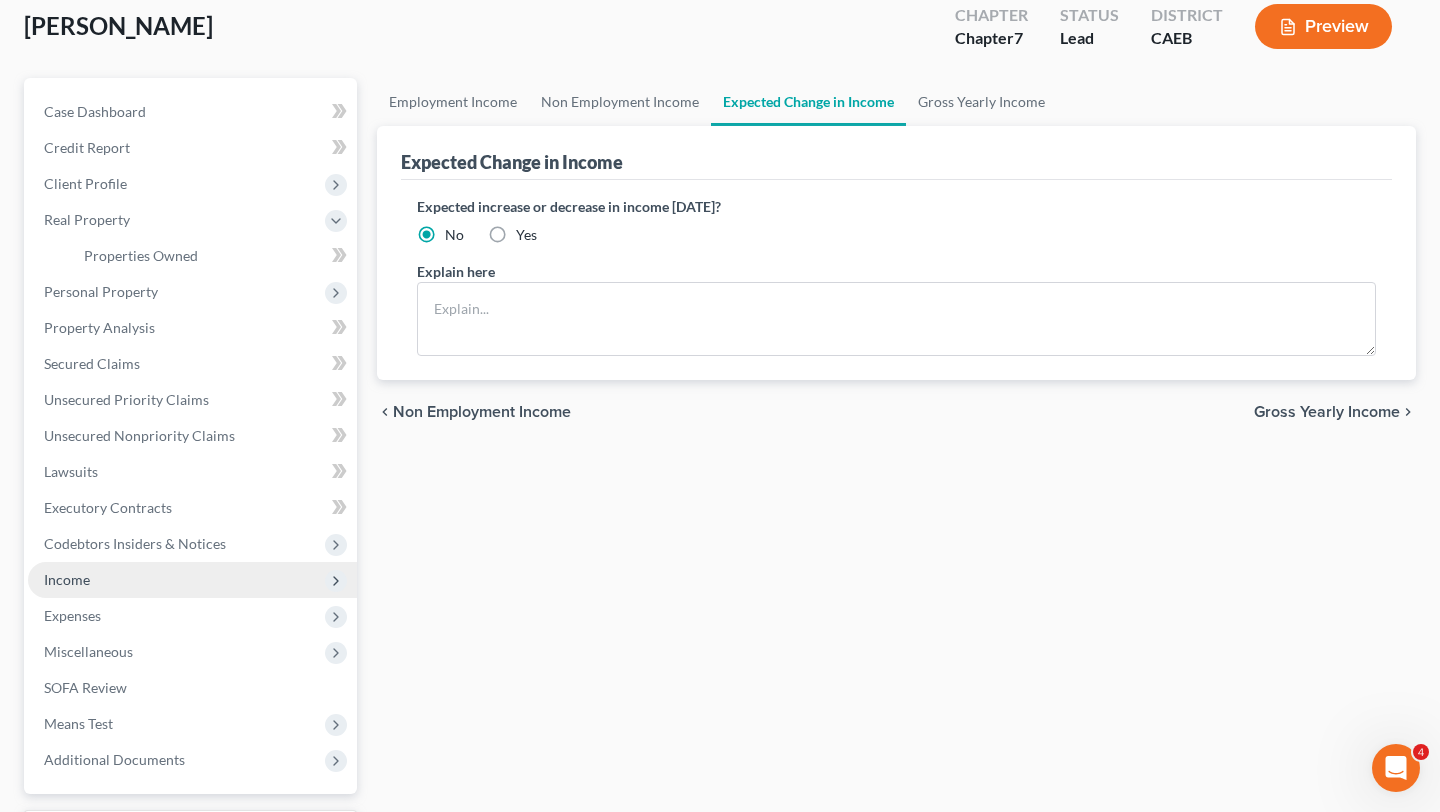 click on "Income" at bounding box center (192, 580) 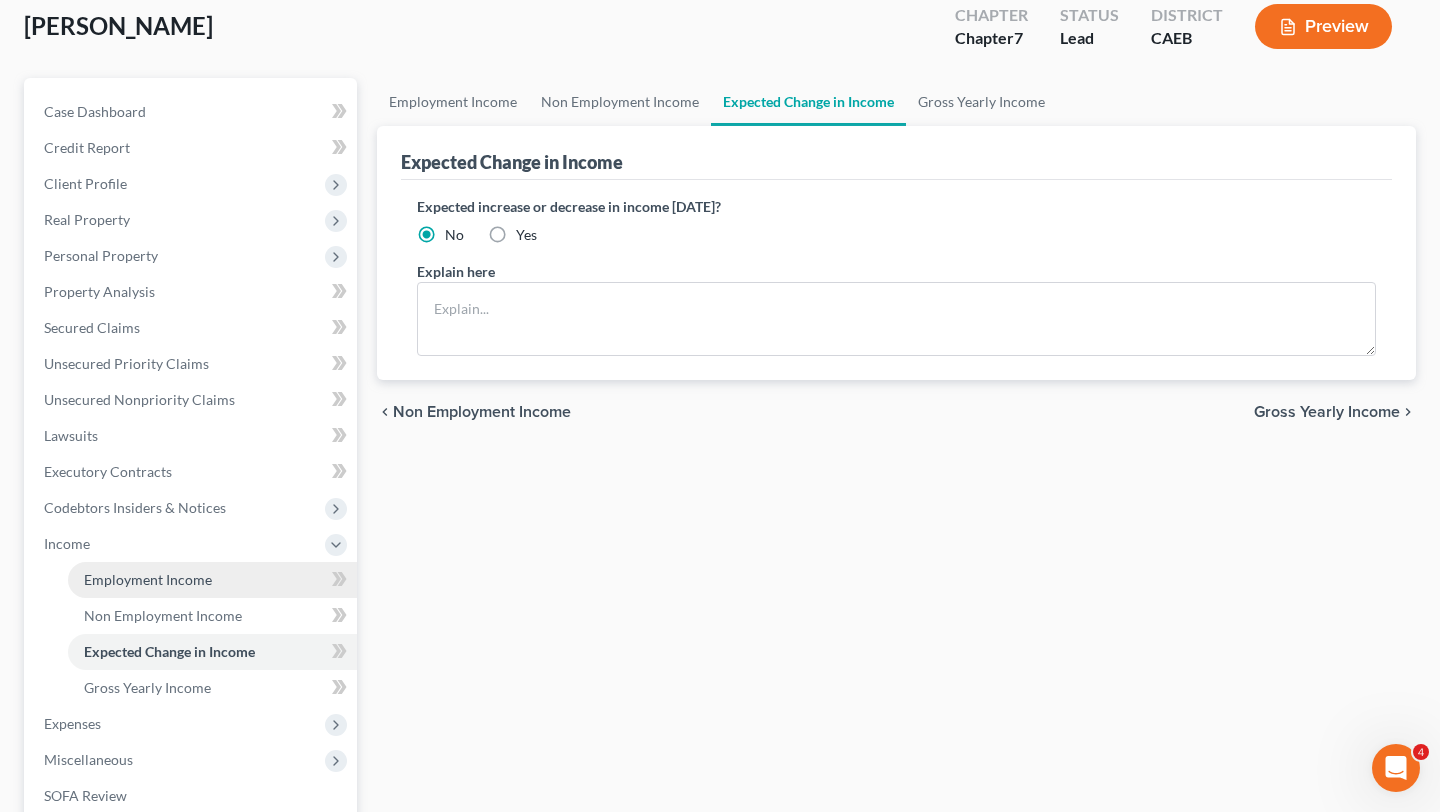 click on "Employment Income" at bounding box center [148, 579] 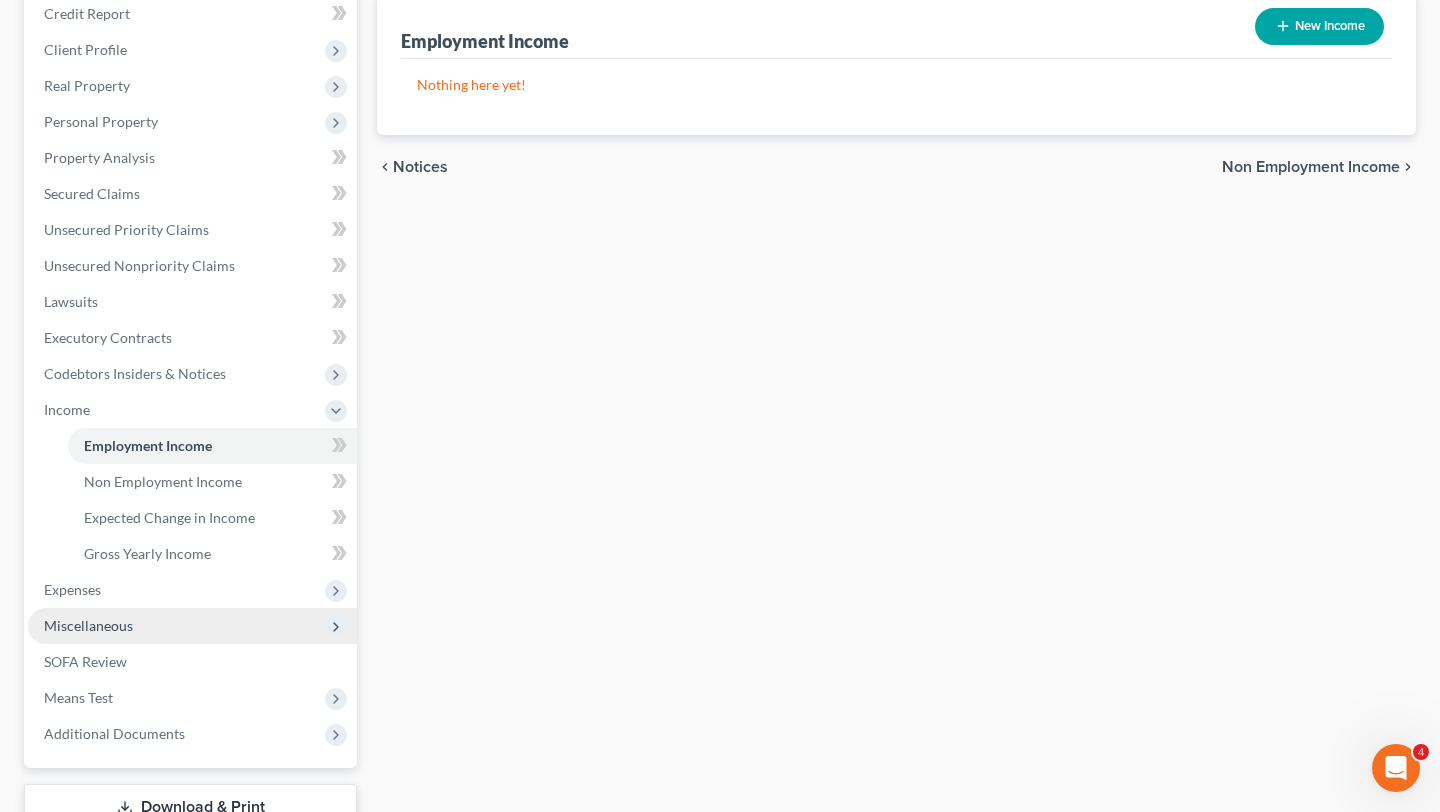 scroll, scrollTop: 262, scrollLeft: 0, axis: vertical 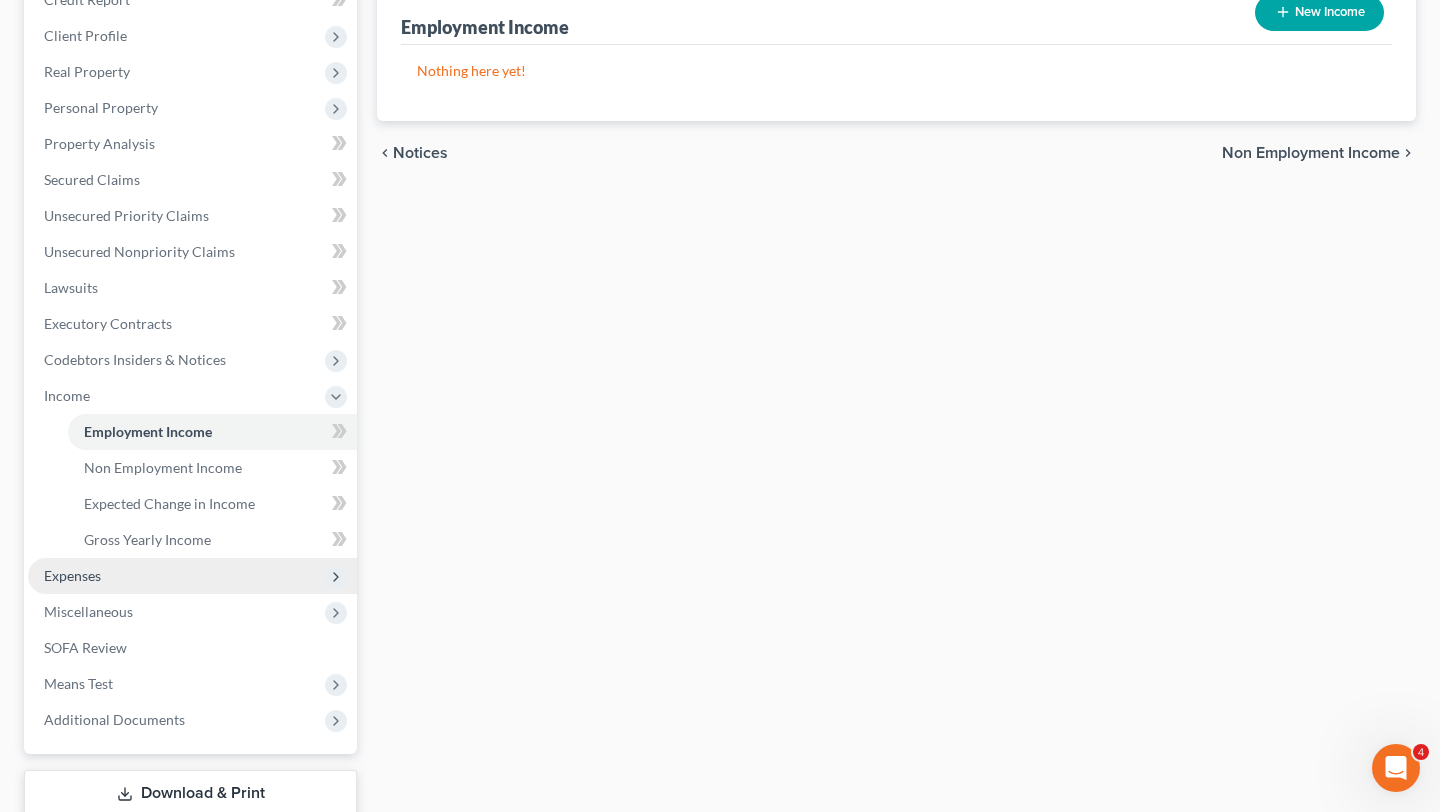 click on "Expenses" at bounding box center [192, 576] 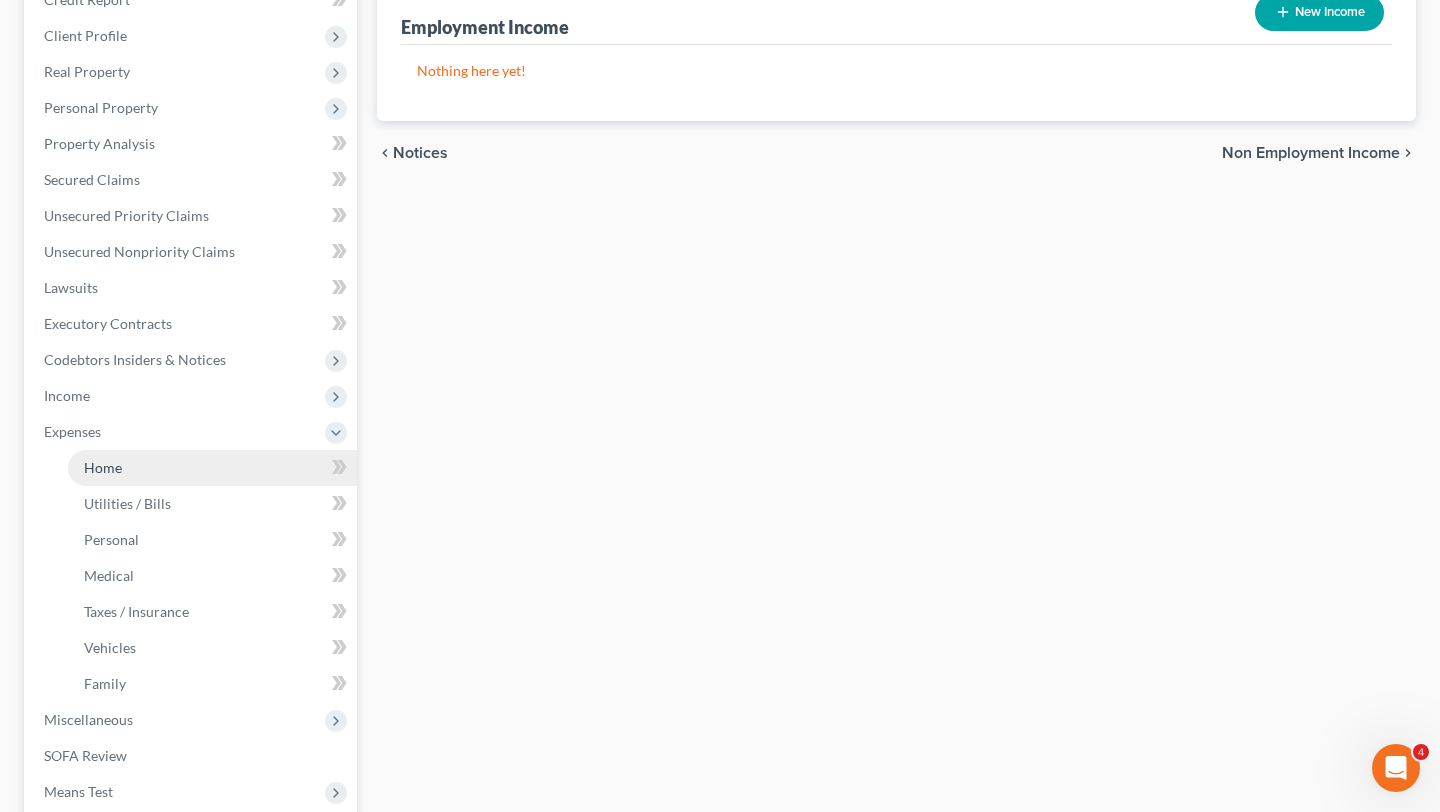 click on "Home" at bounding box center (212, 468) 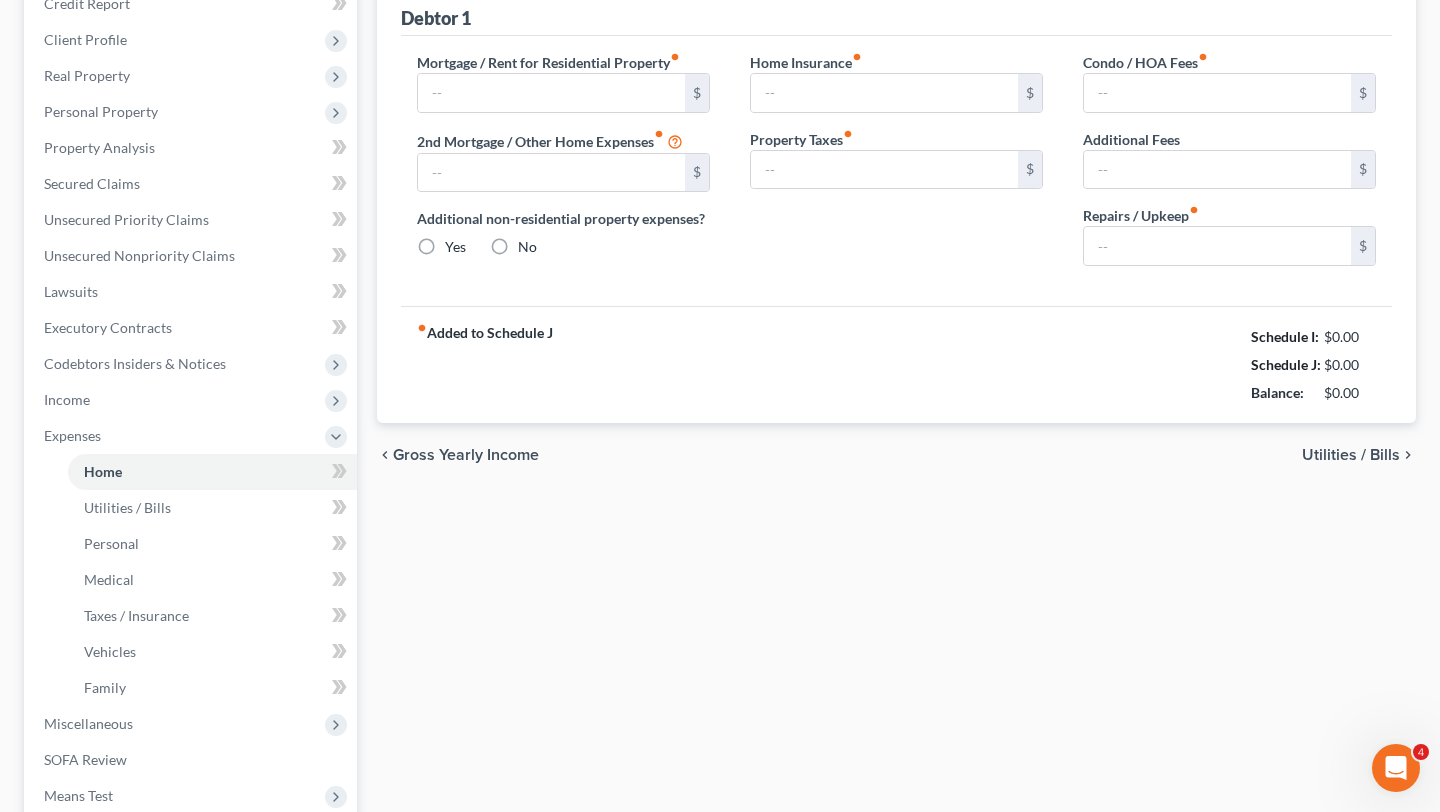type on "0.00" 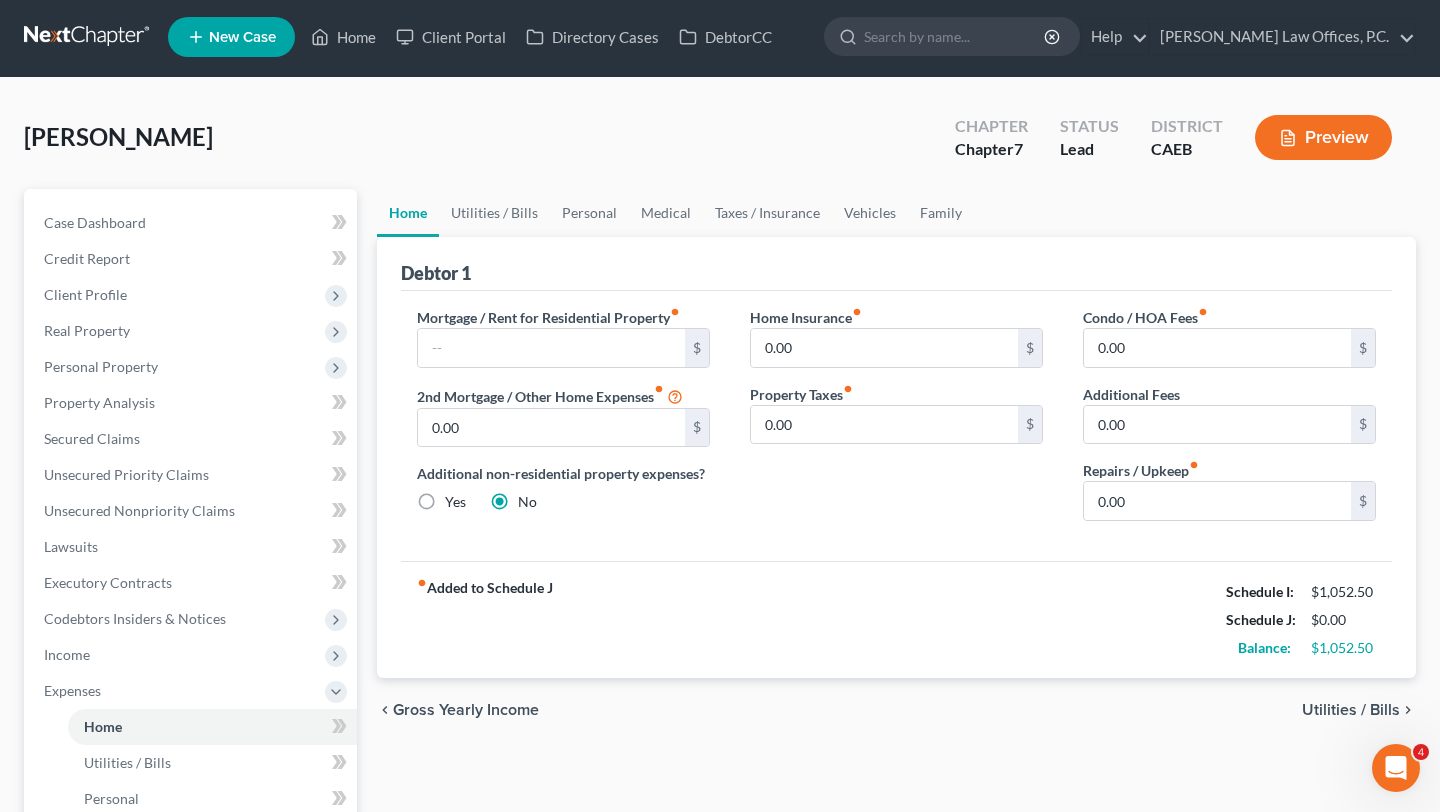 scroll, scrollTop: 0, scrollLeft: 0, axis: both 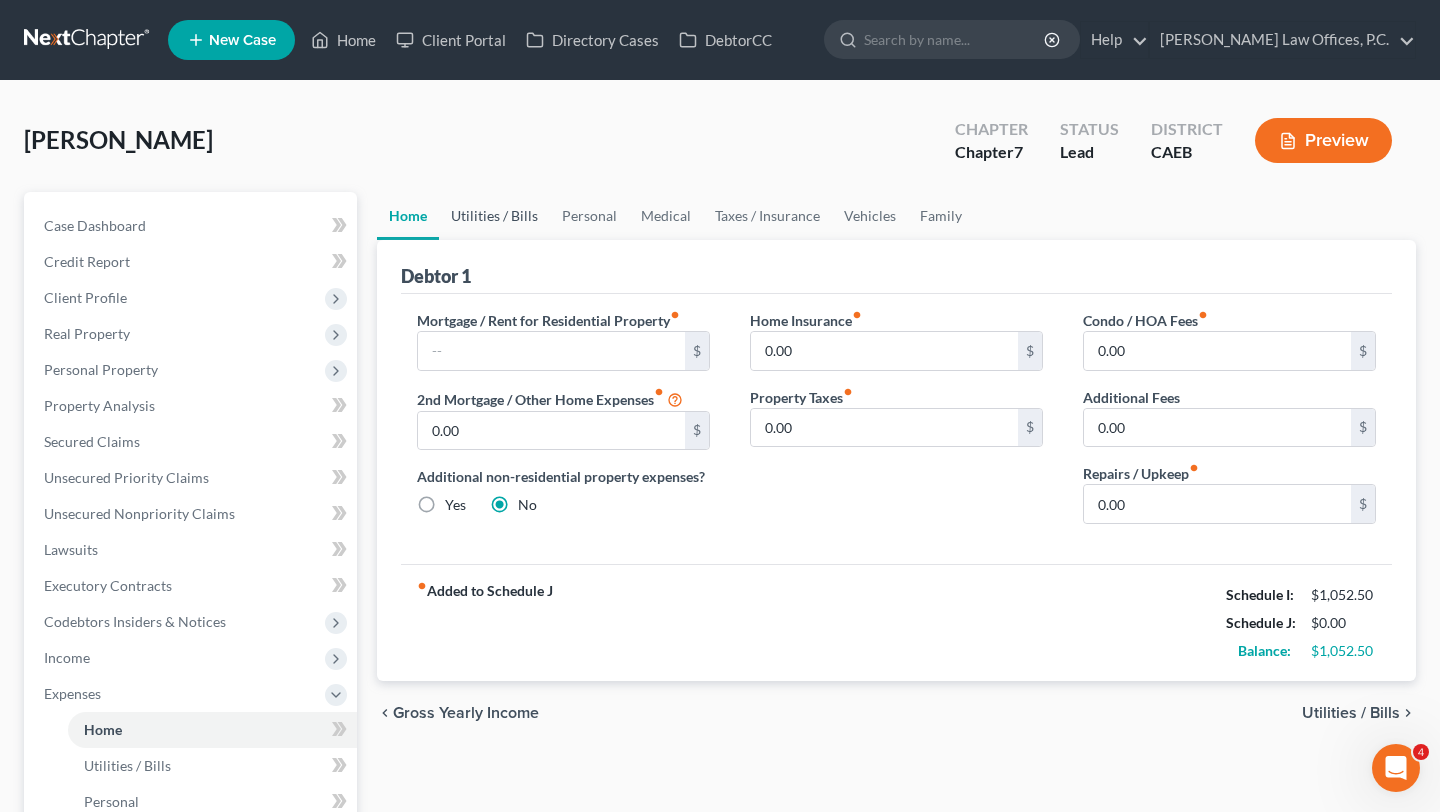 click on "Utilities / Bills" at bounding box center [494, 216] 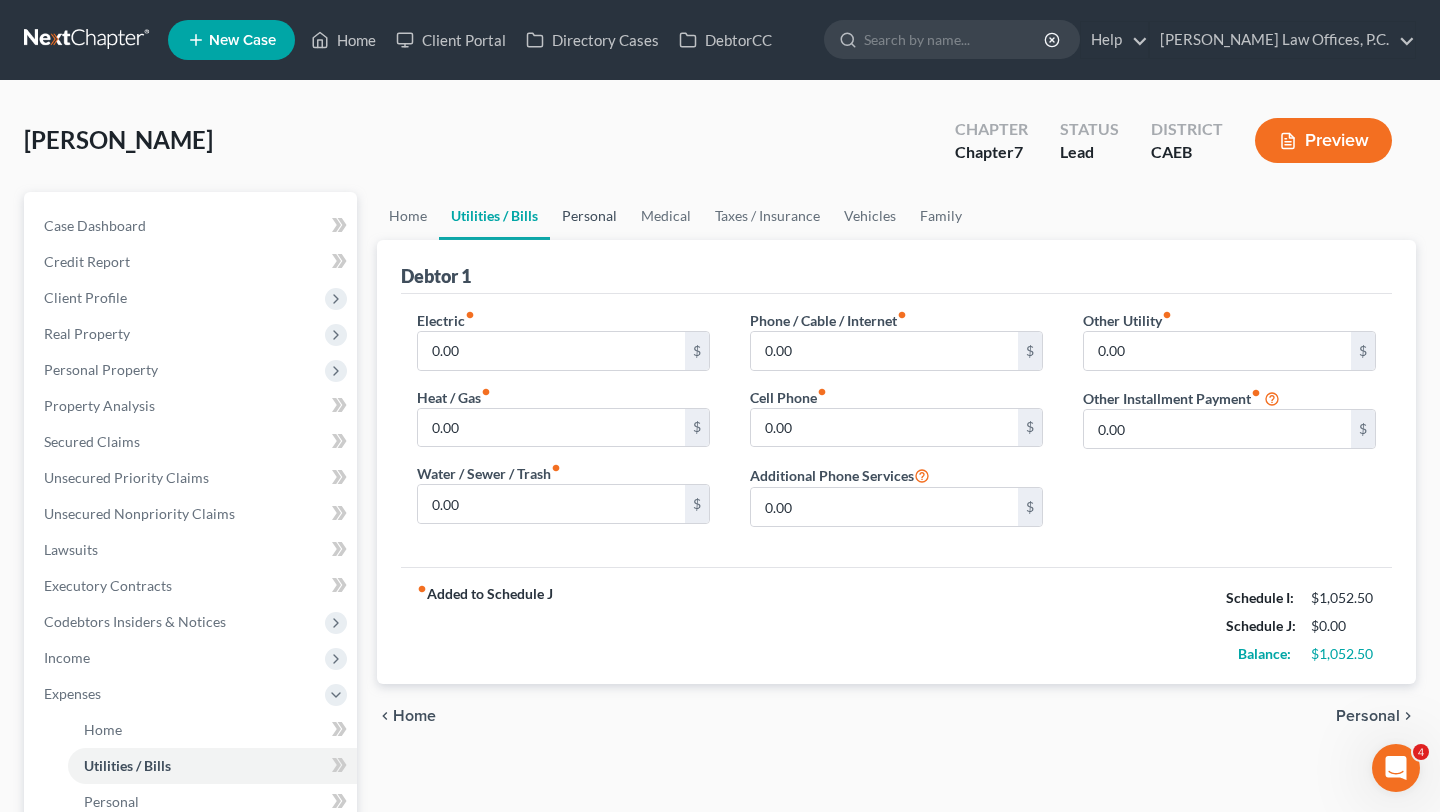 click on "Personal" at bounding box center (589, 216) 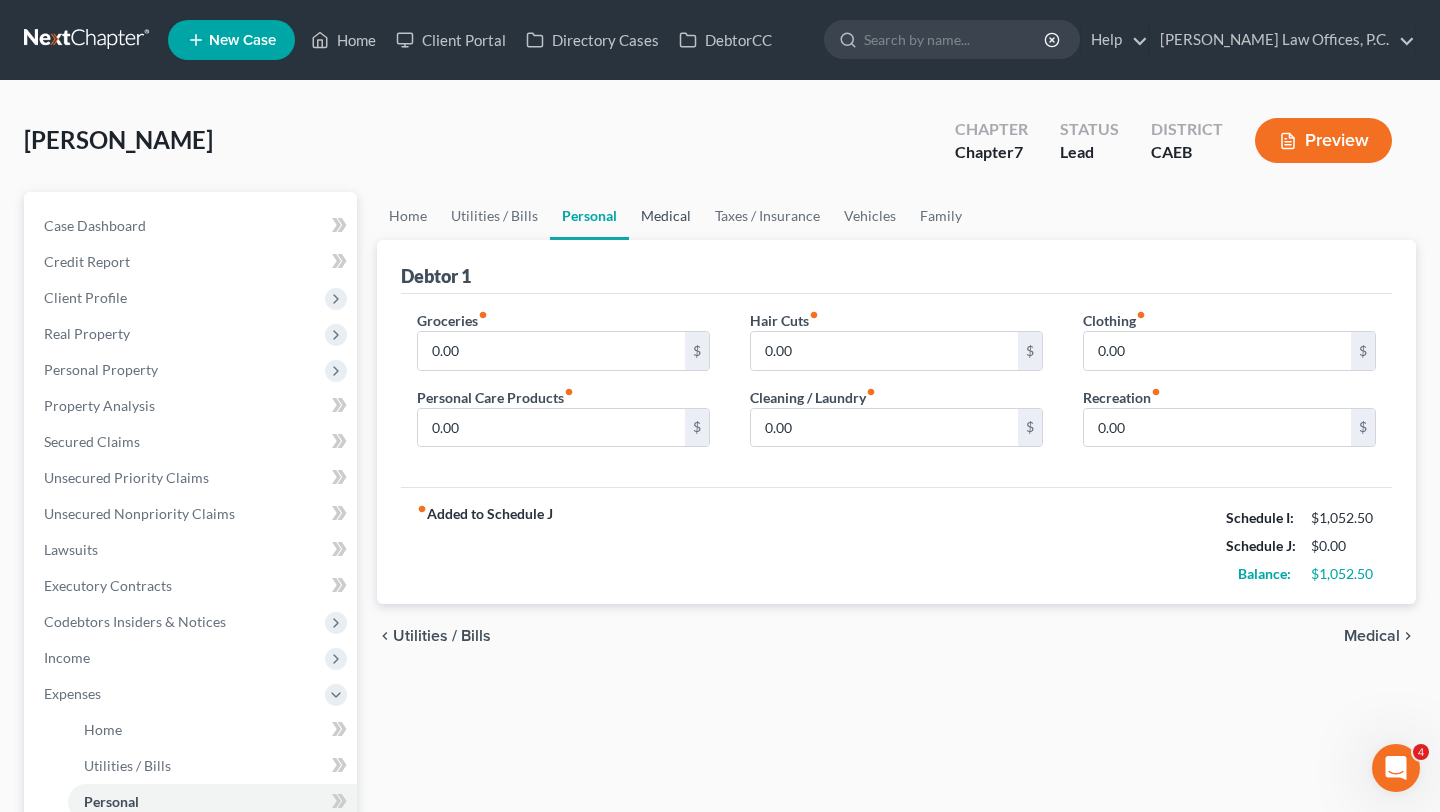 click on "Medical" at bounding box center (666, 216) 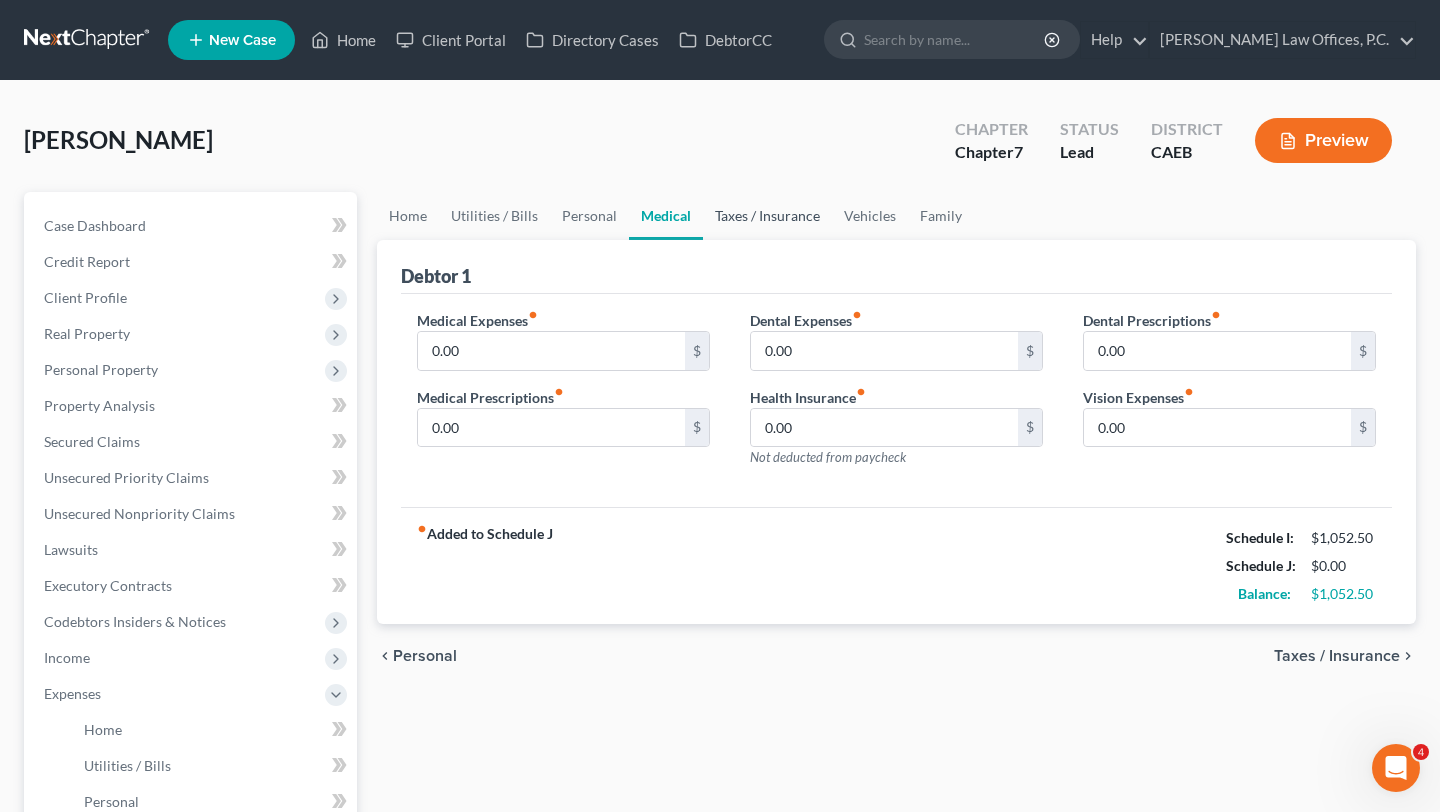 click on "Taxes / Insurance" at bounding box center [767, 216] 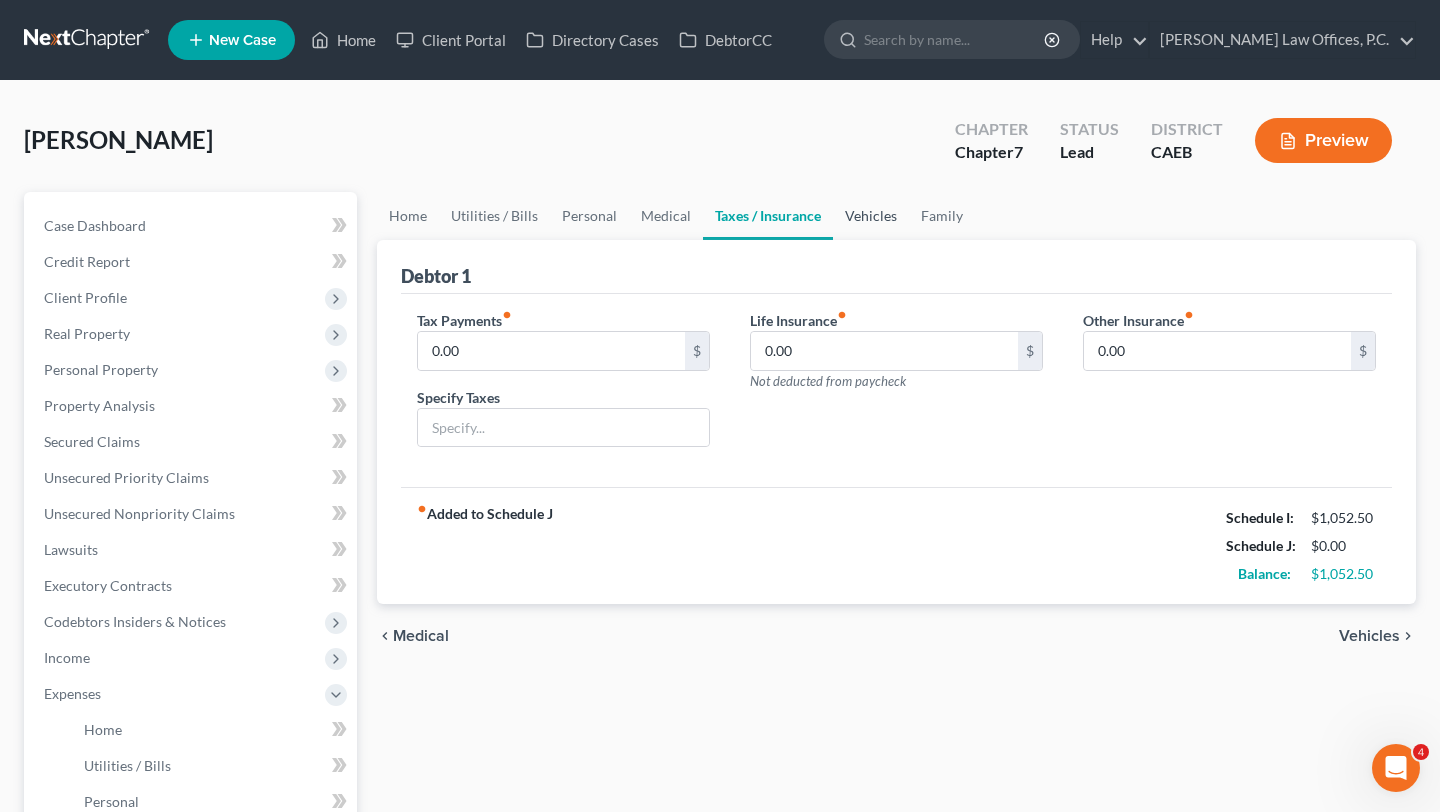 click on "Vehicles" at bounding box center (871, 216) 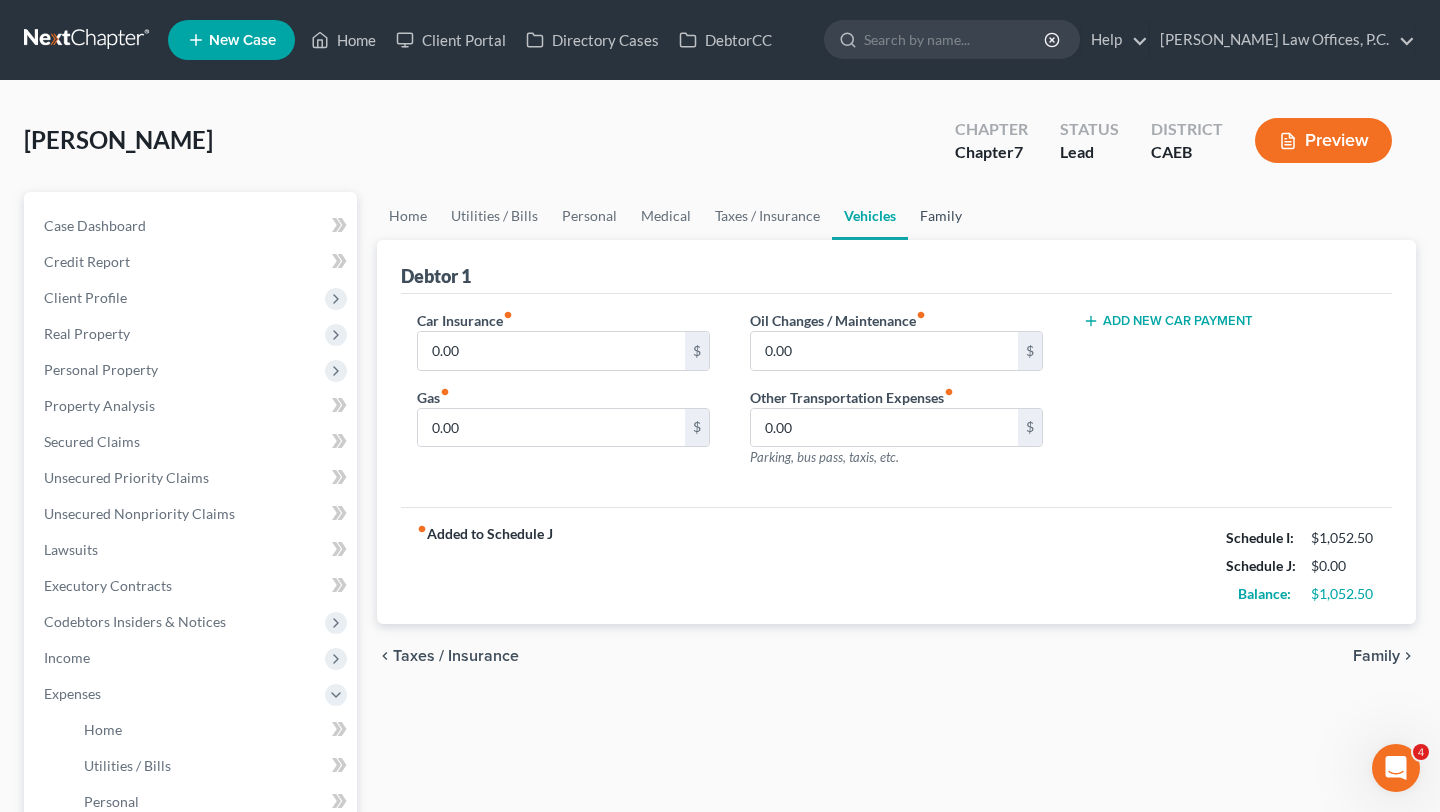 click on "Family" at bounding box center (941, 216) 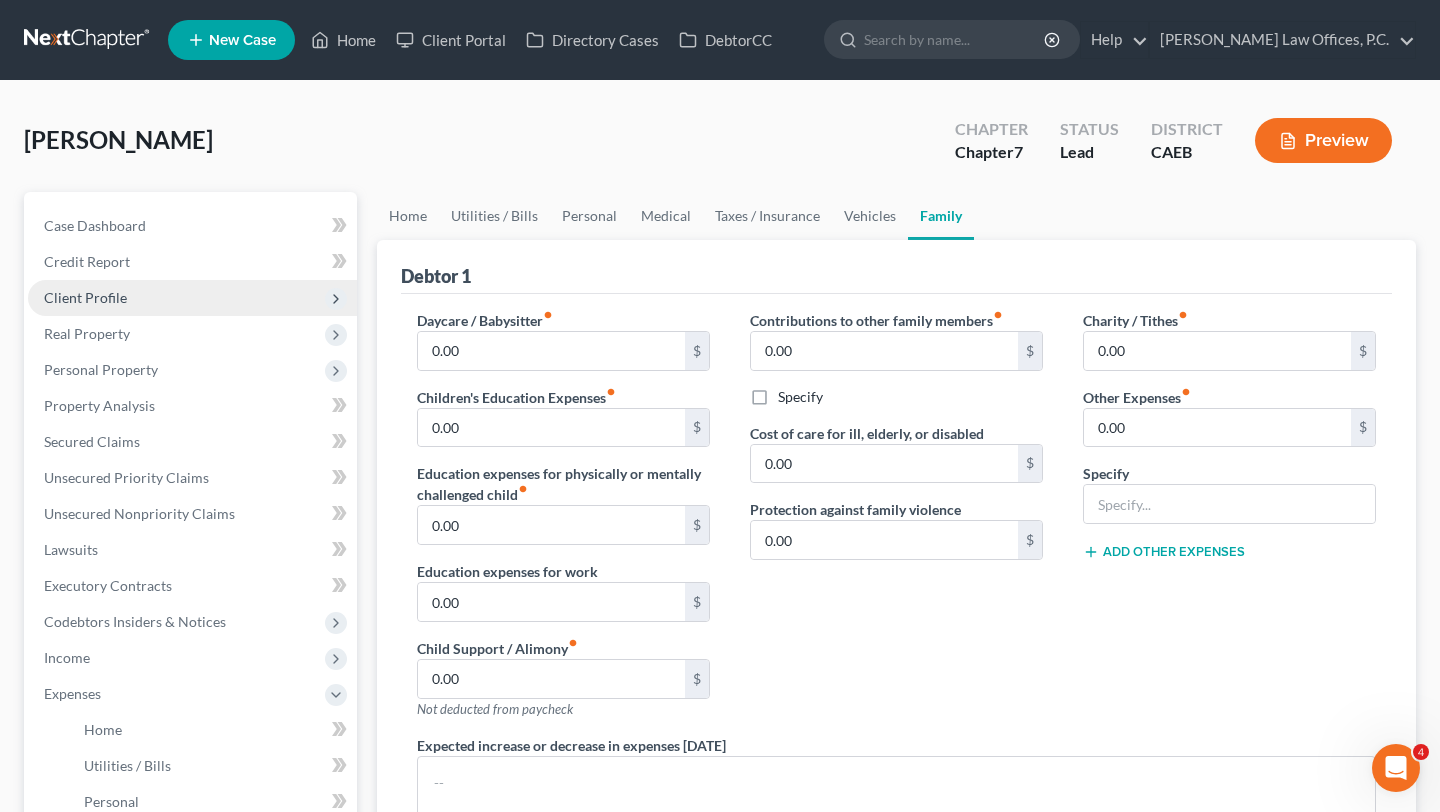 click on "Client Profile" at bounding box center [192, 298] 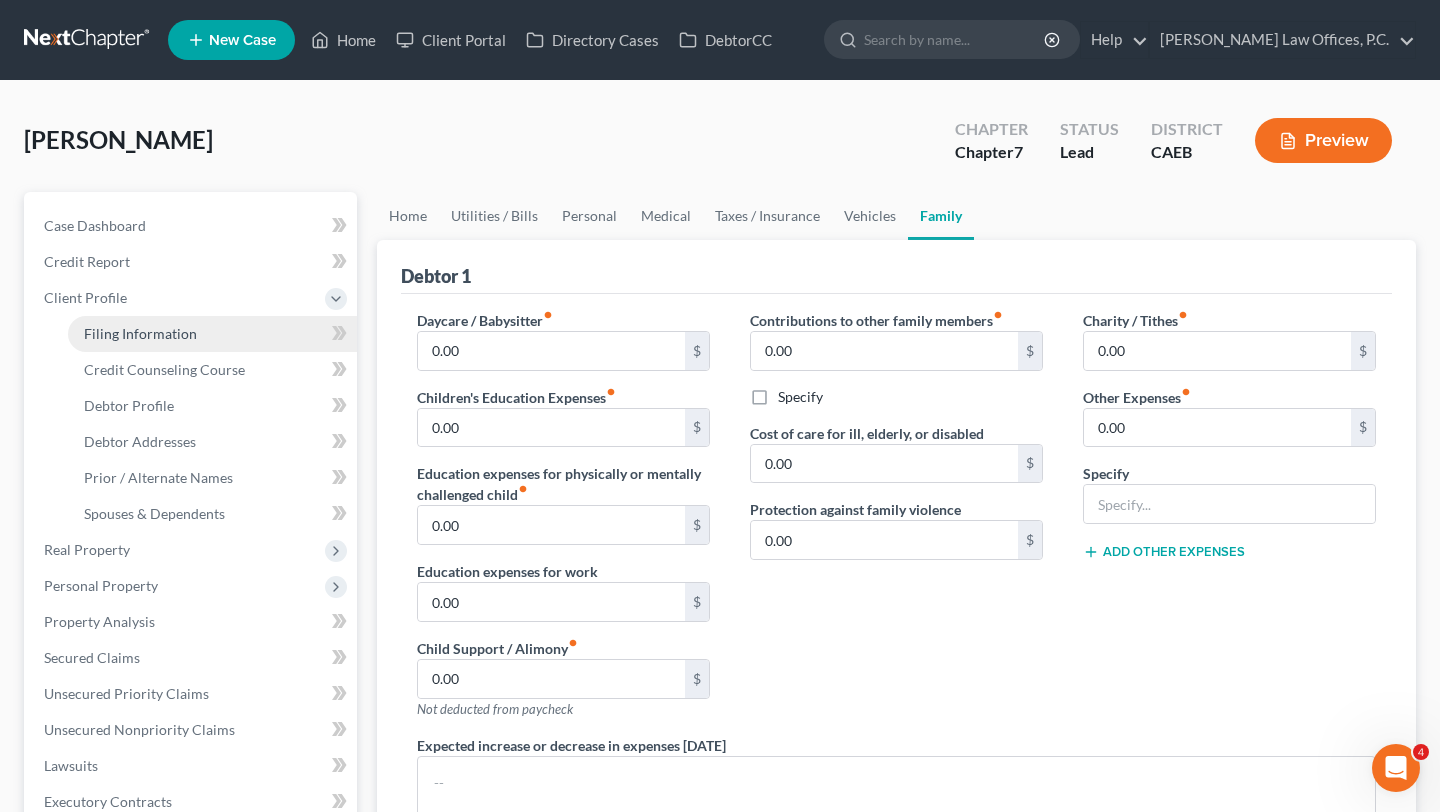 click on "Filing Information" at bounding box center [140, 333] 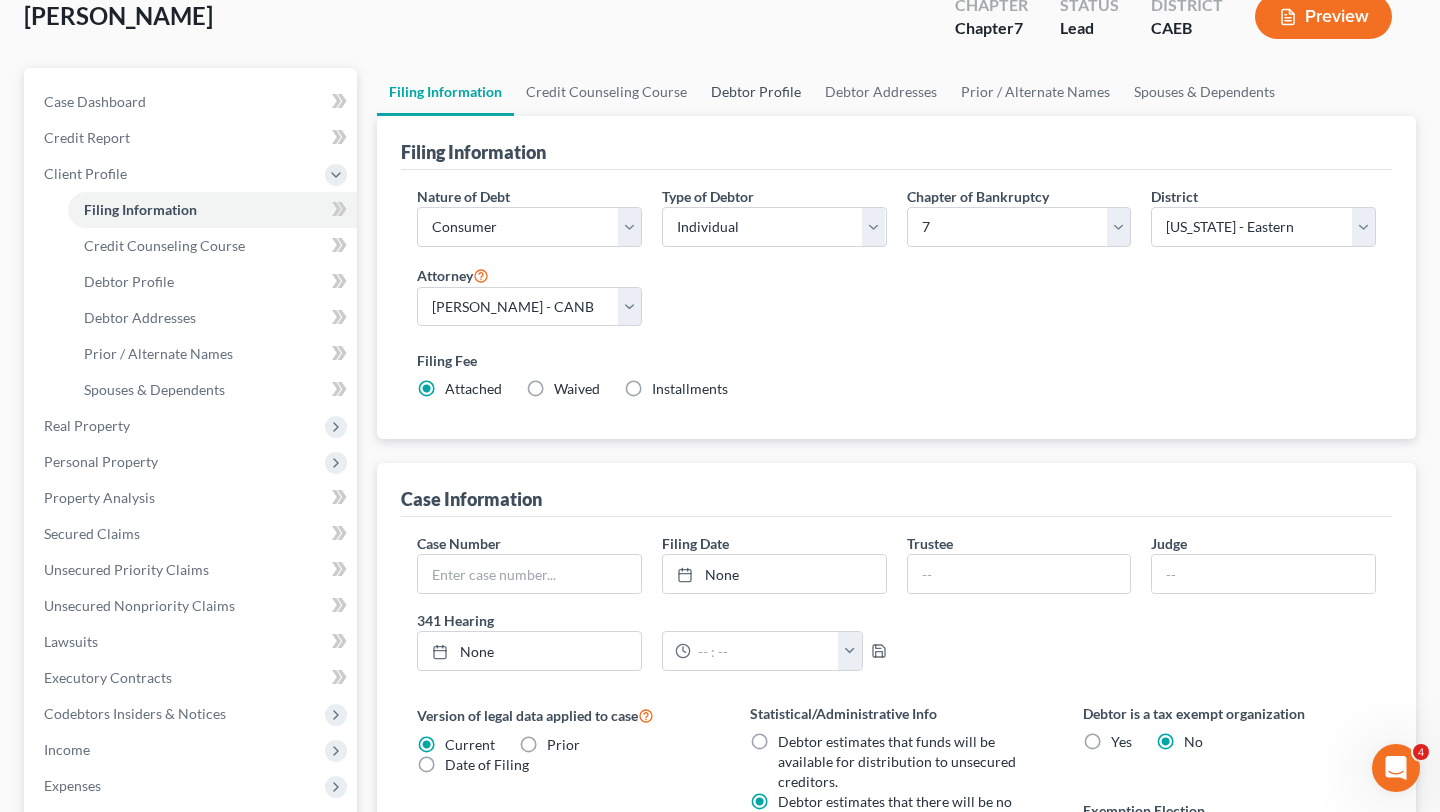 scroll, scrollTop: 22, scrollLeft: 0, axis: vertical 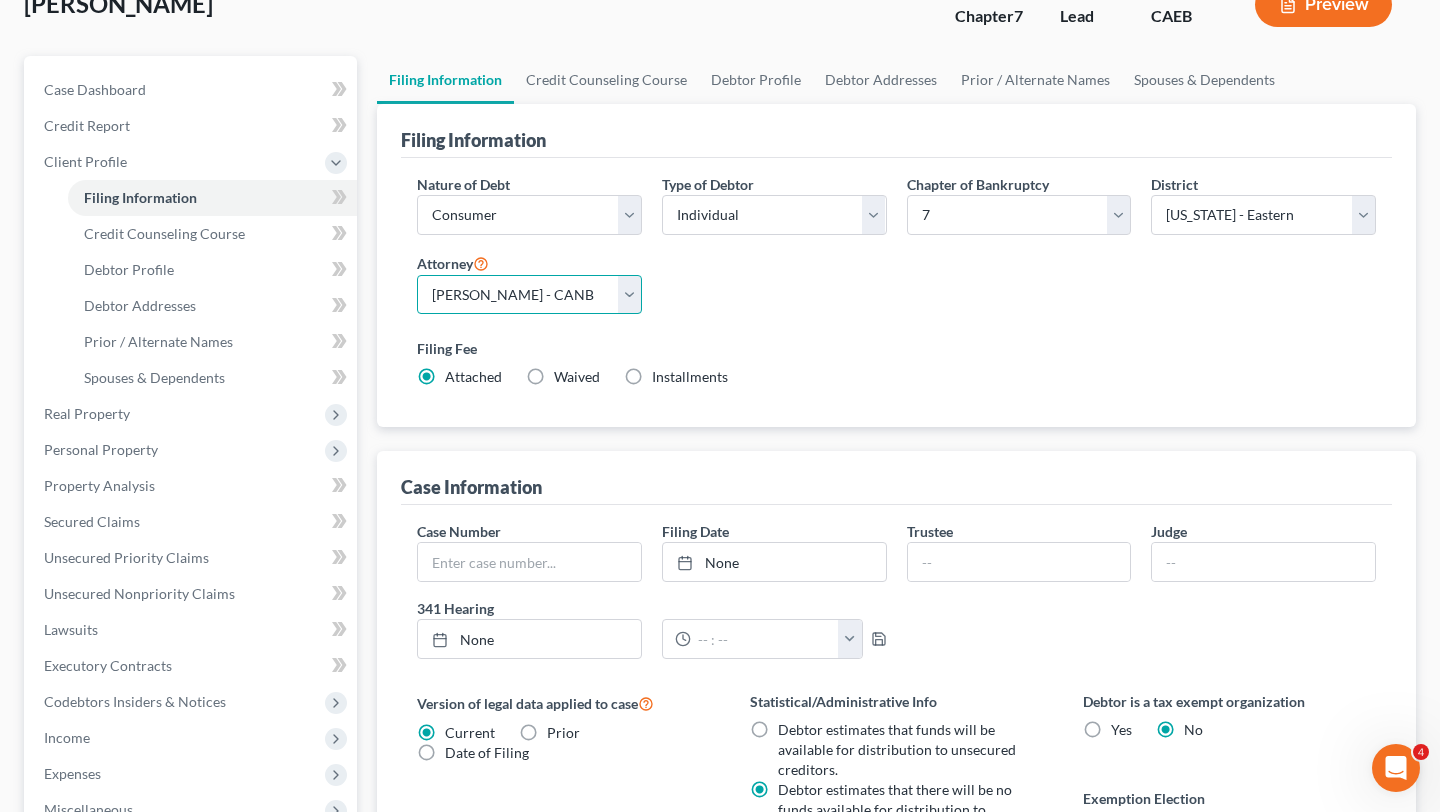 click on "Select [PERSON_NAME] - CANB [PERSON_NAME] - CAEB" at bounding box center (529, 295) 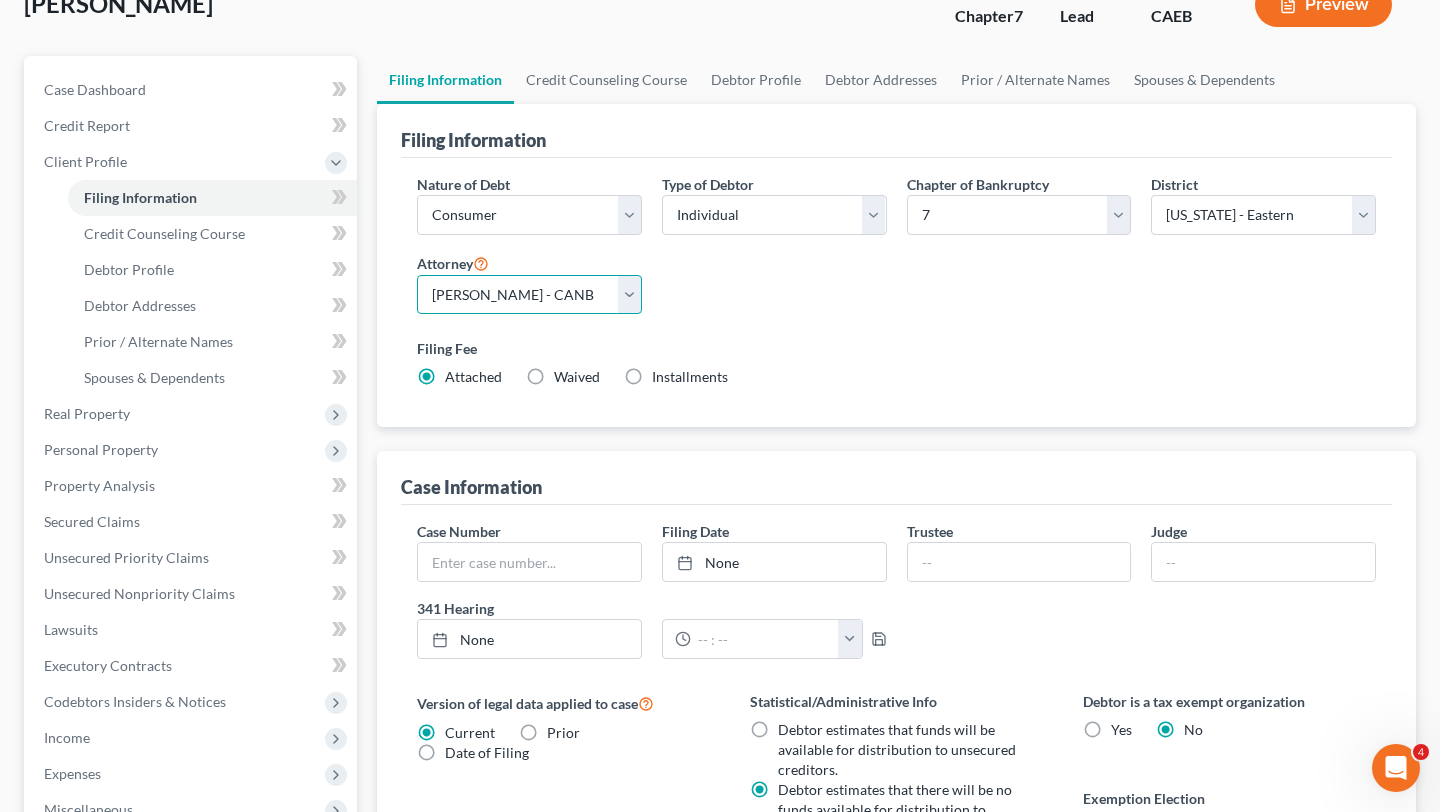 select on "1" 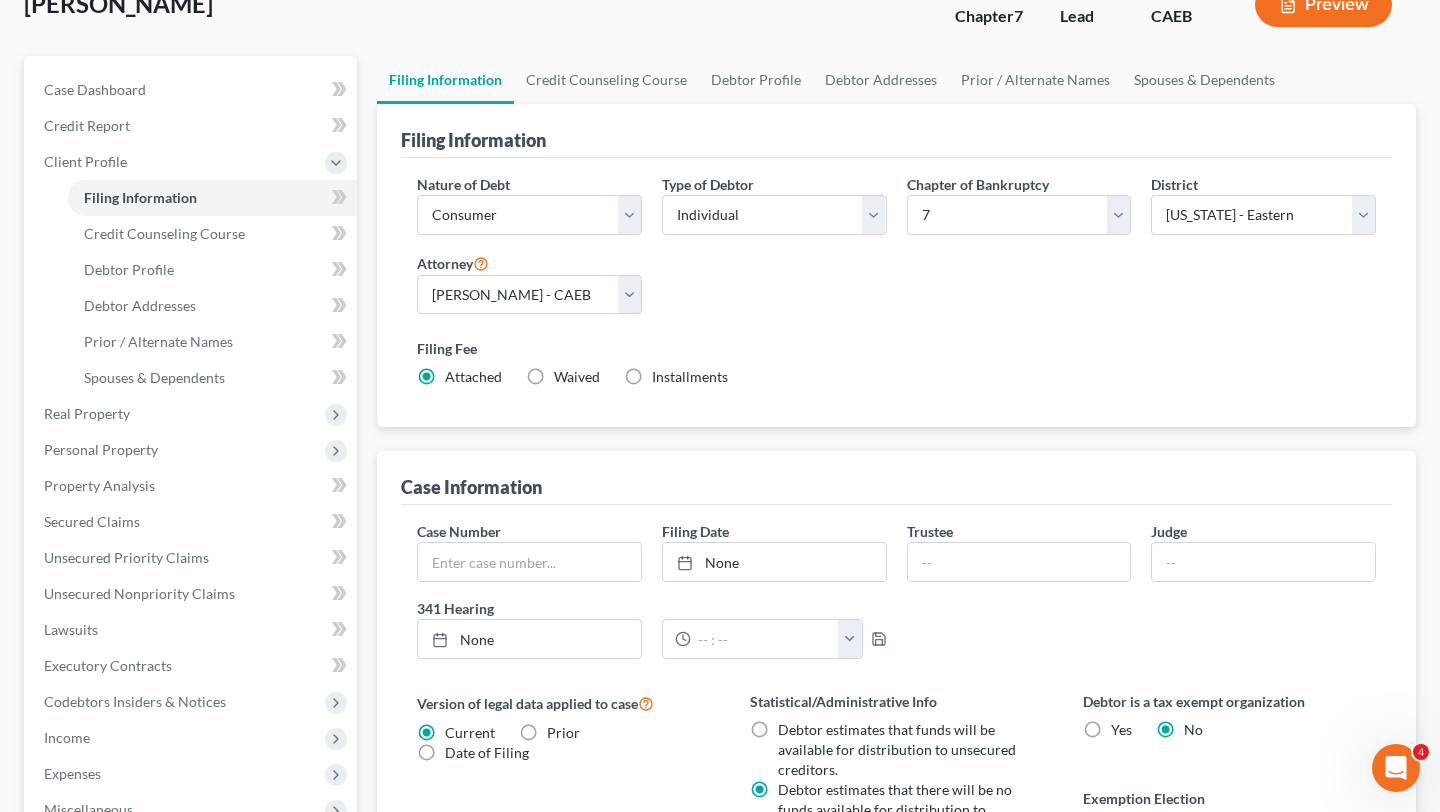 click on "Nature of Debt Select Business Consumer Other Nature of Business Select Clearing Bank Commodity Broker Health Care Business Other Railroad Single Asset Real Estate As Defined In 11 USC § 101(51B) Stockbroker Type of Debtor Select Individual Joint Chapter of Bankruptcy Select 7 11 12 13 District Select [US_STATE] - [GEOGRAPHIC_DATA] [US_STATE] - [GEOGRAPHIC_DATA][US_STATE] - Southern [US_STATE] [US_STATE] [US_STATE] - Eastern [US_STATE] - [GEOGRAPHIC_DATA][US_STATE] - [GEOGRAPHIC_DATA] [US_STATE] - [GEOGRAPHIC_DATA][US_STATE] - [GEOGRAPHIC_DATA][US_STATE] - Southern [US_STATE] [US_STATE] [US_STATE] [US_STATE] [US_STATE] - [GEOGRAPHIC_DATA] [US_STATE] - [GEOGRAPHIC_DATA][US_STATE] - [GEOGRAPHIC_DATA][US_STATE] - [GEOGRAPHIC_DATA] [US_STATE] - [GEOGRAPHIC_DATA][US_STATE] - Southern [US_STATE] [US_STATE] [US_STATE] [US_STATE] - [GEOGRAPHIC_DATA] [US_STATE] - [GEOGRAPHIC_DATA] [US_STATE] - [GEOGRAPHIC_DATA] [US_STATE] - Northern [US_STATE] - Southern [US_STATE] - Northern [US_STATE] - Southern [US_STATE] [US_STATE] - Eastern [US_STATE] - [GEOGRAPHIC_DATA] [US_STATE] - Eastern [US_STATE] - Middle [US_STATE] - Western [US_STATE] [US_STATE] [US_STATE] [US_STATE] - [GEOGRAPHIC_DATA][US_STATE] - Western [US_STATE] [US_STATE] - [GEOGRAPHIC_DATA][US_STATE] [US_STATE]" at bounding box center (896, 289) 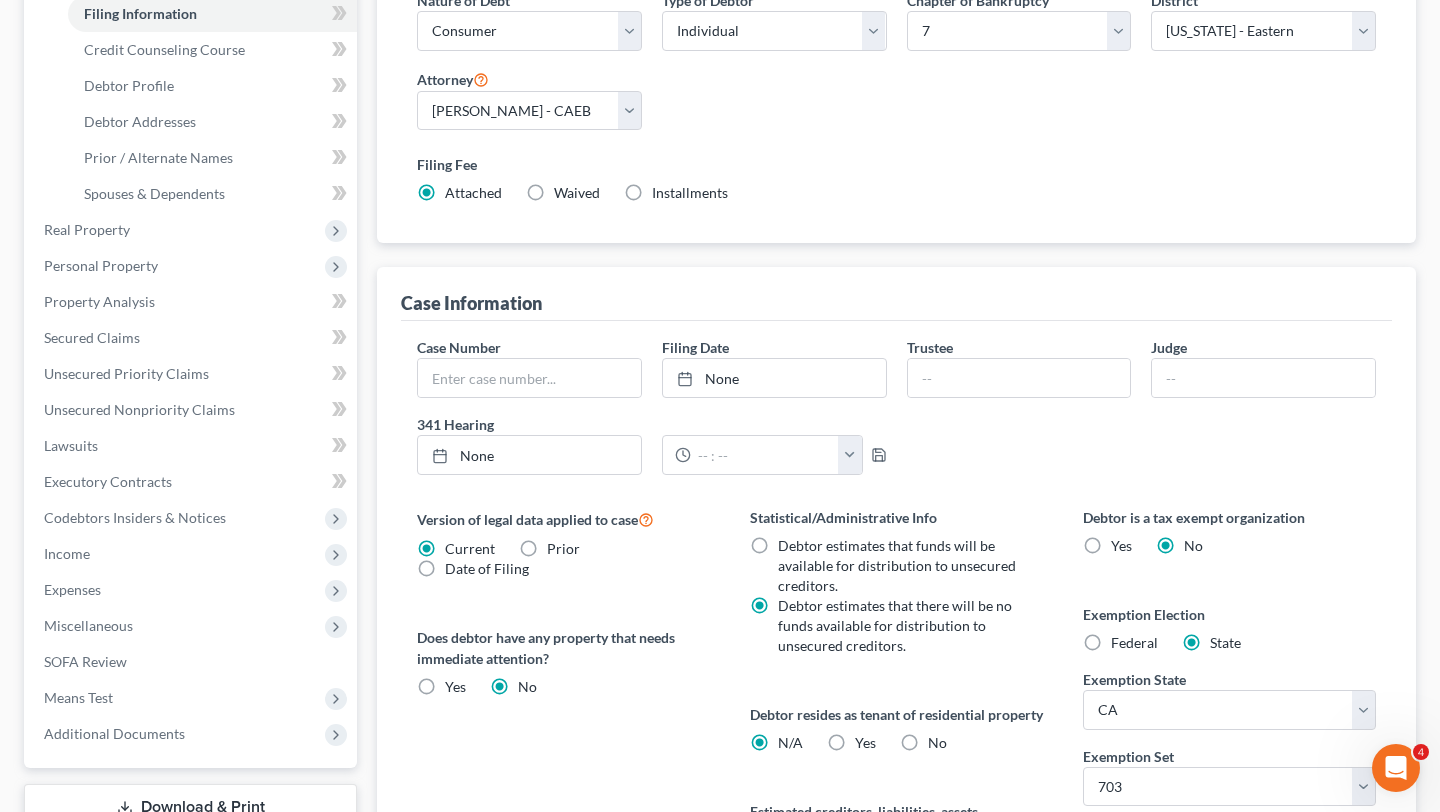 scroll, scrollTop: 321, scrollLeft: 0, axis: vertical 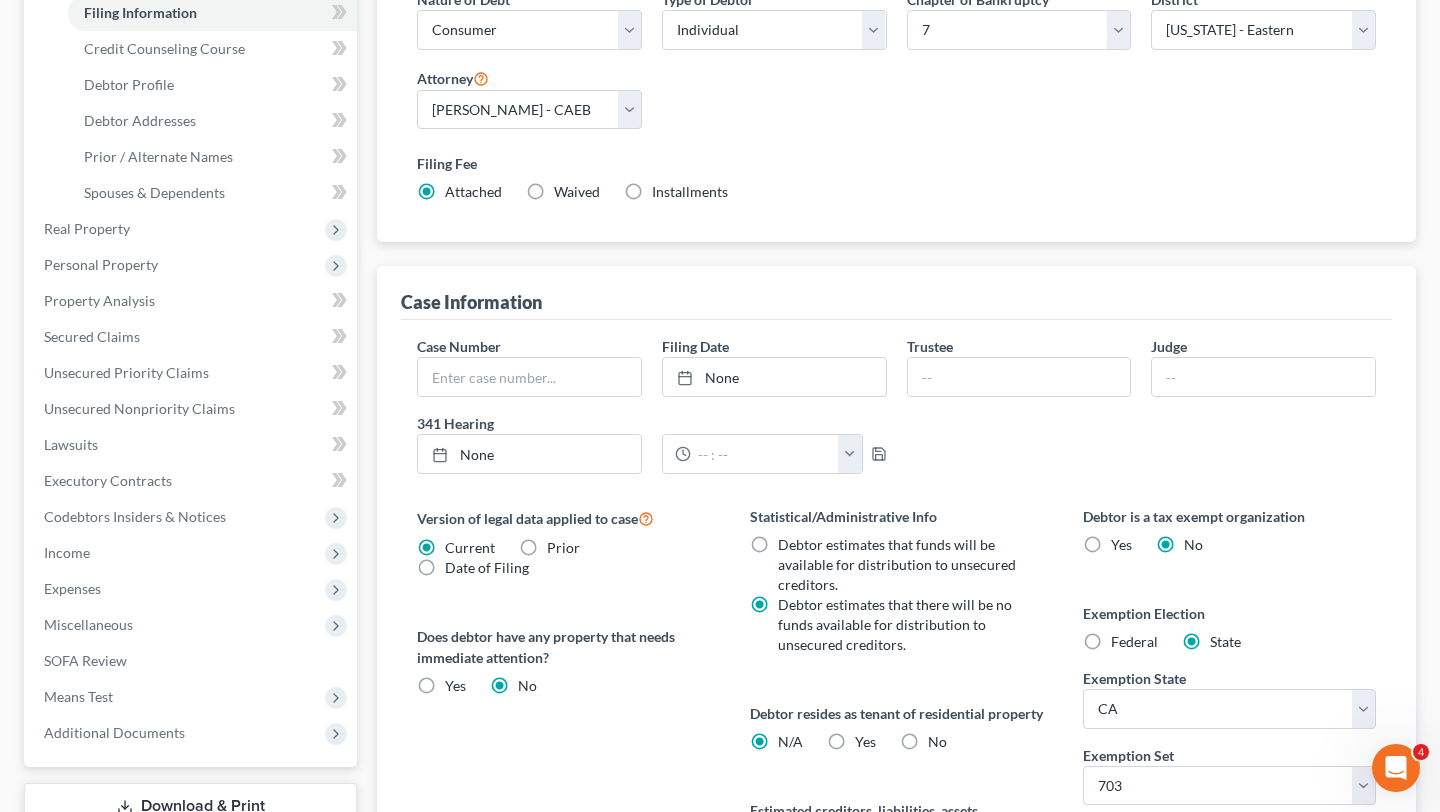 click on "Waived" at bounding box center (577, 191) 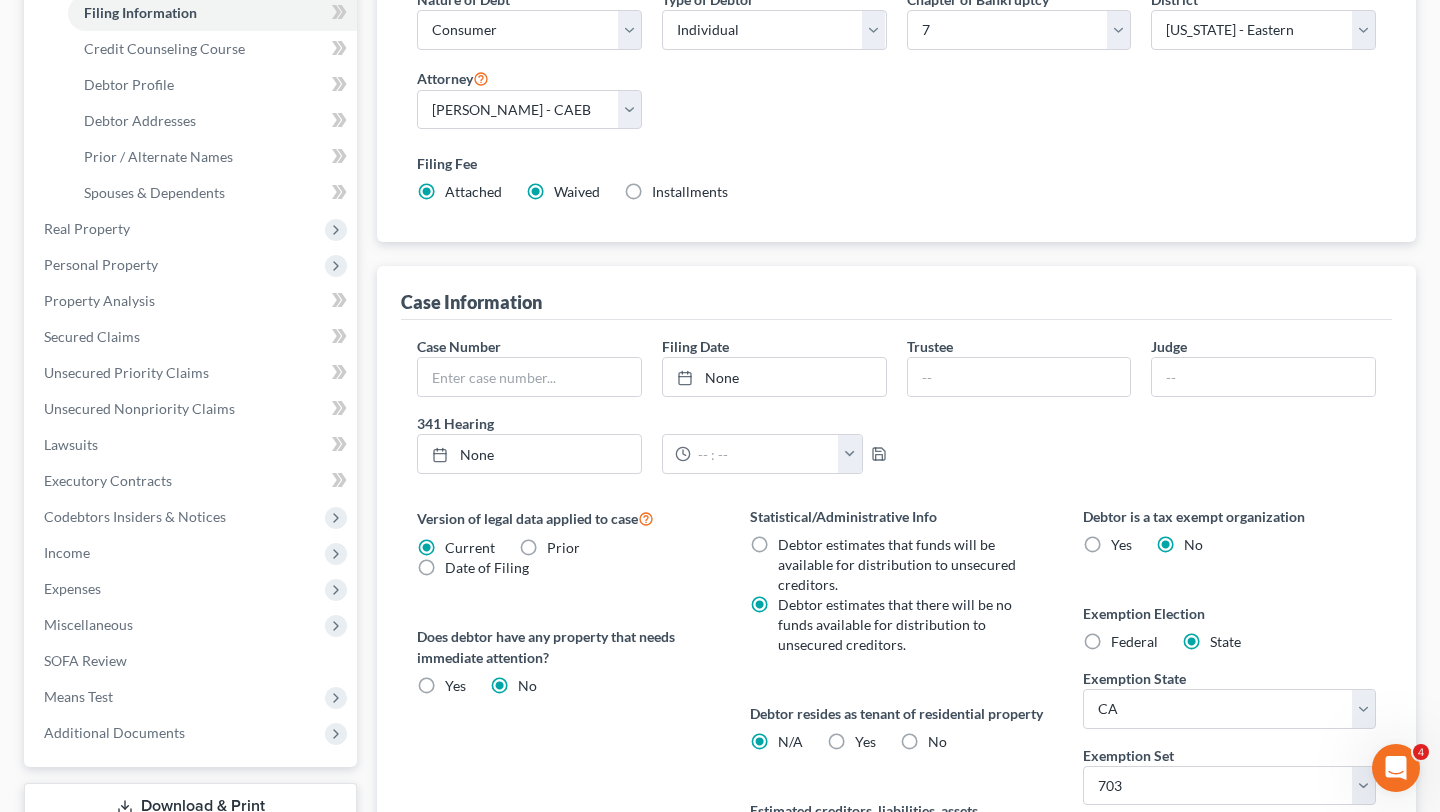 radio on "false" 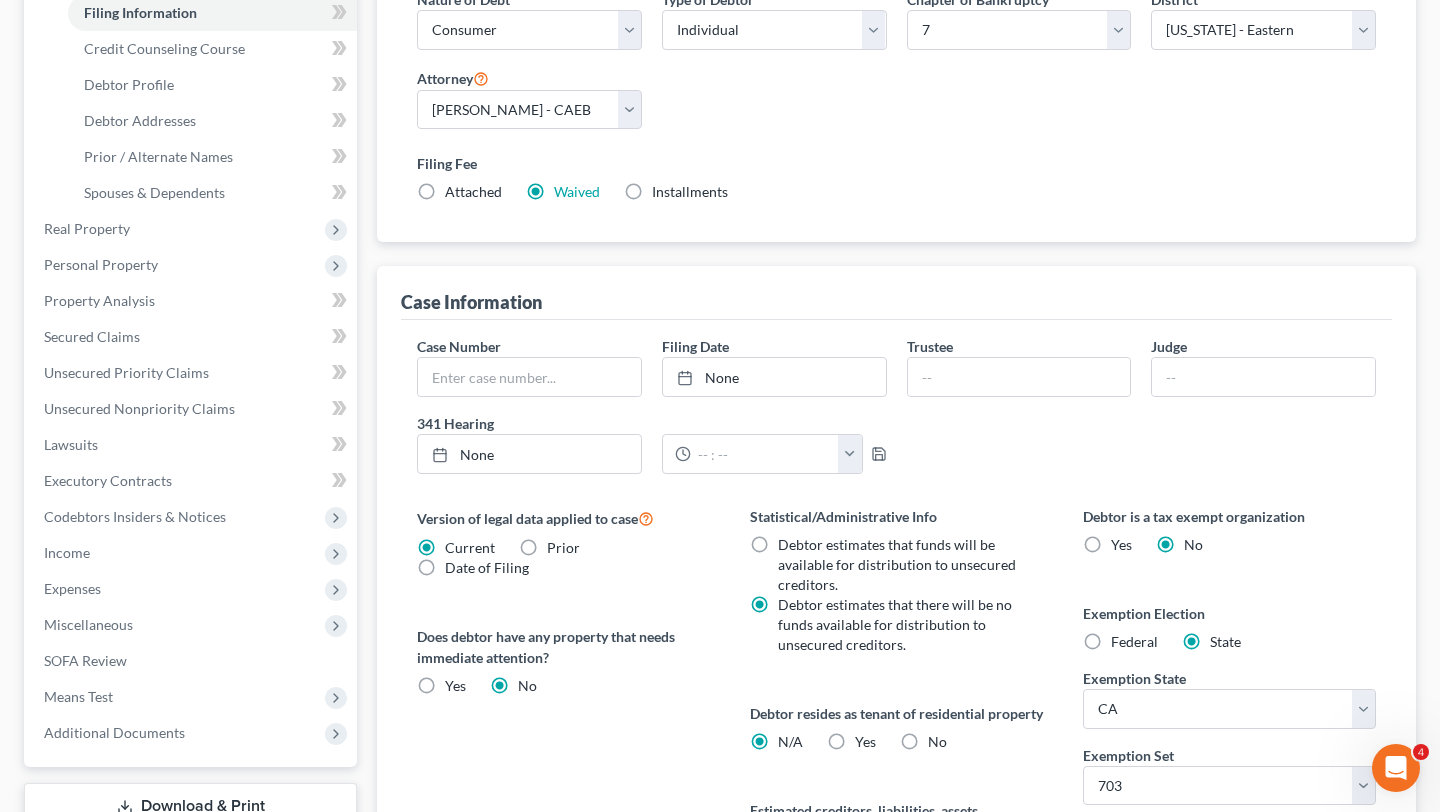 click on "Case Information" at bounding box center (896, 293) 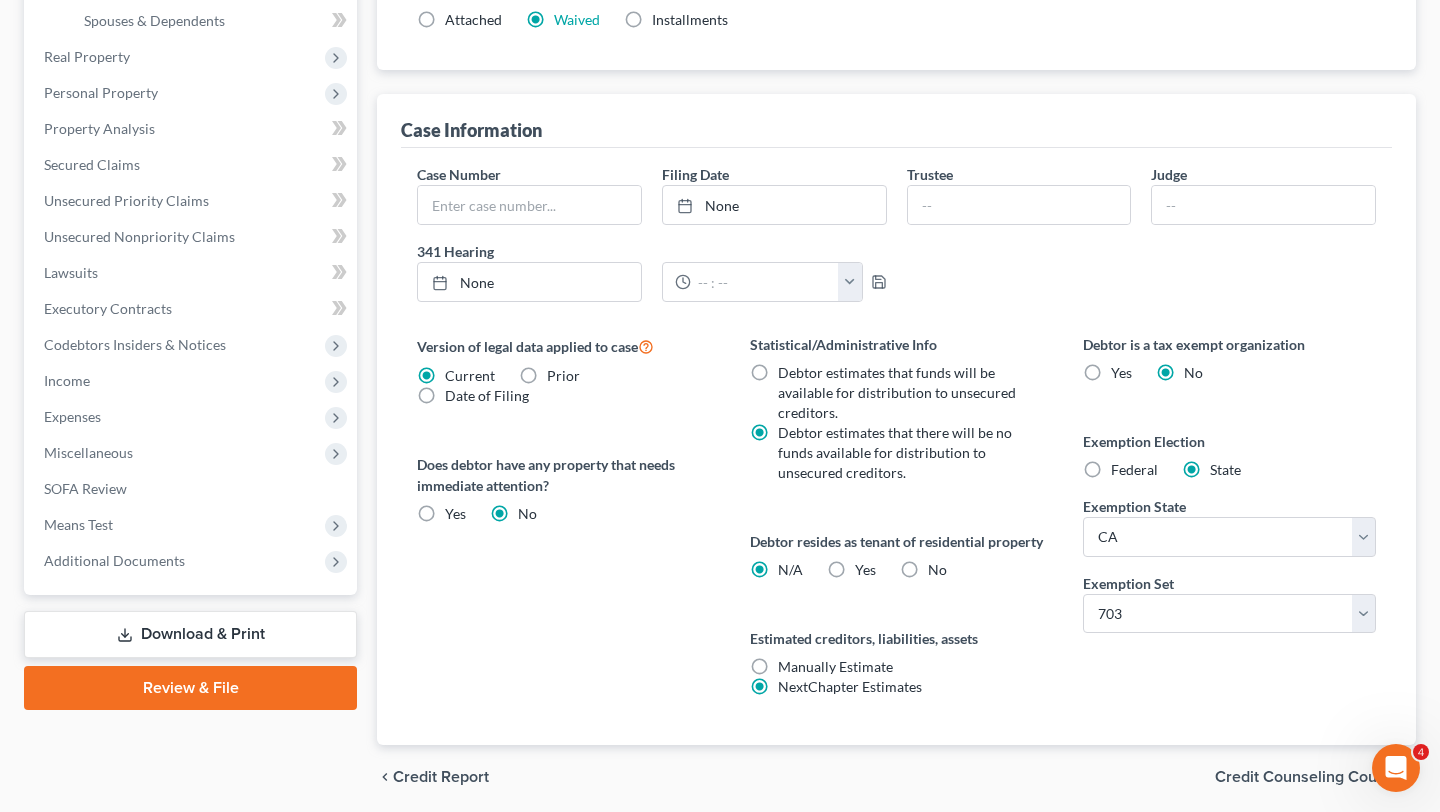 scroll, scrollTop: 586, scrollLeft: 0, axis: vertical 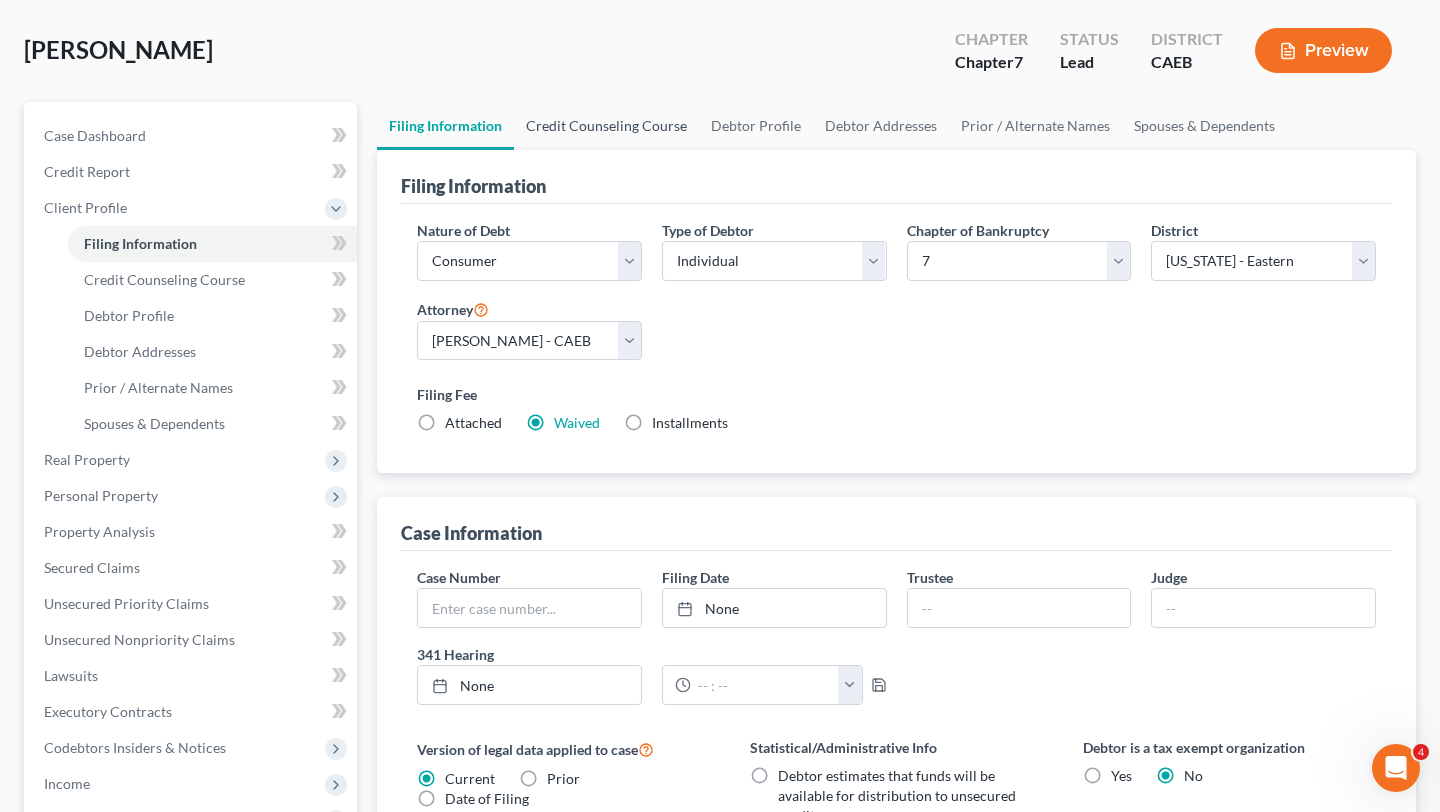 click on "Credit Counseling Course" at bounding box center (606, 126) 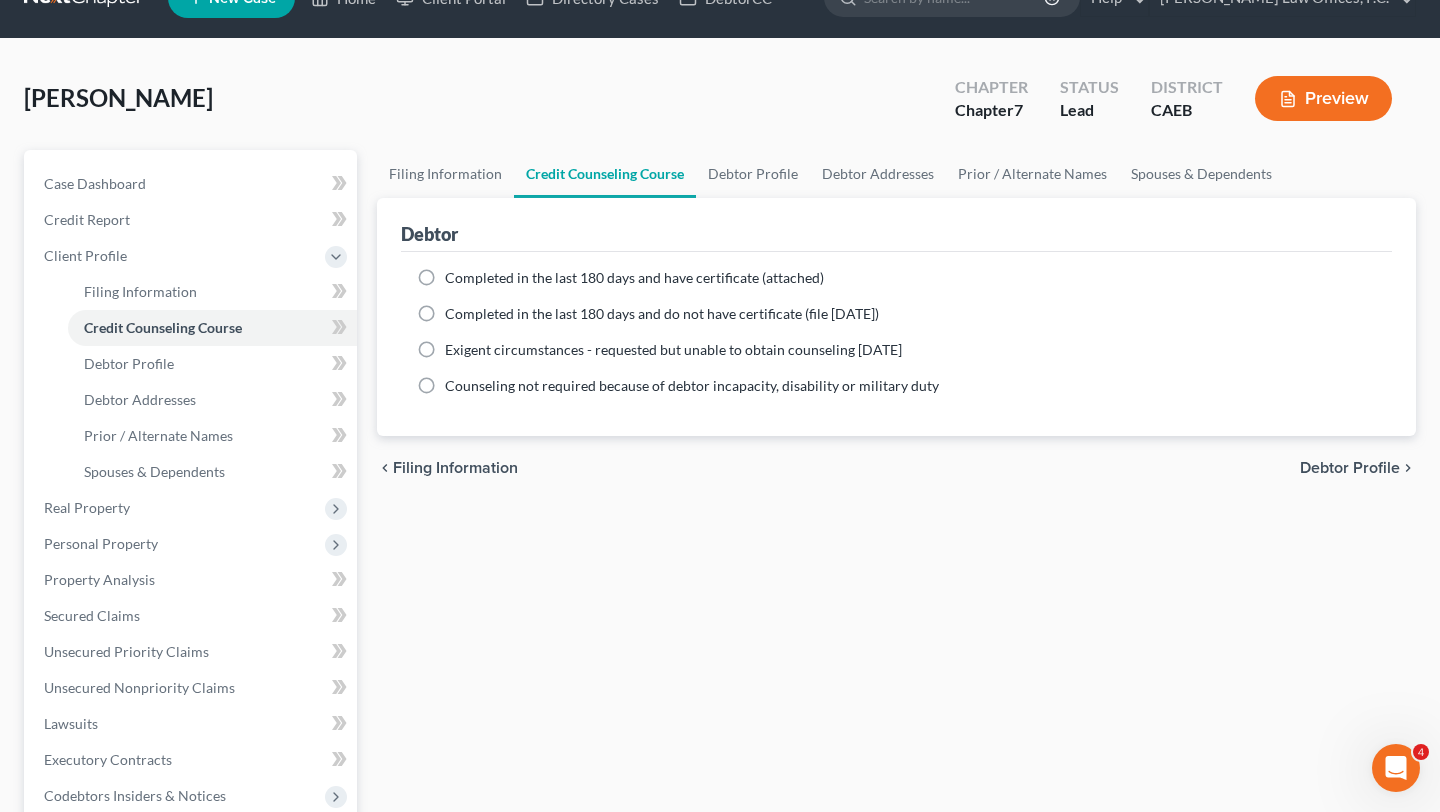 scroll, scrollTop: 0, scrollLeft: 0, axis: both 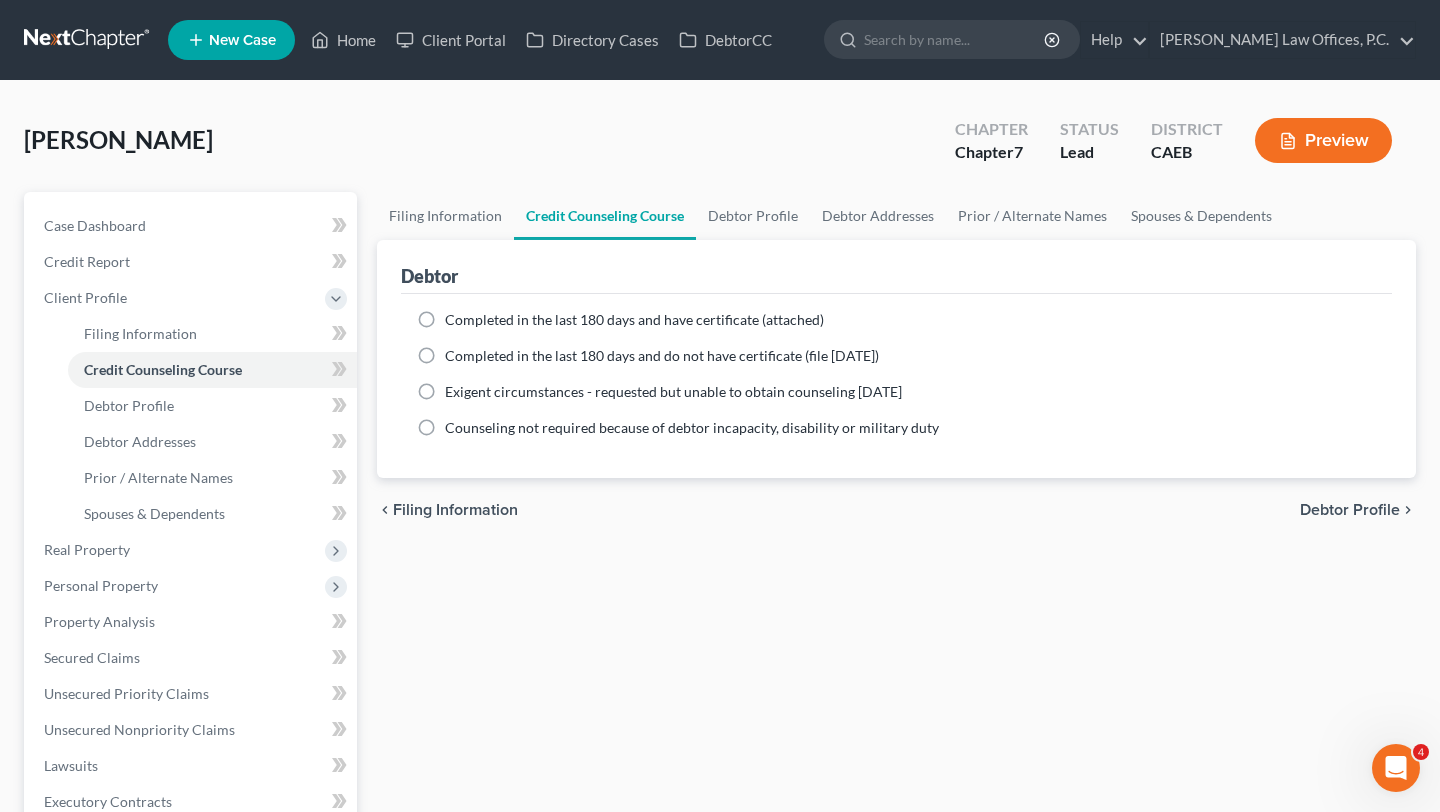 click on "Completed in the last 180 days and have certificate (attached)" at bounding box center [634, 319] 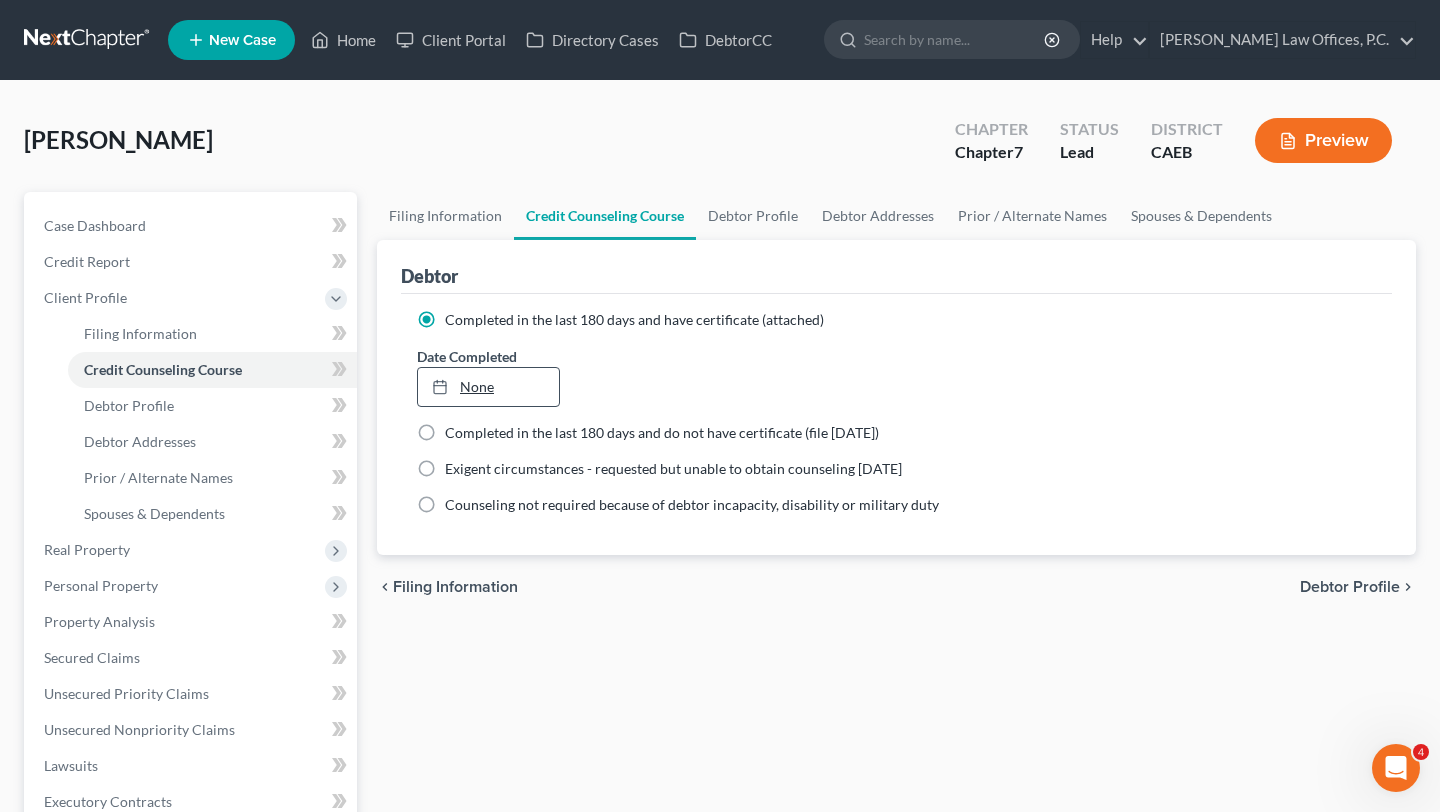 click on "None" at bounding box center (488, 387) 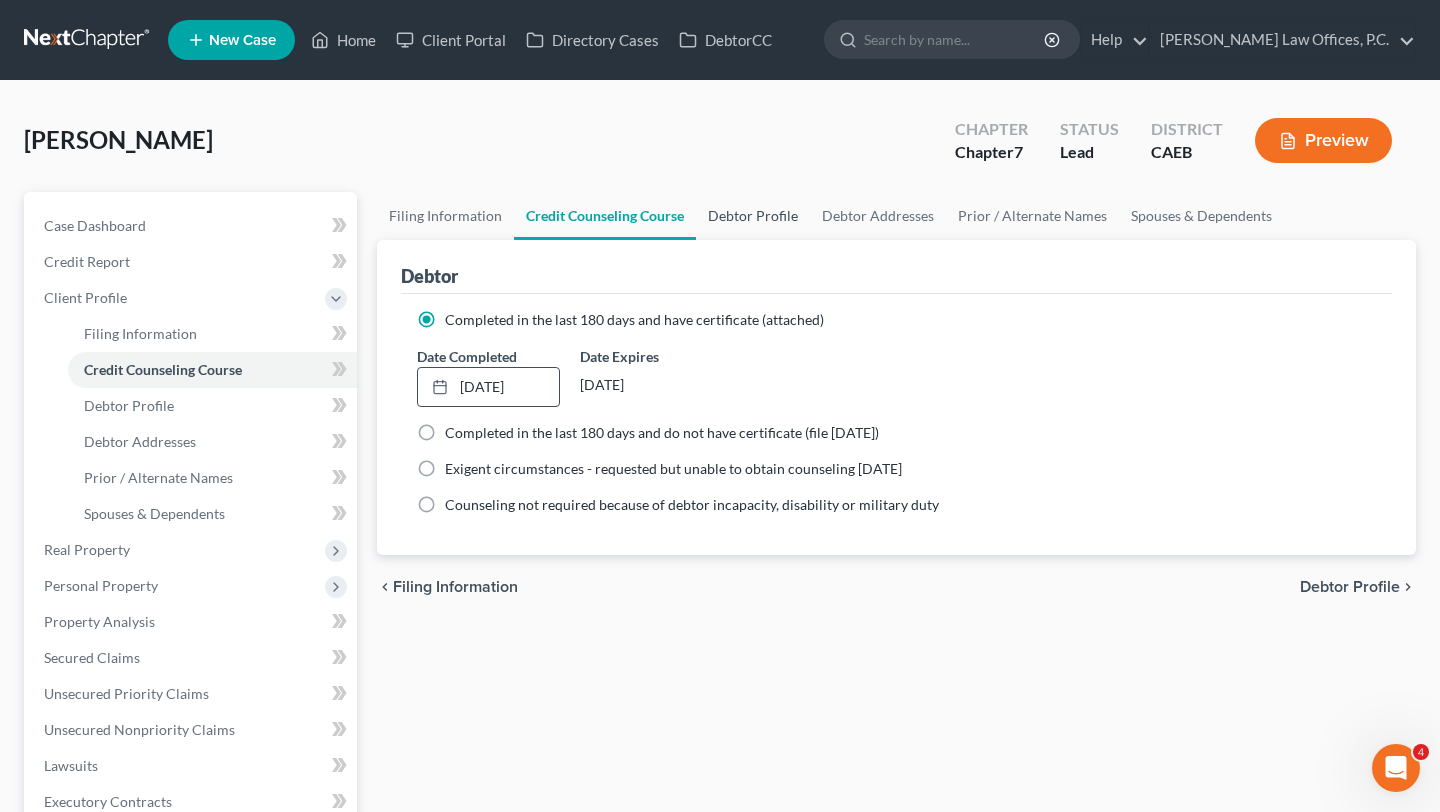 click on "Debtor Profile" at bounding box center (753, 216) 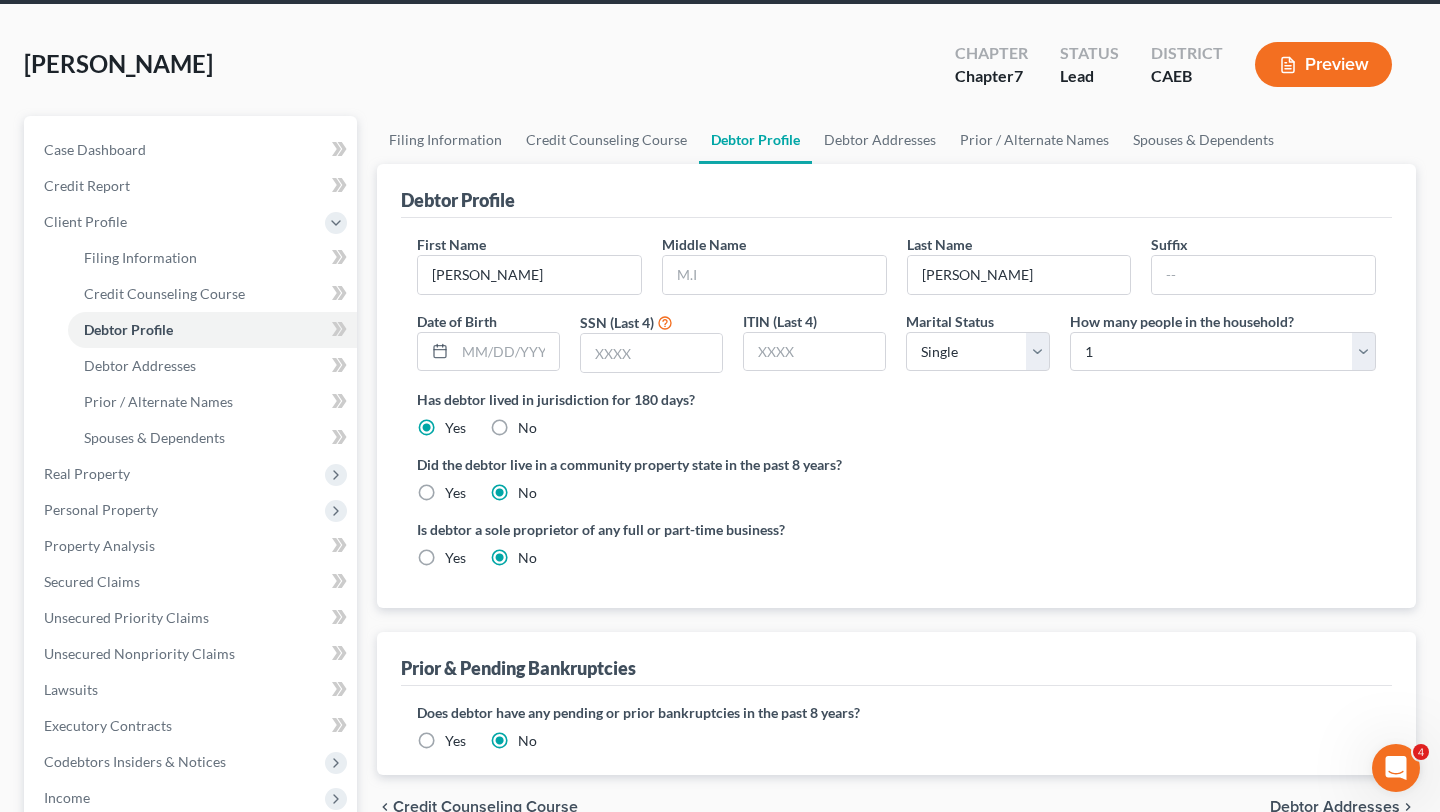 scroll, scrollTop: 104, scrollLeft: 0, axis: vertical 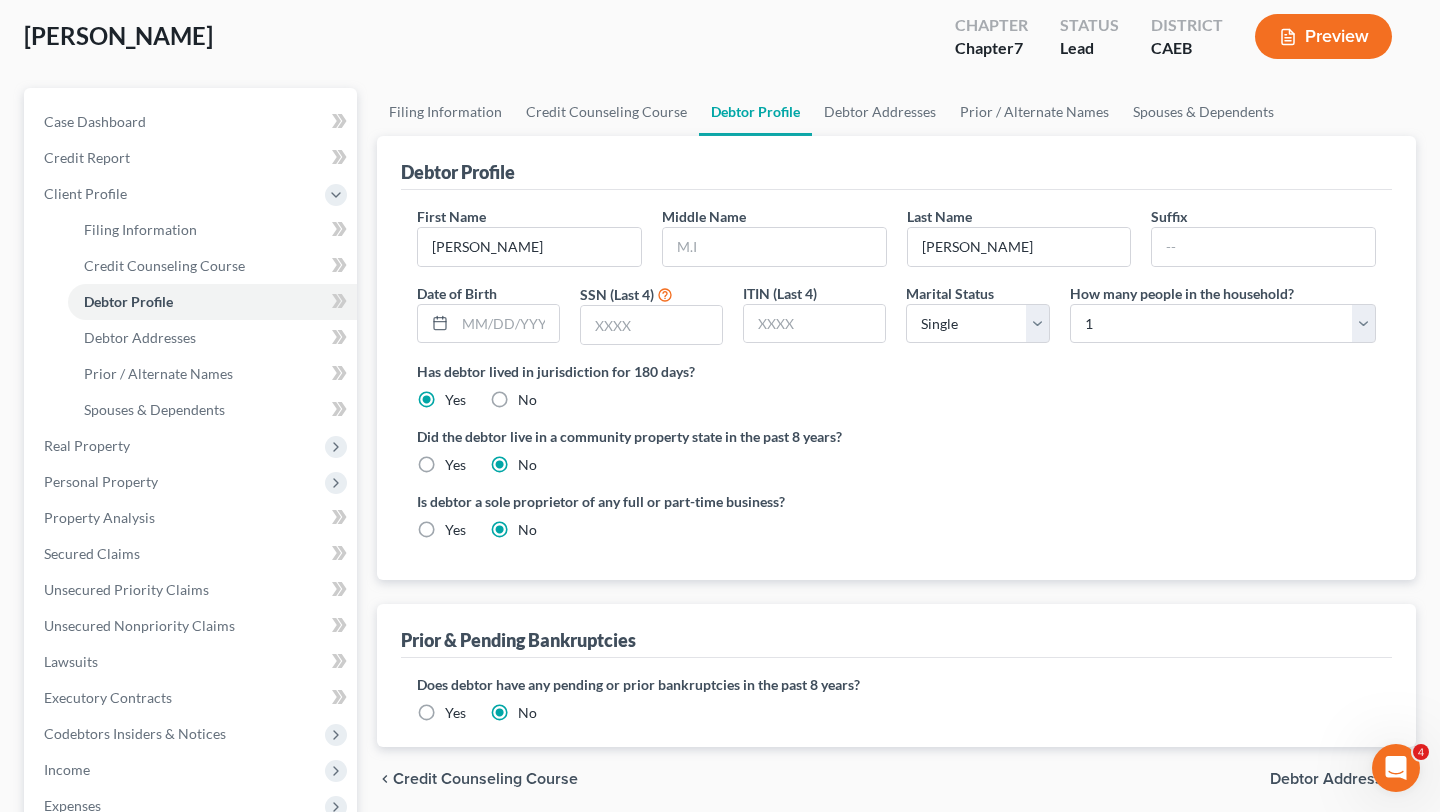 click on "Yes" at bounding box center (455, 465) 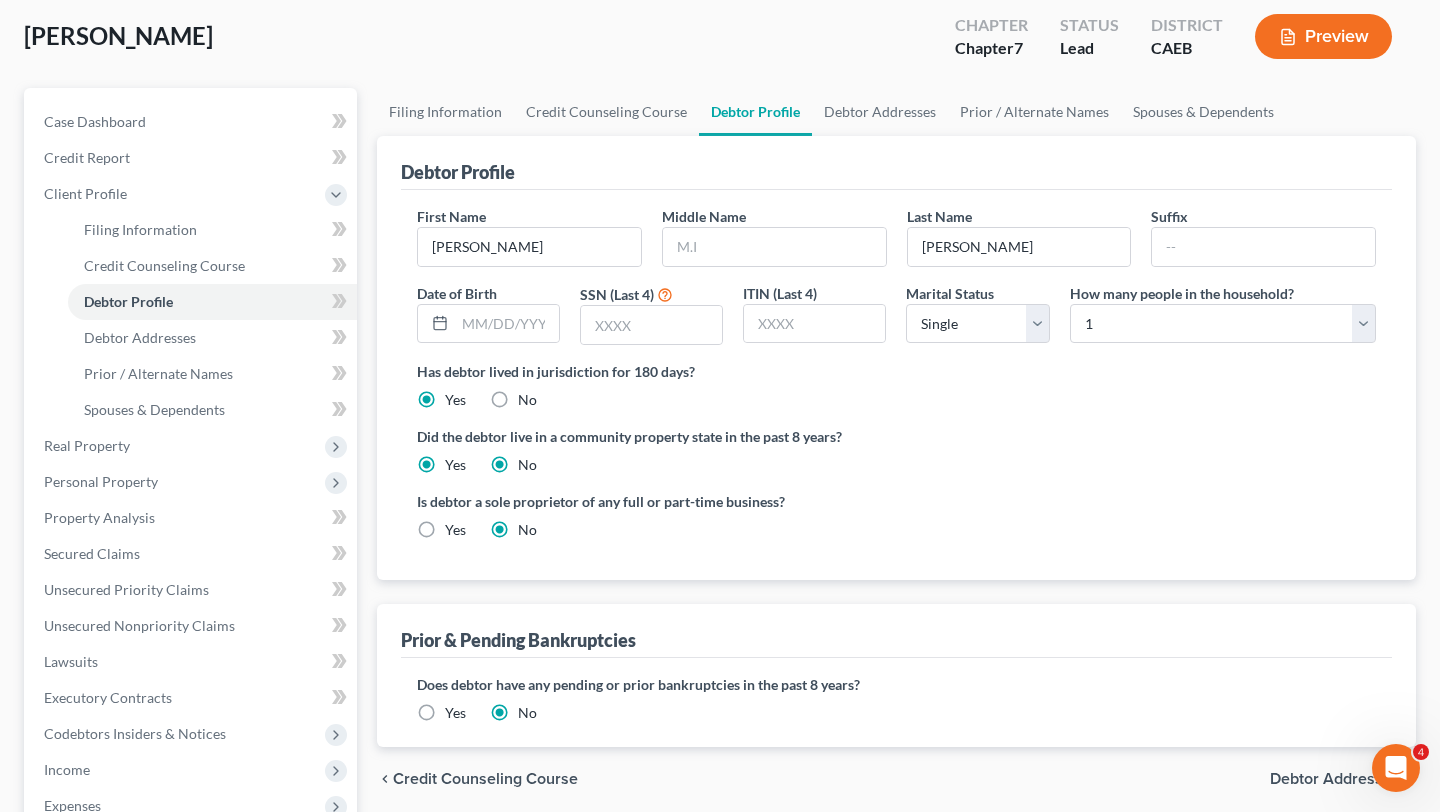 radio on "false" 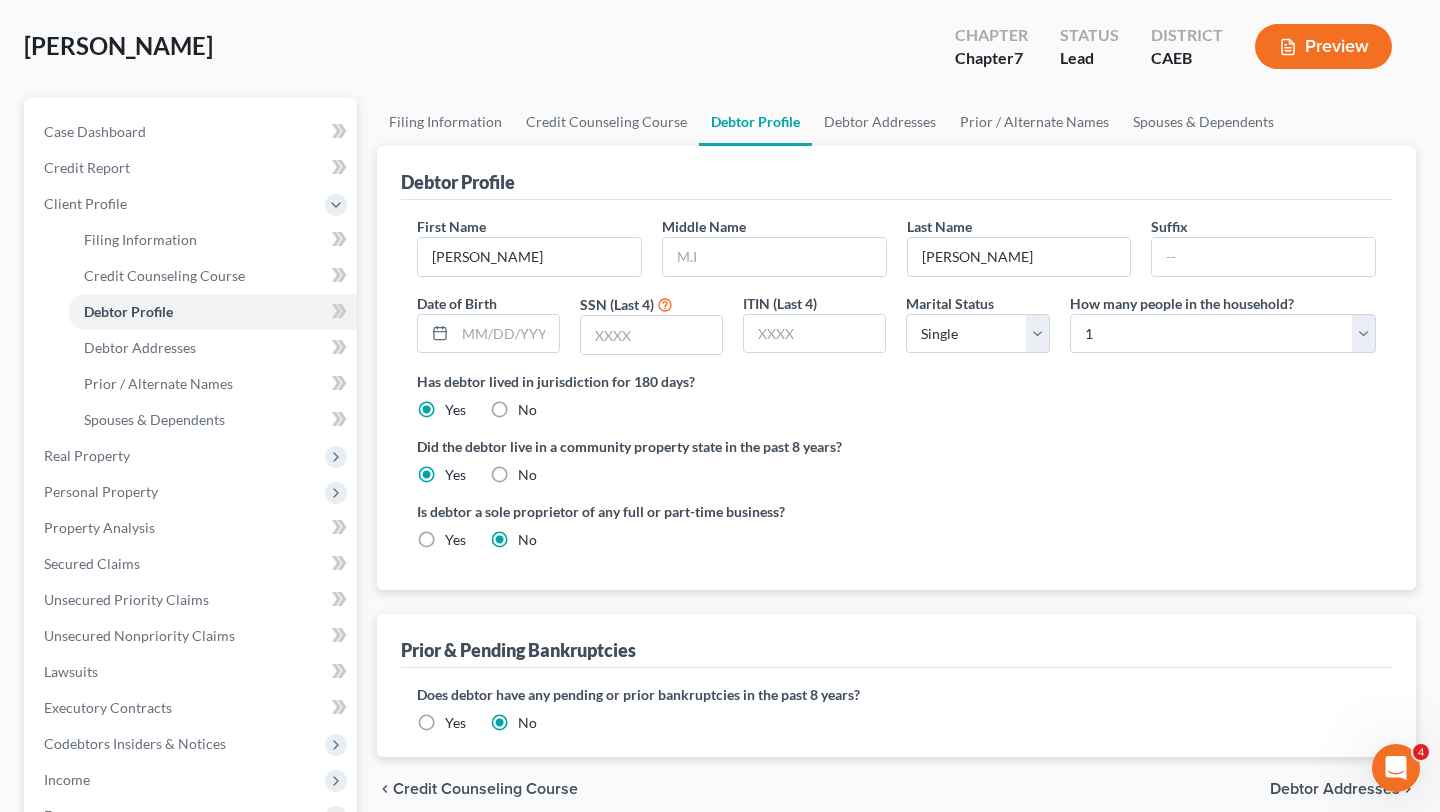 scroll, scrollTop: 0, scrollLeft: 0, axis: both 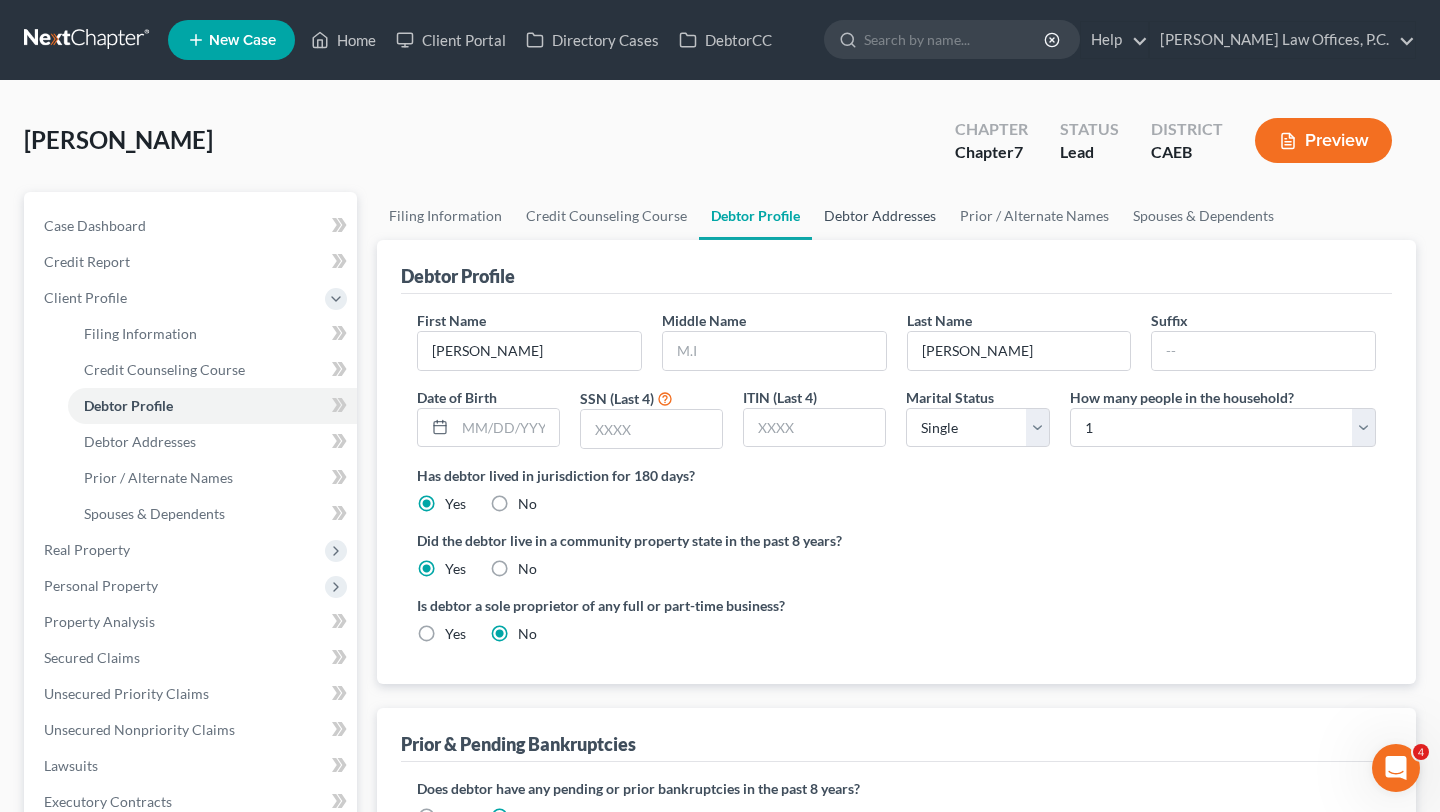click on "Debtor Addresses" at bounding box center [880, 216] 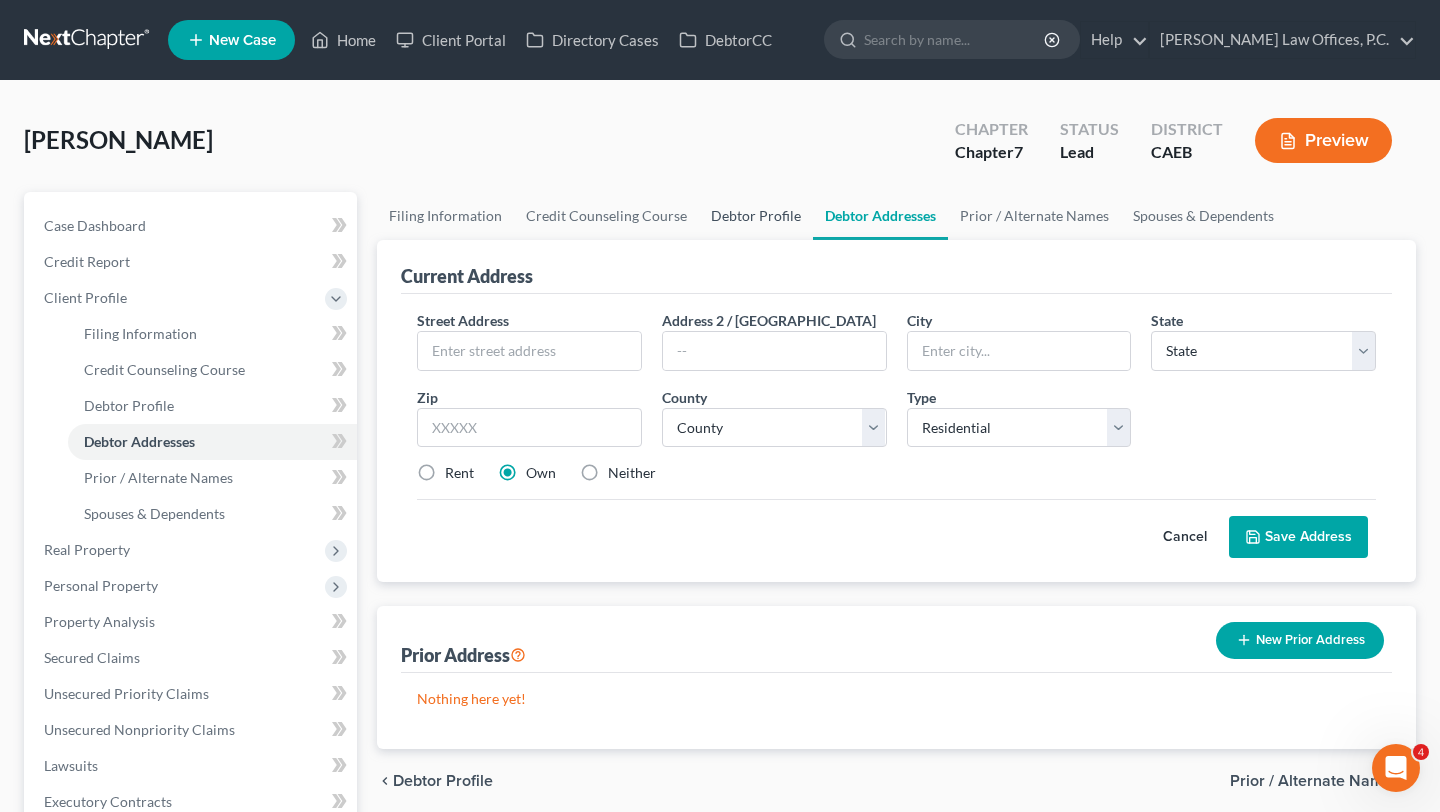 click on "Debtor Profile" at bounding box center (756, 216) 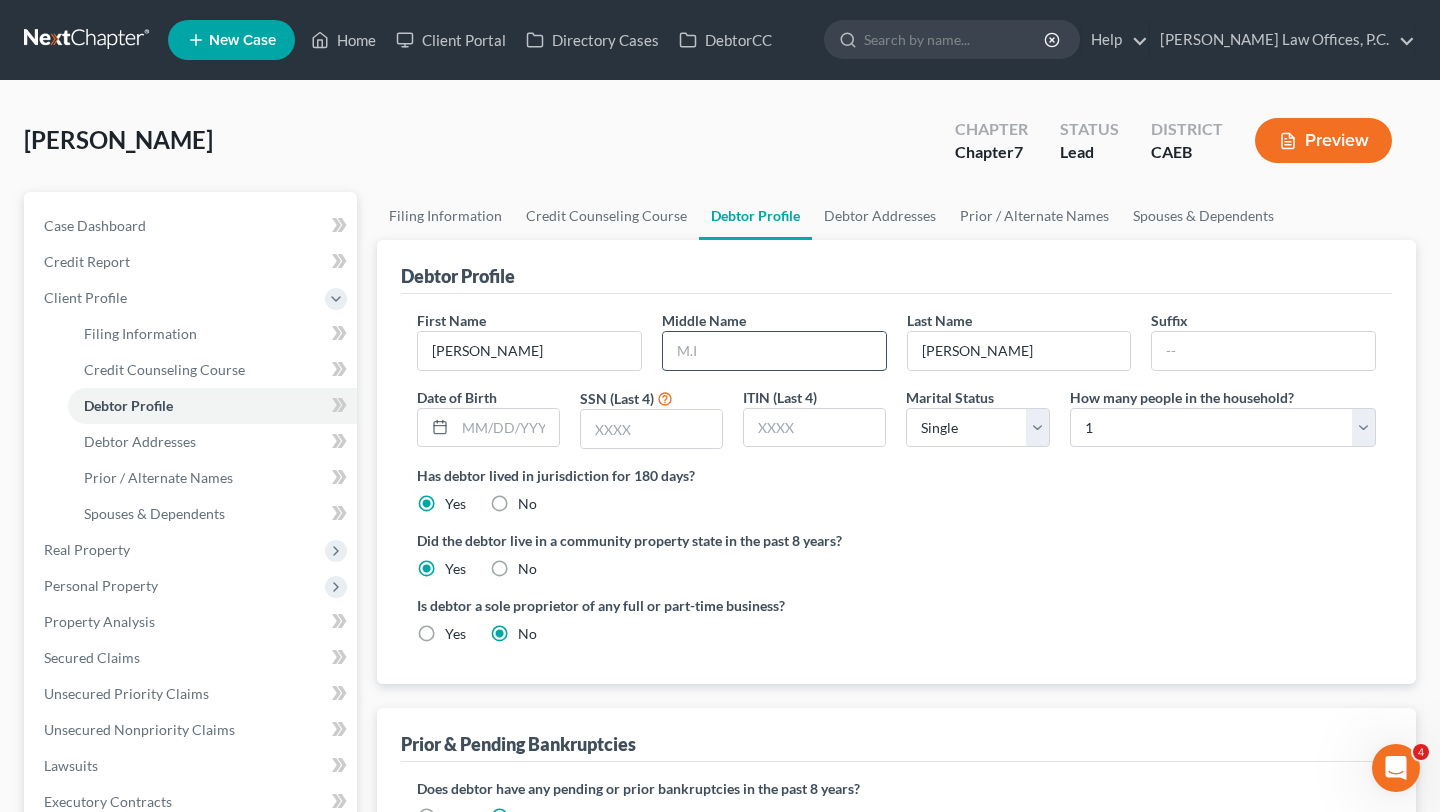 click at bounding box center (774, 351) 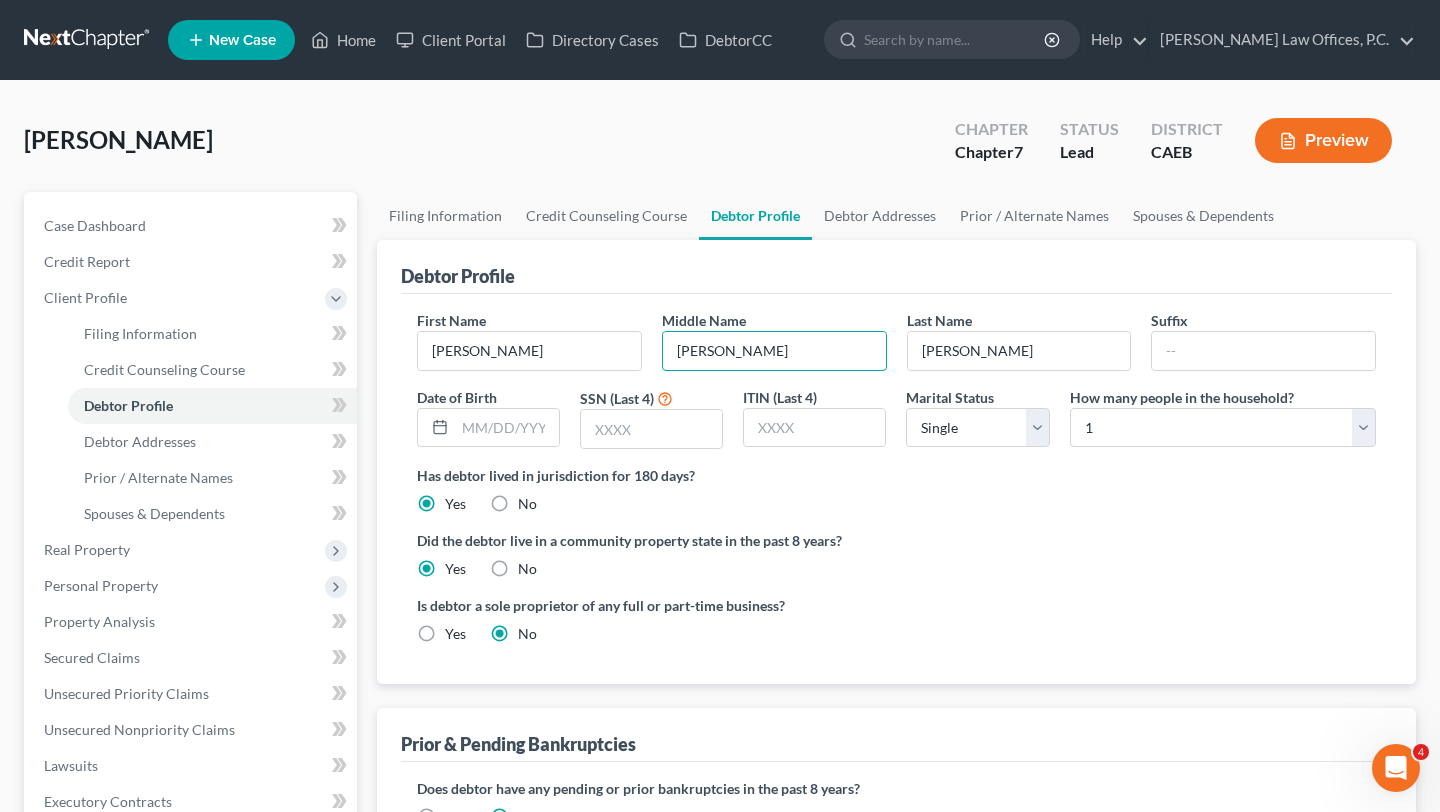 type on "[PERSON_NAME]" 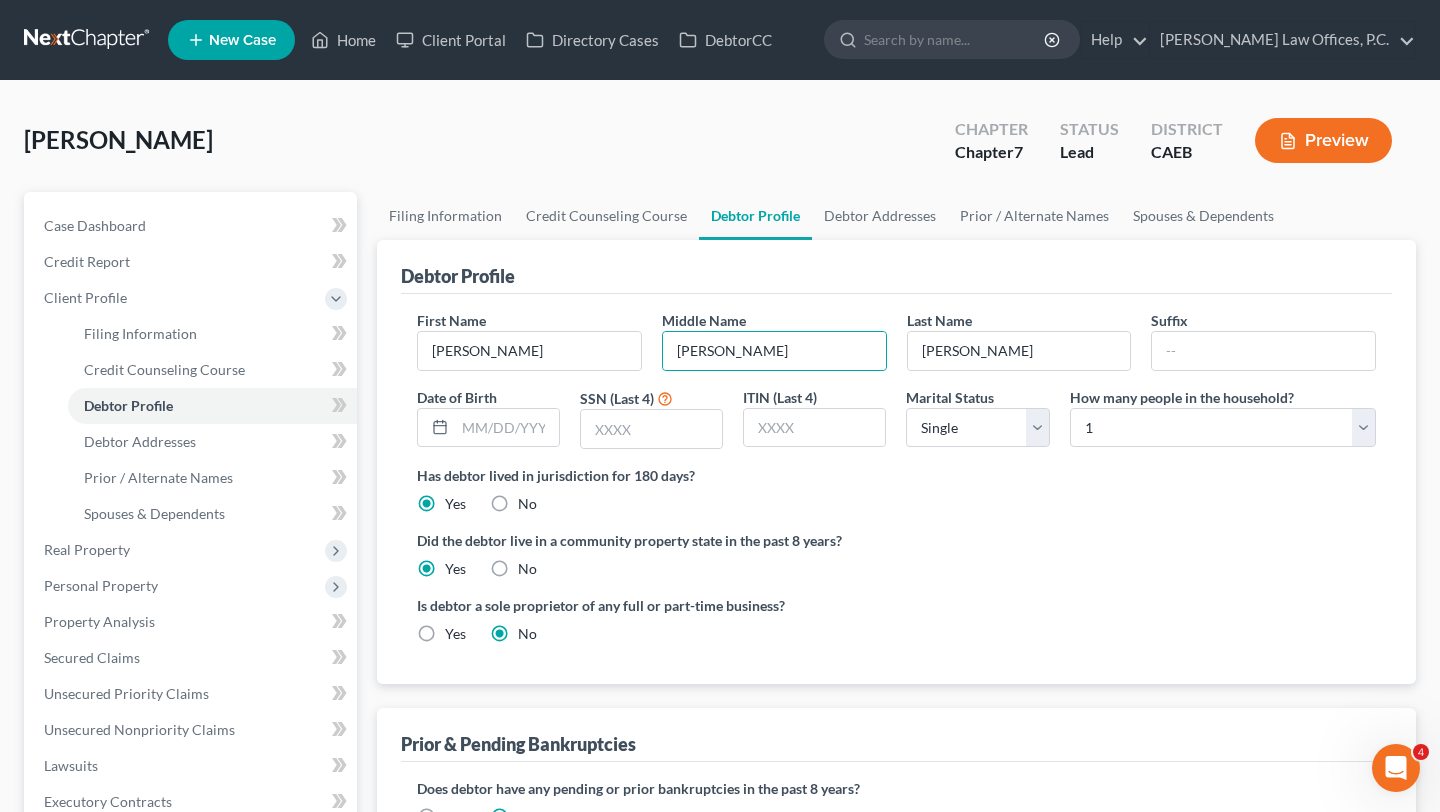 click on "Has debtor lived in jurisdiction for 180 days? Yes No Debtor must reside in jurisdiction for 180 prior to filing bankruptcy pursuant to U.S.C. 11 28 USC § 1408.   More Info" at bounding box center (896, 489) 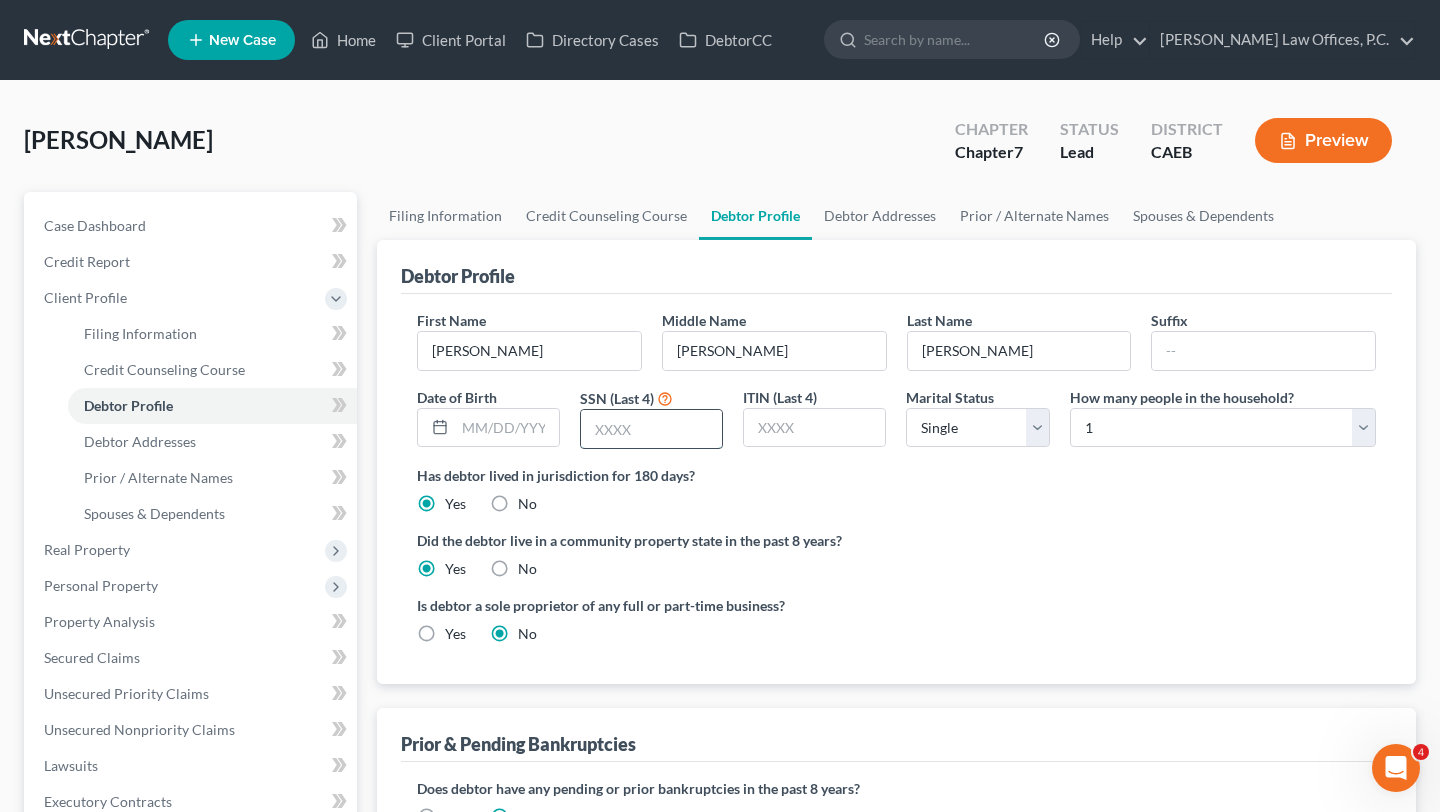 click 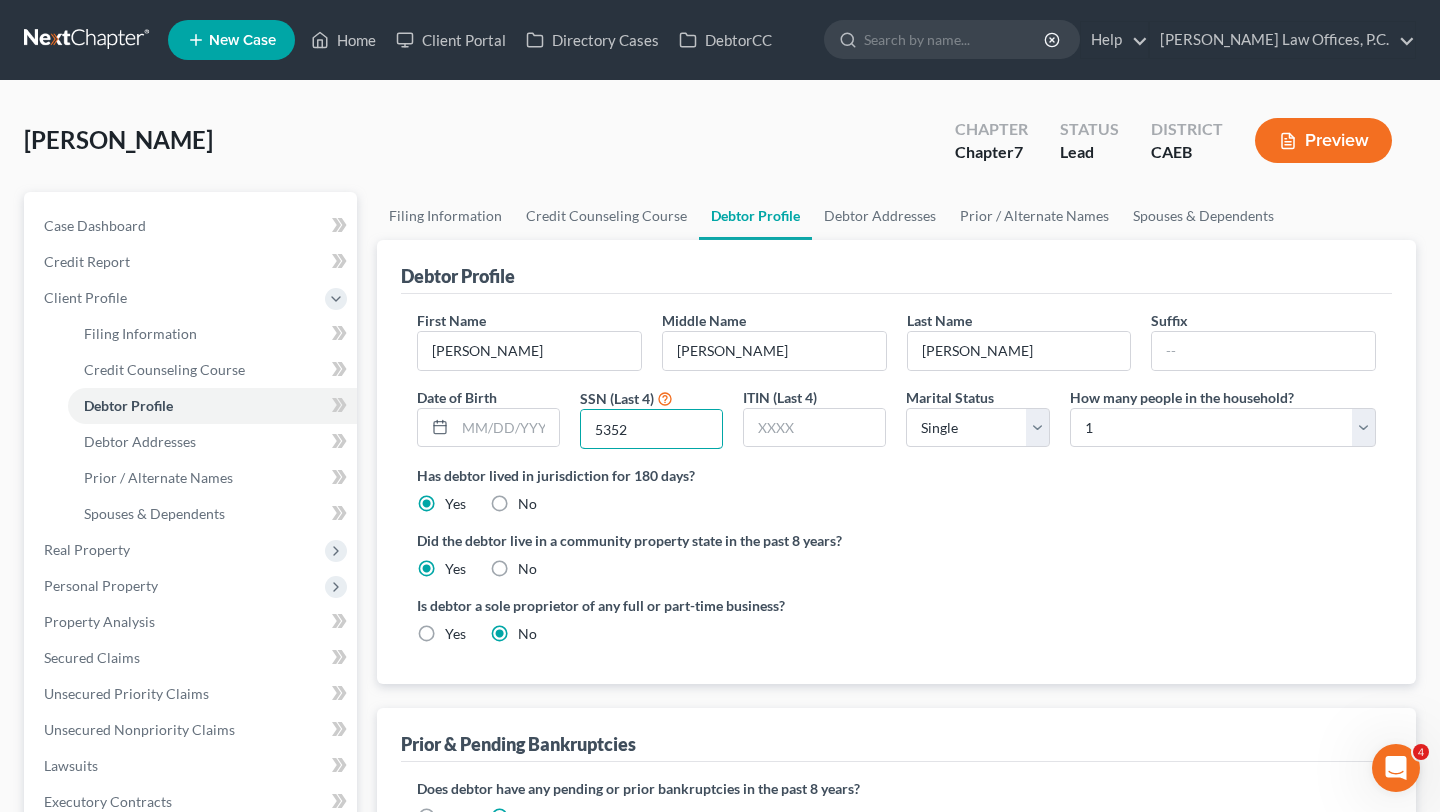 type on "5352" 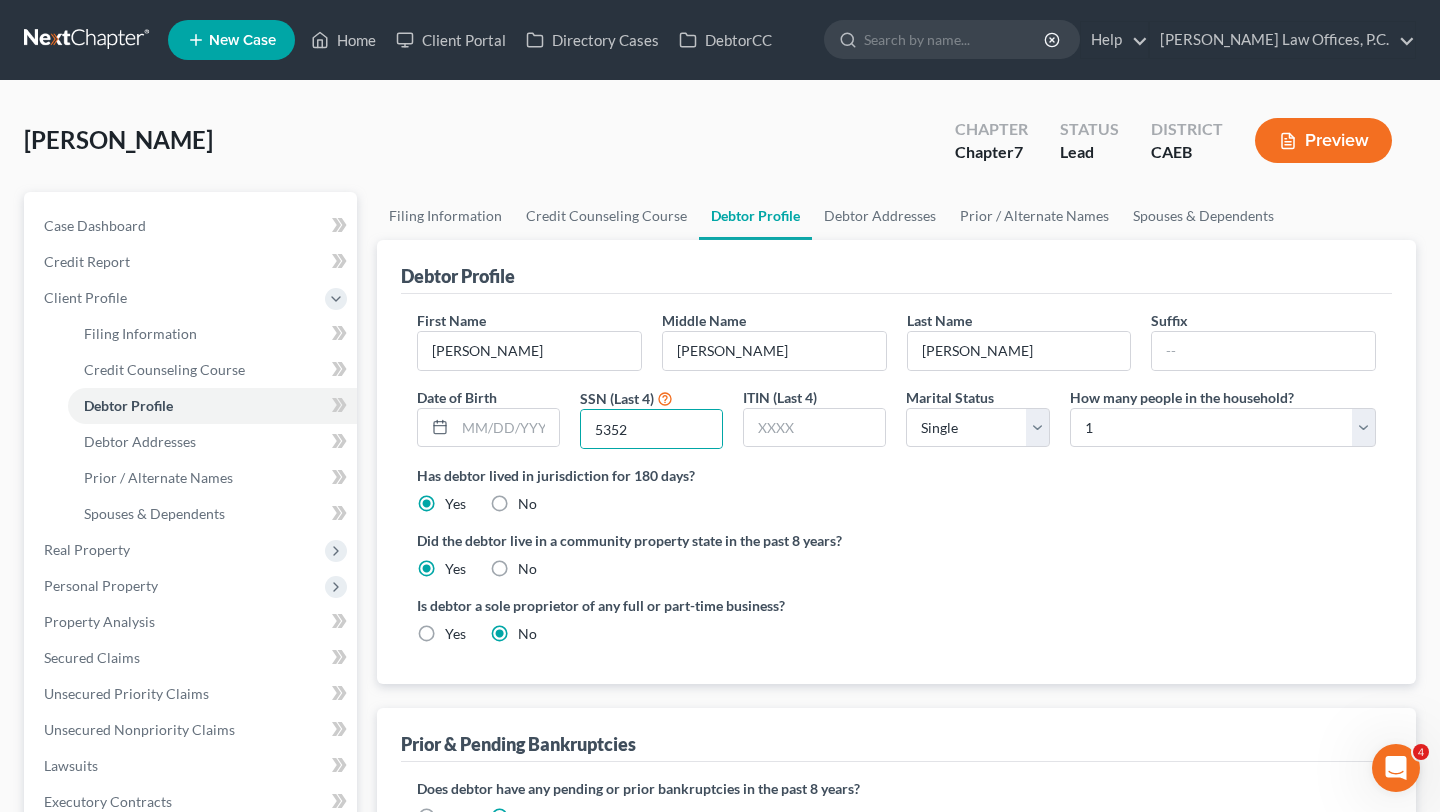 click on "Has debtor lived in jurisdiction for 180 days?" at bounding box center [896, 475] 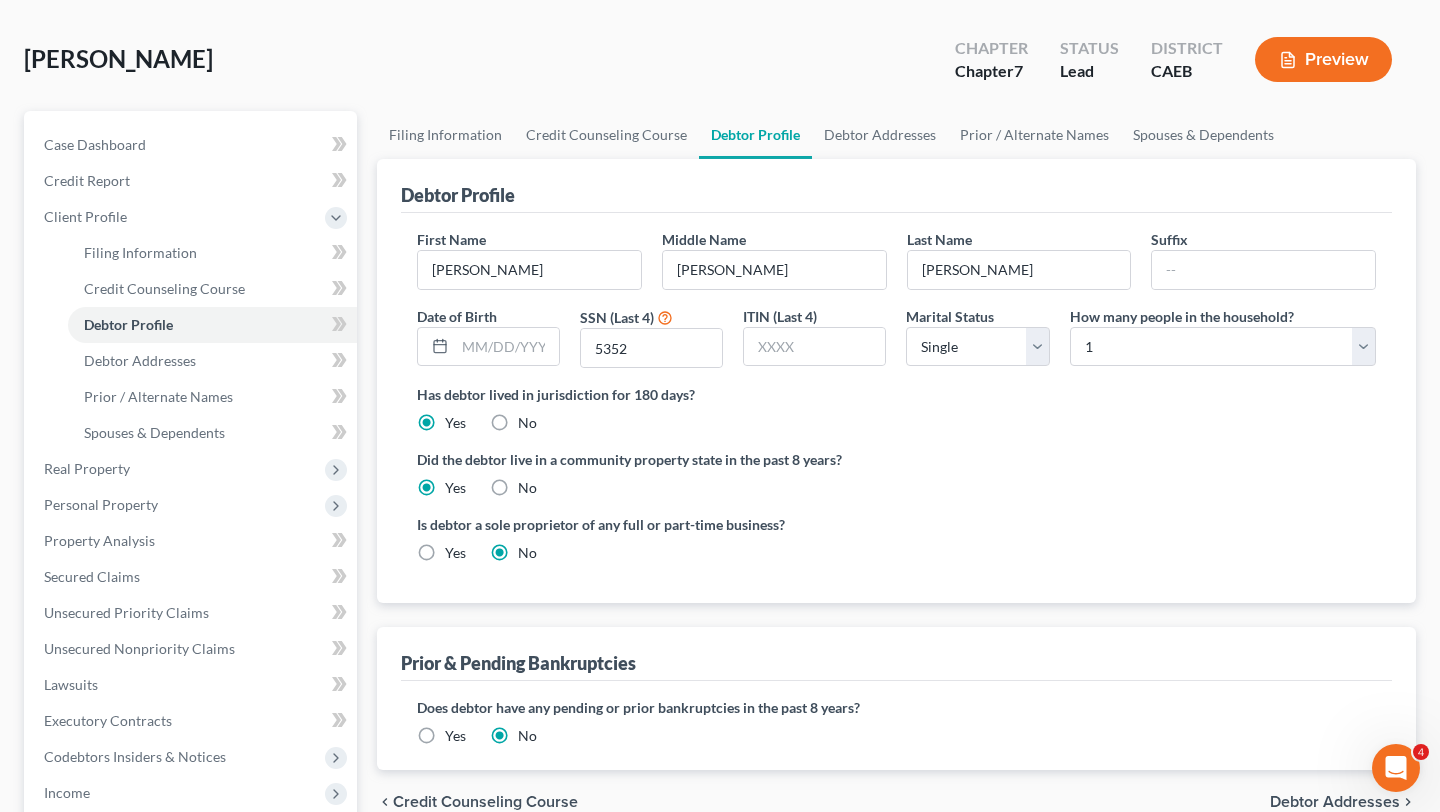 scroll, scrollTop: 100, scrollLeft: 0, axis: vertical 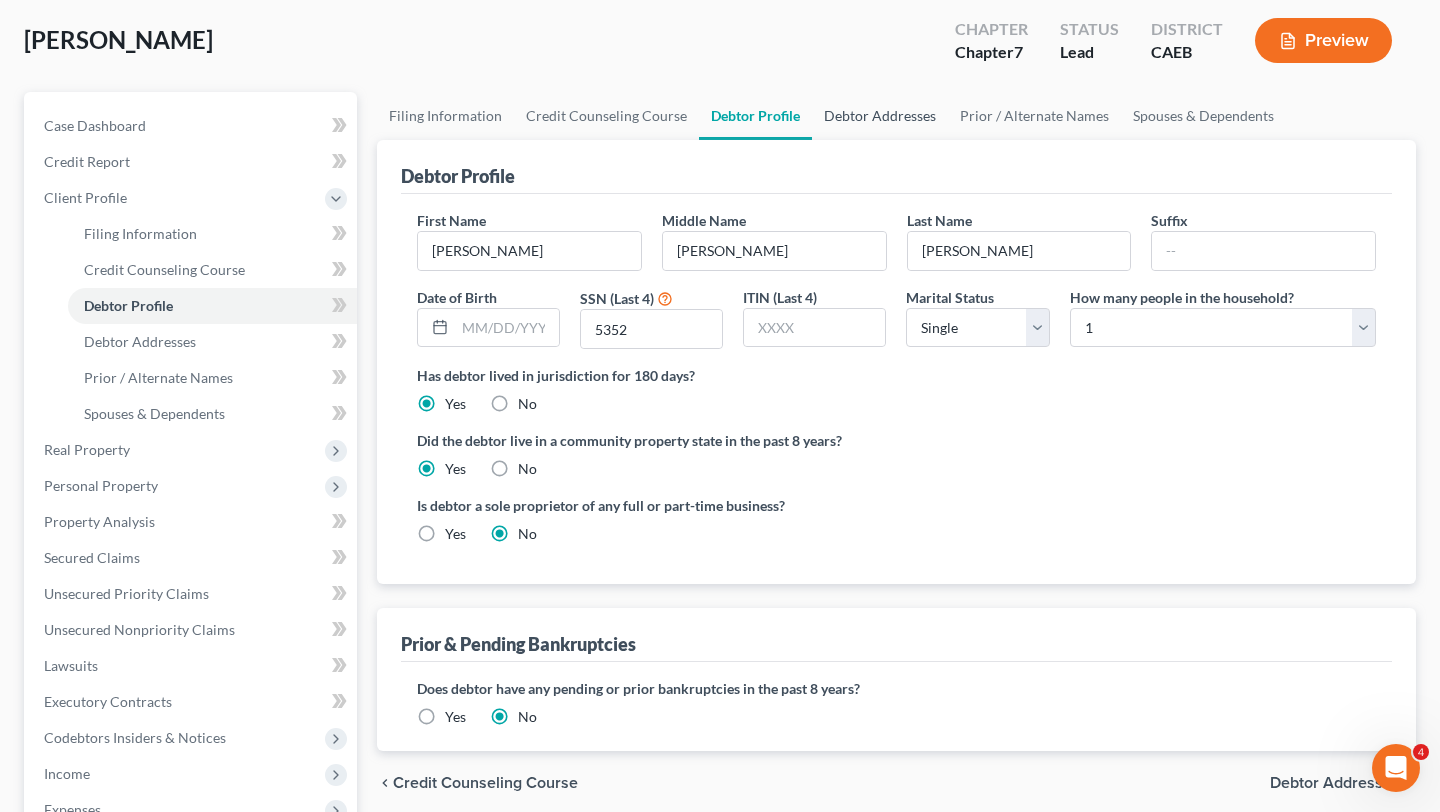 click on "Debtor Addresses" at bounding box center (880, 116) 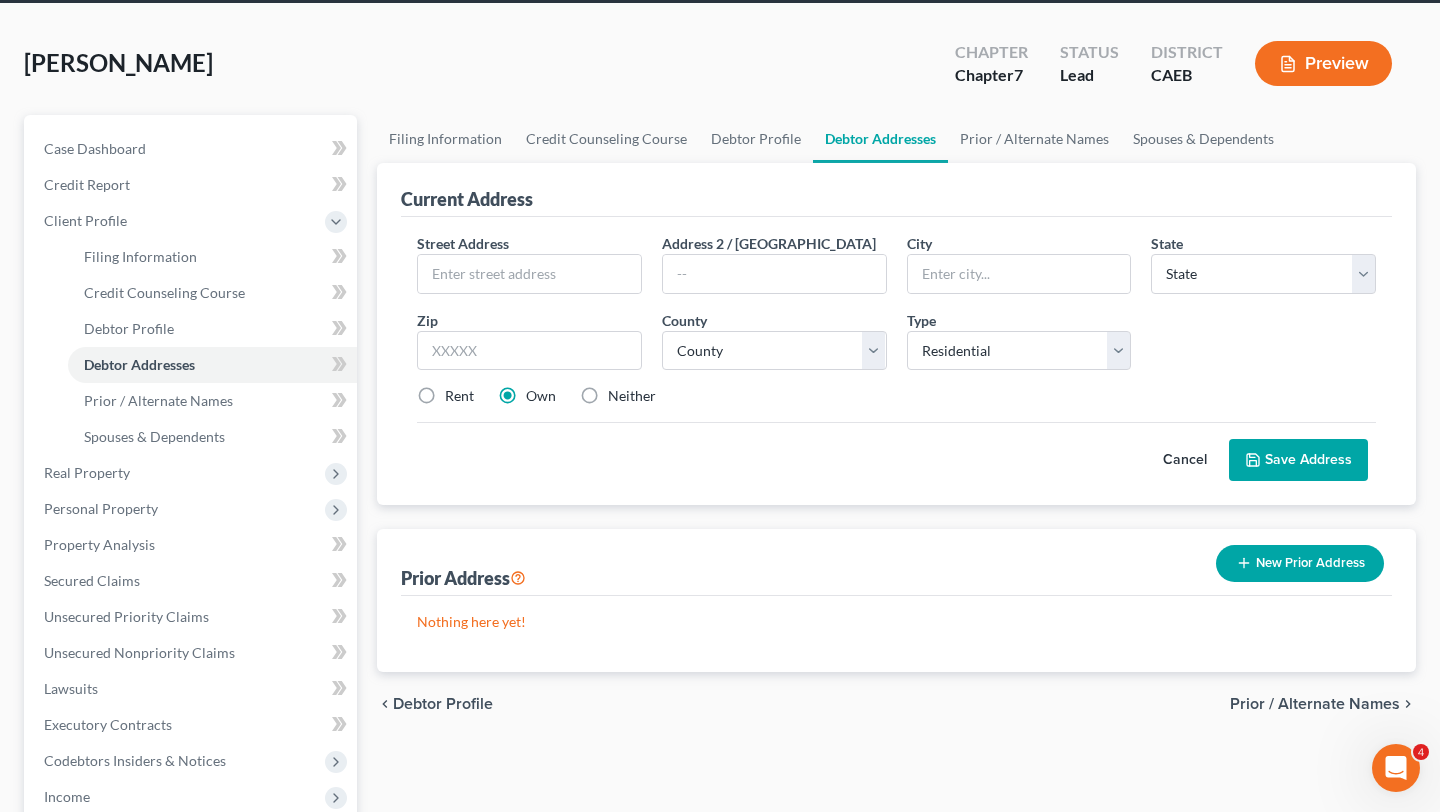 scroll, scrollTop: 114, scrollLeft: 0, axis: vertical 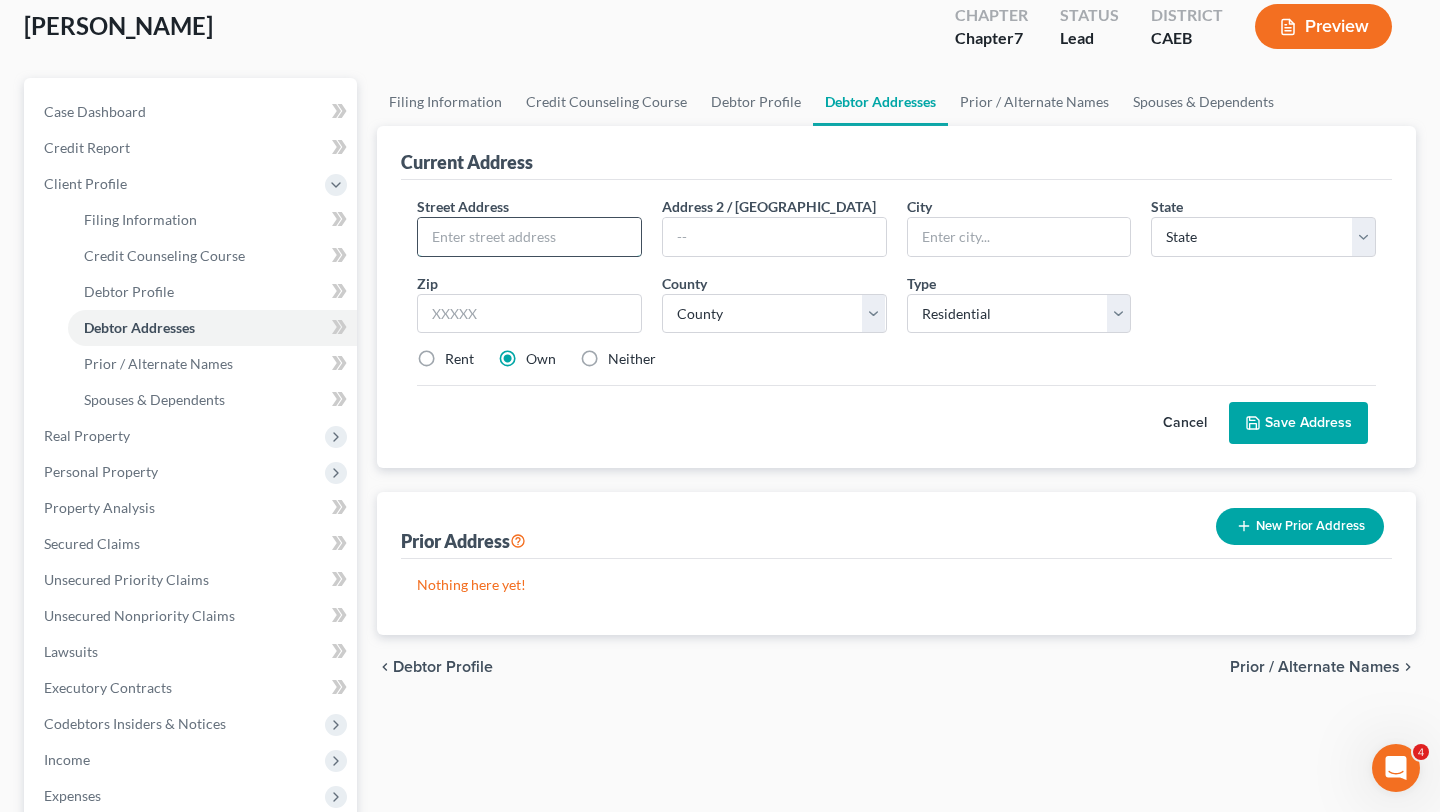 click at bounding box center (529, 237) 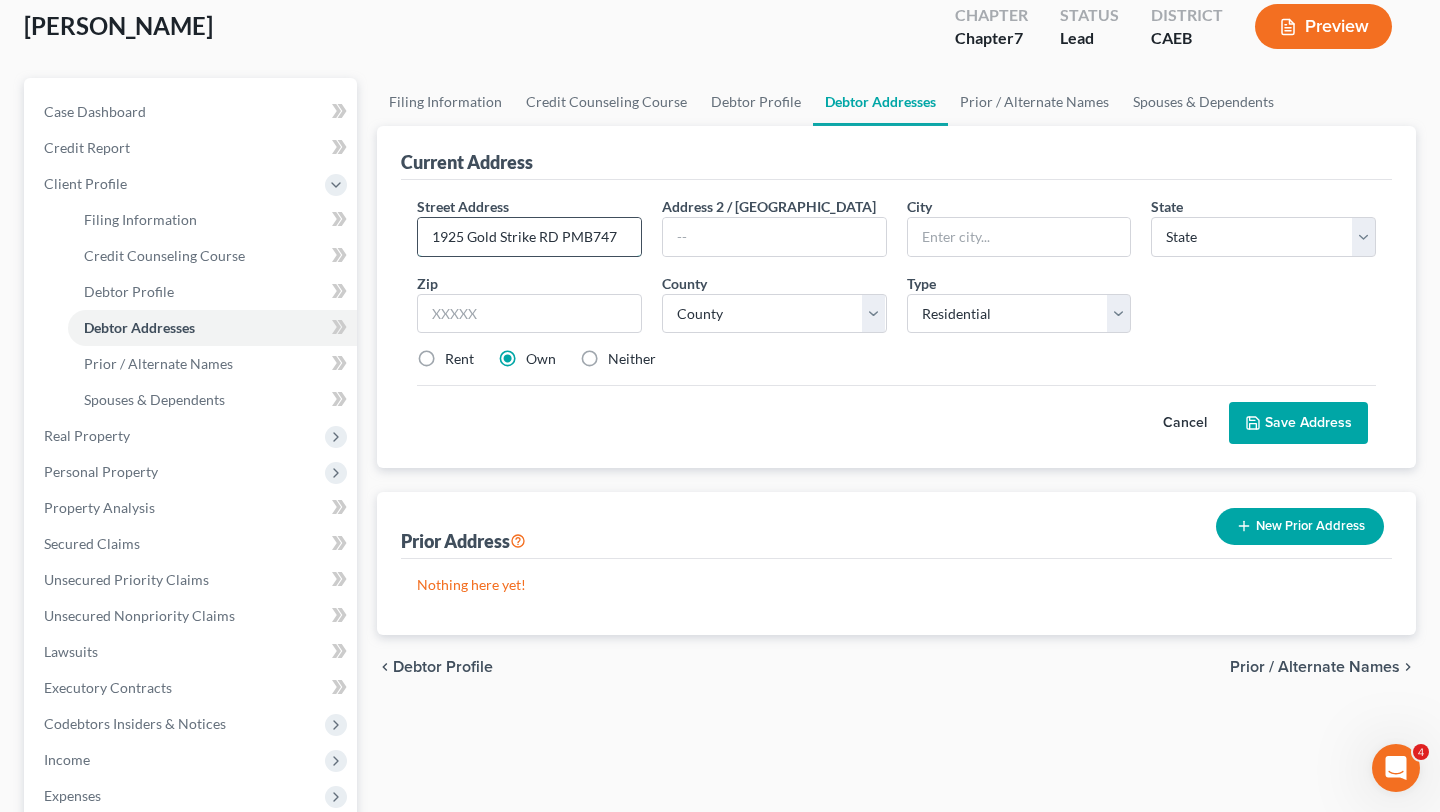 click on "1925 Gold Strike RD PMB747" at bounding box center (529, 237) 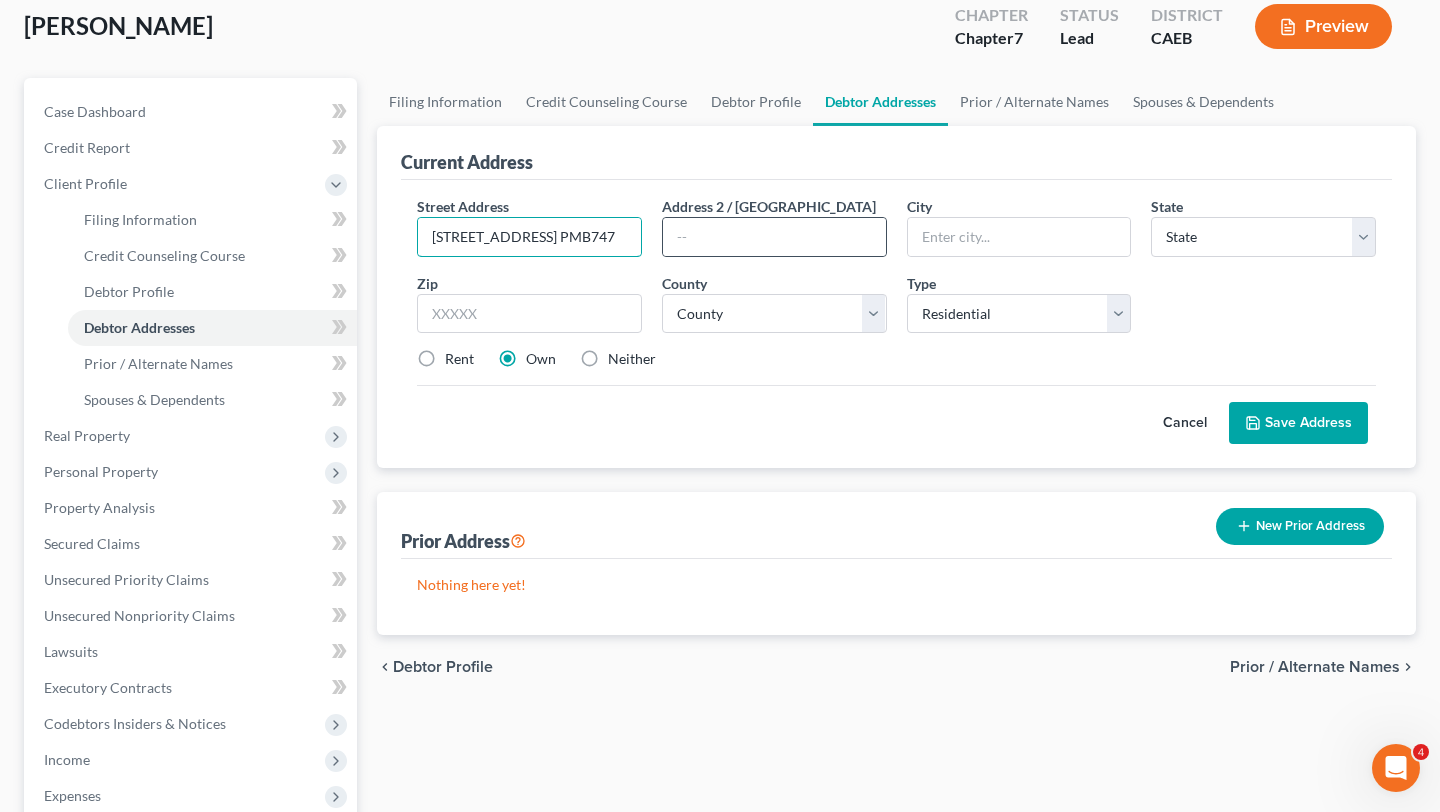 type on "[STREET_ADDRESS] PMB747" 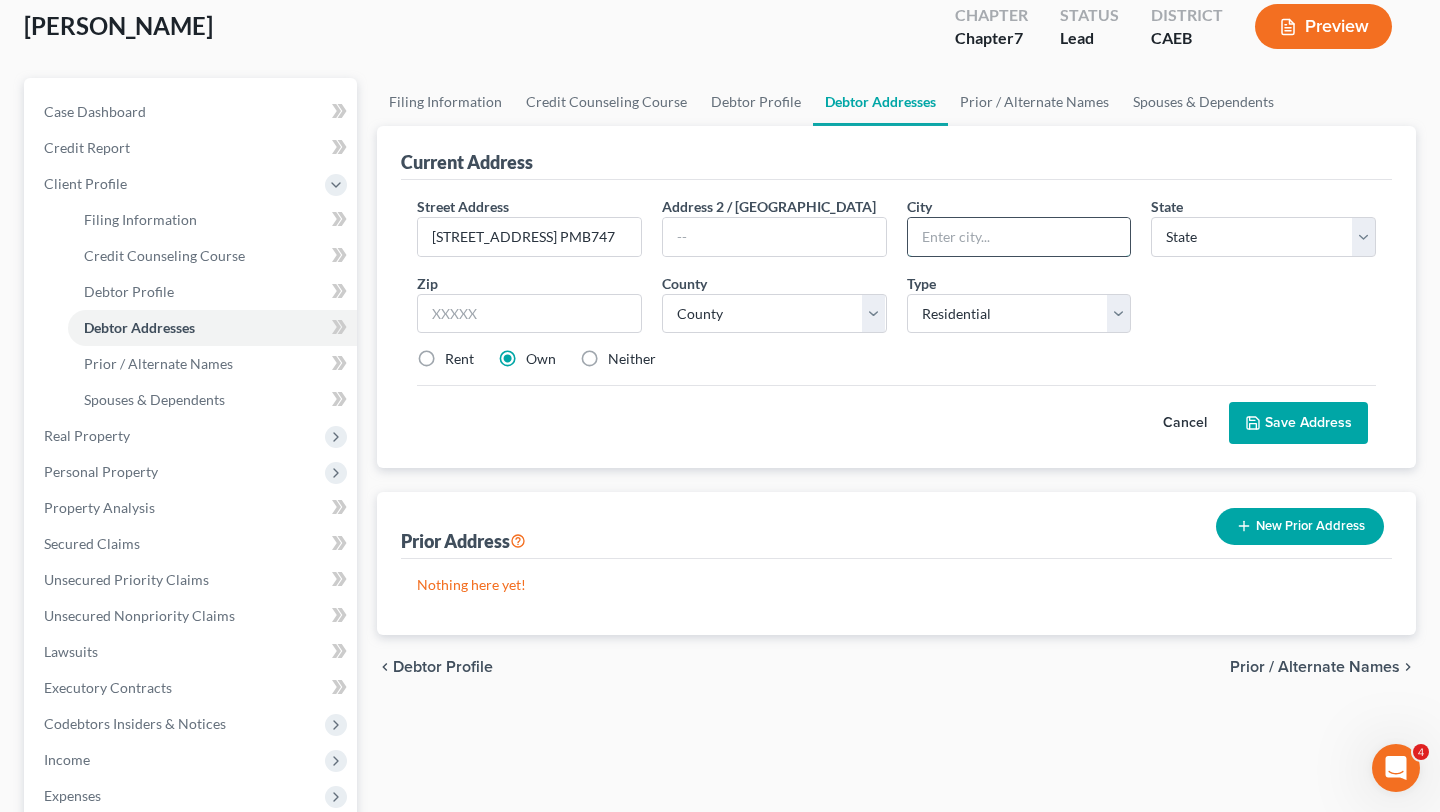 click at bounding box center [1019, 237] 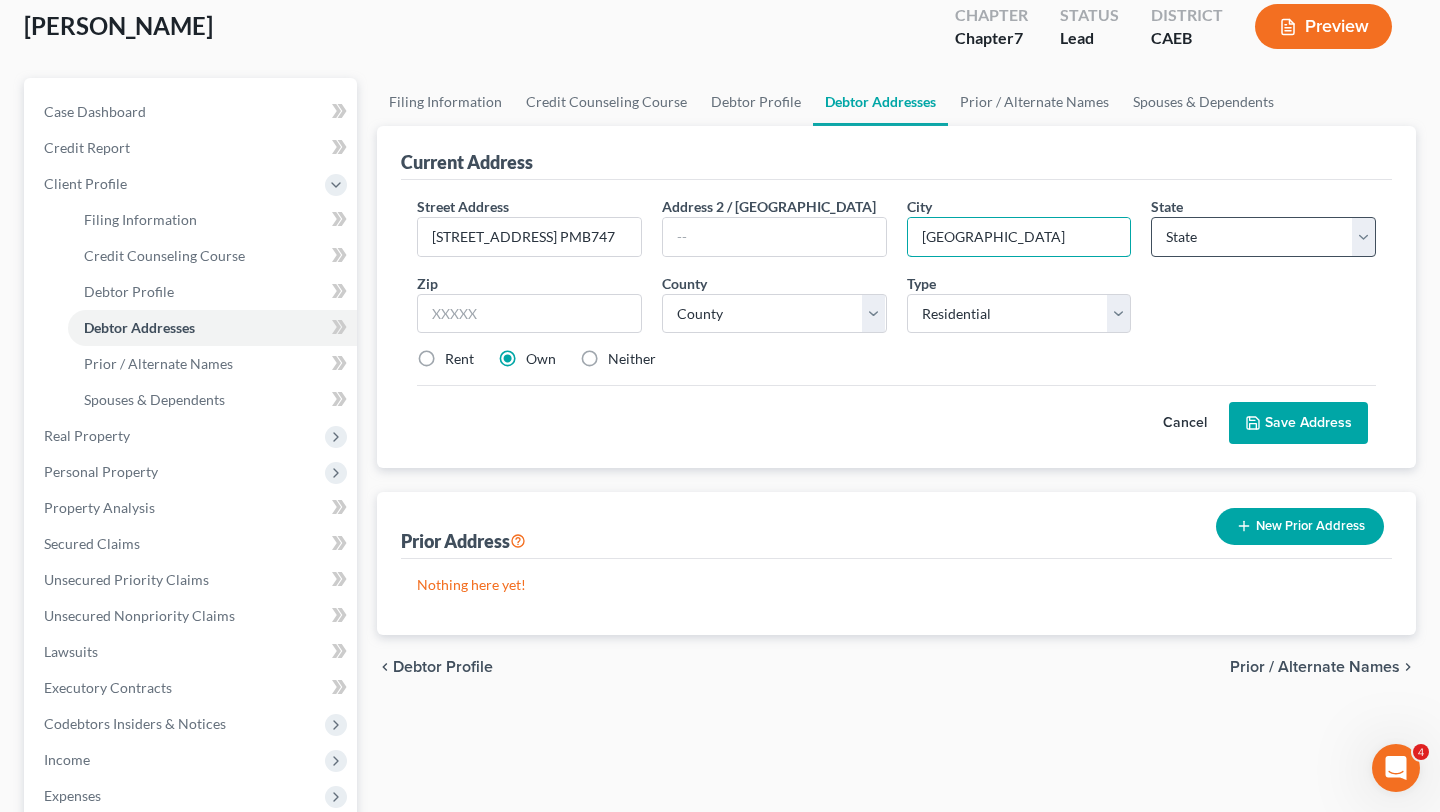 type on "[GEOGRAPHIC_DATA]" 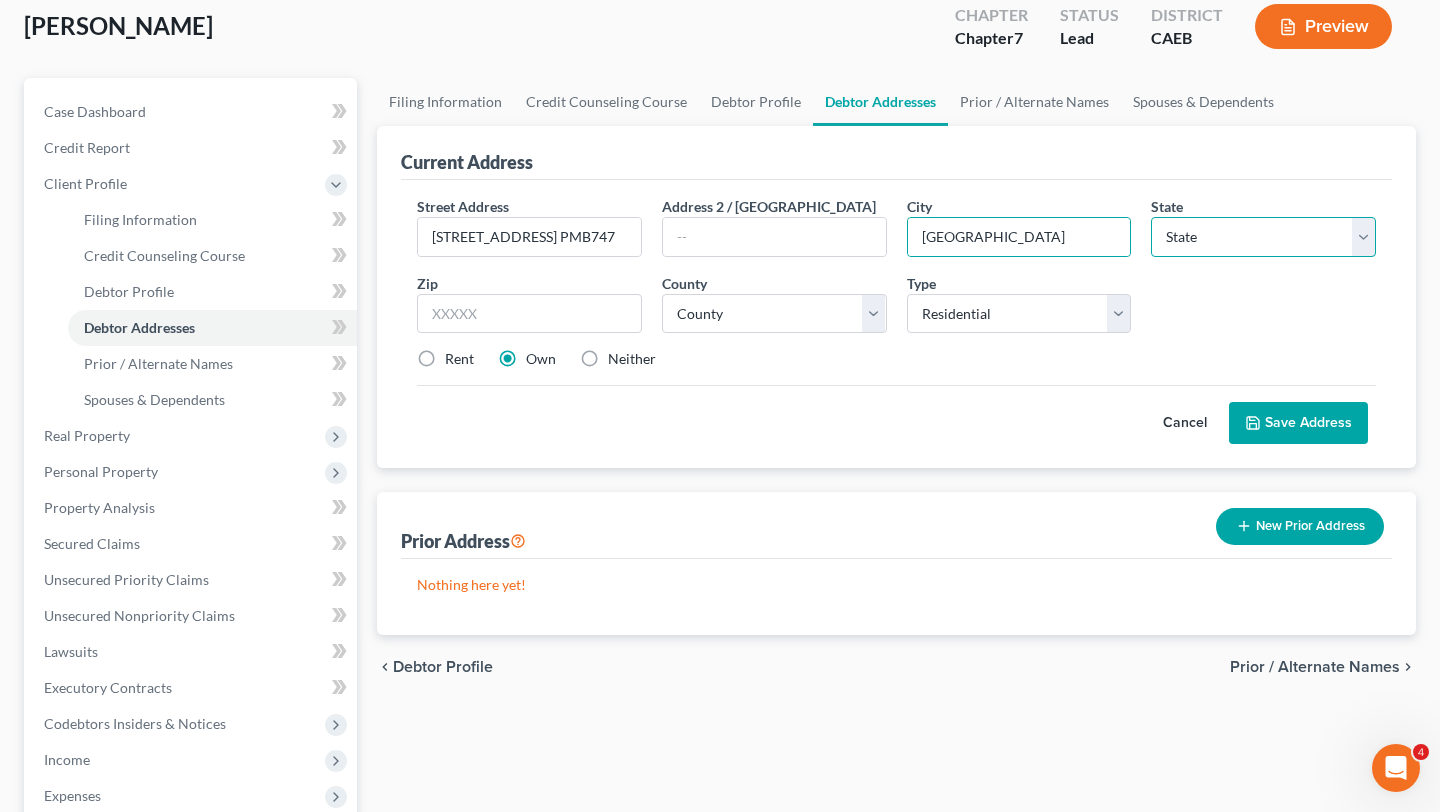 click on "State [US_STATE] AK AR AZ CA CO CT DE DC [GEOGRAPHIC_DATA] [GEOGRAPHIC_DATA] GU HI ID IL IN [GEOGRAPHIC_DATA] [GEOGRAPHIC_DATA] [GEOGRAPHIC_DATA] LA ME MD [GEOGRAPHIC_DATA] [GEOGRAPHIC_DATA] [GEOGRAPHIC_DATA] [GEOGRAPHIC_DATA] [GEOGRAPHIC_DATA] MT NC [GEOGRAPHIC_DATA] [GEOGRAPHIC_DATA] [GEOGRAPHIC_DATA] NH [GEOGRAPHIC_DATA] [GEOGRAPHIC_DATA] [GEOGRAPHIC_DATA] [GEOGRAPHIC_DATA] [GEOGRAPHIC_DATA] [GEOGRAPHIC_DATA] [GEOGRAPHIC_DATA] PR RI SC SD [GEOGRAPHIC_DATA] [GEOGRAPHIC_DATA] [GEOGRAPHIC_DATA] VI [GEOGRAPHIC_DATA] [GEOGRAPHIC_DATA] [GEOGRAPHIC_DATA] WV WI WY" at bounding box center [1263, 237] 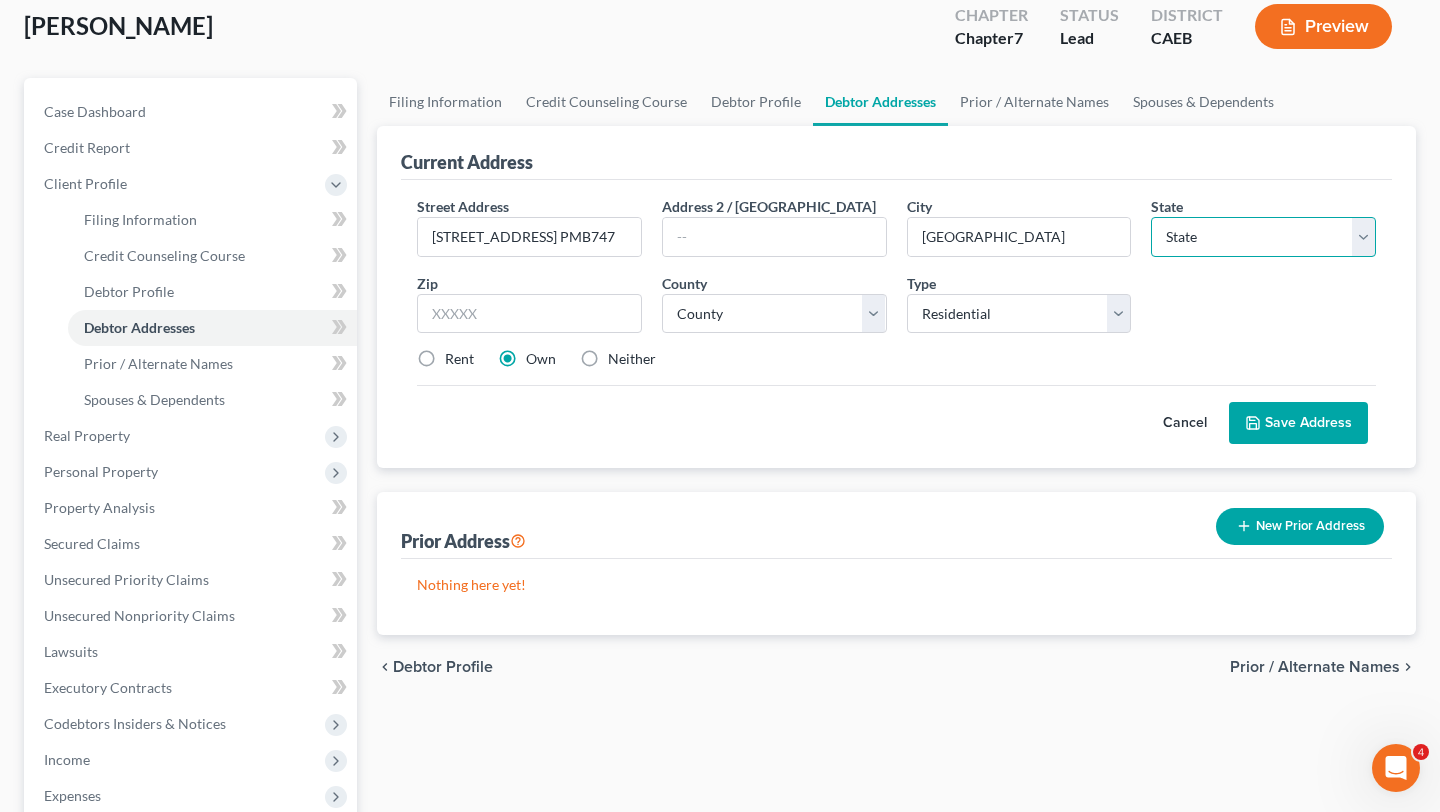 select on "4" 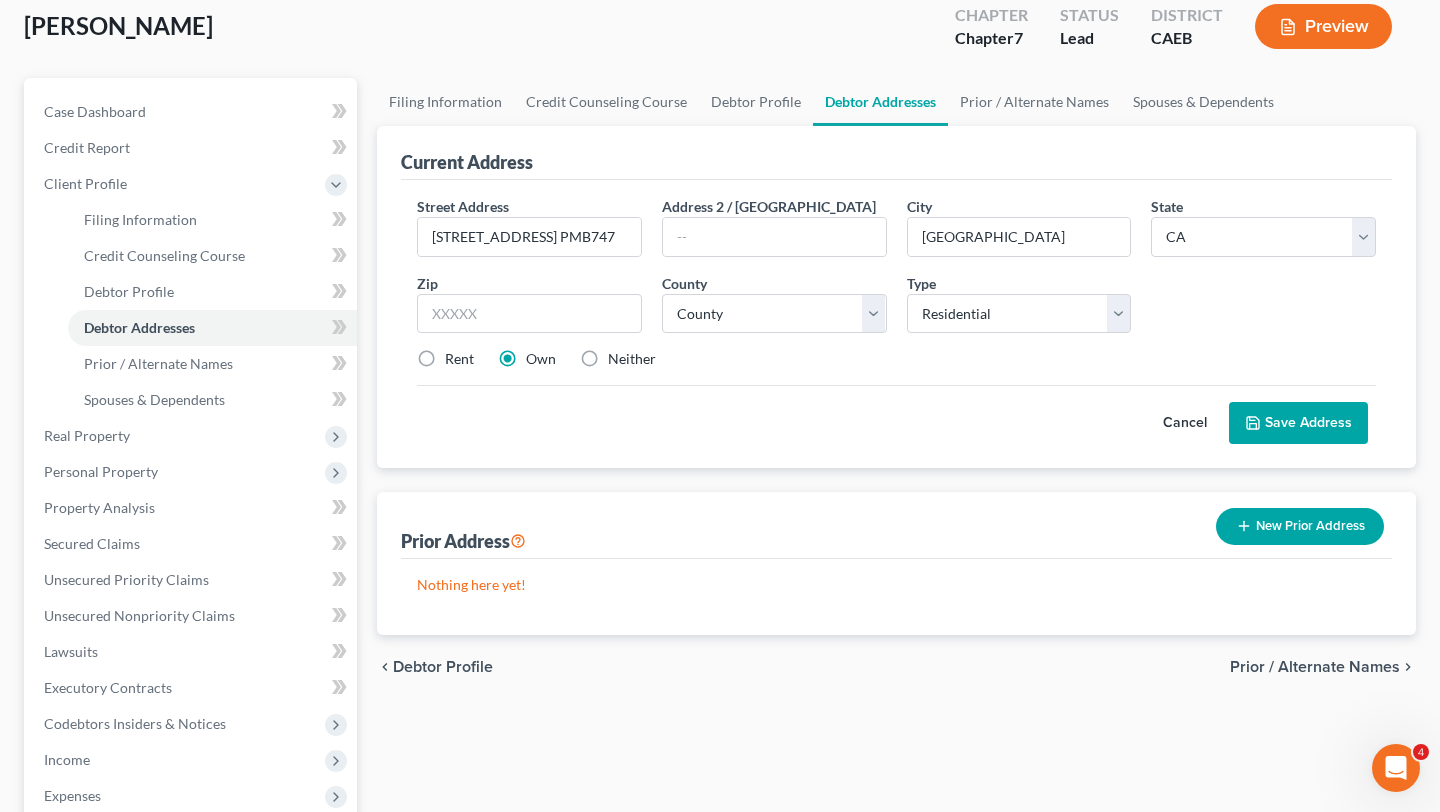 click on "Street Address
*
[STREET_ADDRESS] Address 2 / [GEOGRAPHIC_DATA]
*
[GEOGRAPHIC_DATA]
*
State [US_STATE] AK AR AZ CA CO CT DE DC [GEOGRAPHIC_DATA] [GEOGRAPHIC_DATA] GU HI ID IL IN IA [GEOGRAPHIC_DATA] [GEOGRAPHIC_DATA] LA ME MD [GEOGRAPHIC_DATA] [GEOGRAPHIC_DATA] [GEOGRAPHIC_DATA] [GEOGRAPHIC_DATA] [GEOGRAPHIC_DATA] MT [GEOGRAPHIC_DATA] [GEOGRAPHIC_DATA] [GEOGRAPHIC_DATA] [GEOGRAPHIC_DATA] NH [GEOGRAPHIC_DATA] [GEOGRAPHIC_DATA] [GEOGRAPHIC_DATA] [GEOGRAPHIC_DATA] [GEOGRAPHIC_DATA] OR [GEOGRAPHIC_DATA] PR RI SC SD [GEOGRAPHIC_DATA] [GEOGRAPHIC_DATA] [GEOGRAPHIC_DATA] VI [GEOGRAPHIC_DATA] [GEOGRAPHIC_DATA] [GEOGRAPHIC_DATA] WV [GEOGRAPHIC_DATA] WY
Zip
*
County
*
County Type Select Residential Mailing Rental Business Rent Own Neither Save as Property" at bounding box center [896, 291] 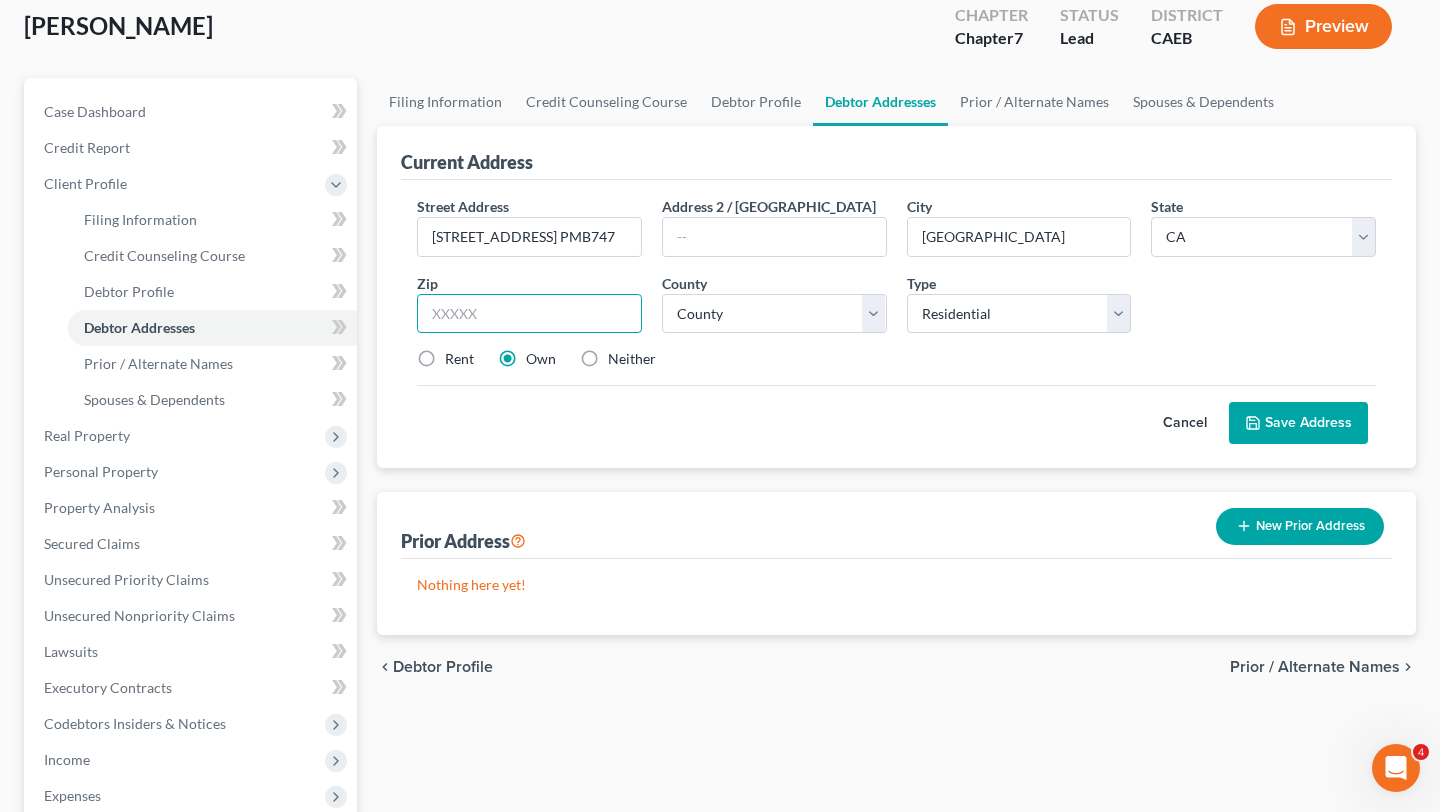 click at bounding box center [529, 314] 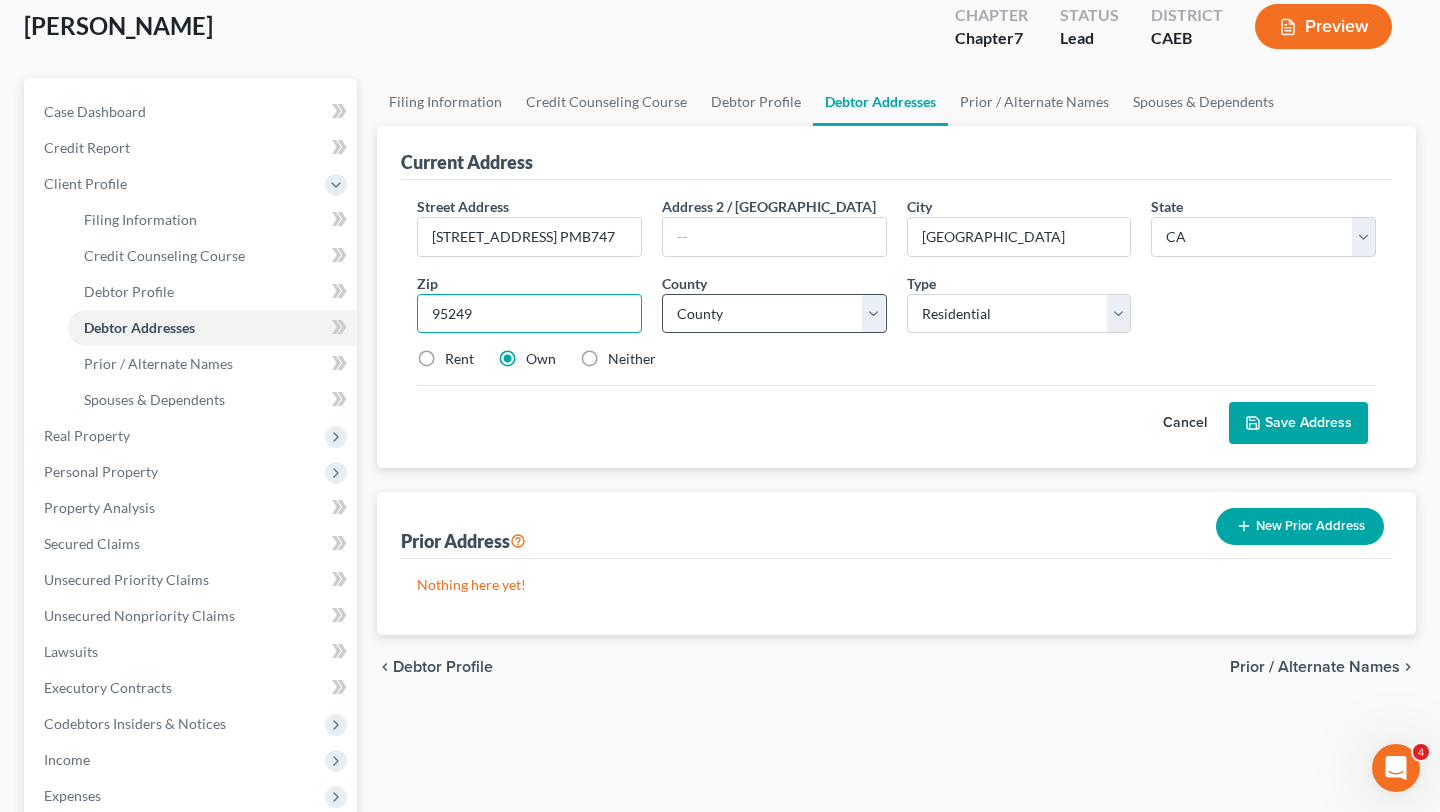 type on "95249" 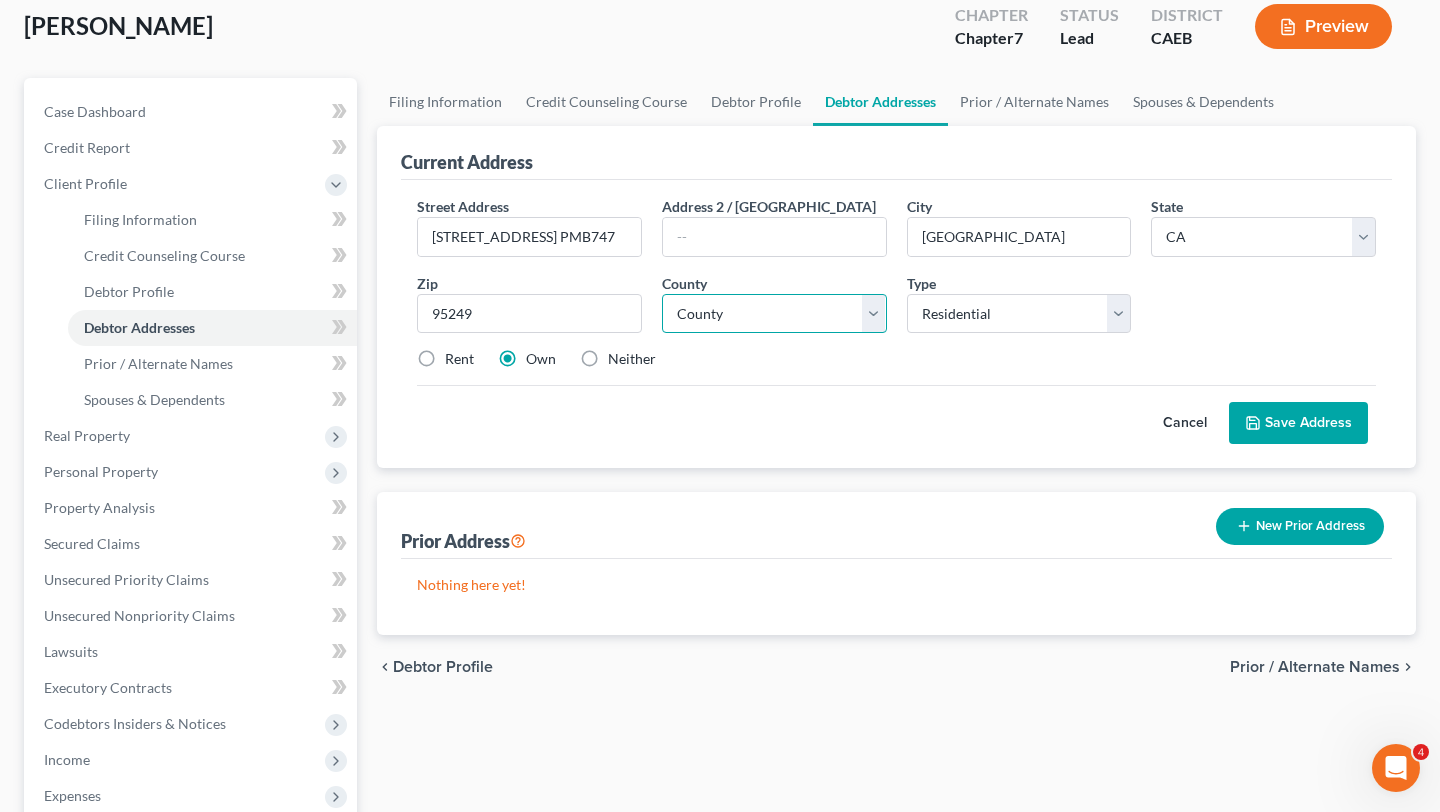 click on "County [GEOGRAPHIC_DATA] [GEOGRAPHIC_DATA] [GEOGRAPHIC_DATA] [GEOGRAPHIC_DATA] [GEOGRAPHIC_DATA] [GEOGRAPHIC_DATA] [GEOGRAPHIC_DATA] [GEOGRAPHIC_DATA] [GEOGRAPHIC_DATA] [GEOGRAPHIC_DATA] [GEOGRAPHIC_DATA] [GEOGRAPHIC_DATA] [GEOGRAPHIC_DATA] [GEOGRAPHIC_DATA] [GEOGRAPHIC_DATA] [GEOGRAPHIC_DATA] [GEOGRAPHIC_DATA] [GEOGRAPHIC_DATA] [GEOGRAPHIC_DATA] [GEOGRAPHIC_DATA] [GEOGRAPHIC_DATA] [GEOGRAPHIC_DATA] [GEOGRAPHIC_DATA] [GEOGRAPHIC_DATA] [GEOGRAPHIC_DATA] [GEOGRAPHIC_DATA] [GEOGRAPHIC_DATA] [GEOGRAPHIC_DATA] [US_STATE][GEOGRAPHIC_DATA] [GEOGRAPHIC_DATA] [GEOGRAPHIC_DATA] [GEOGRAPHIC_DATA] [GEOGRAPHIC_DATA] [GEOGRAPHIC_DATA] [GEOGRAPHIC_DATA] [GEOGRAPHIC_DATA] [GEOGRAPHIC_DATA] [GEOGRAPHIC_DATA] [GEOGRAPHIC_DATA] [GEOGRAPHIC_DATA][PERSON_NAME] [GEOGRAPHIC_DATA] [GEOGRAPHIC_DATA] [GEOGRAPHIC_DATA] [GEOGRAPHIC_DATA] [GEOGRAPHIC_DATA] [GEOGRAPHIC_DATA] [GEOGRAPHIC_DATA] [GEOGRAPHIC_DATA] [GEOGRAPHIC_DATA] [GEOGRAPHIC_DATA] [GEOGRAPHIC_DATA] [GEOGRAPHIC_DATA] [GEOGRAPHIC_DATA] [GEOGRAPHIC_DATA] [GEOGRAPHIC_DATA] [GEOGRAPHIC_DATA] [GEOGRAPHIC_DATA] [GEOGRAPHIC_DATA]" at bounding box center (774, 314) 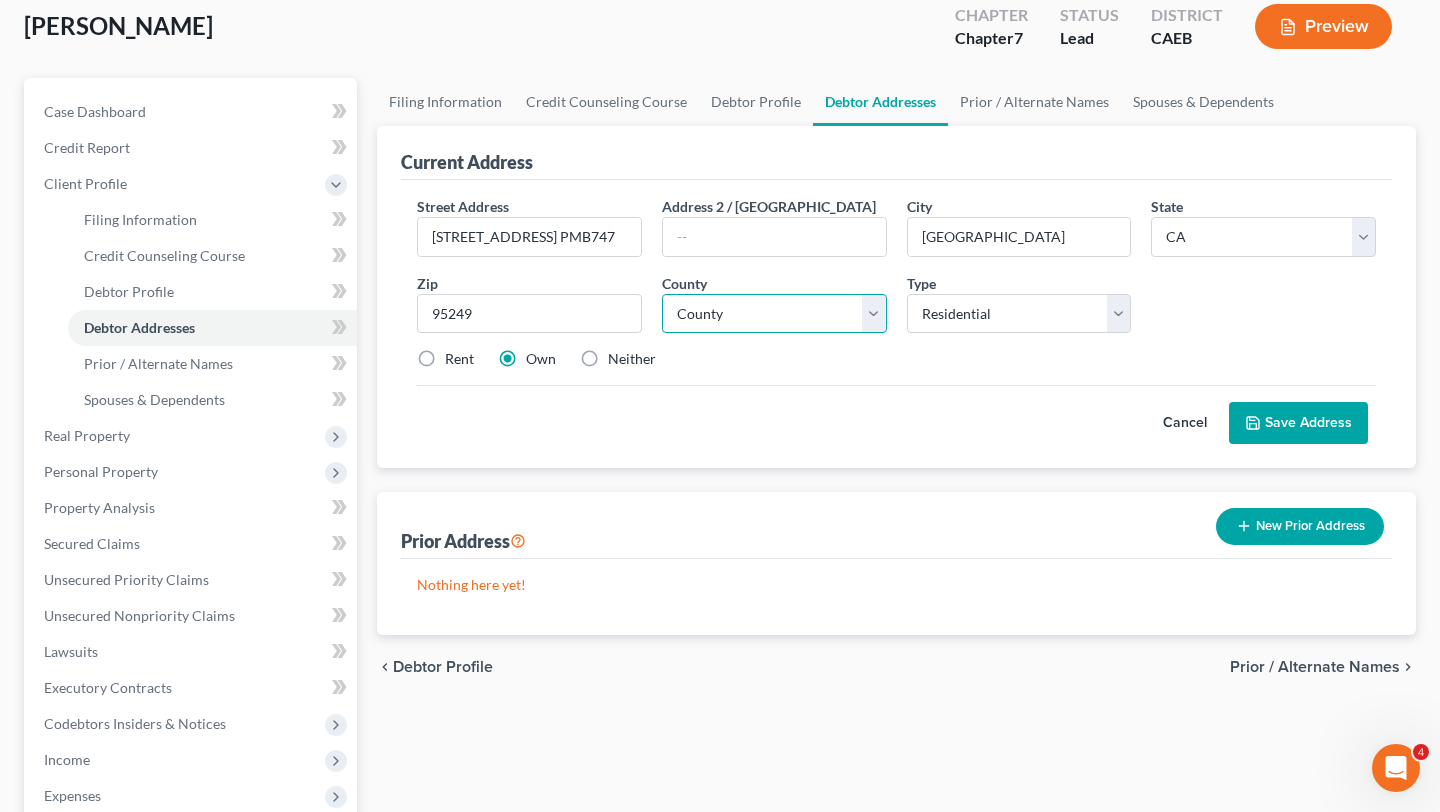 select on "4" 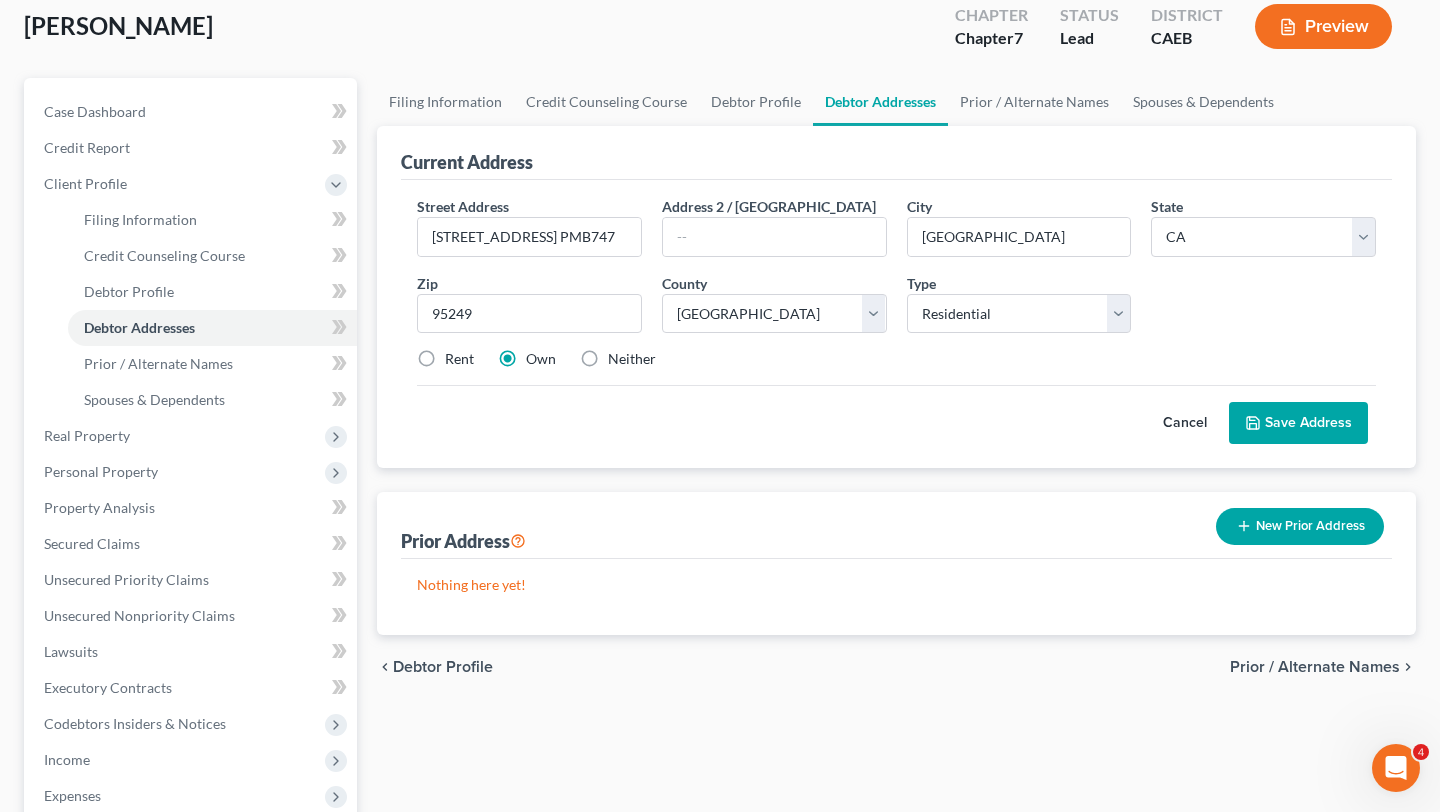 click on "Rent" at bounding box center [459, 359] 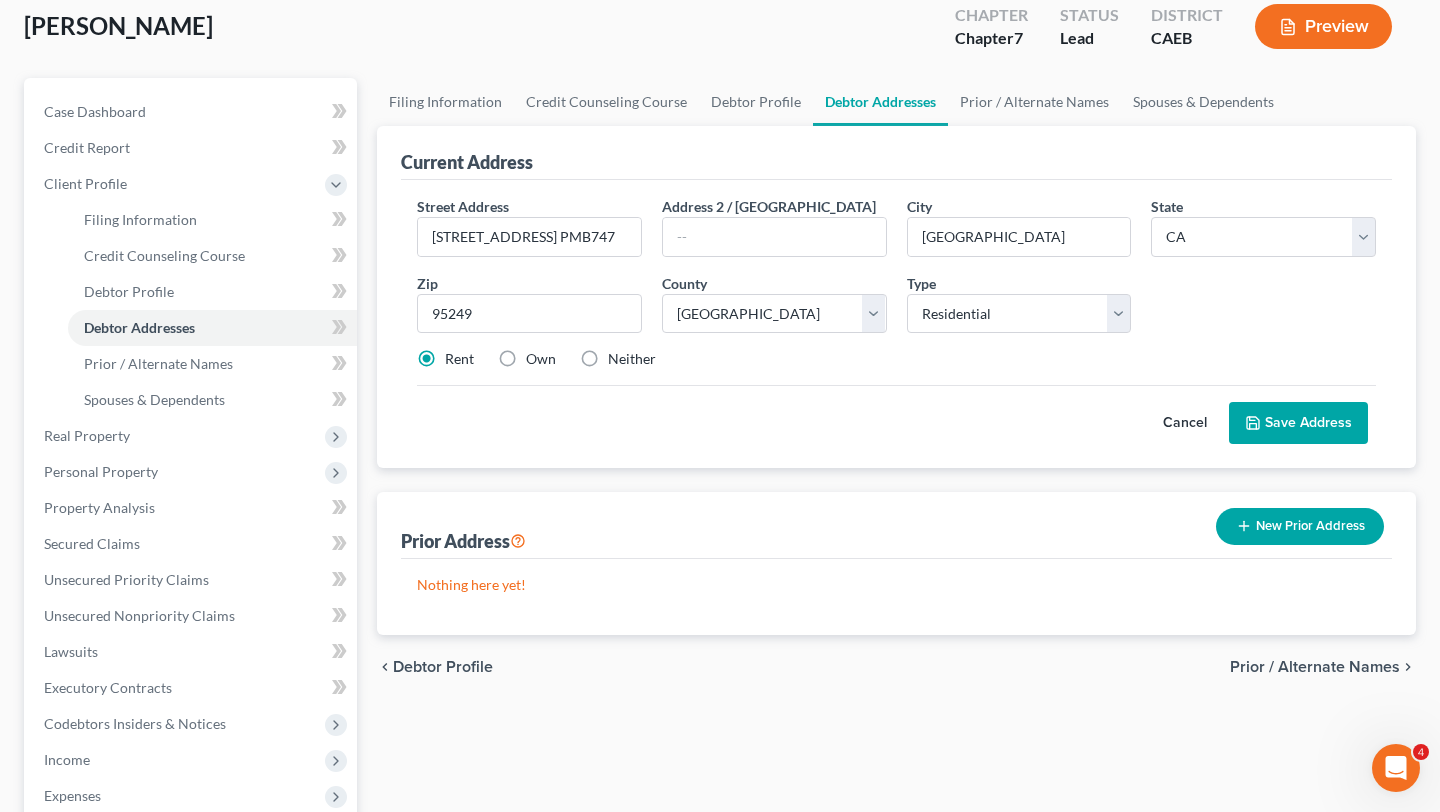 click on "Save Address" at bounding box center (1298, 423) 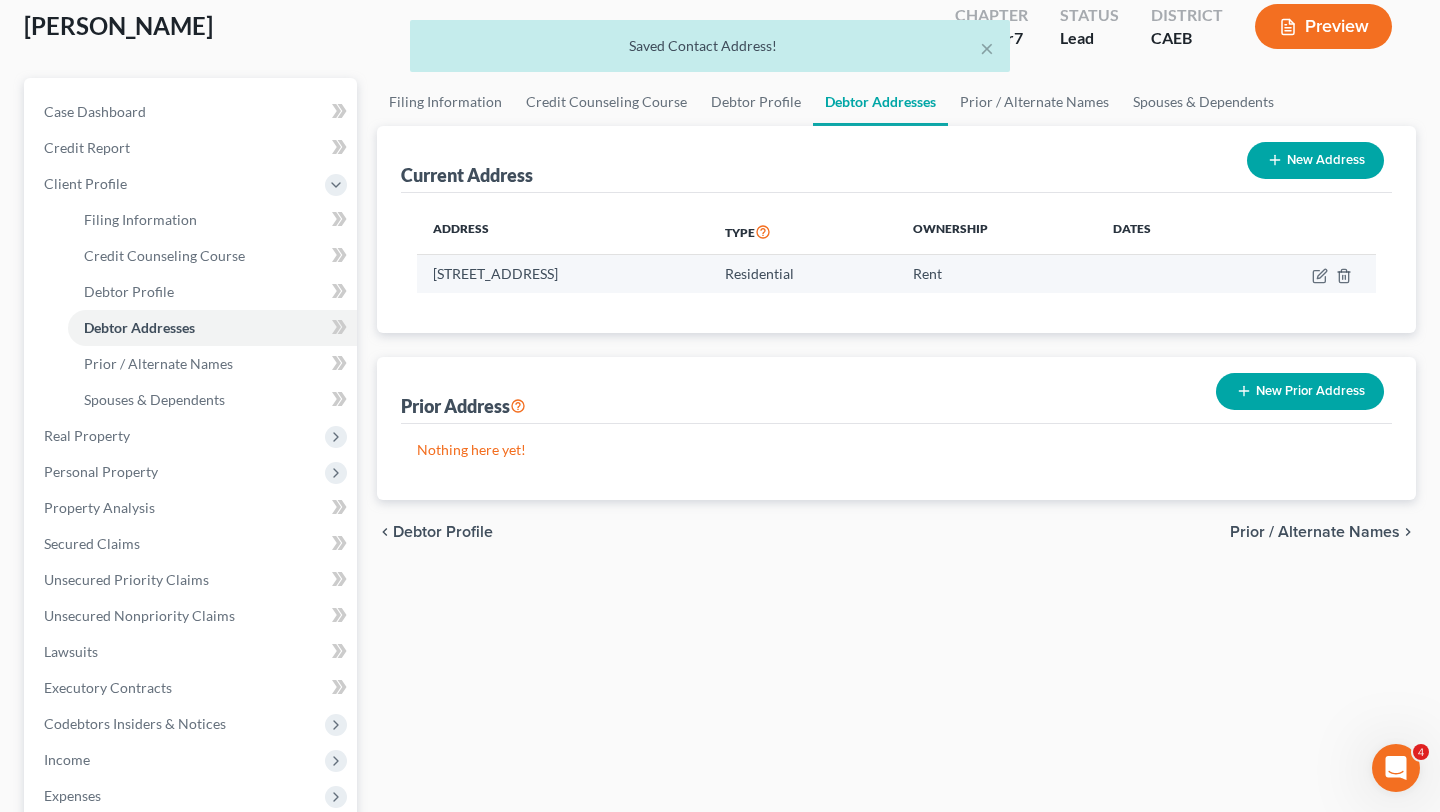 drag, startPoint x: 435, startPoint y: 271, endPoint x: 765, endPoint y: 280, distance: 330.1227 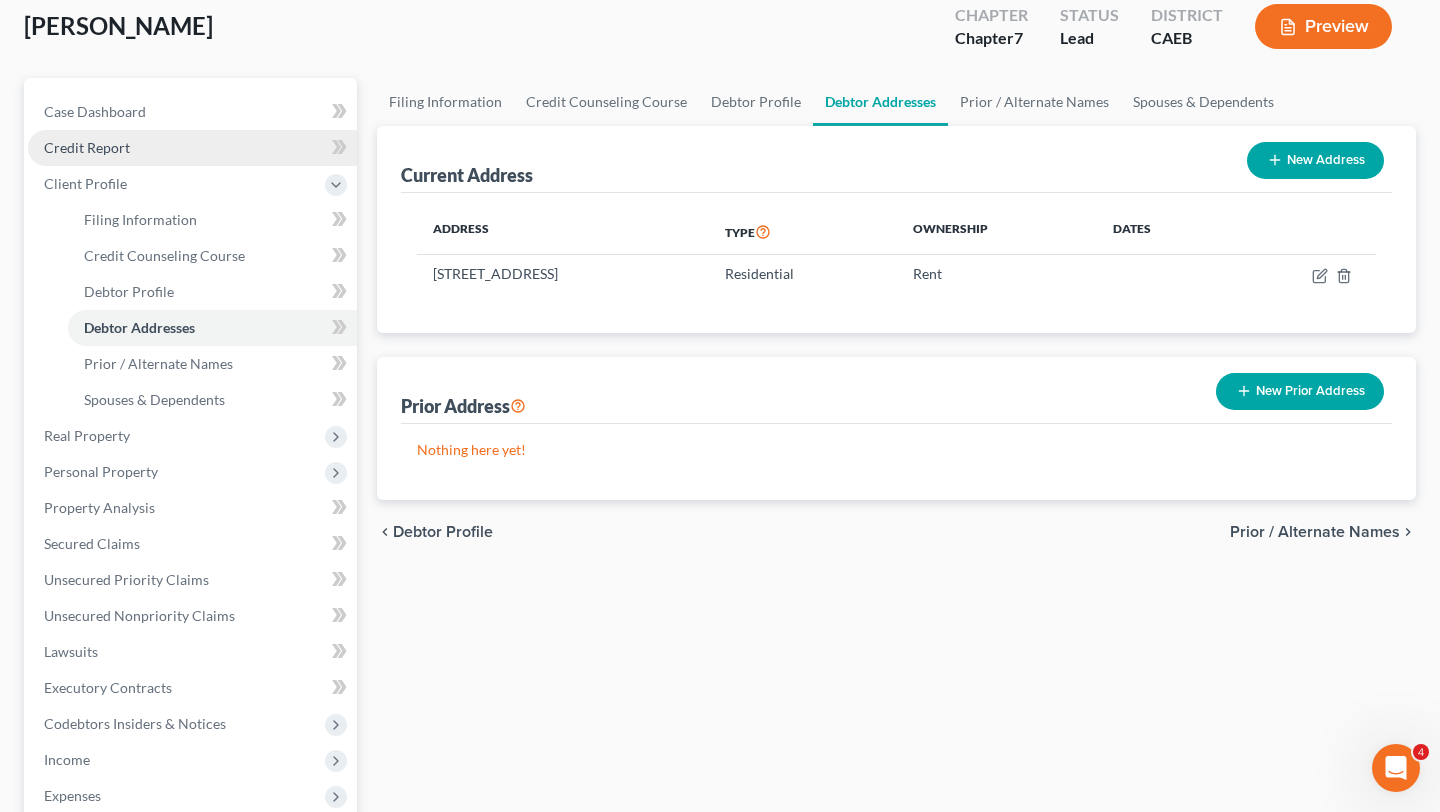 click on "Credit Report" at bounding box center (192, 148) 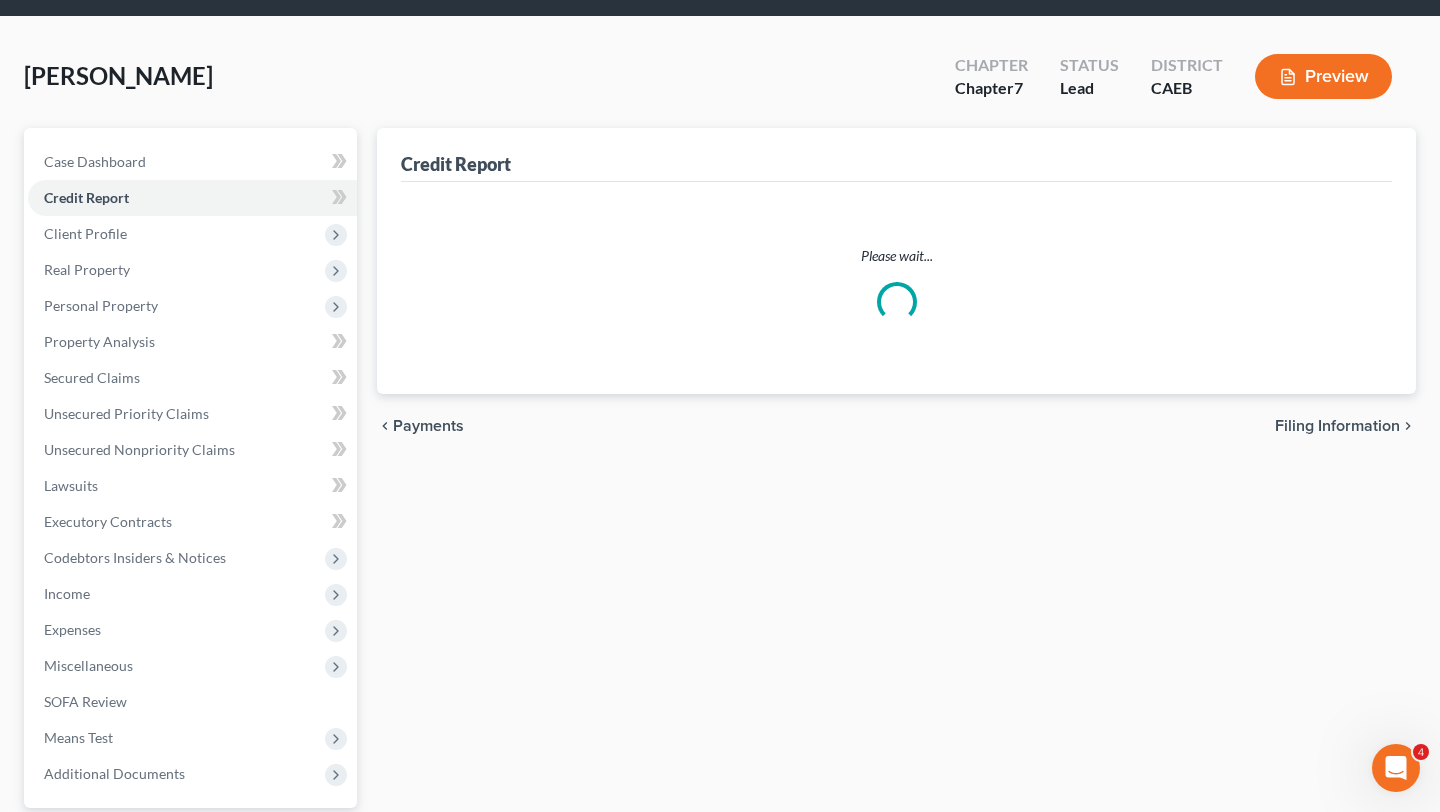 scroll, scrollTop: 0, scrollLeft: 0, axis: both 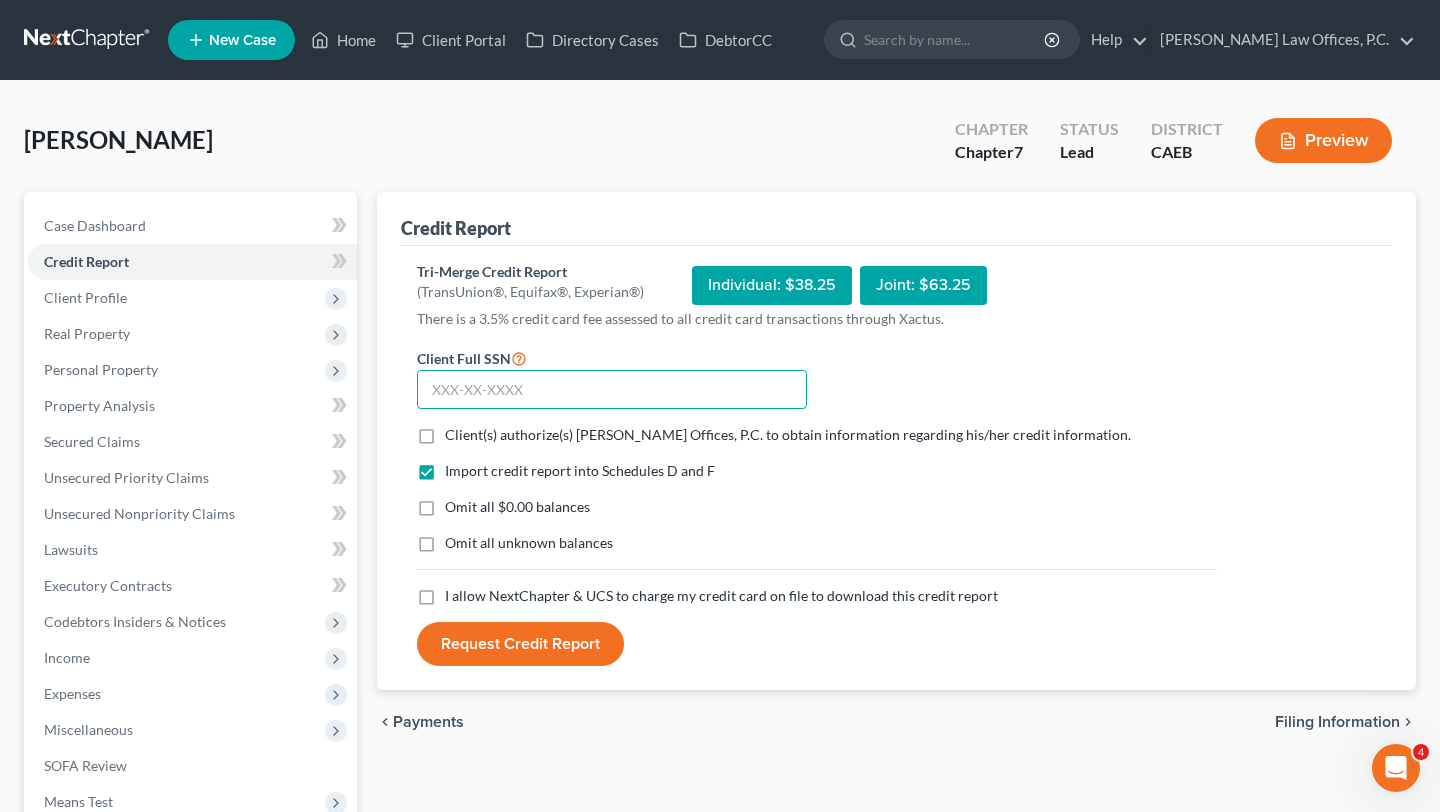 click at bounding box center (612, 390) 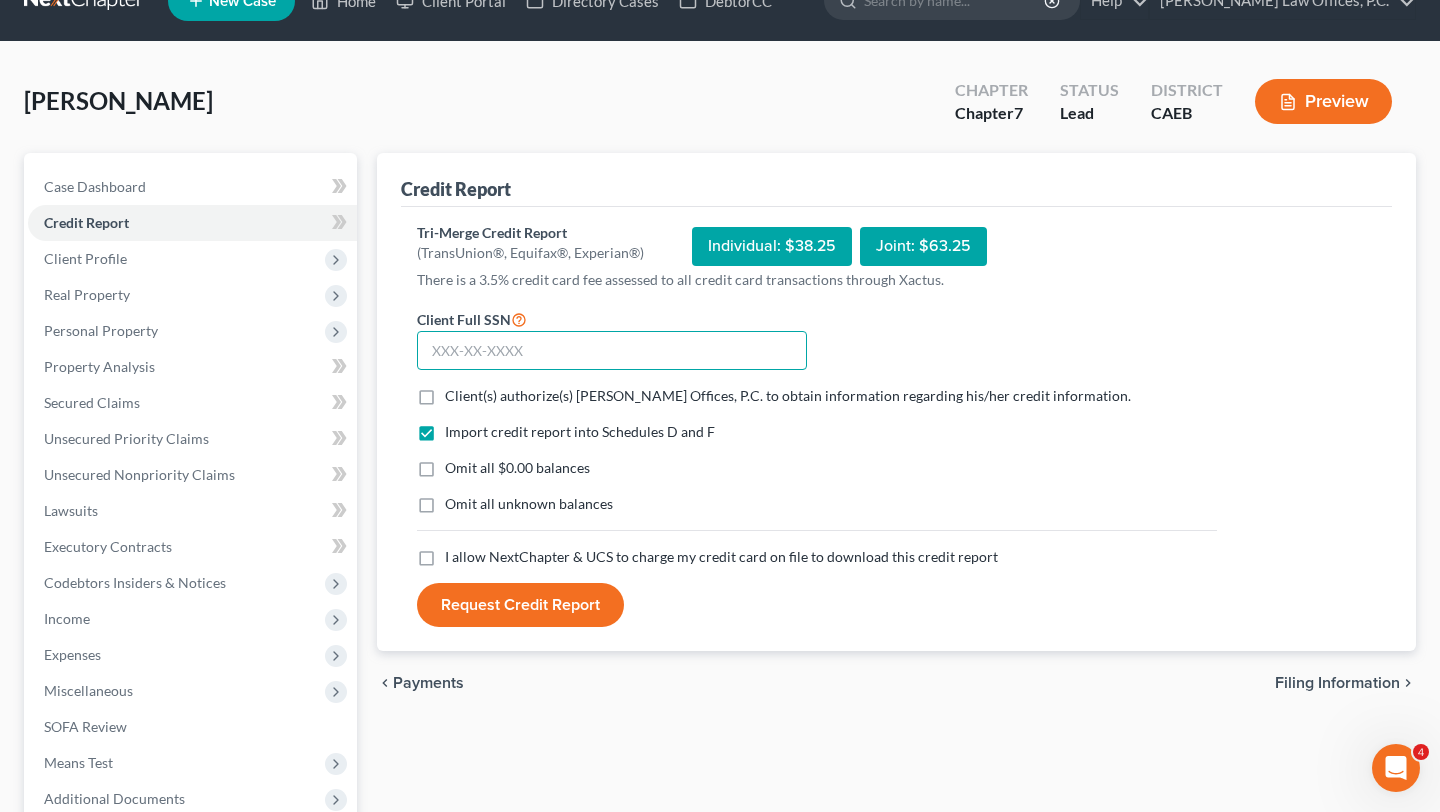 scroll, scrollTop: 46, scrollLeft: 0, axis: vertical 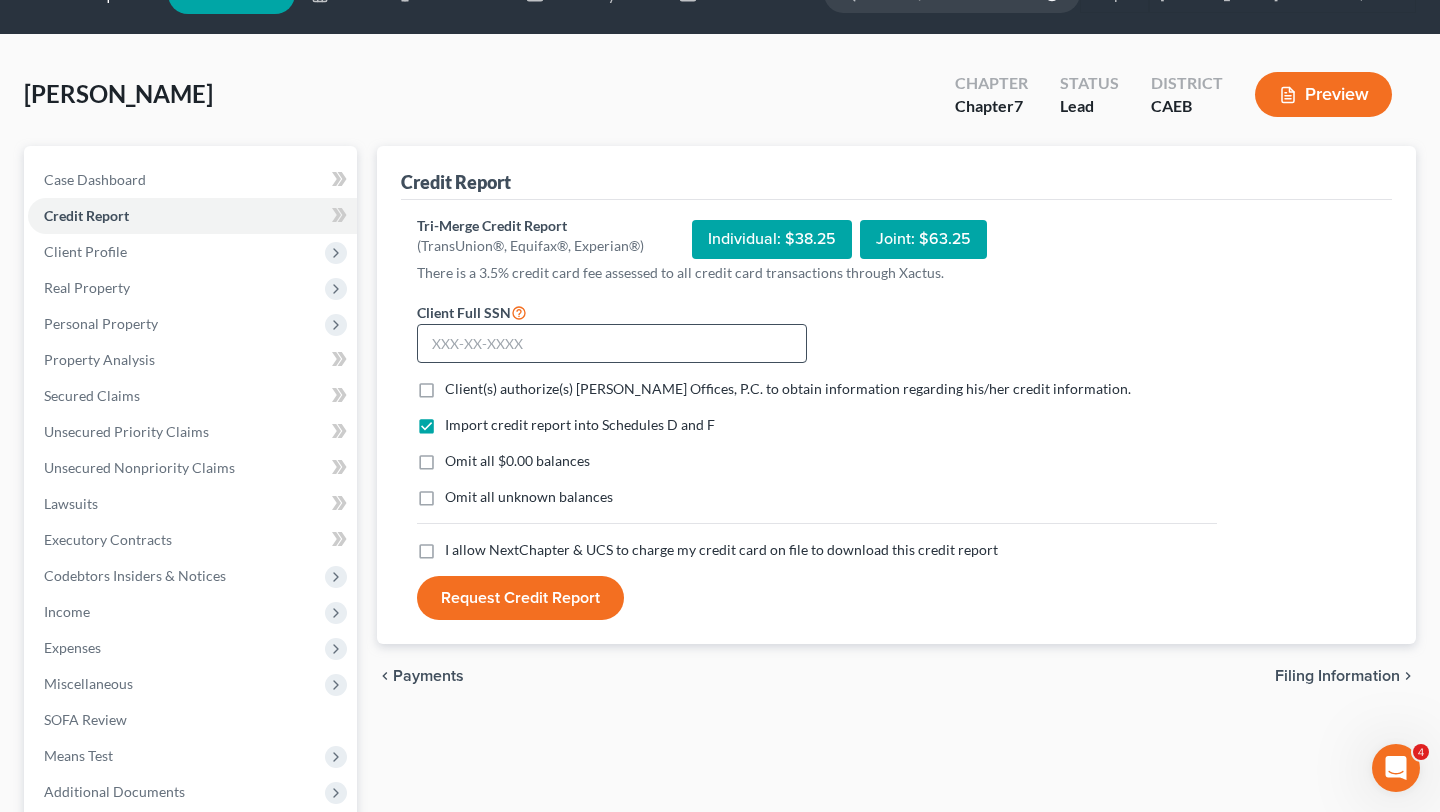 click on "Client(s) authorize(s) [PERSON_NAME] Offices, P.C. to obtain information regarding his/her credit information." at bounding box center [788, 388] 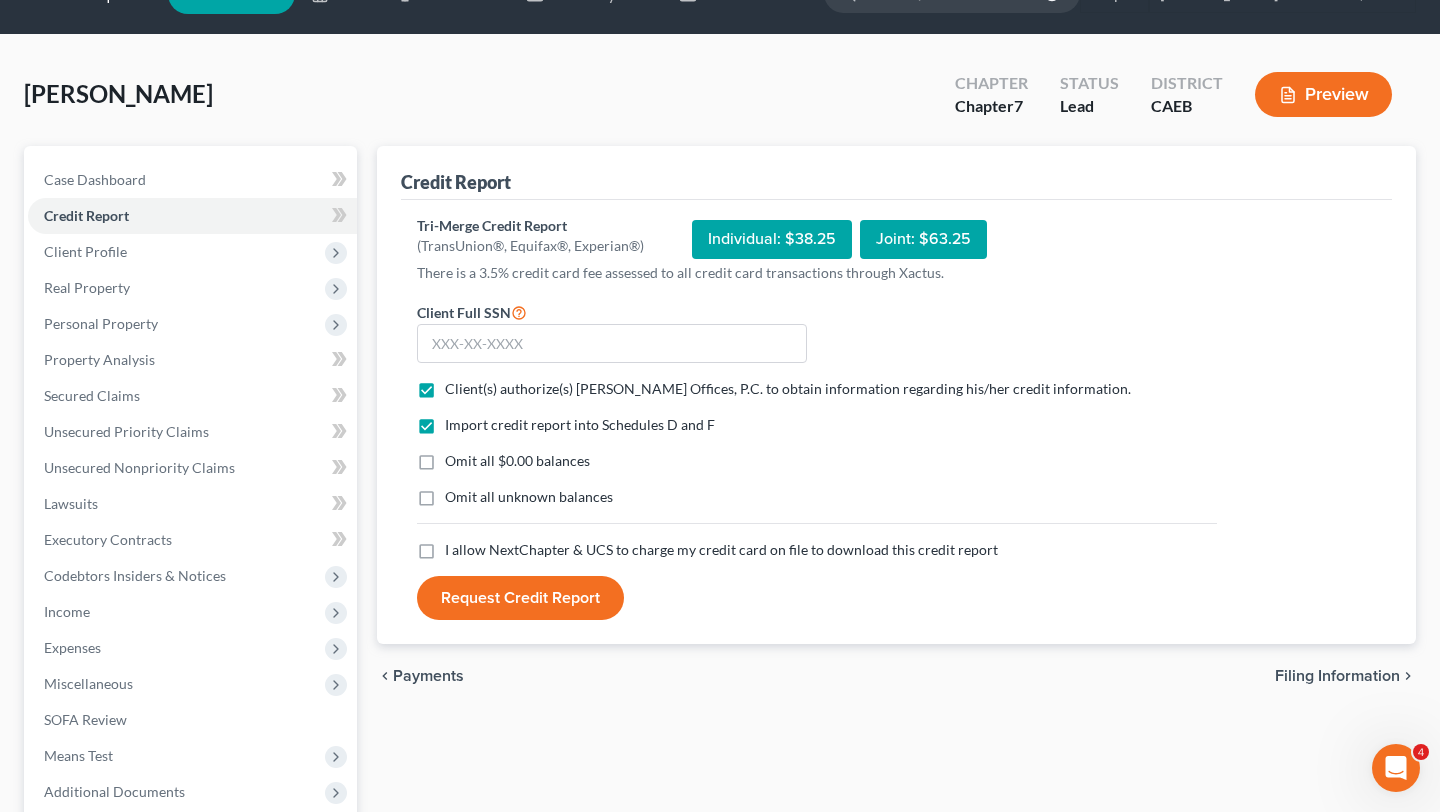 click on "Import credit report into Schedules D and F Omit all $0.00 balances Omit all unknown balances" at bounding box center (817, 477) 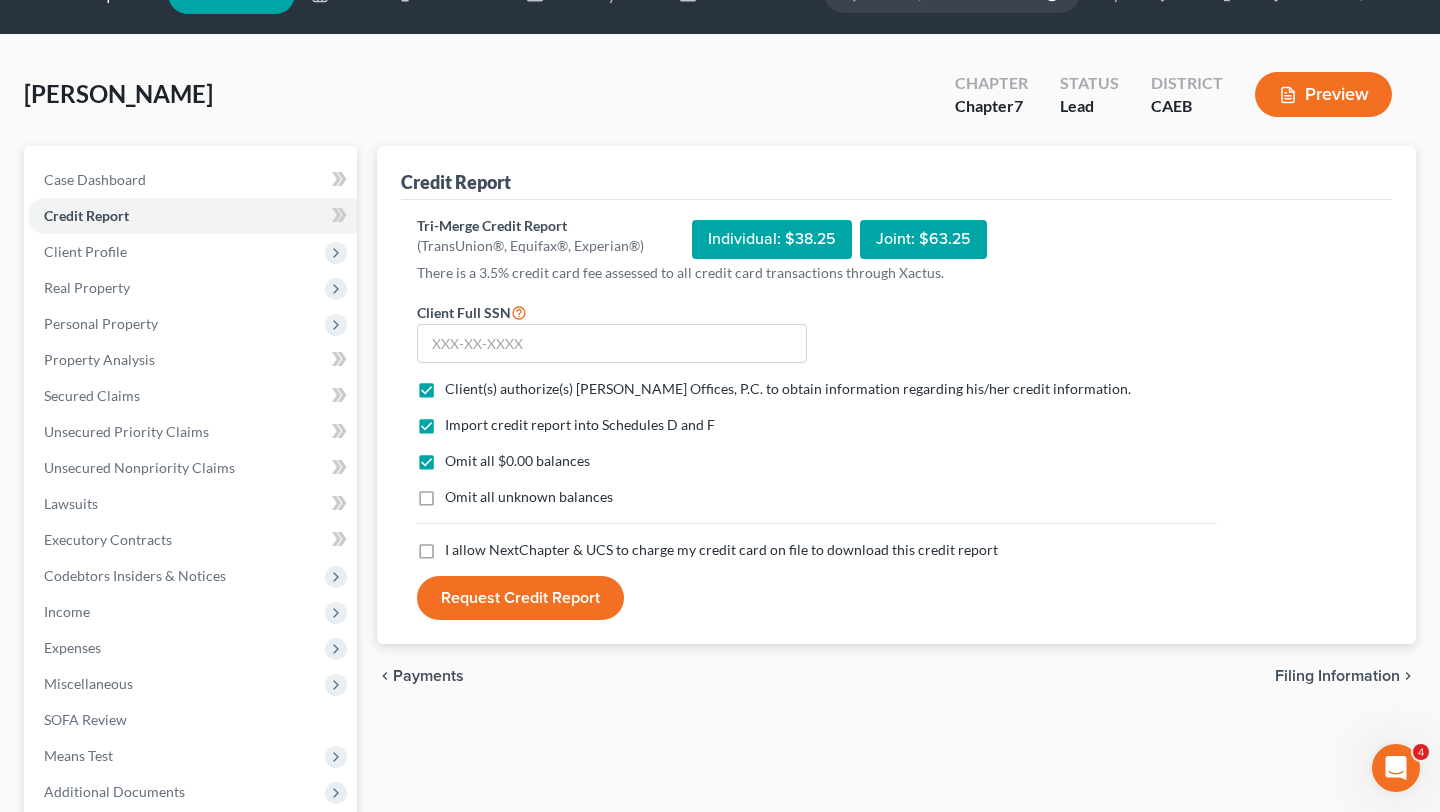 click on "I allow NextChapter & UCS to charge my credit card on file to download this credit report" at bounding box center (721, 549) 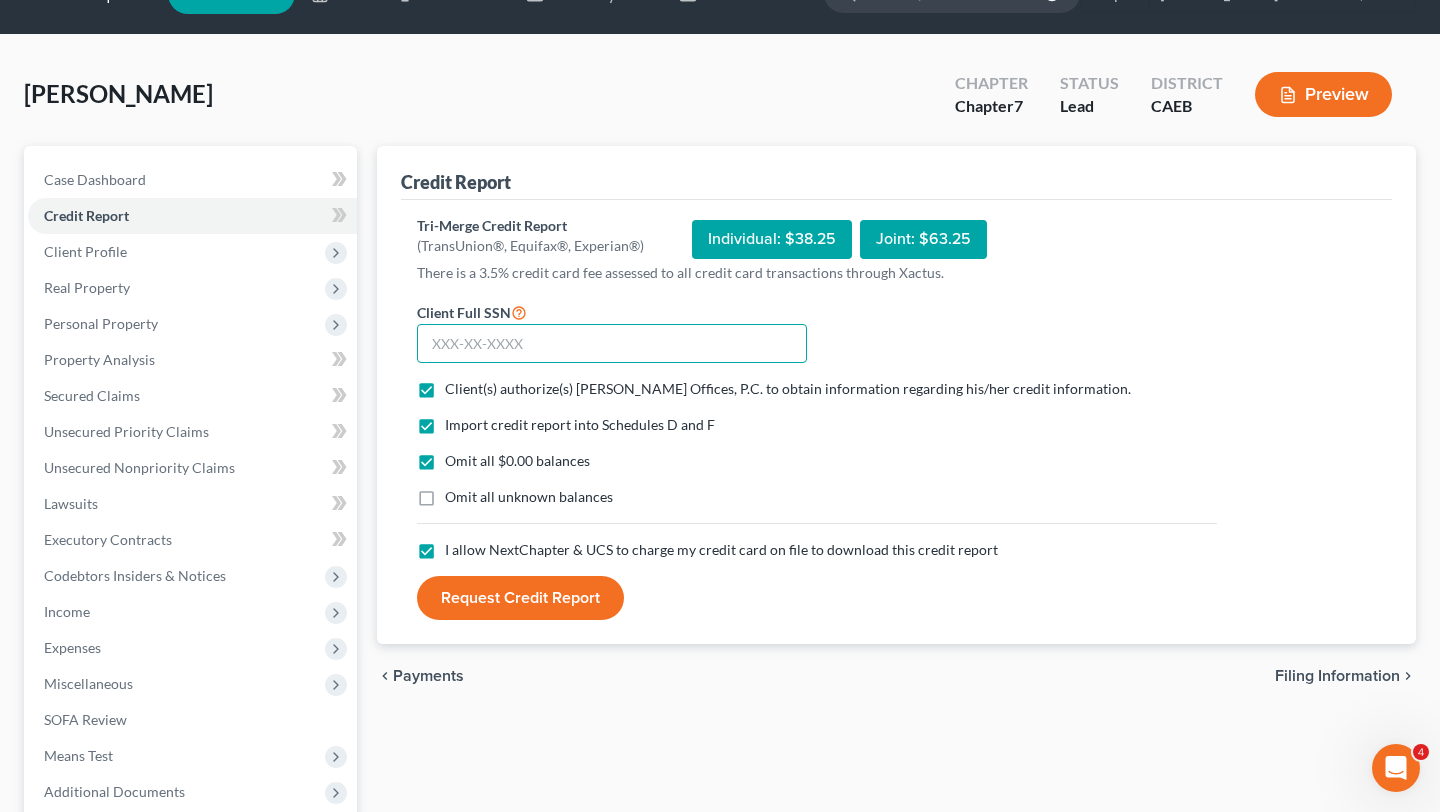 click at bounding box center (612, 344) 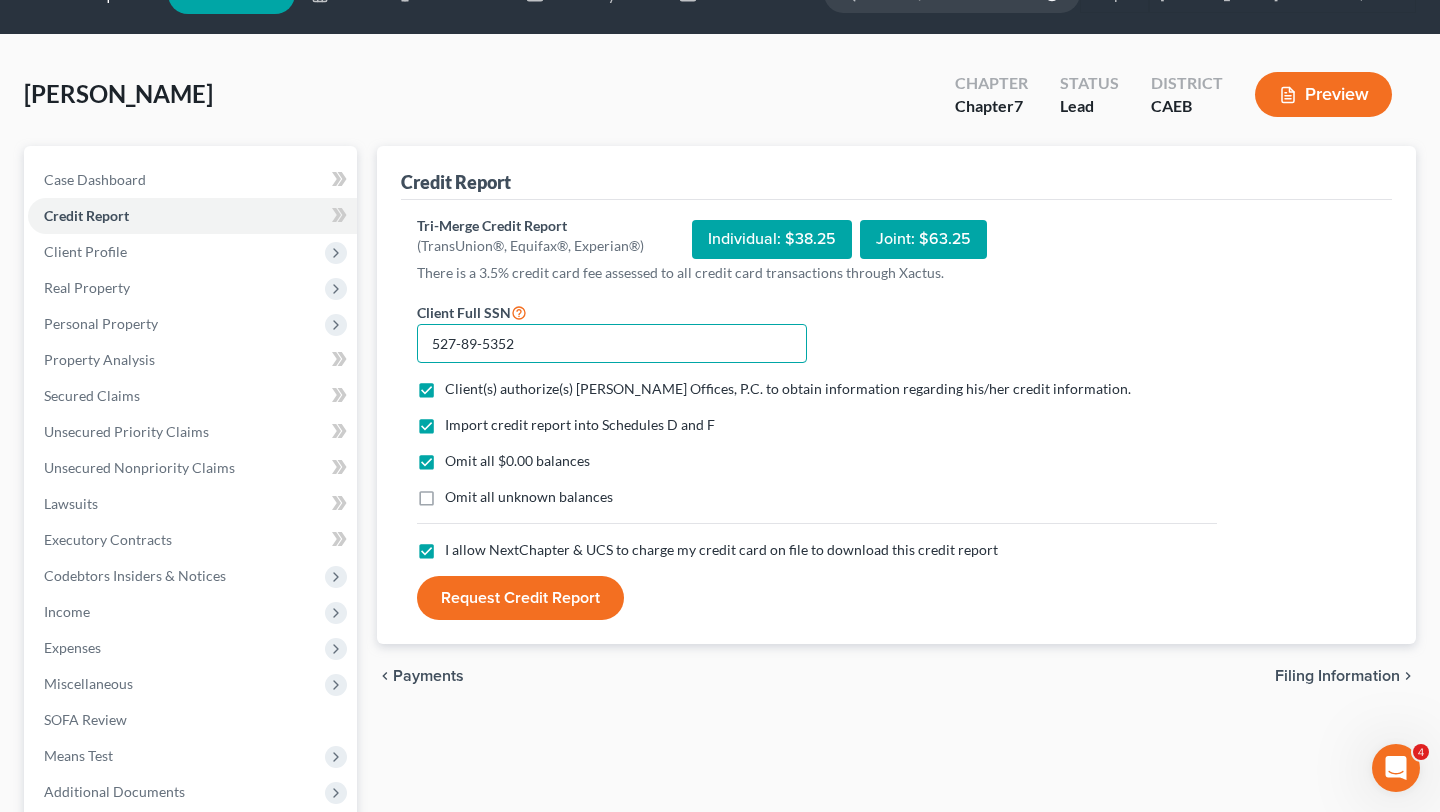 type on "527-89-5352" 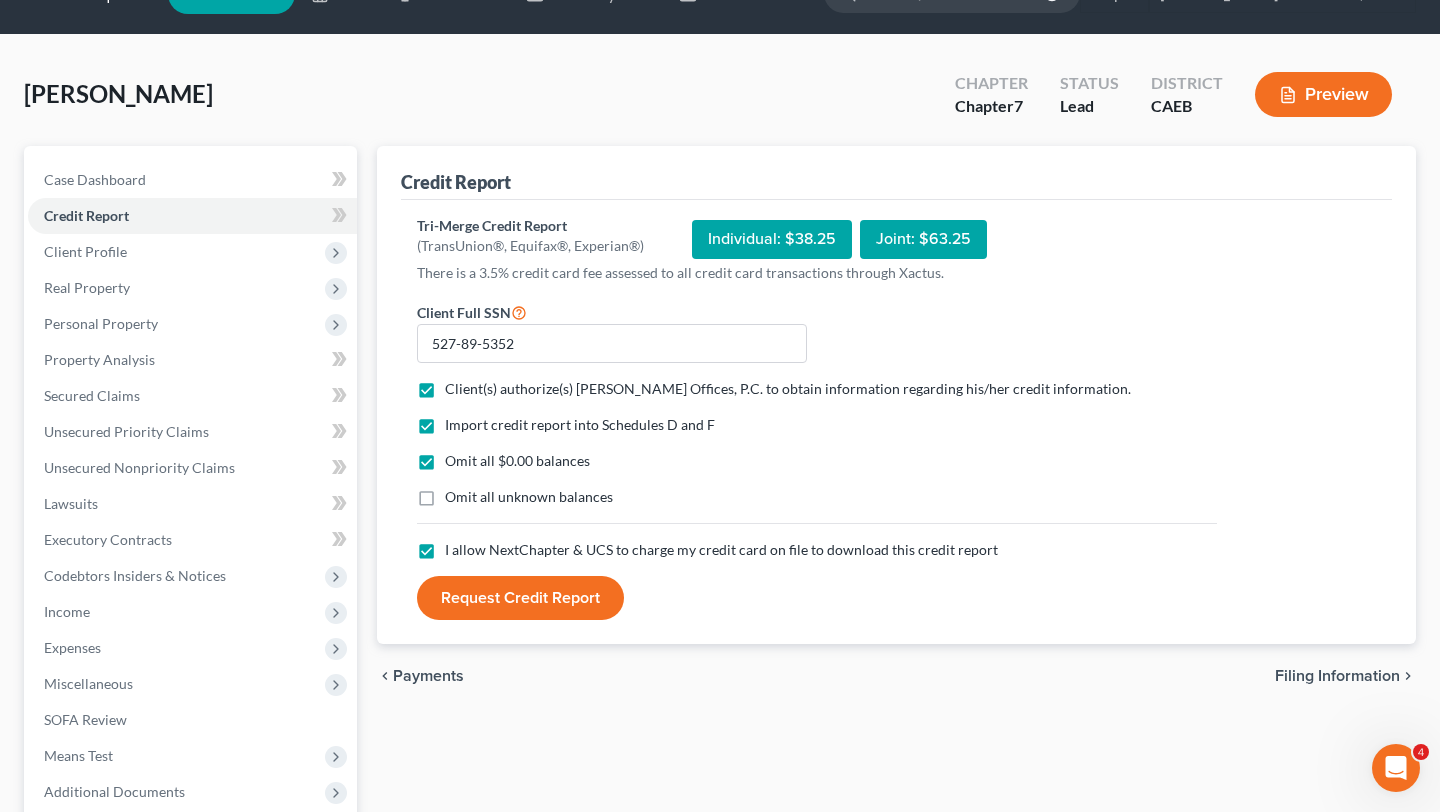 click on "There is a 3.5% credit card fee assessed to all credit card transactions through Xactus." at bounding box center (817, 273) 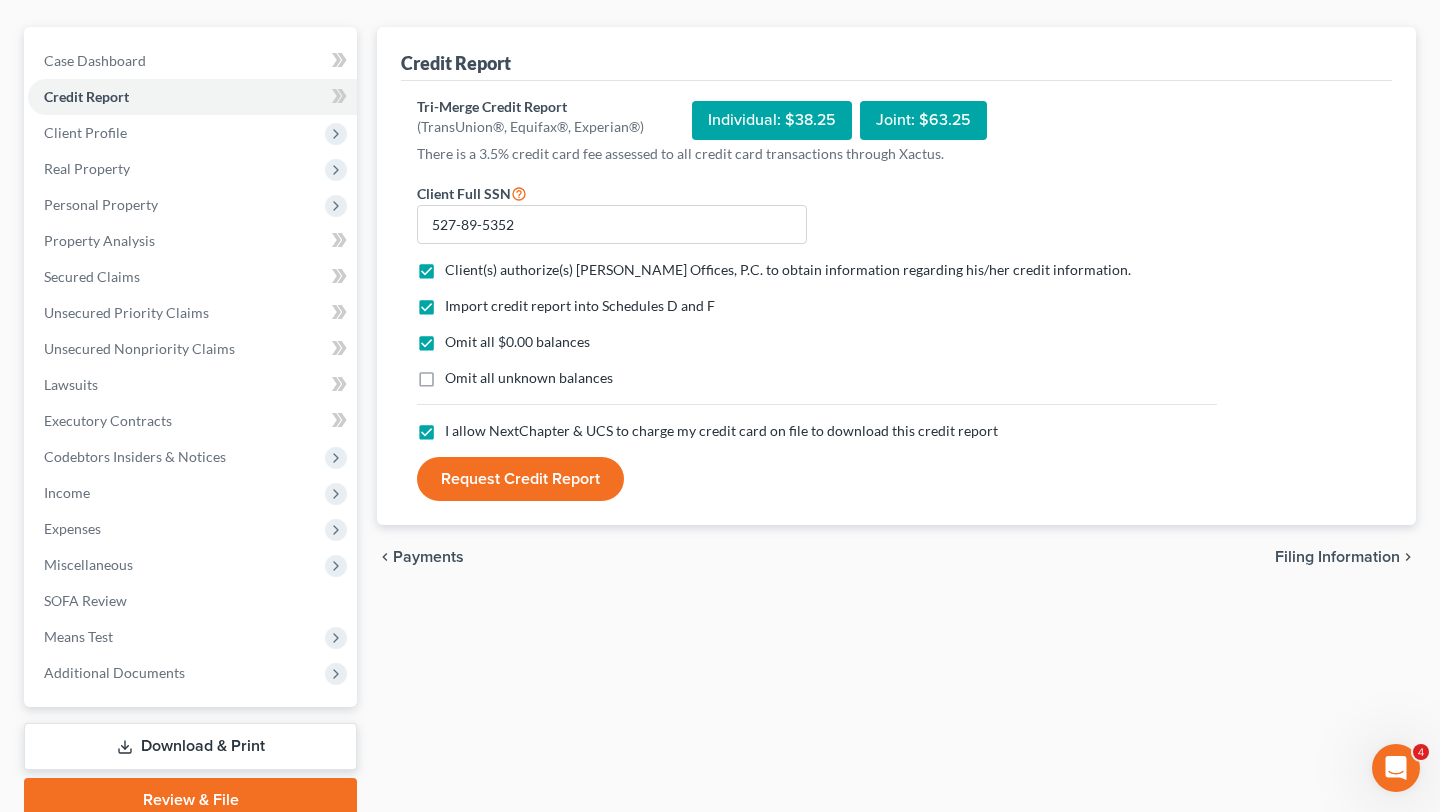 scroll, scrollTop: 193, scrollLeft: 0, axis: vertical 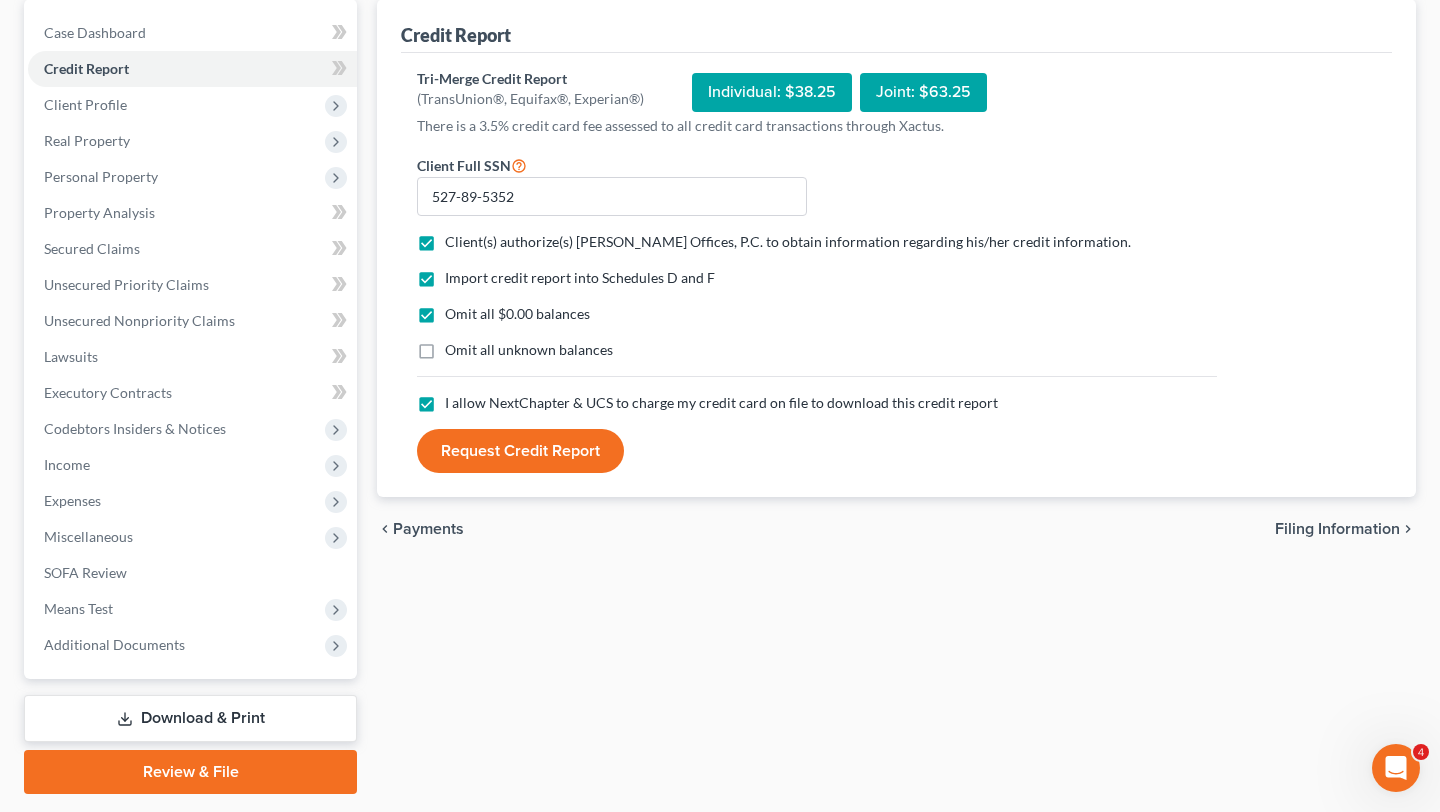 click on "Request Credit Report" at bounding box center [520, 451] 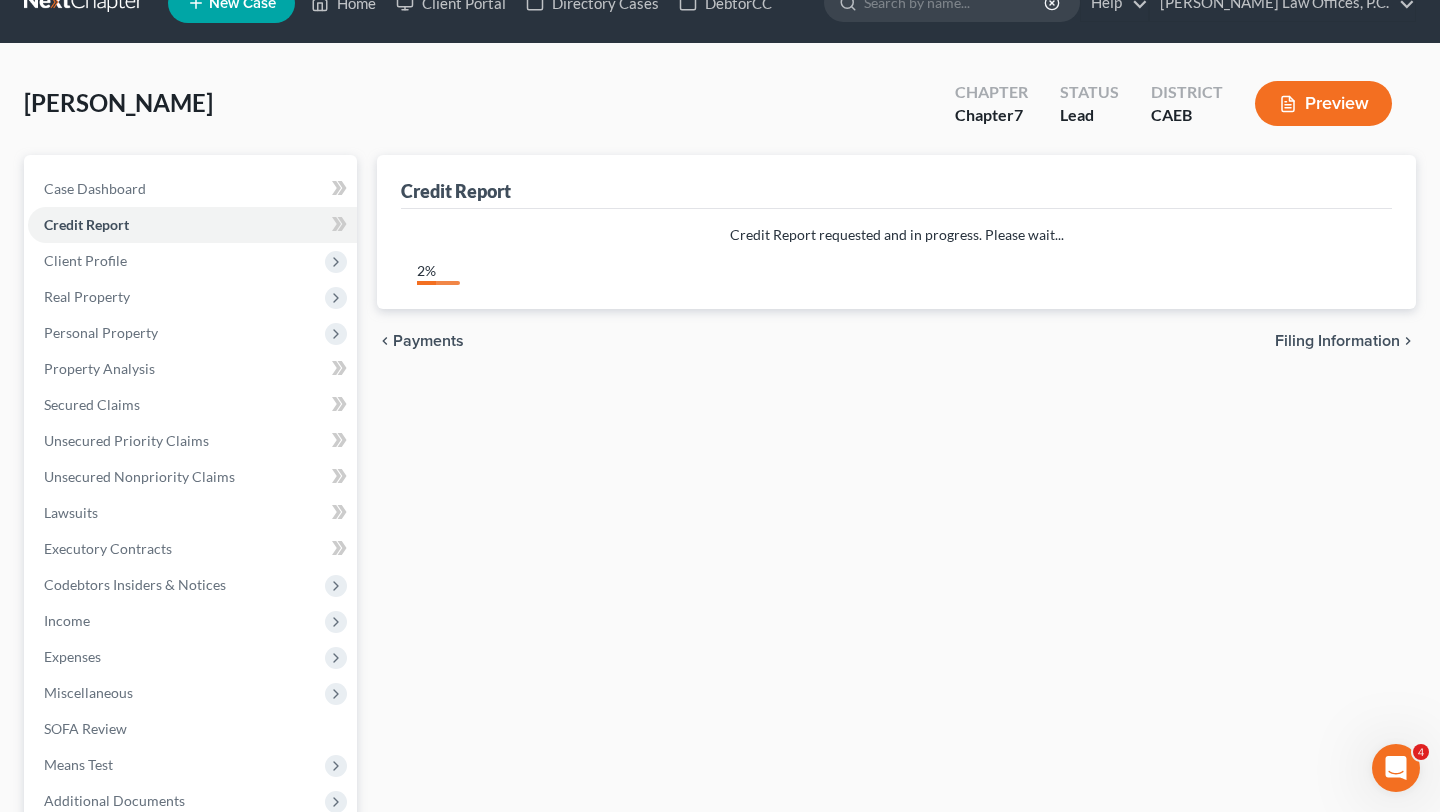 scroll, scrollTop: 30, scrollLeft: 0, axis: vertical 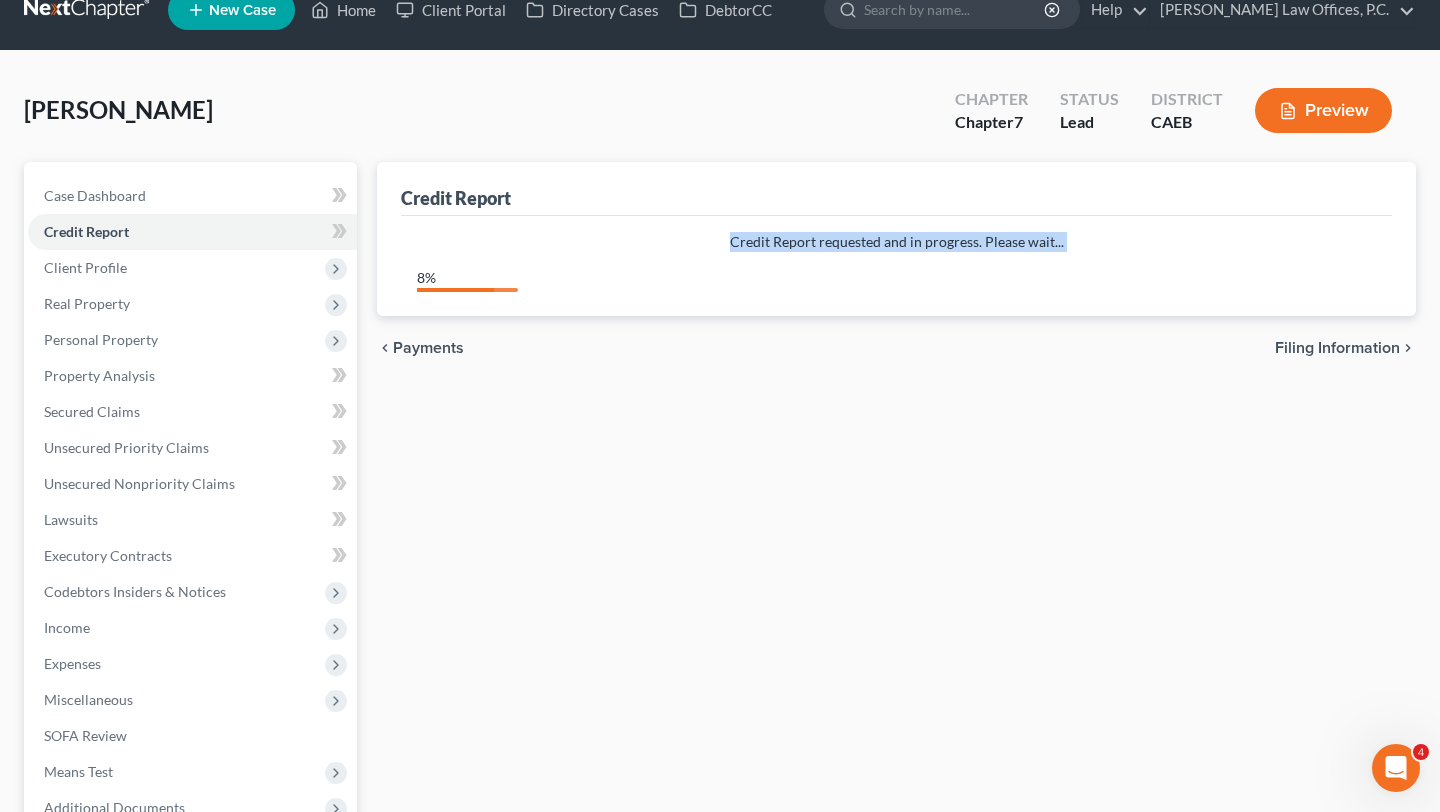 drag, startPoint x: 735, startPoint y: 241, endPoint x: 1079, endPoint y: 261, distance: 344.5809 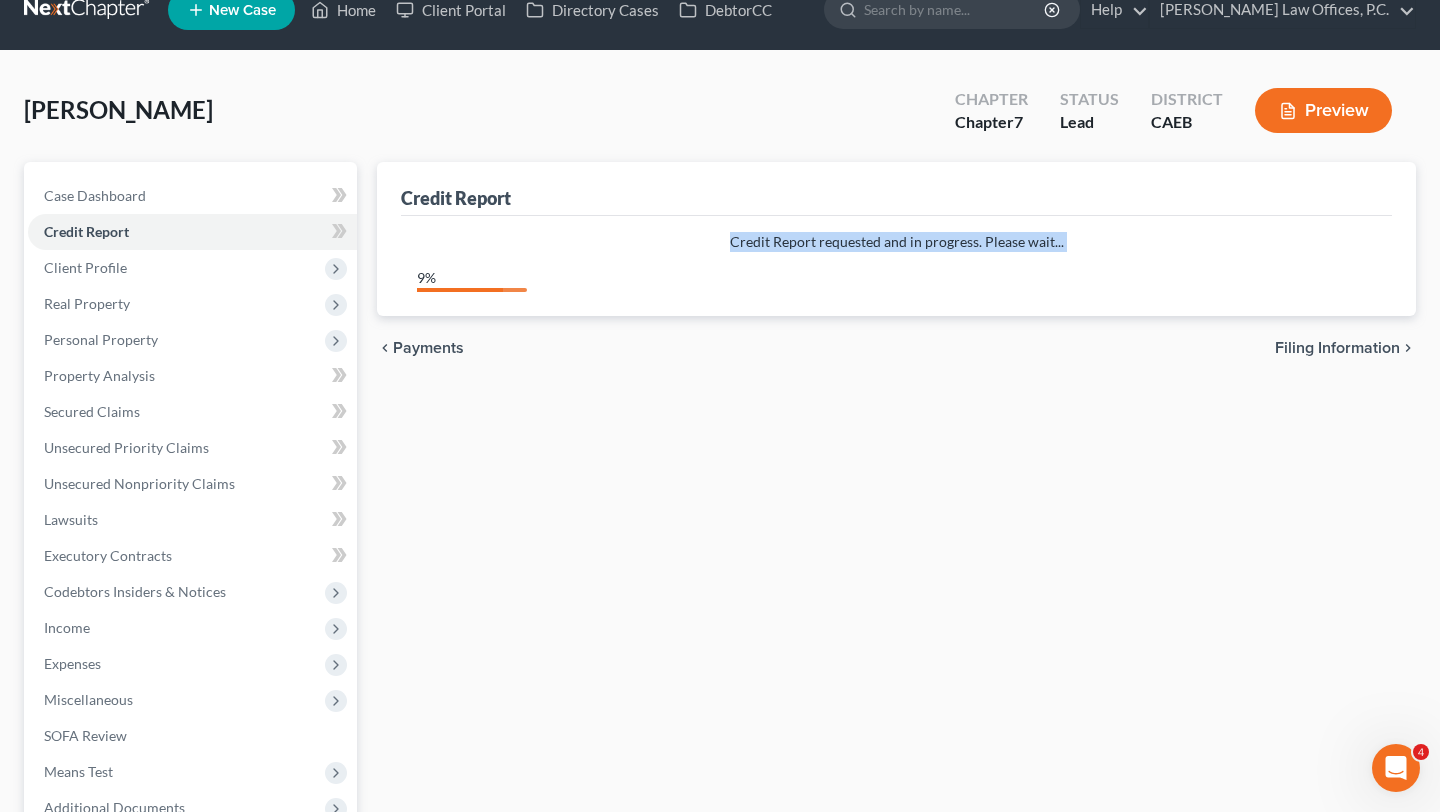 click on "Credit Report requested and in progress. Please wait...
9%" at bounding box center (896, 262) 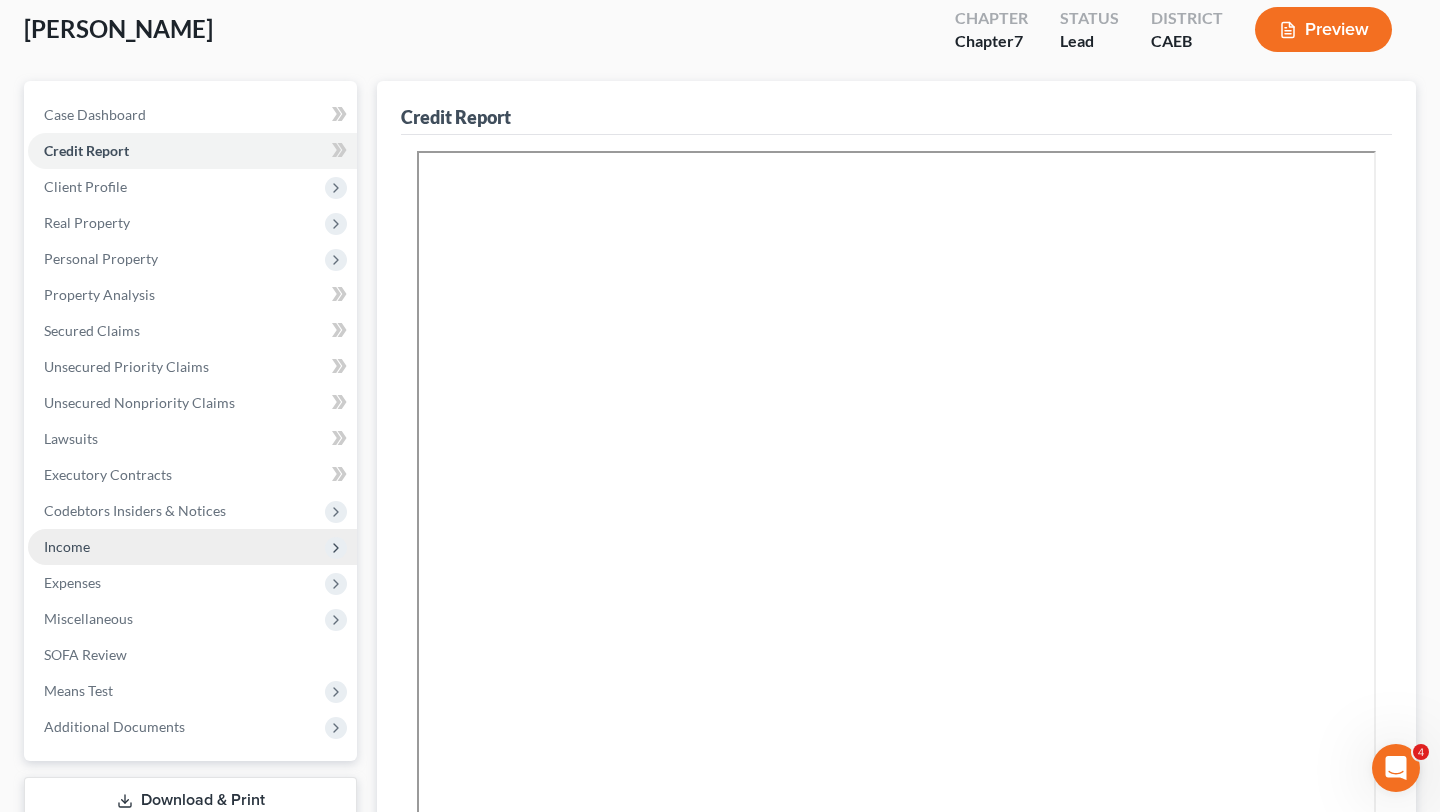 scroll, scrollTop: 75, scrollLeft: 0, axis: vertical 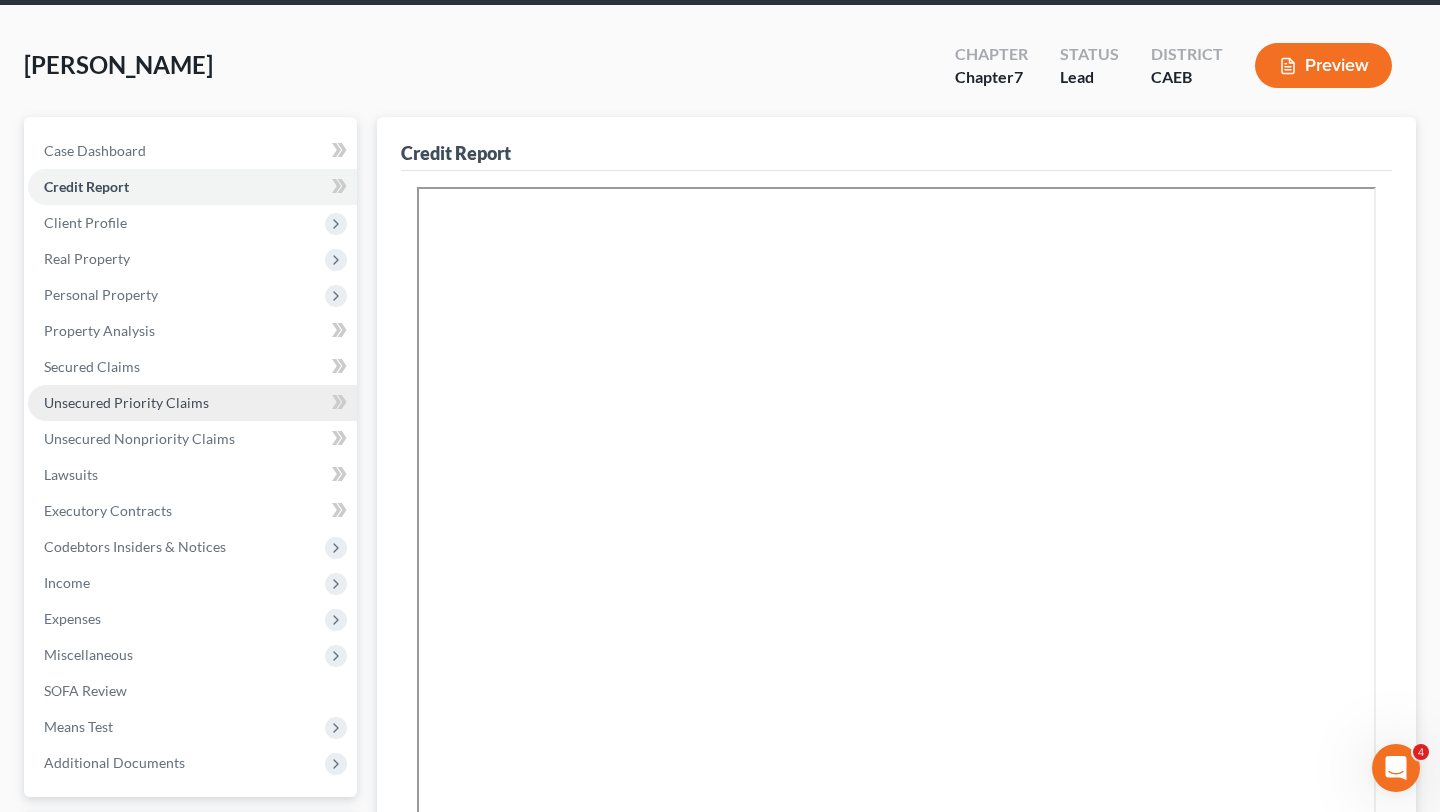 click on "Unsecured Priority Claims" at bounding box center (192, 403) 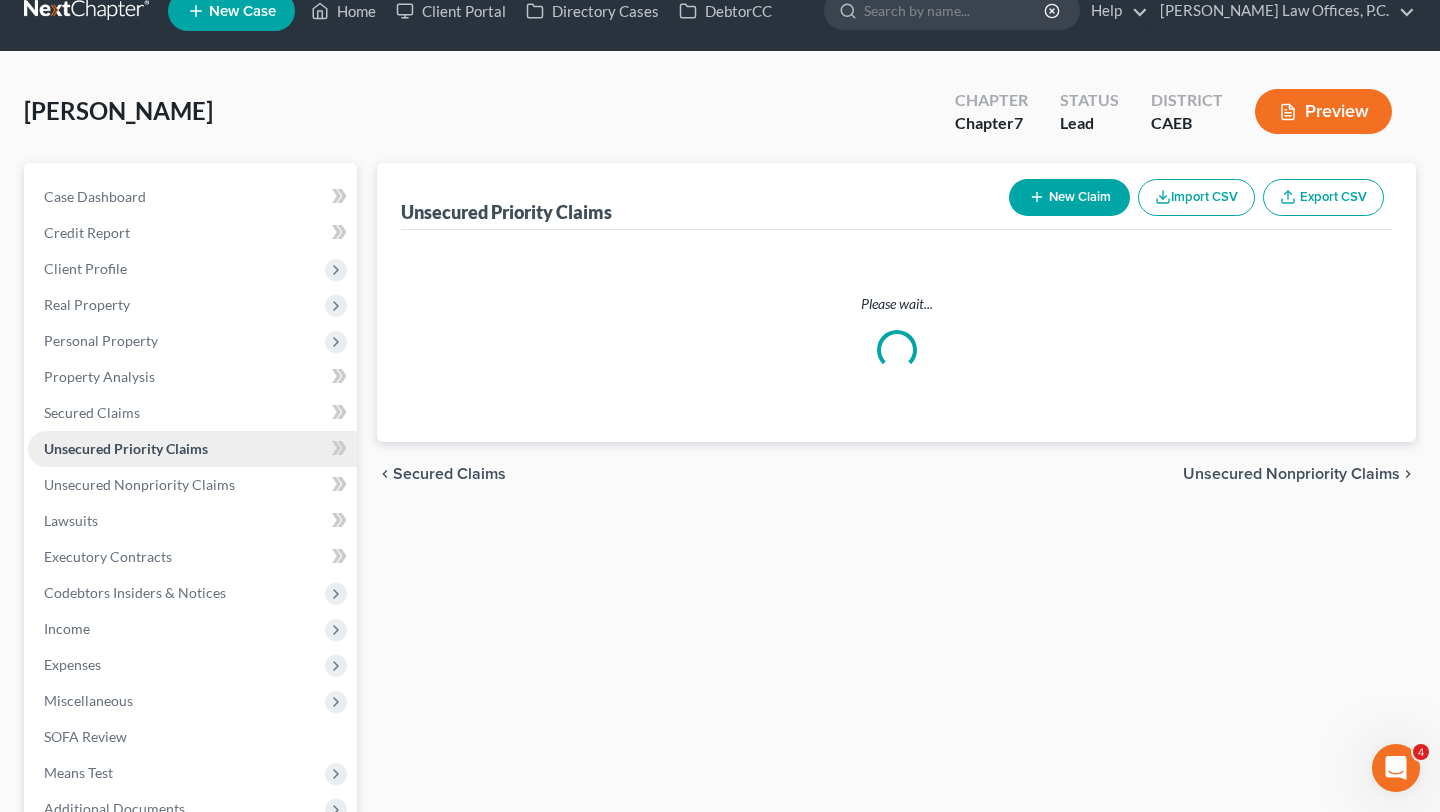 scroll, scrollTop: 0, scrollLeft: 0, axis: both 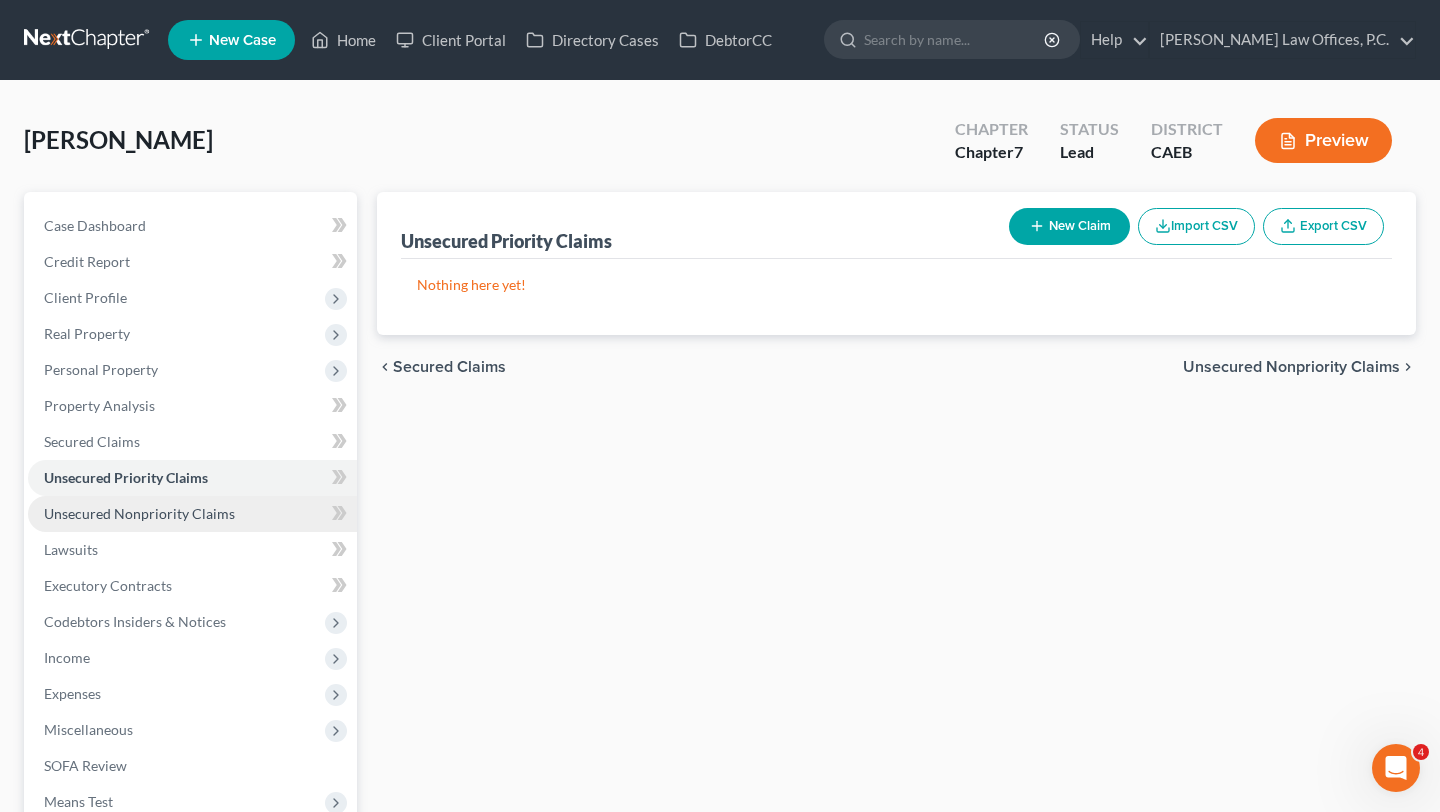 click on "Unsecured Nonpriority Claims" at bounding box center [192, 514] 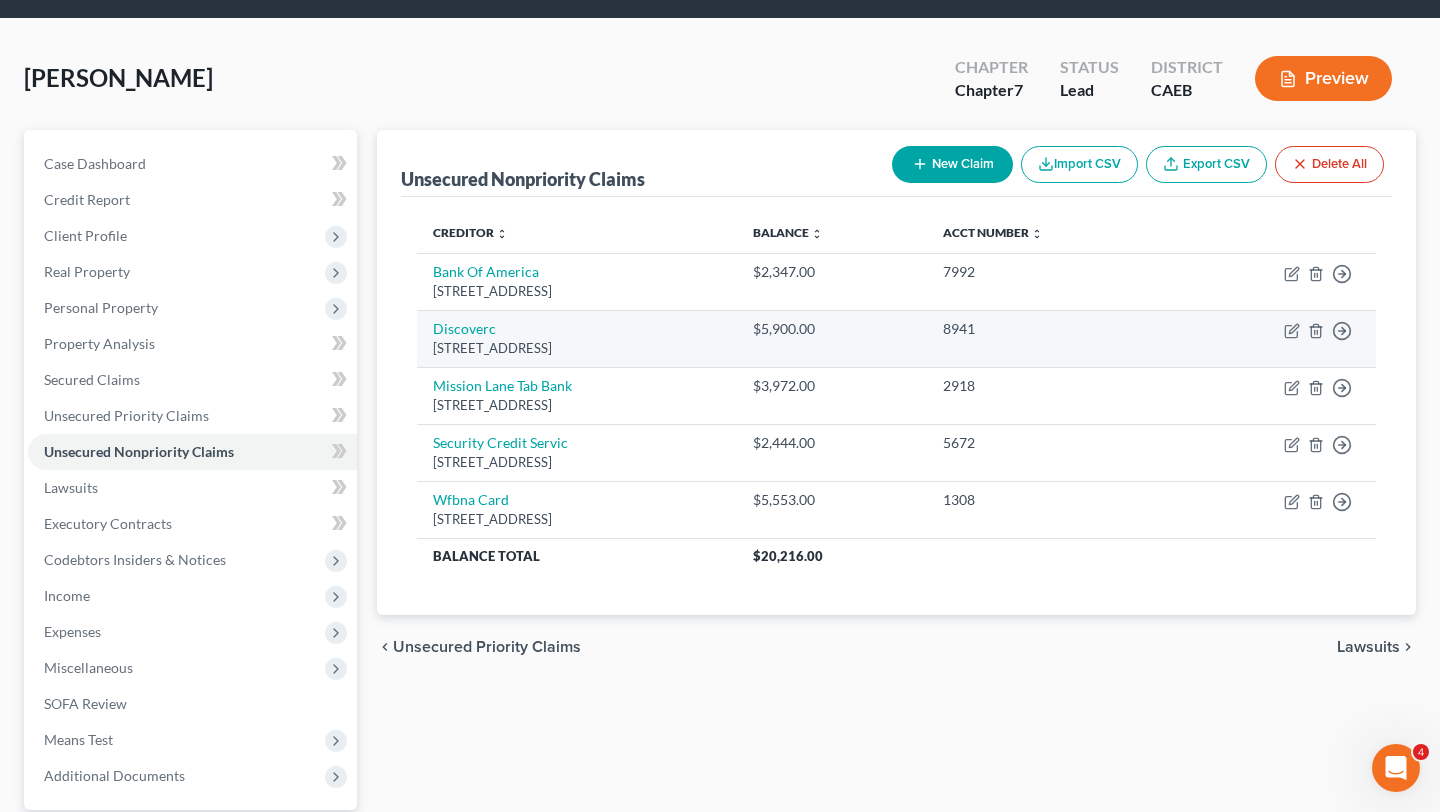 scroll, scrollTop: 80, scrollLeft: 0, axis: vertical 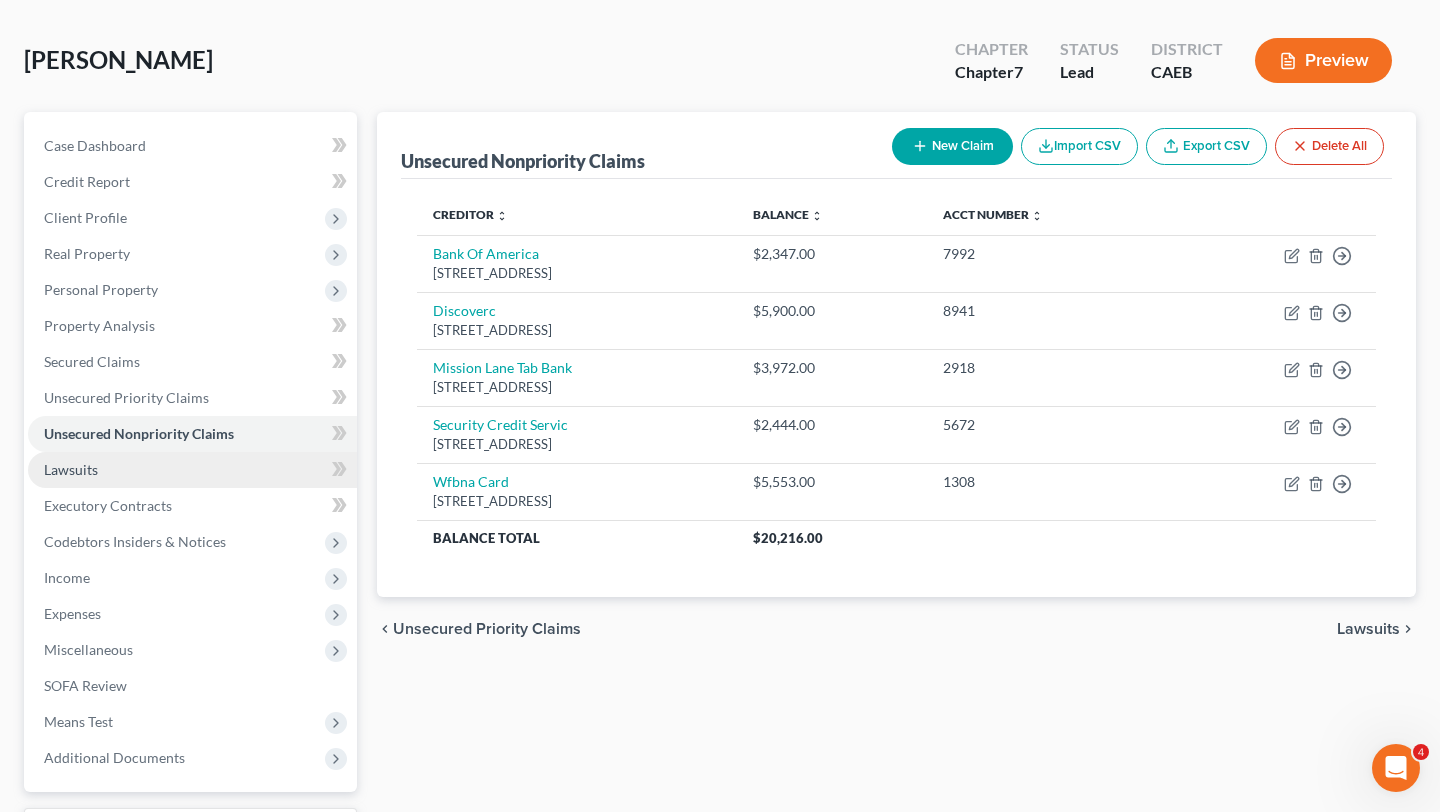 click on "Lawsuits" at bounding box center [192, 470] 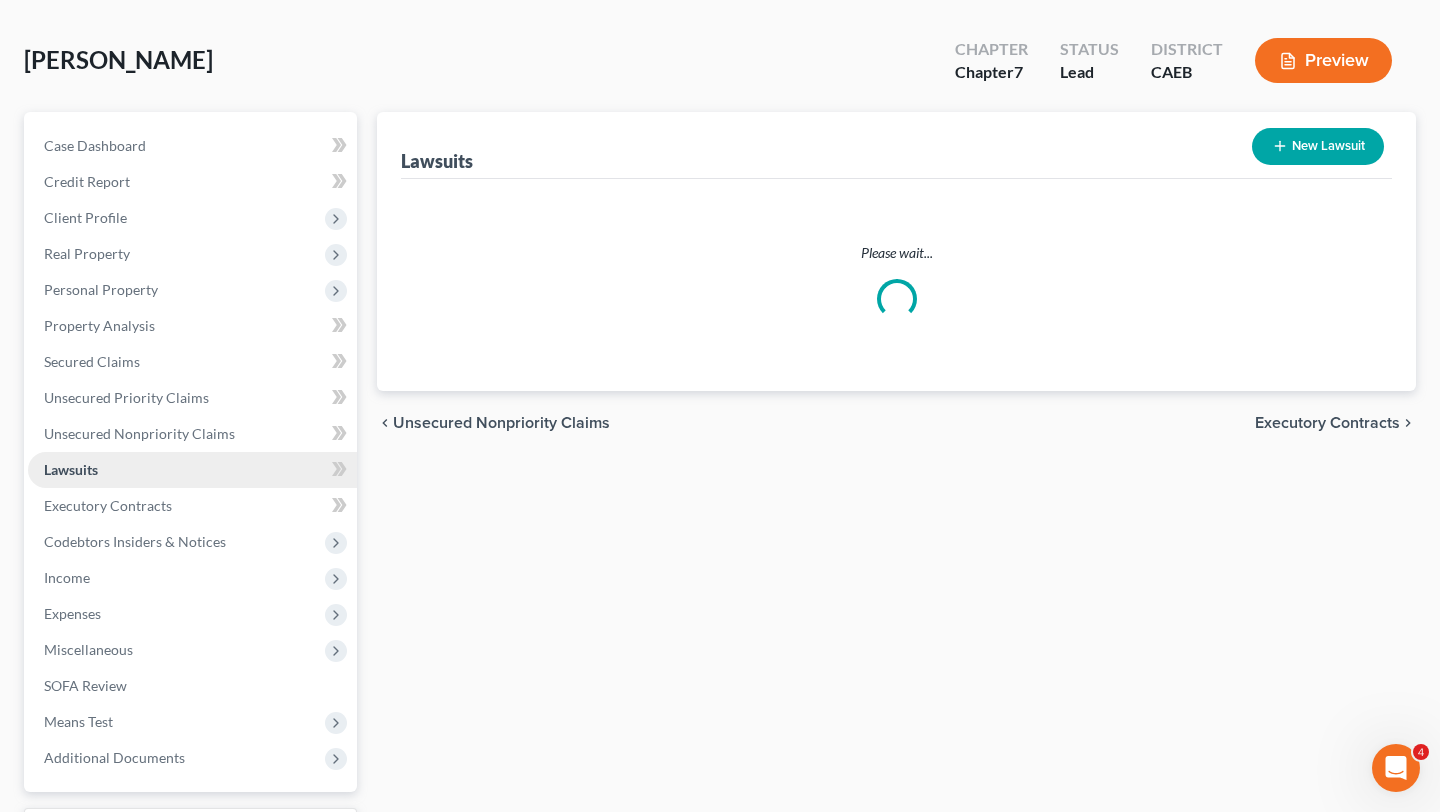 scroll, scrollTop: 0, scrollLeft: 0, axis: both 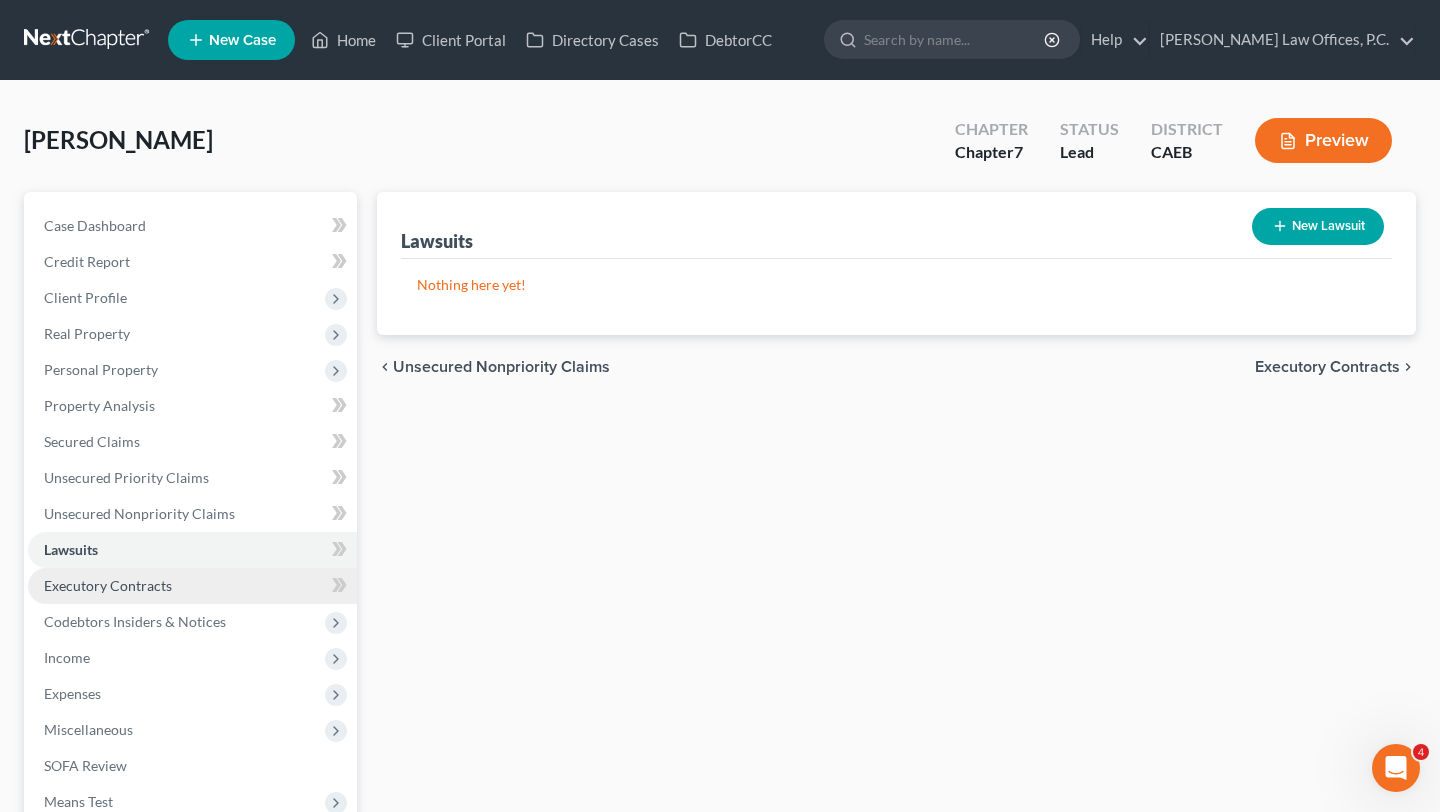 click on "Executory Contracts" at bounding box center [192, 586] 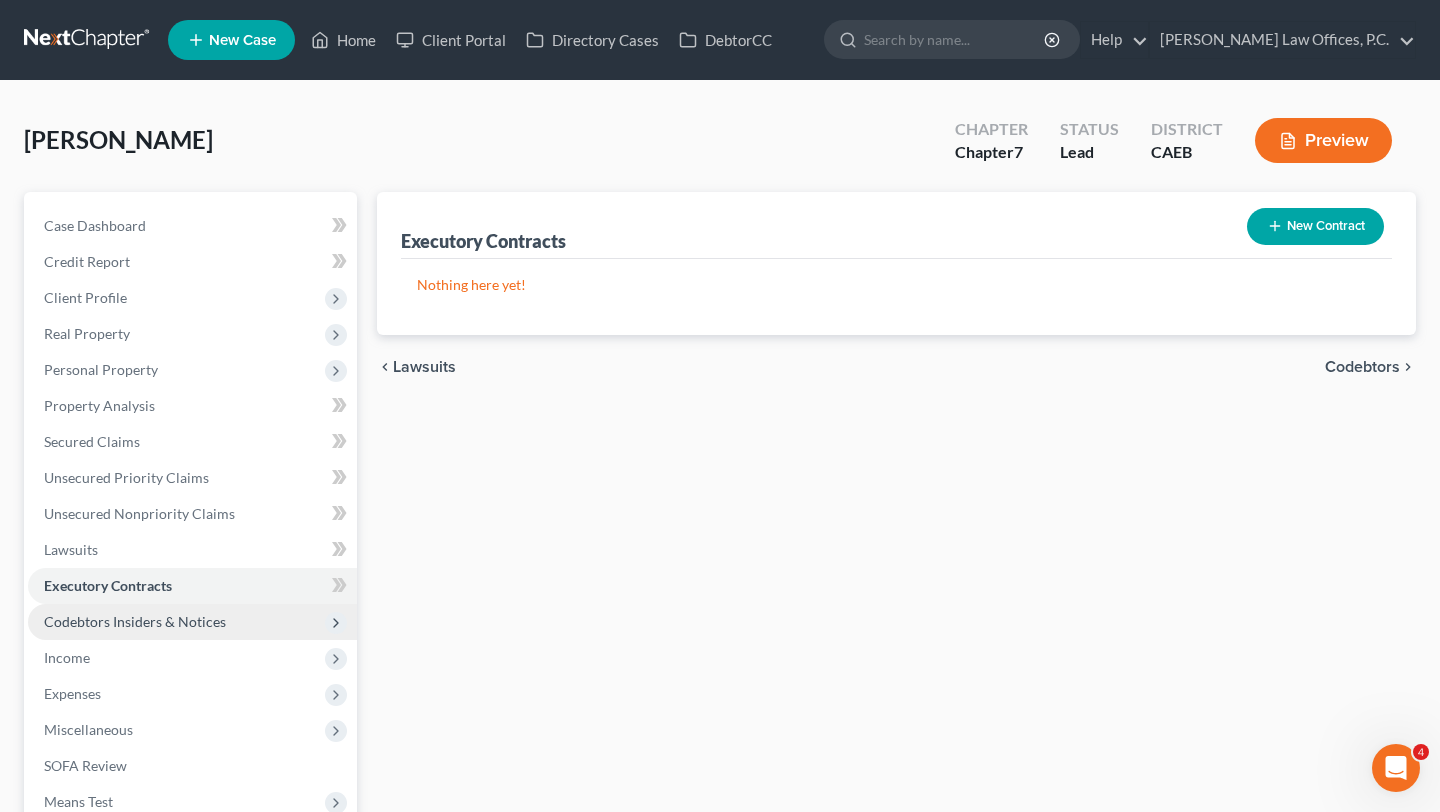 click on "Codebtors Insiders & Notices" at bounding box center [135, 621] 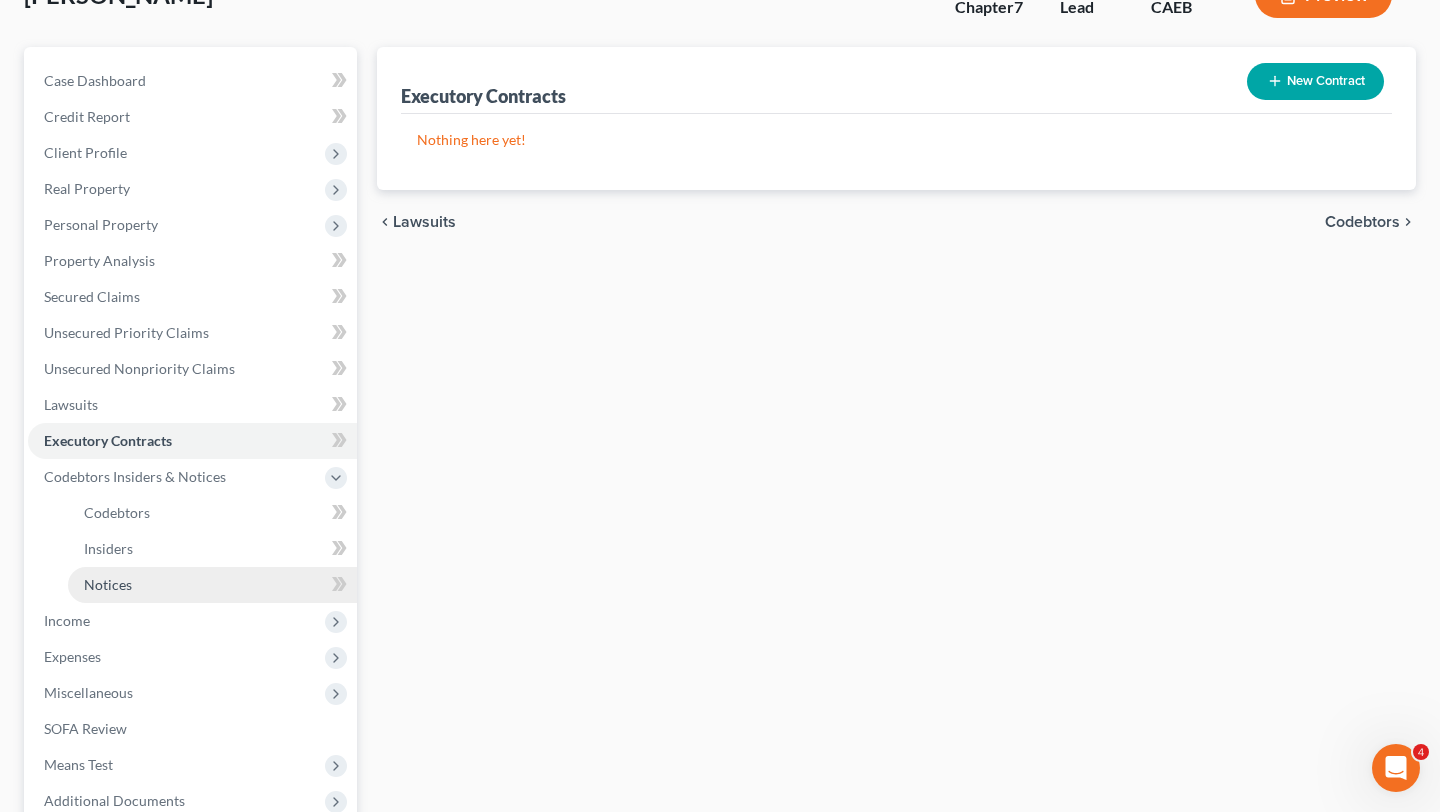 scroll, scrollTop: 148, scrollLeft: 0, axis: vertical 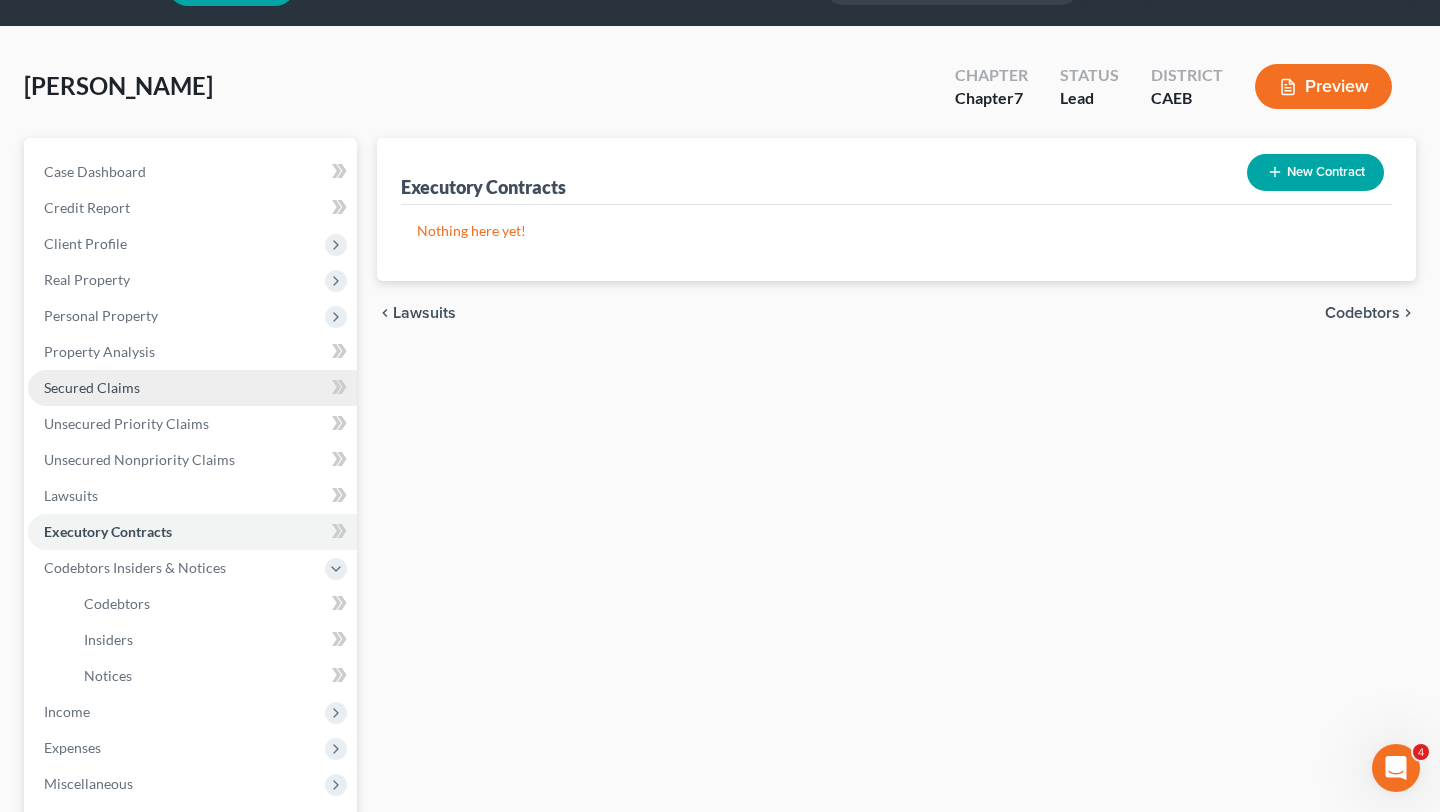 click on "Secured Claims" at bounding box center (192, 388) 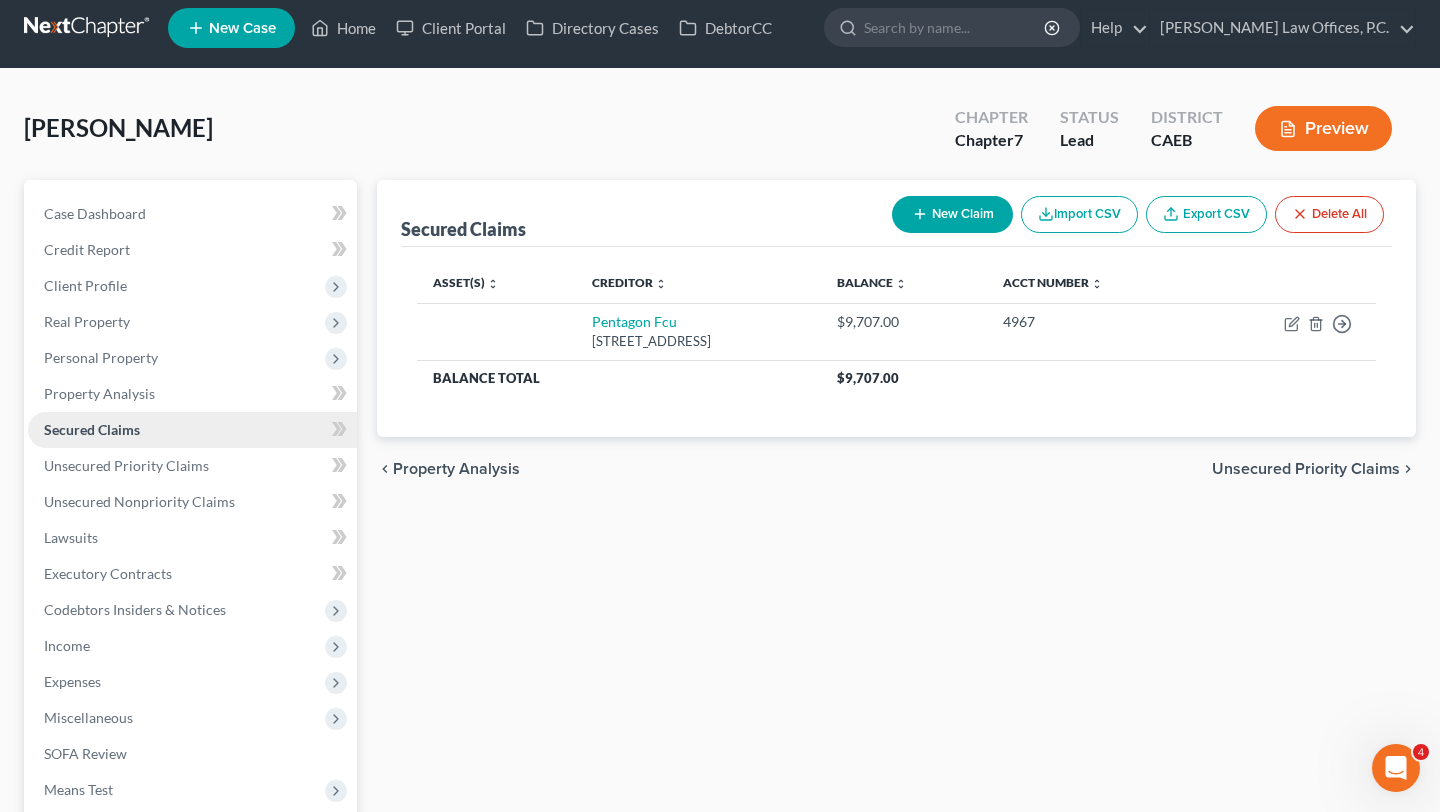 scroll, scrollTop: 0, scrollLeft: 0, axis: both 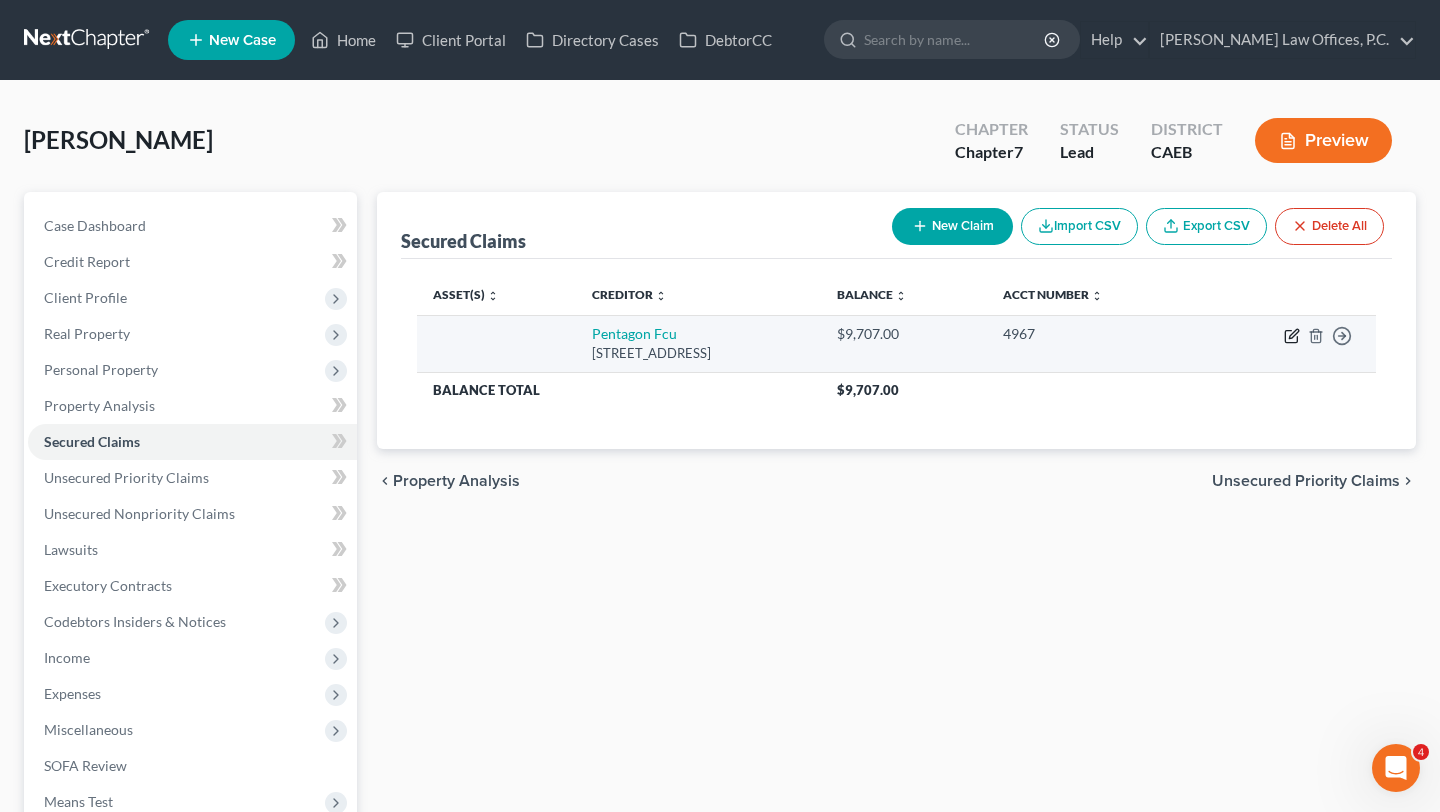click 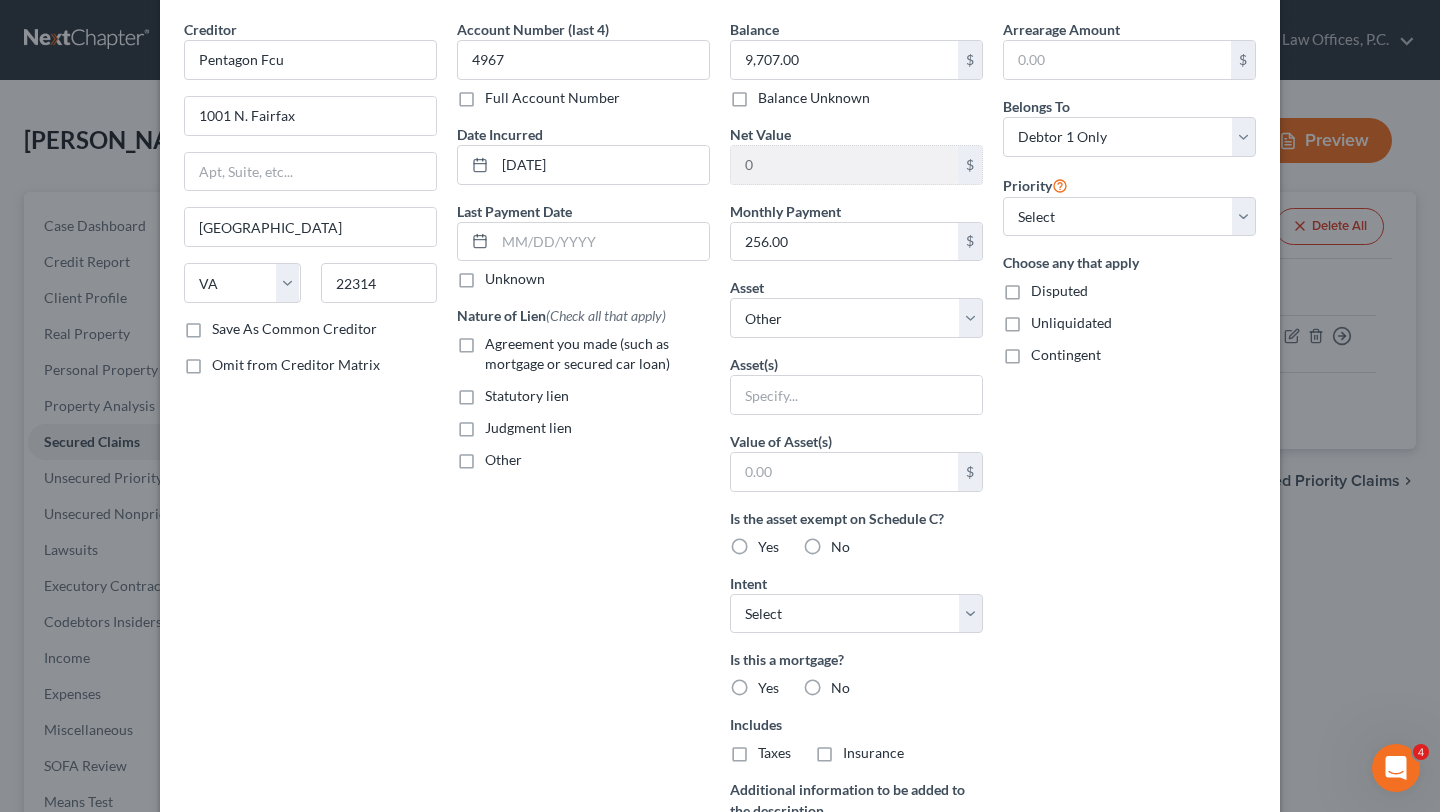 scroll, scrollTop: 67, scrollLeft: 0, axis: vertical 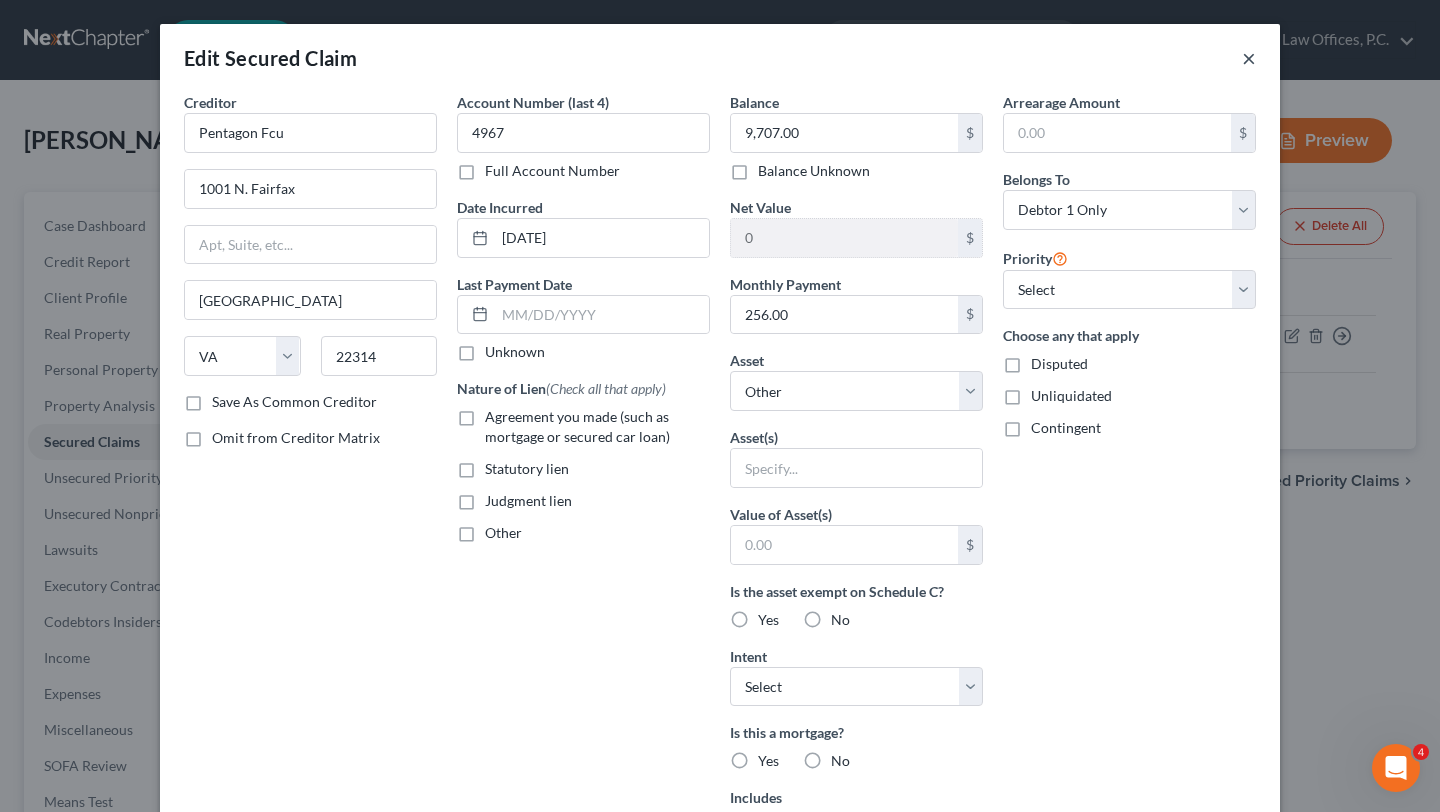 click on "×" at bounding box center [1249, 58] 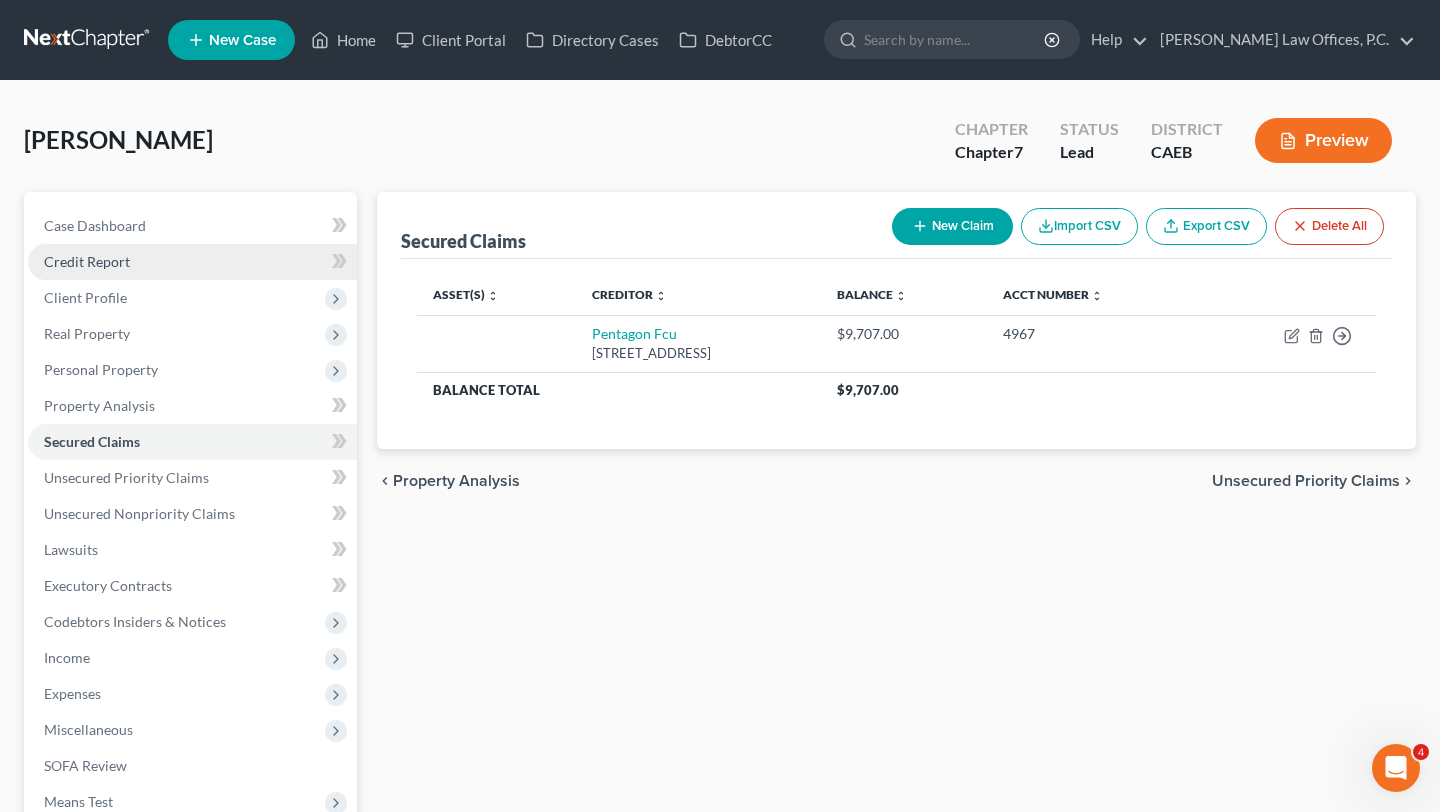 click on "Credit Report" at bounding box center (192, 262) 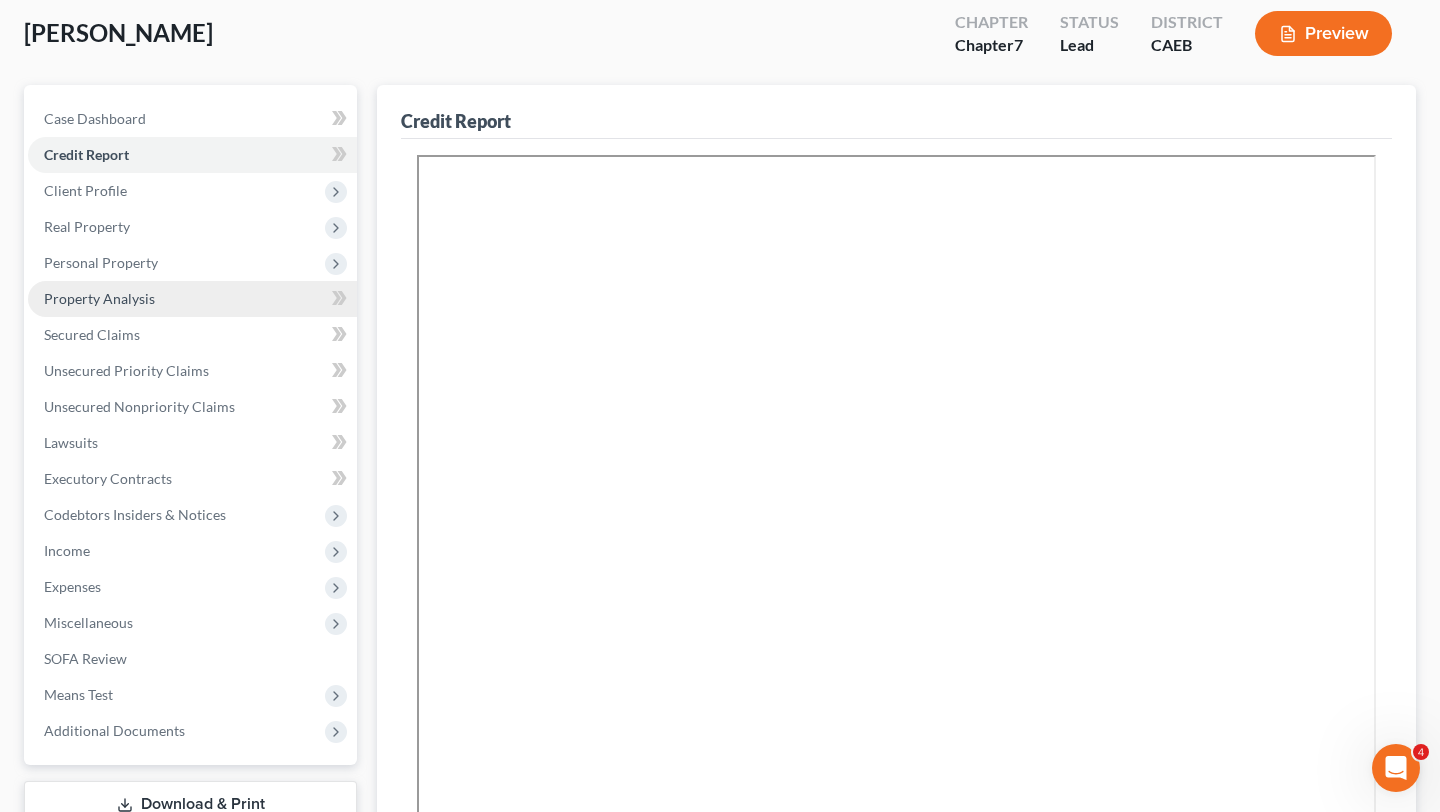scroll, scrollTop: 0, scrollLeft: 0, axis: both 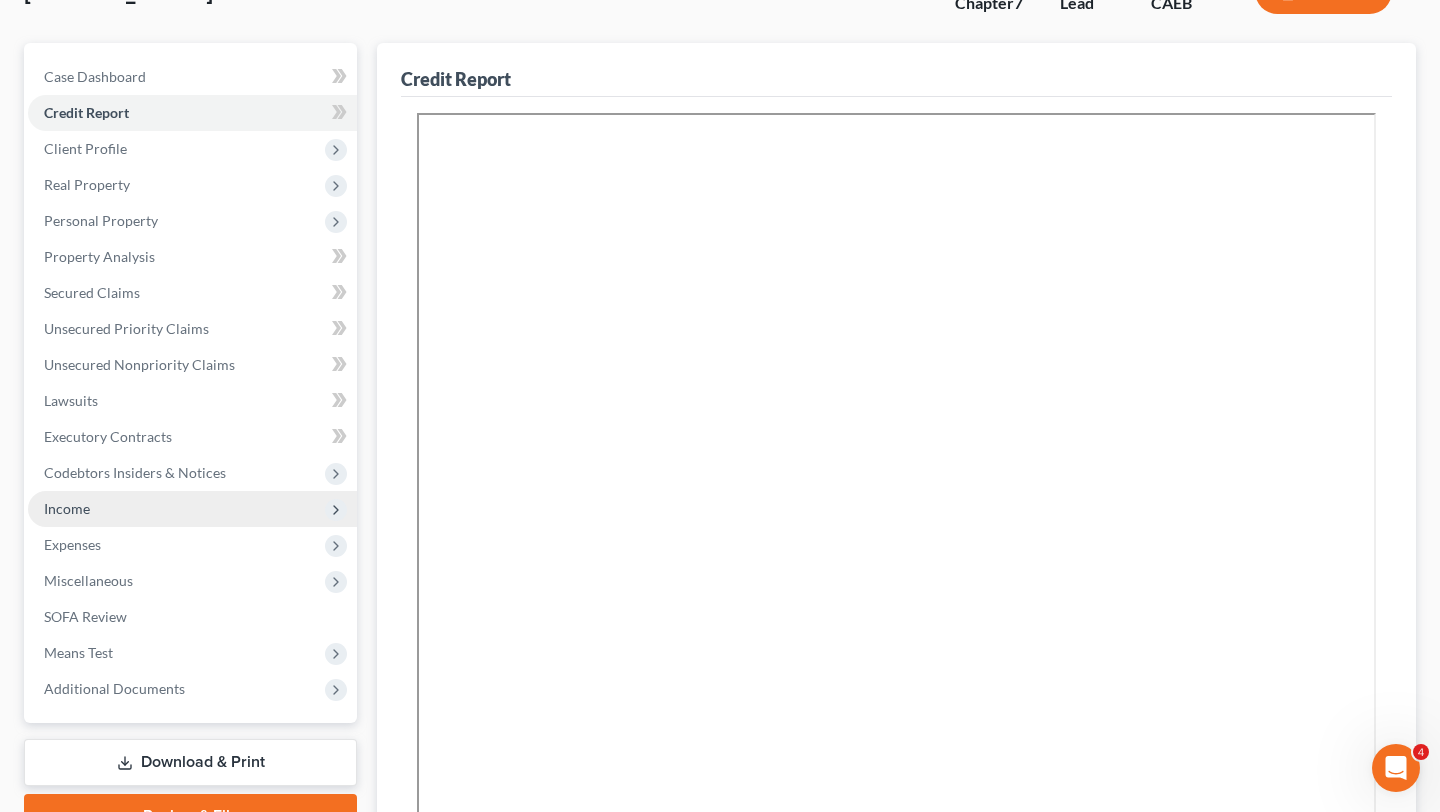 click on "Income" at bounding box center [192, 509] 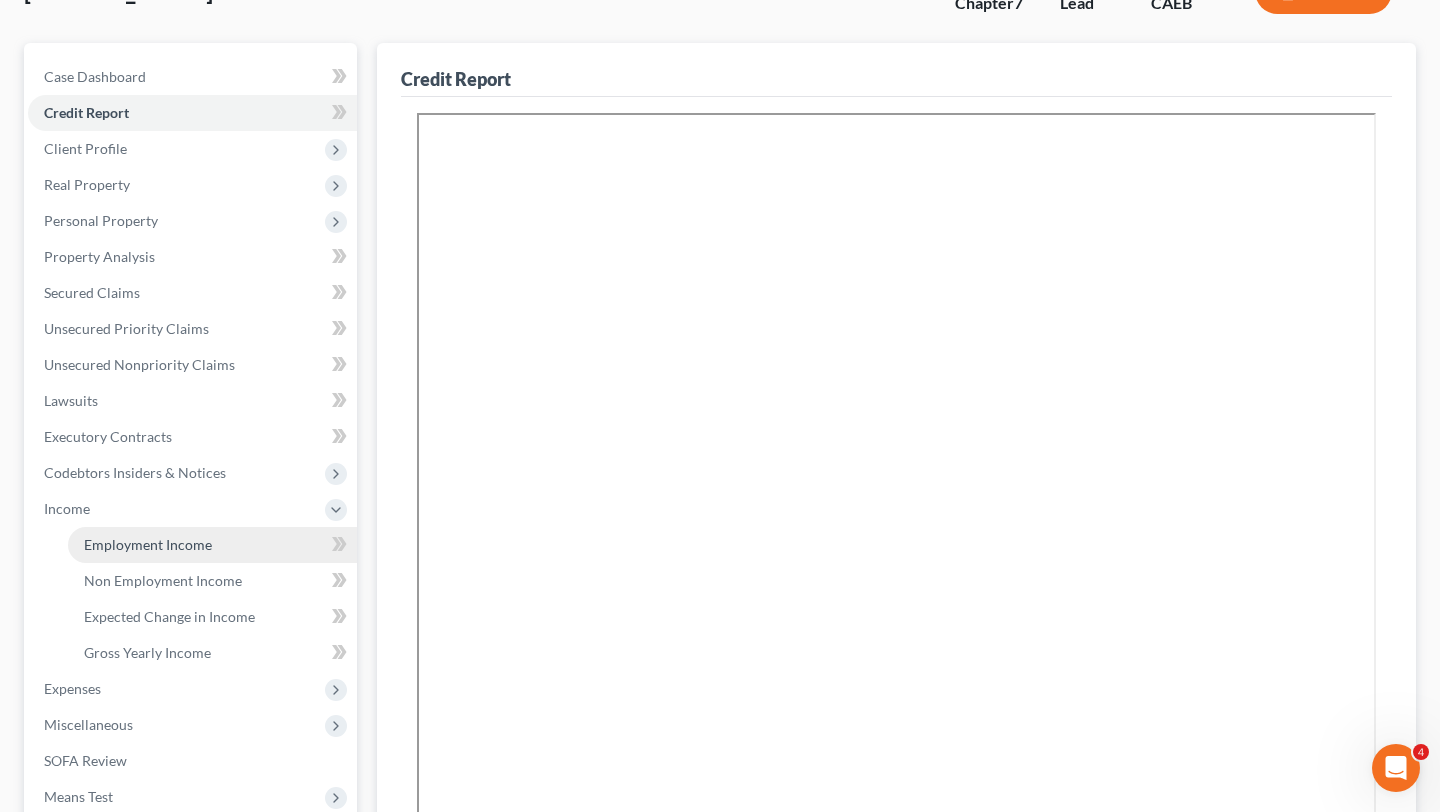 click on "Employment Income" at bounding box center [148, 544] 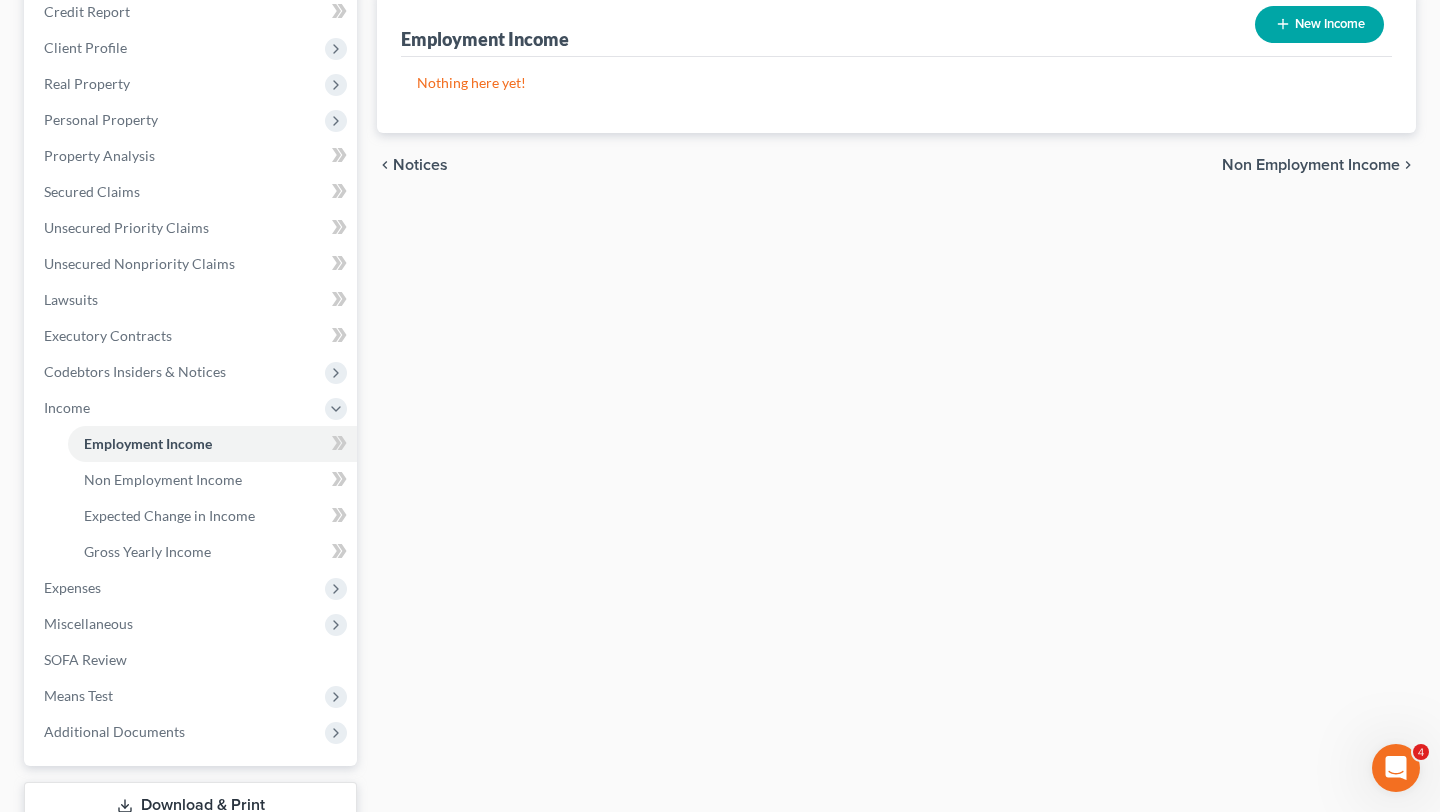 scroll, scrollTop: 260, scrollLeft: 0, axis: vertical 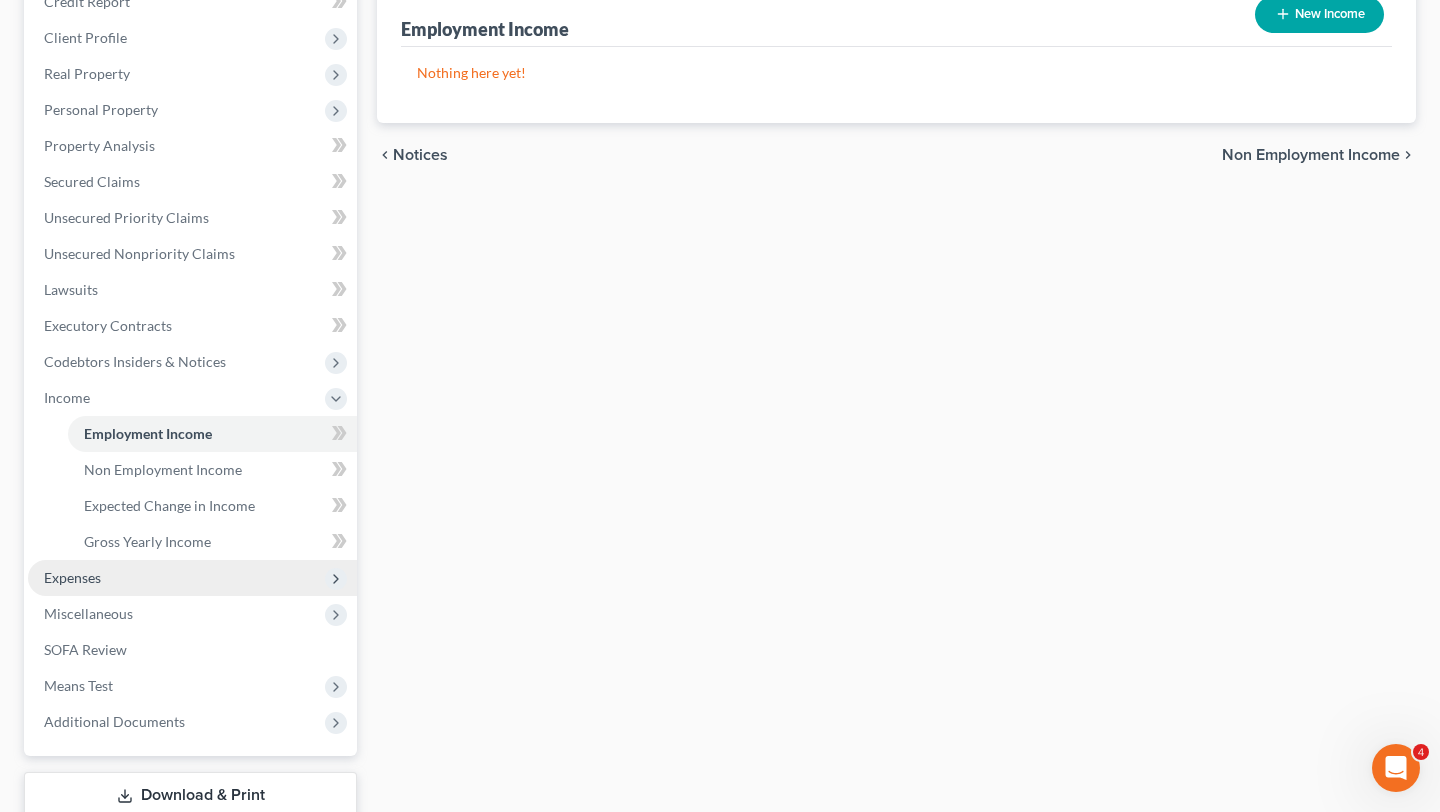 click on "Expenses" at bounding box center [192, 578] 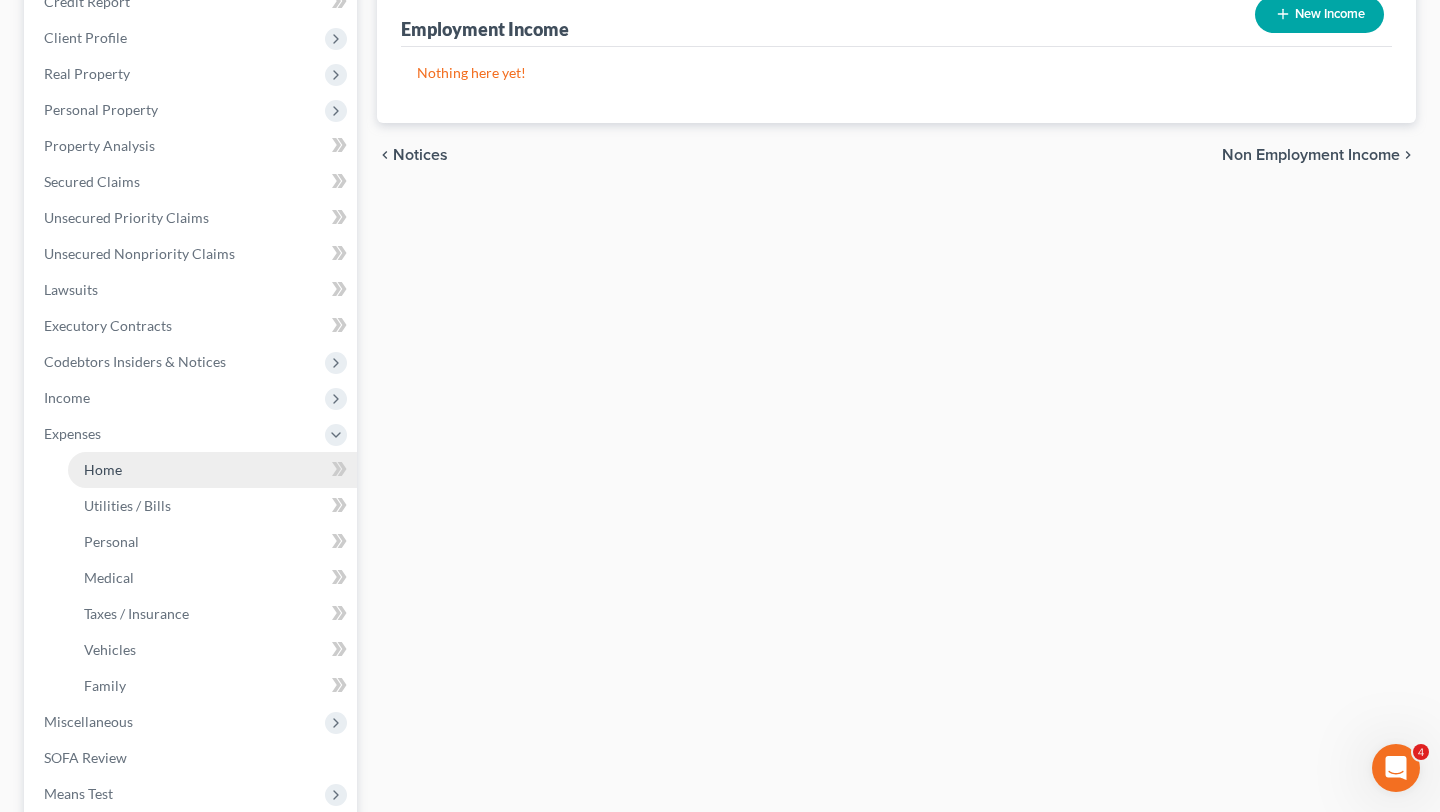 click on "Home" at bounding box center [212, 470] 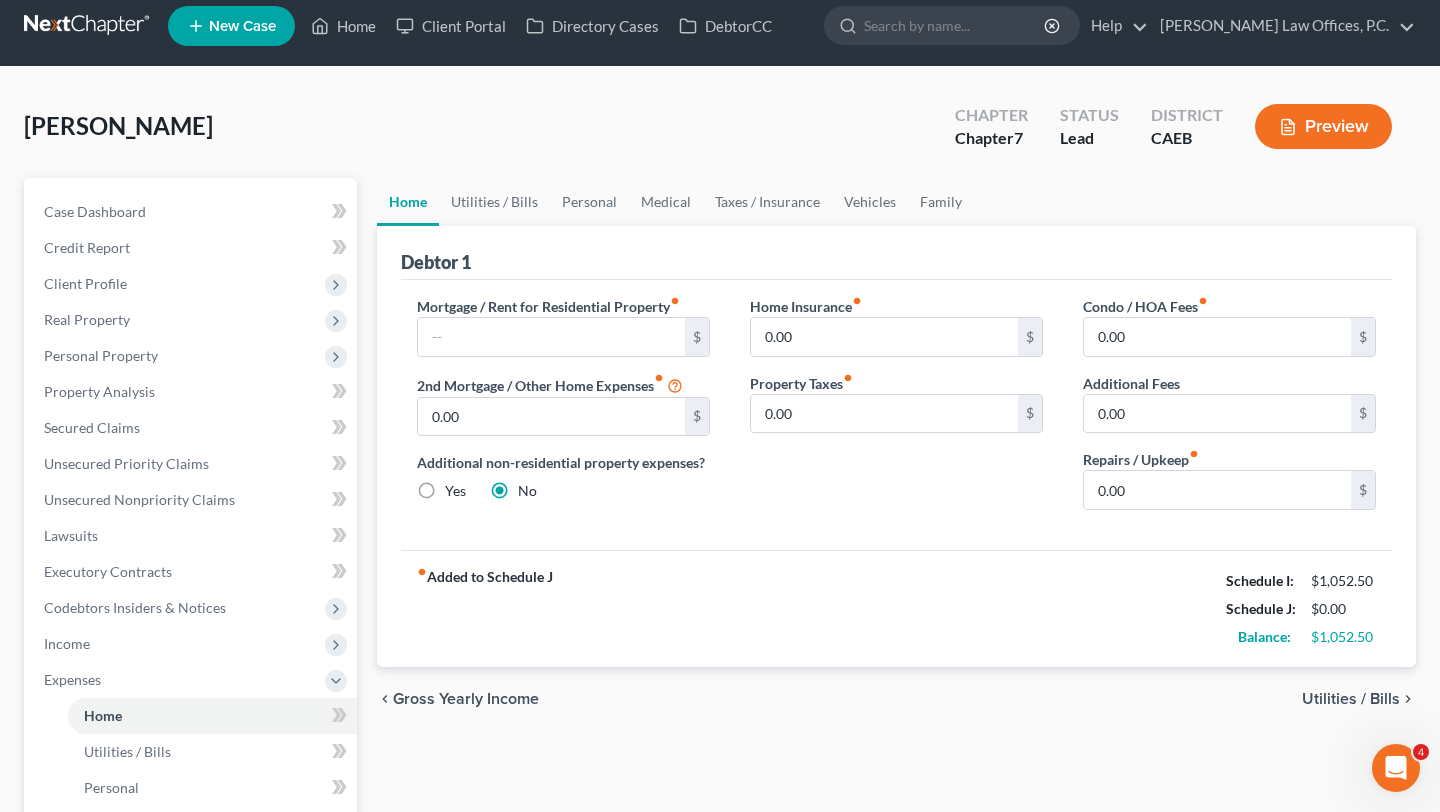scroll, scrollTop: 0, scrollLeft: 0, axis: both 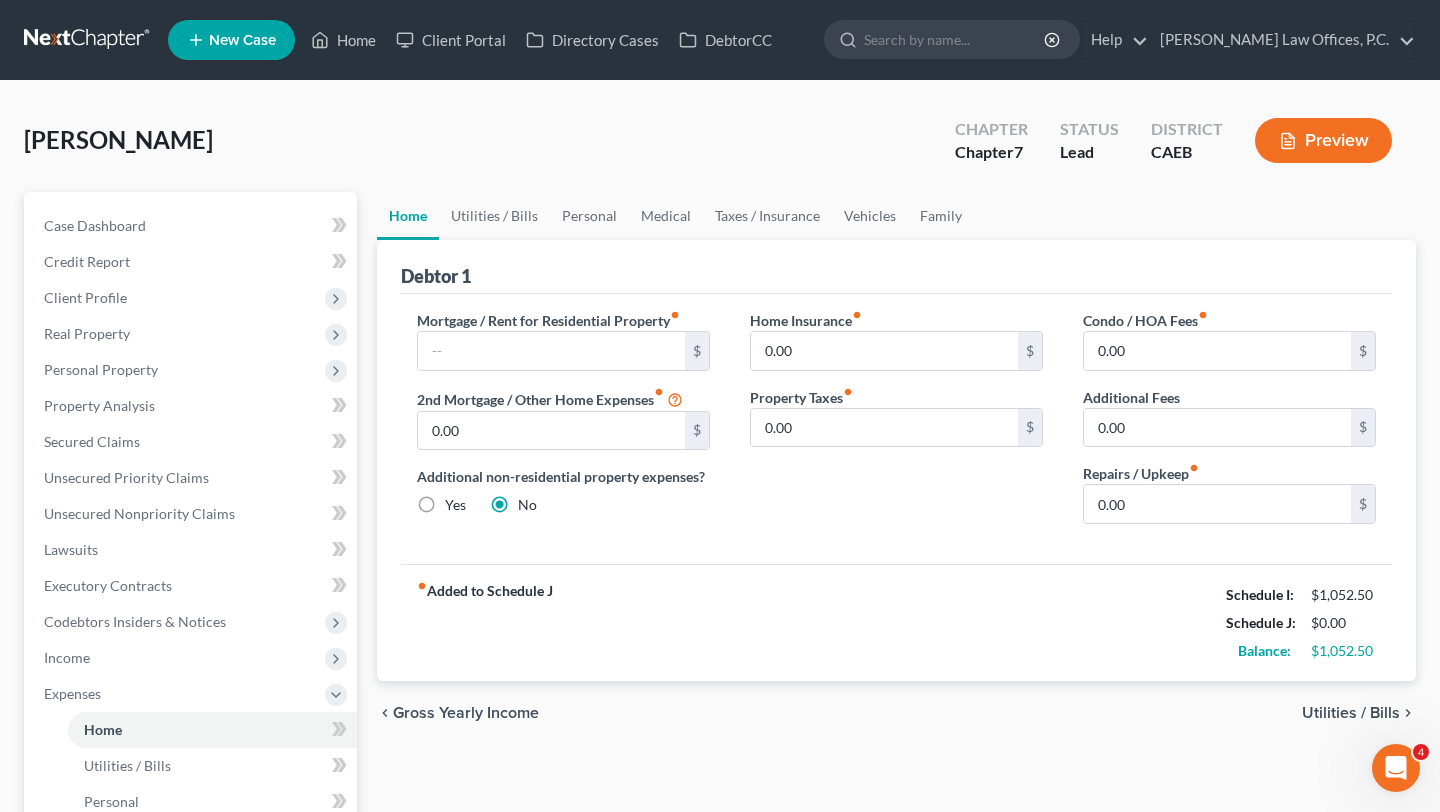 click on "Preview" at bounding box center [1323, 140] 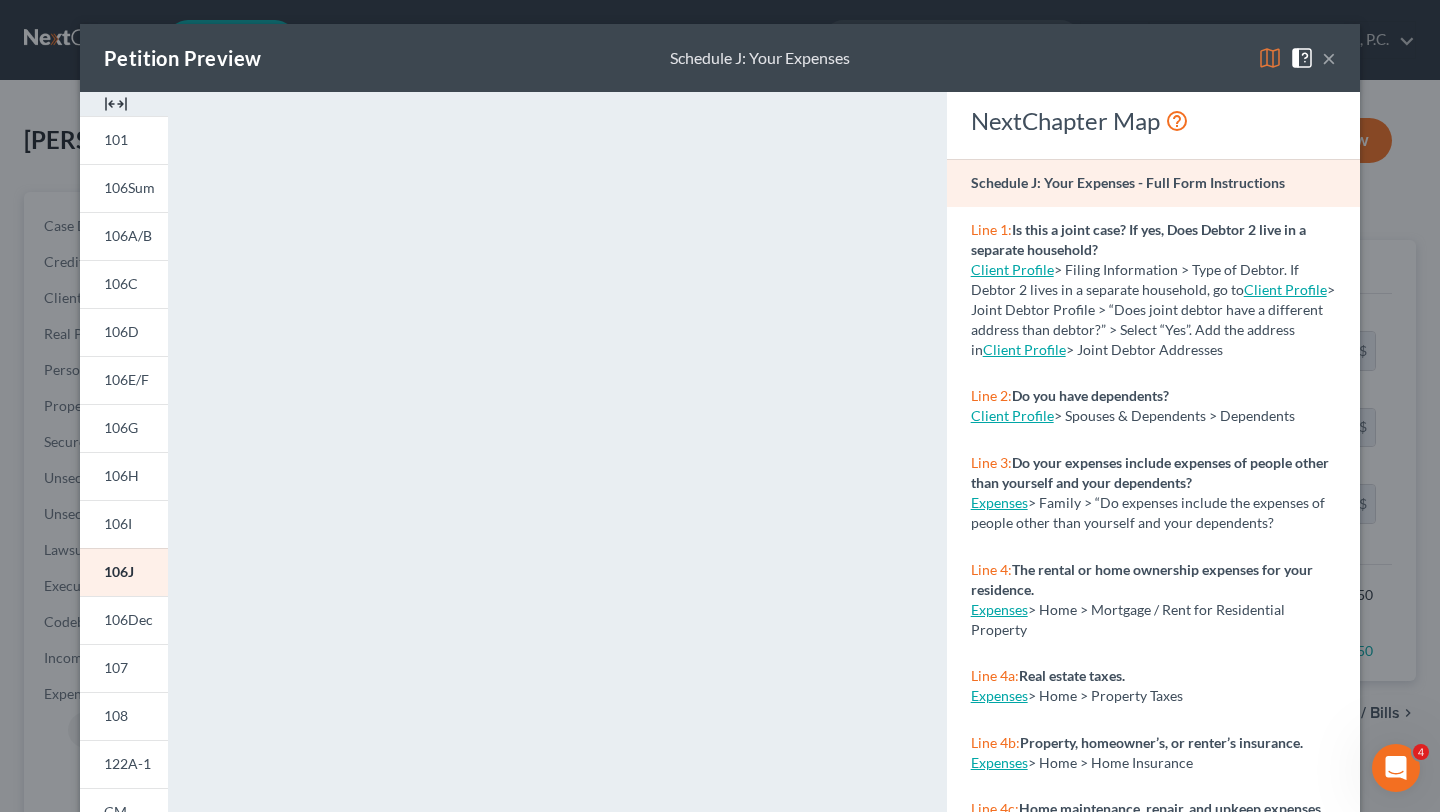 click on "Do your expenses include expenses of people other than yourself and your dependents?" at bounding box center [1150, 472] 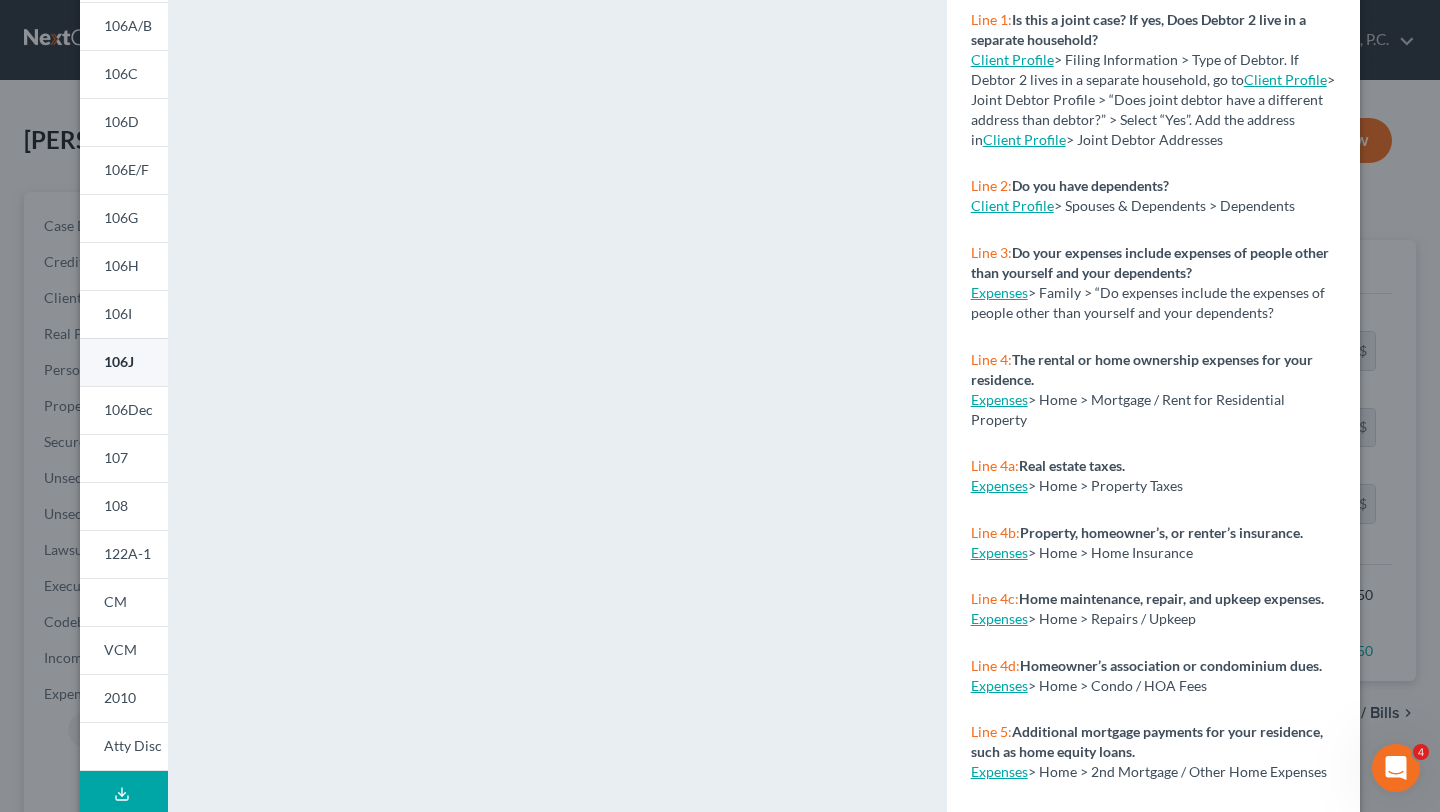 scroll, scrollTop: 214, scrollLeft: 0, axis: vertical 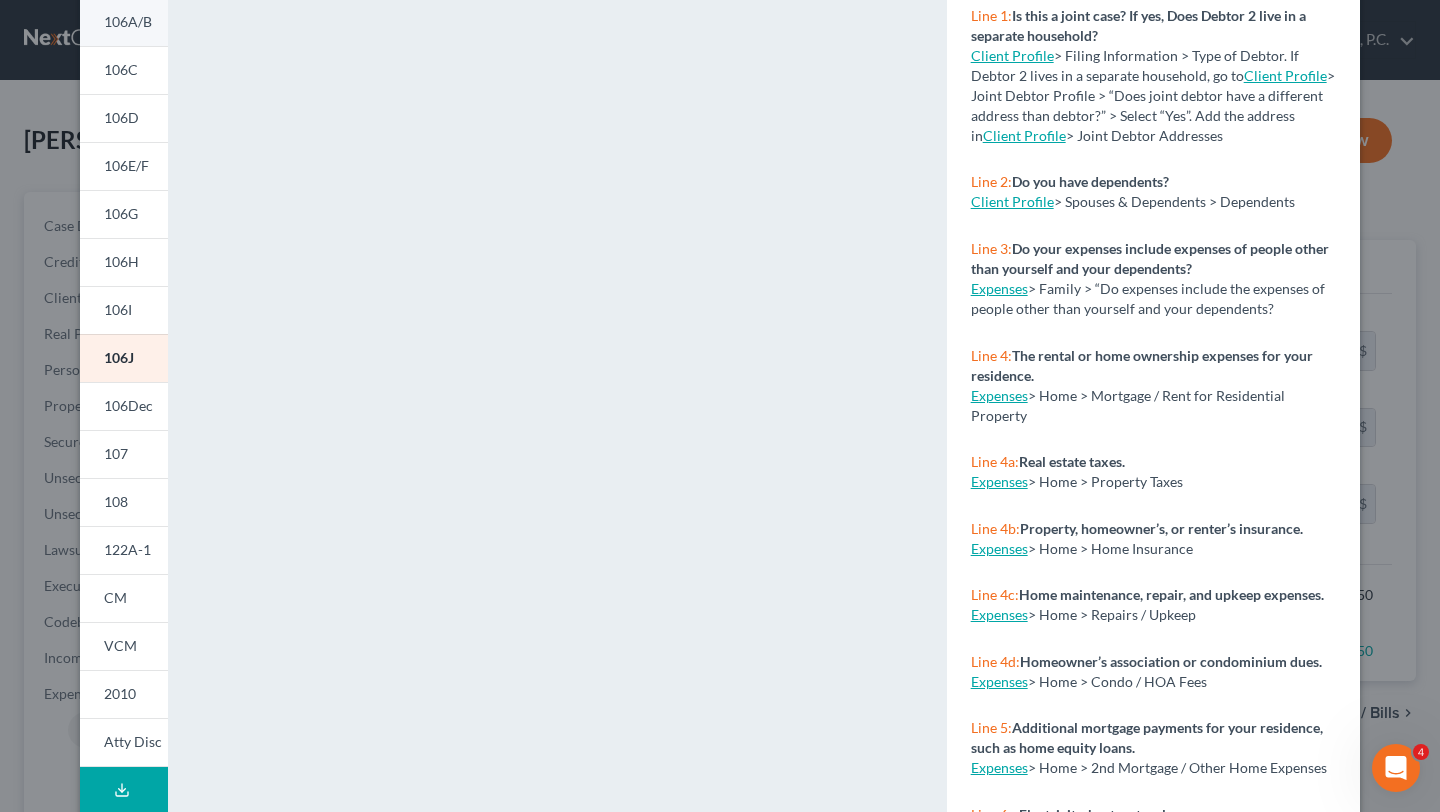 click on "106A/B" at bounding box center [128, 21] 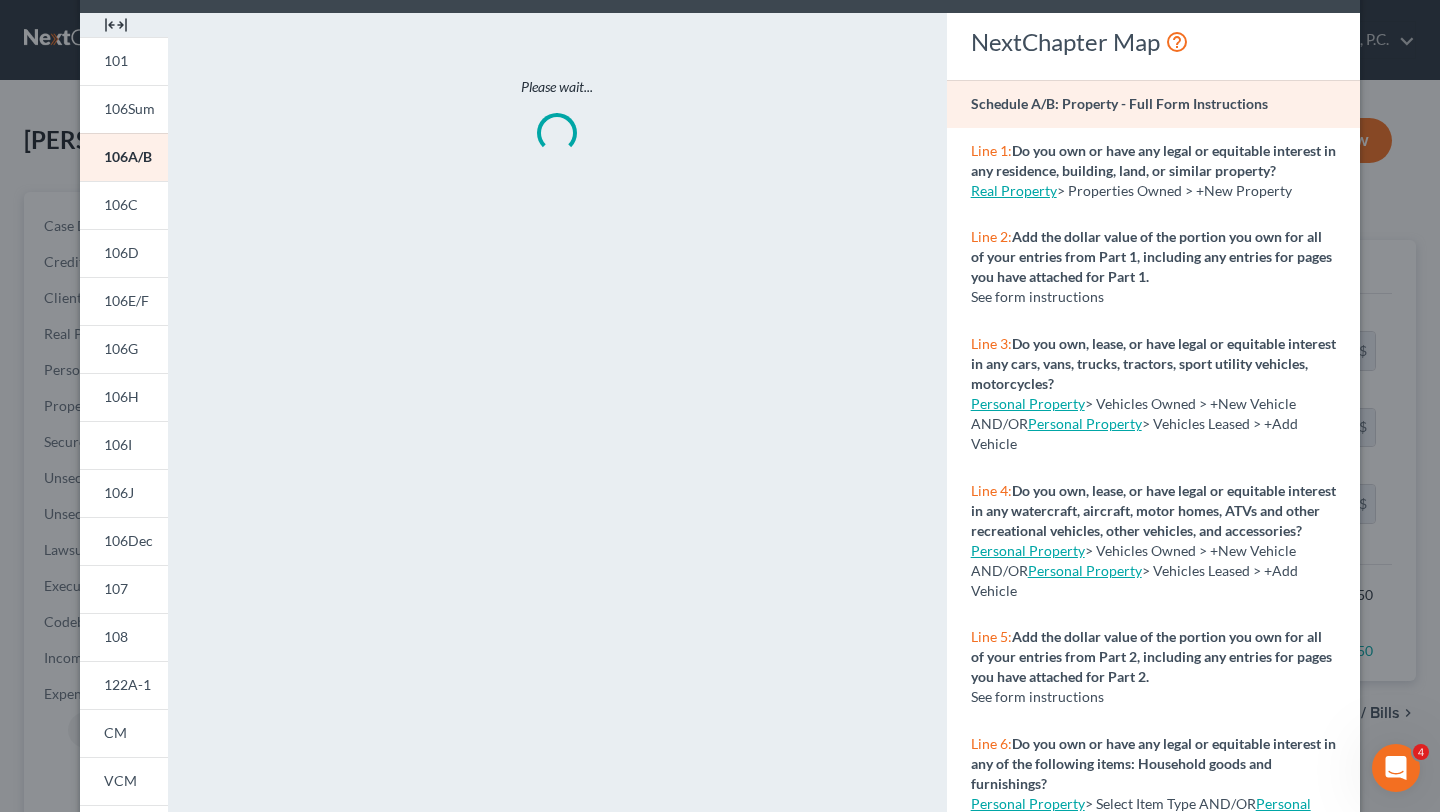 scroll, scrollTop: 0, scrollLeft: 0, axis: both 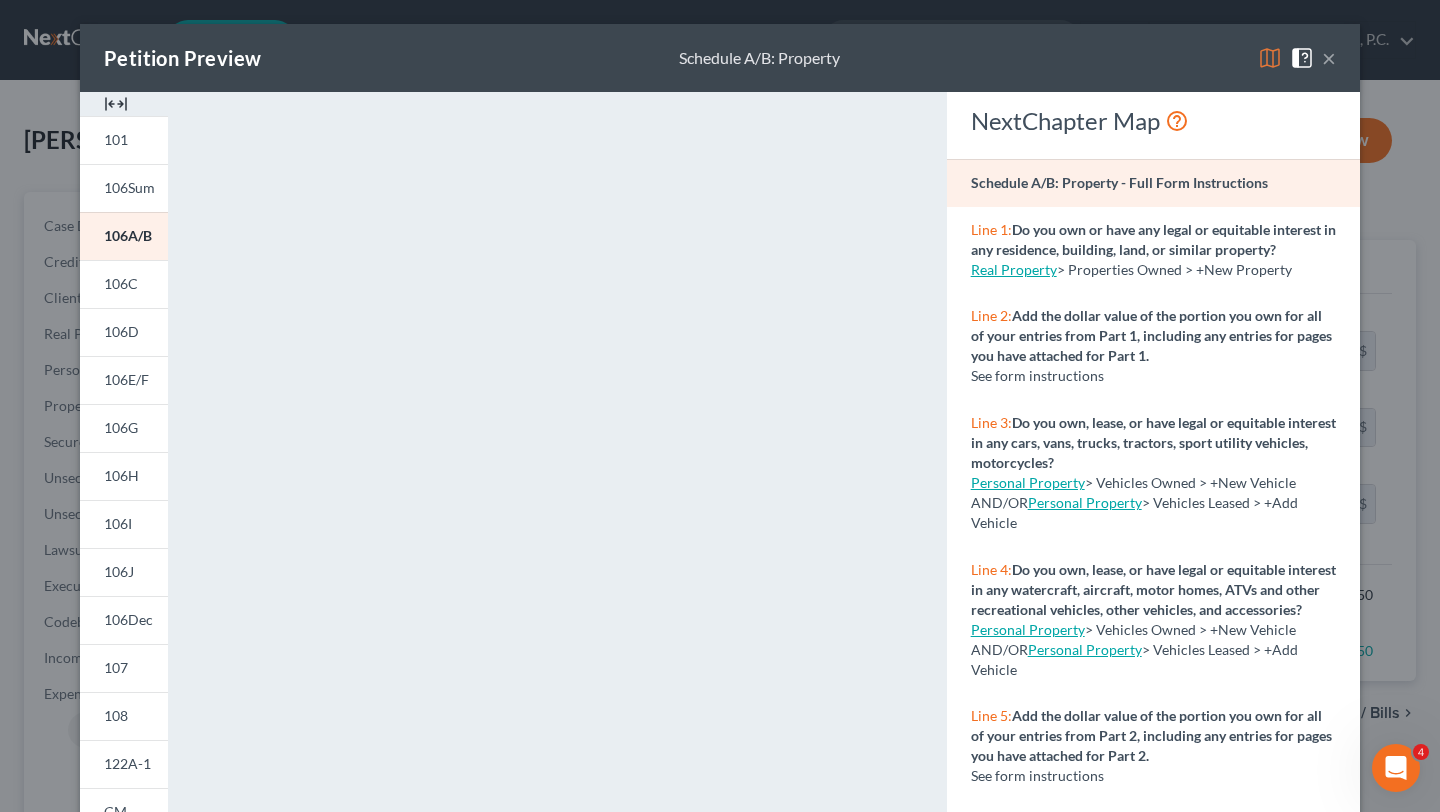 click on "×" at bounding box center (1329, 58) 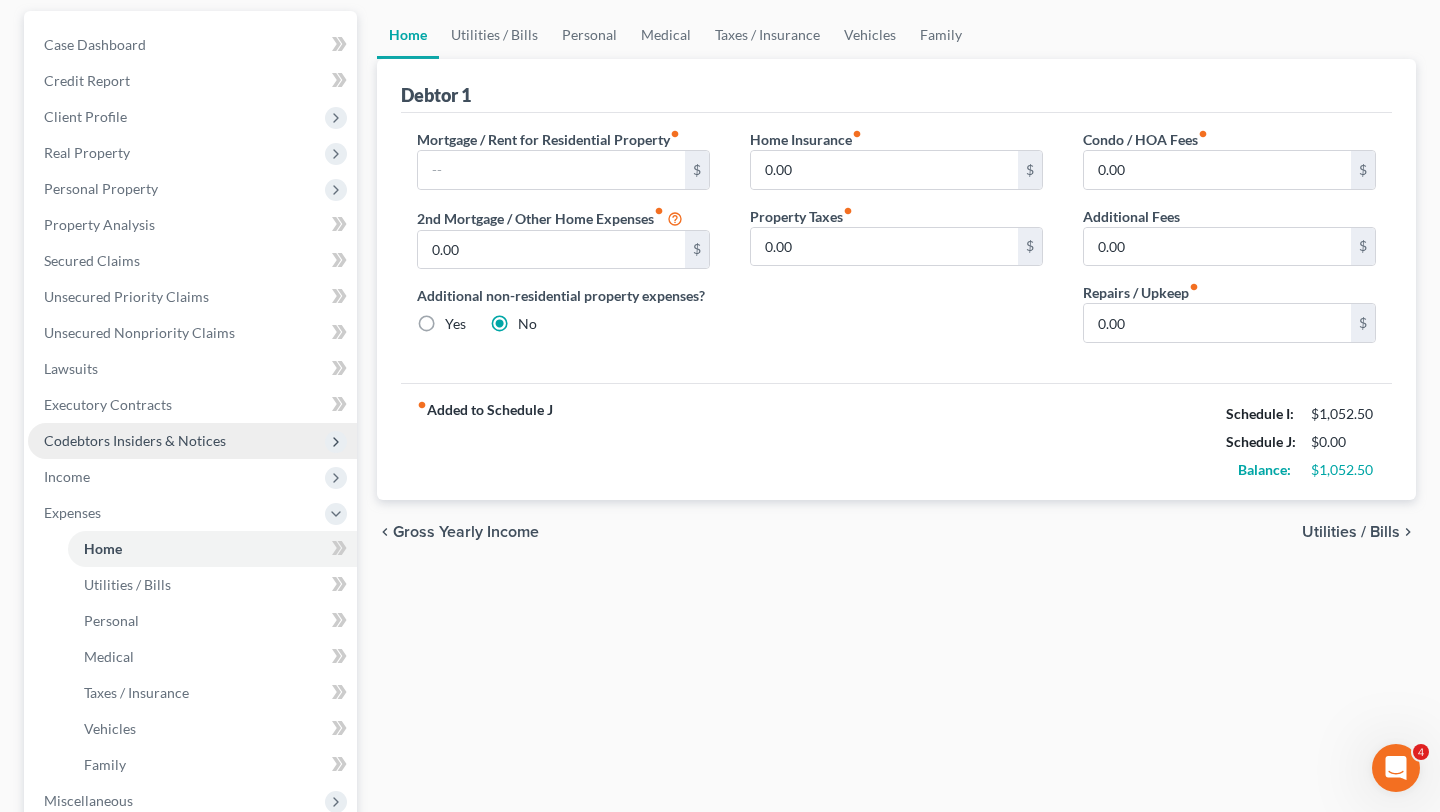 scroll, scrollTop: 188, scrollLeft: 0, axis: vertical 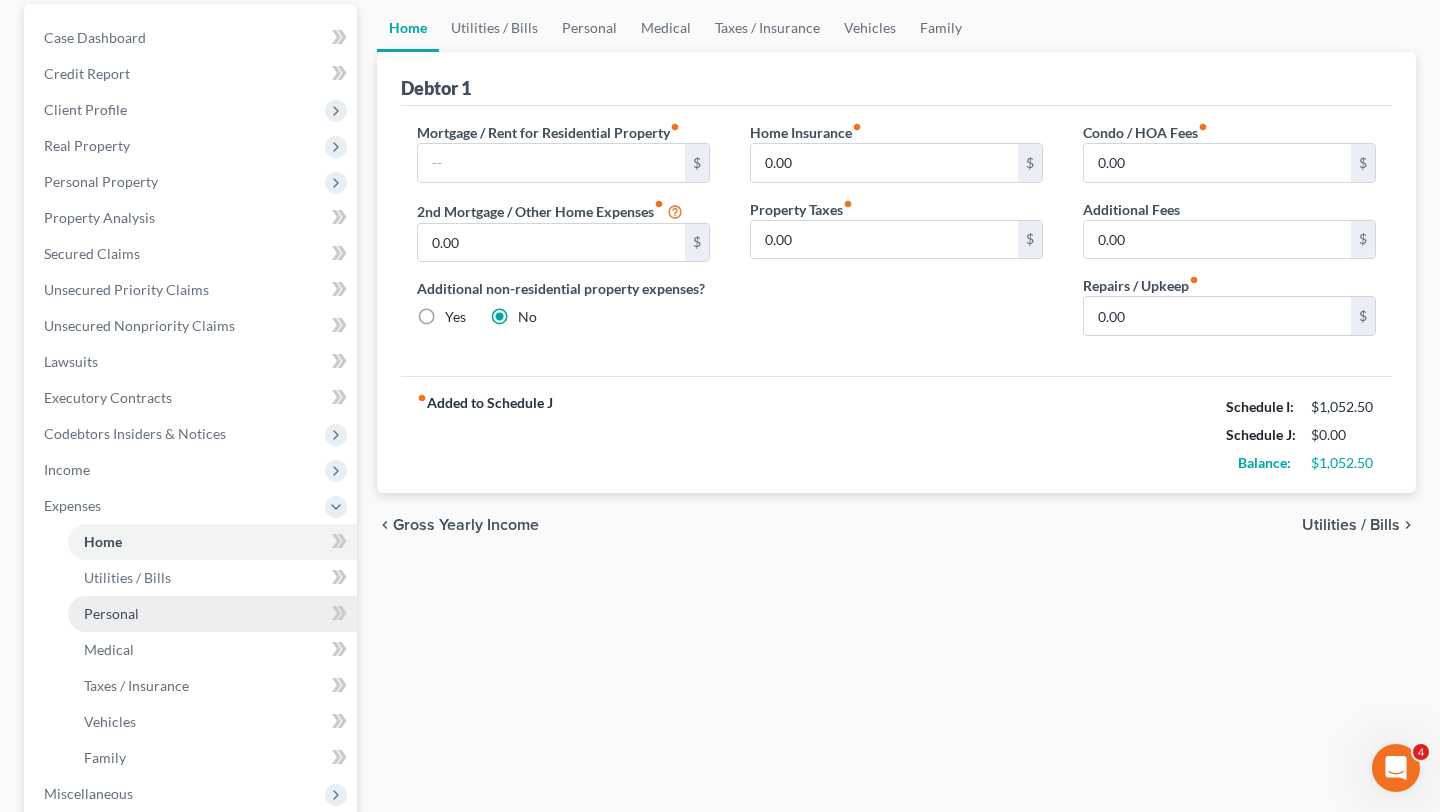 click on "Personal" at bounding box center (212, 614) 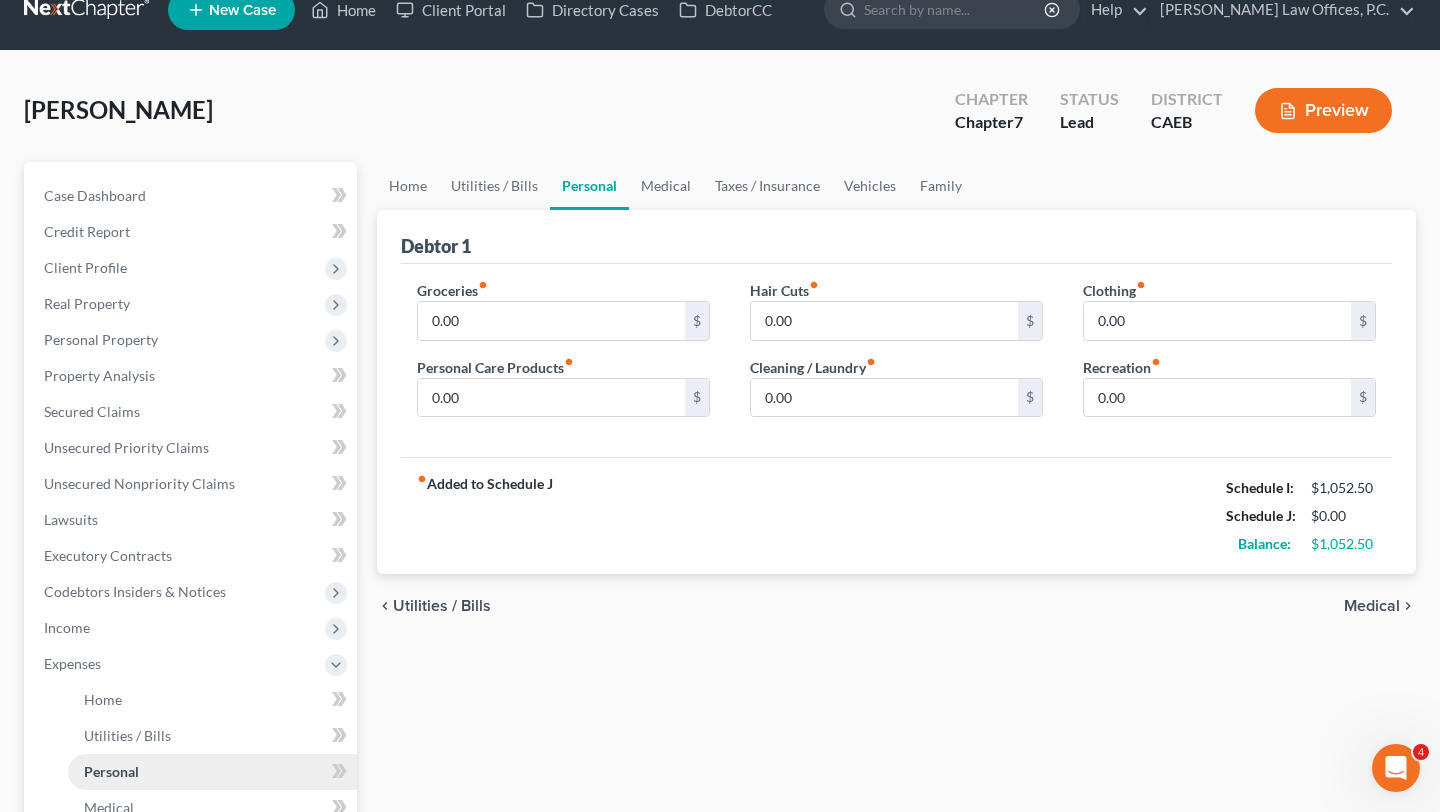 scroll, scrollTop: 0, scrollLeft: 0, axis: both 